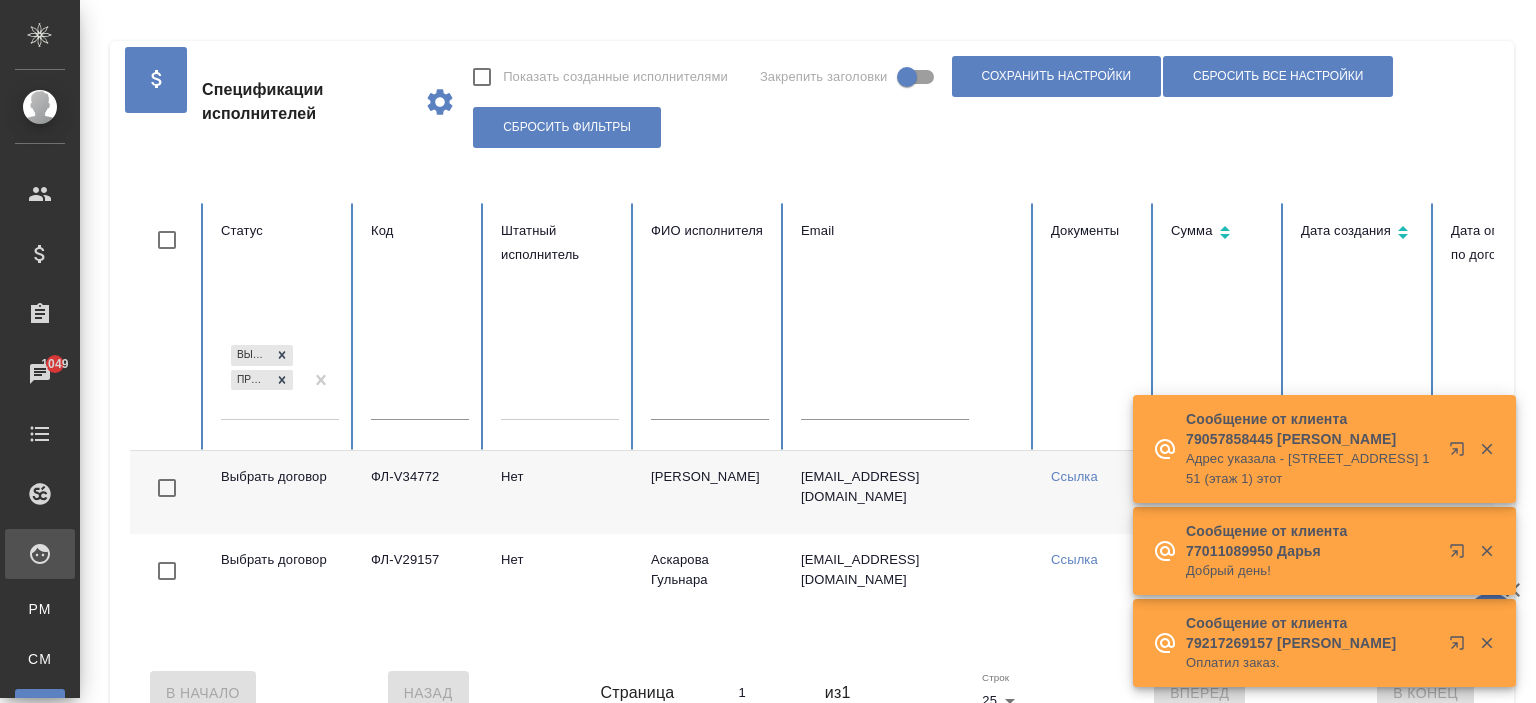 scroll, scrollTop: 0, scrollLeft: 0, axis: both 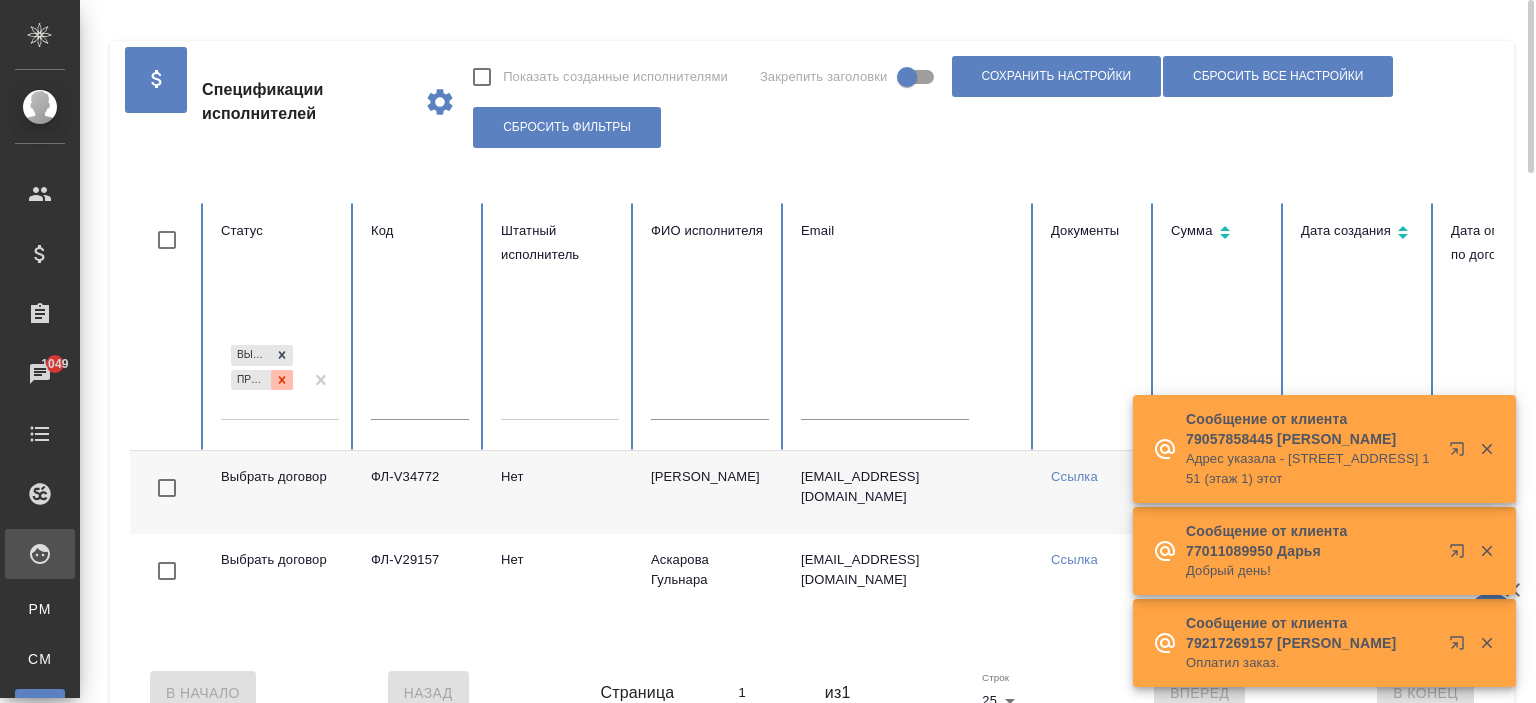 click at bounding box center [282, 380] 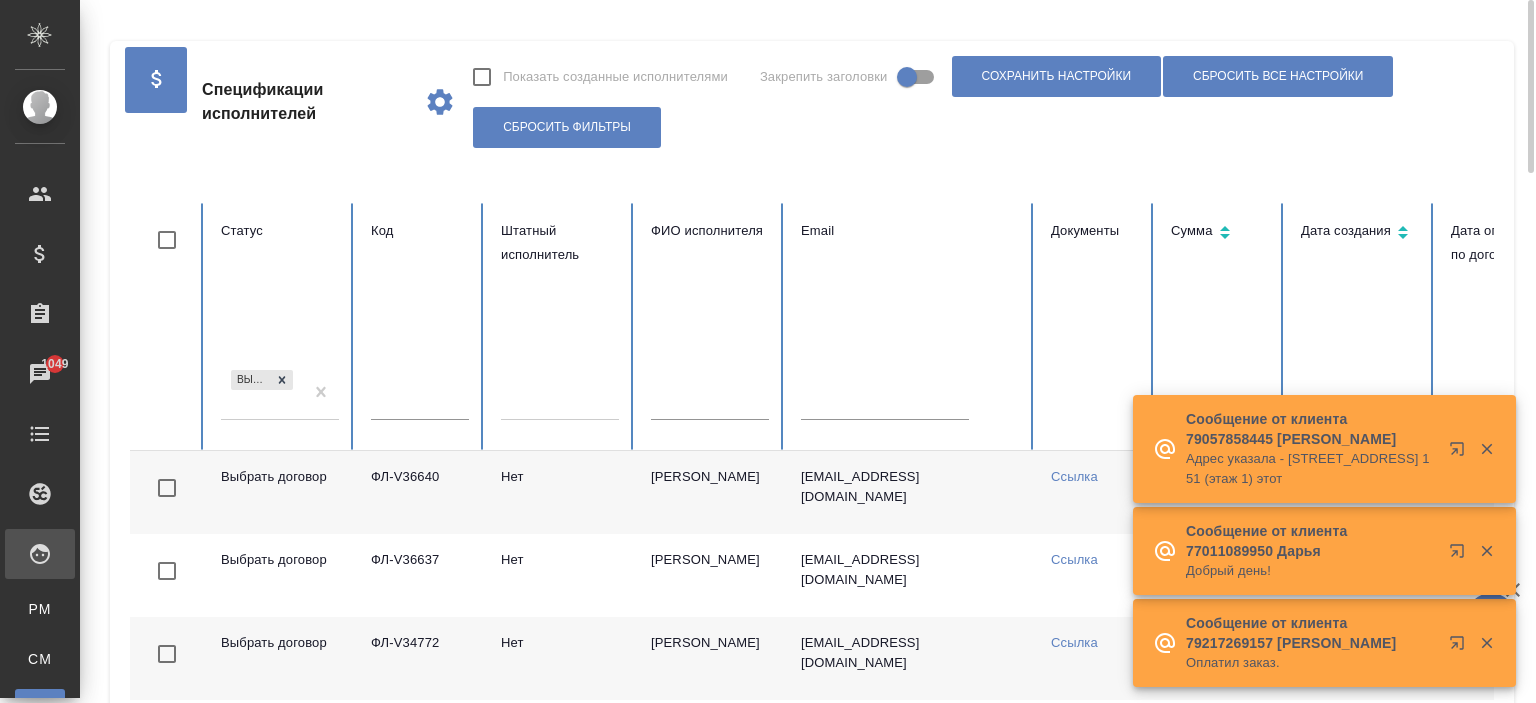 click on "Выбрать договор" at bounding box center [262, 393] 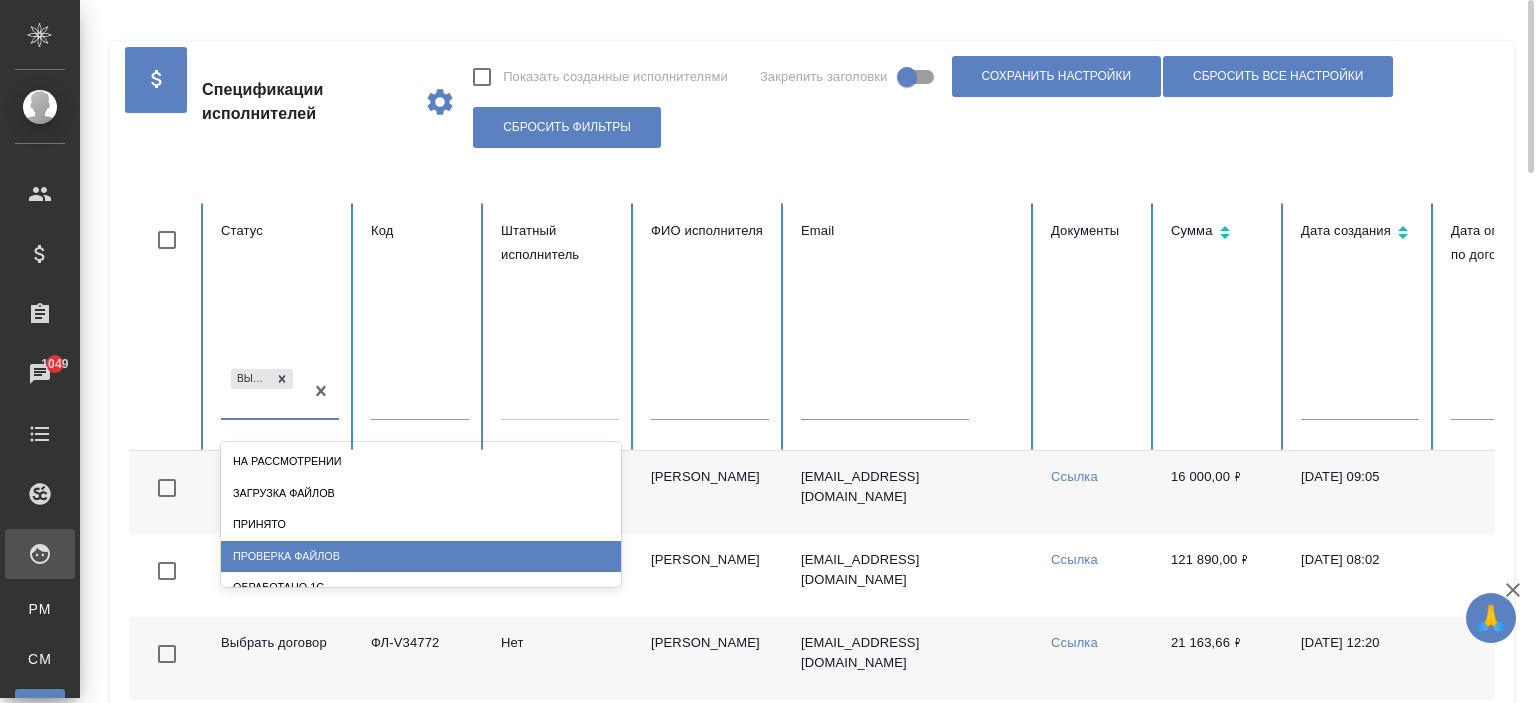 click on "Проверка файлов" at bounding box center [421, 556] 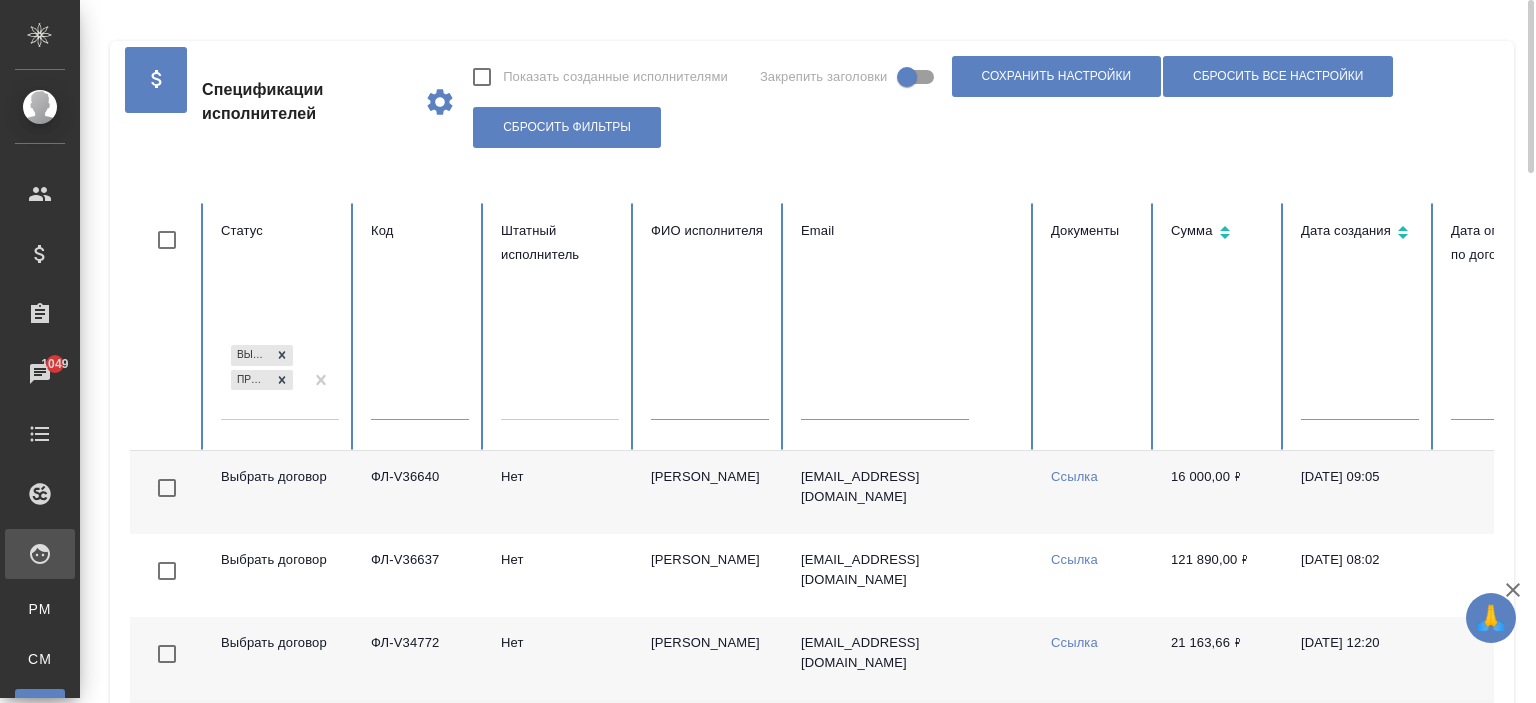 scroll, scrollTop: 190, scrollLeft: 0, axis: vertical 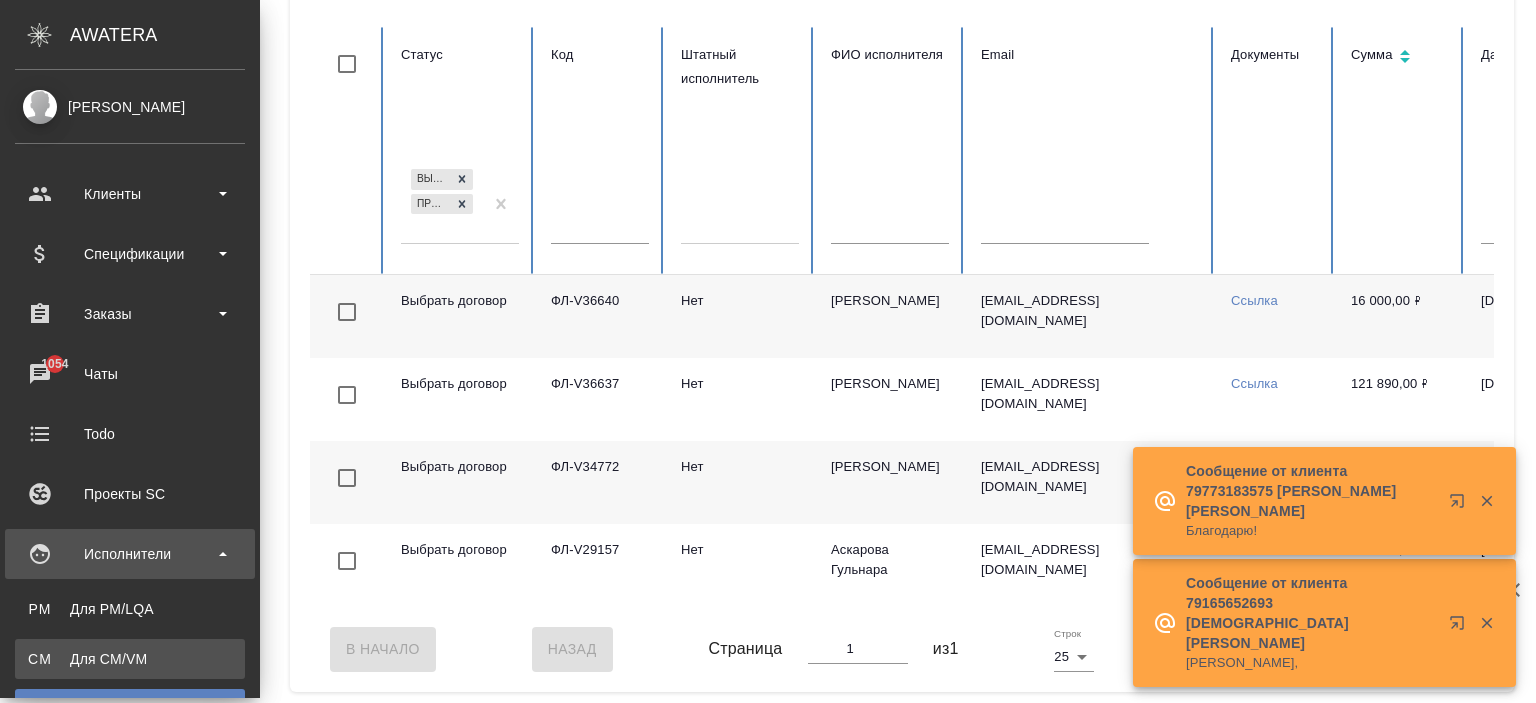 click on "Для CM/VM" at bounding box center (130, 659) 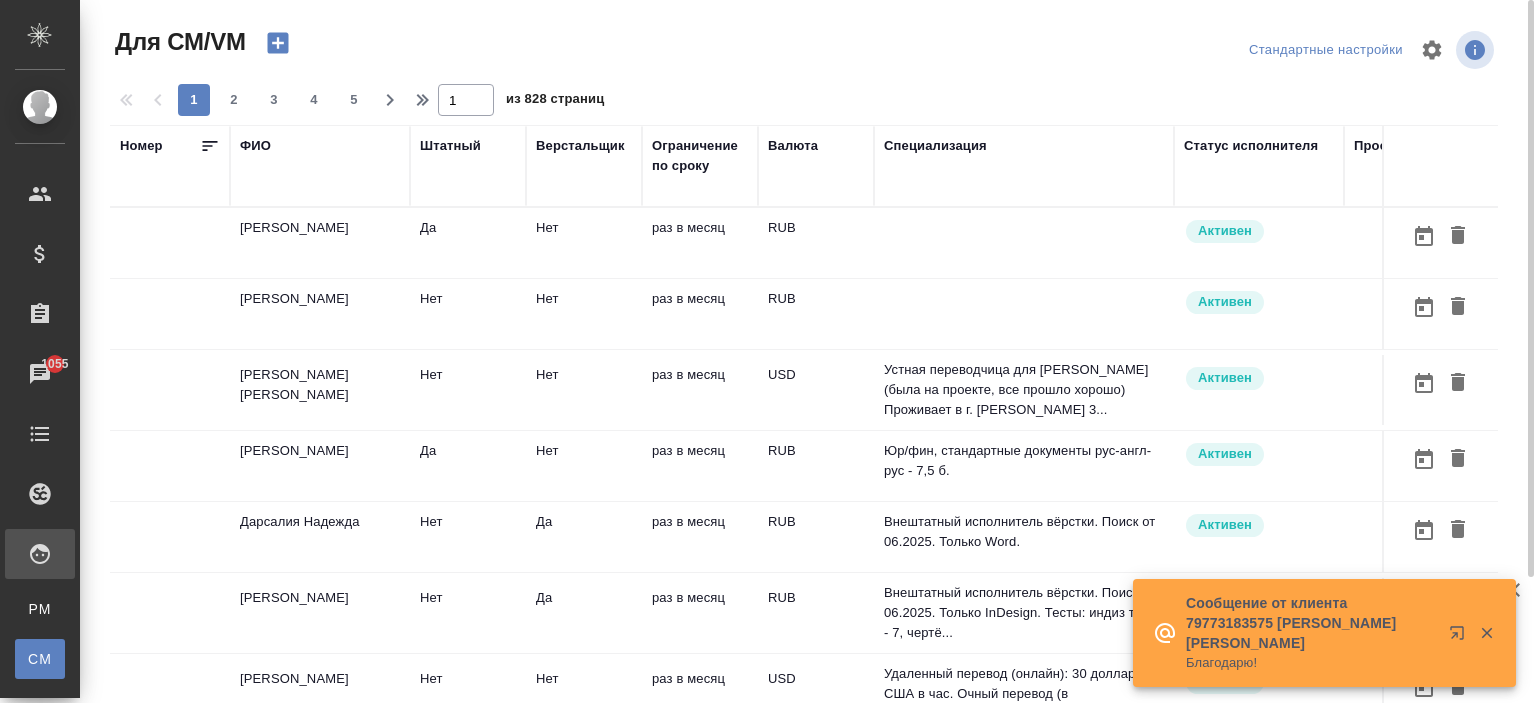 click on "ФИО" at bounding box center (255, 146) 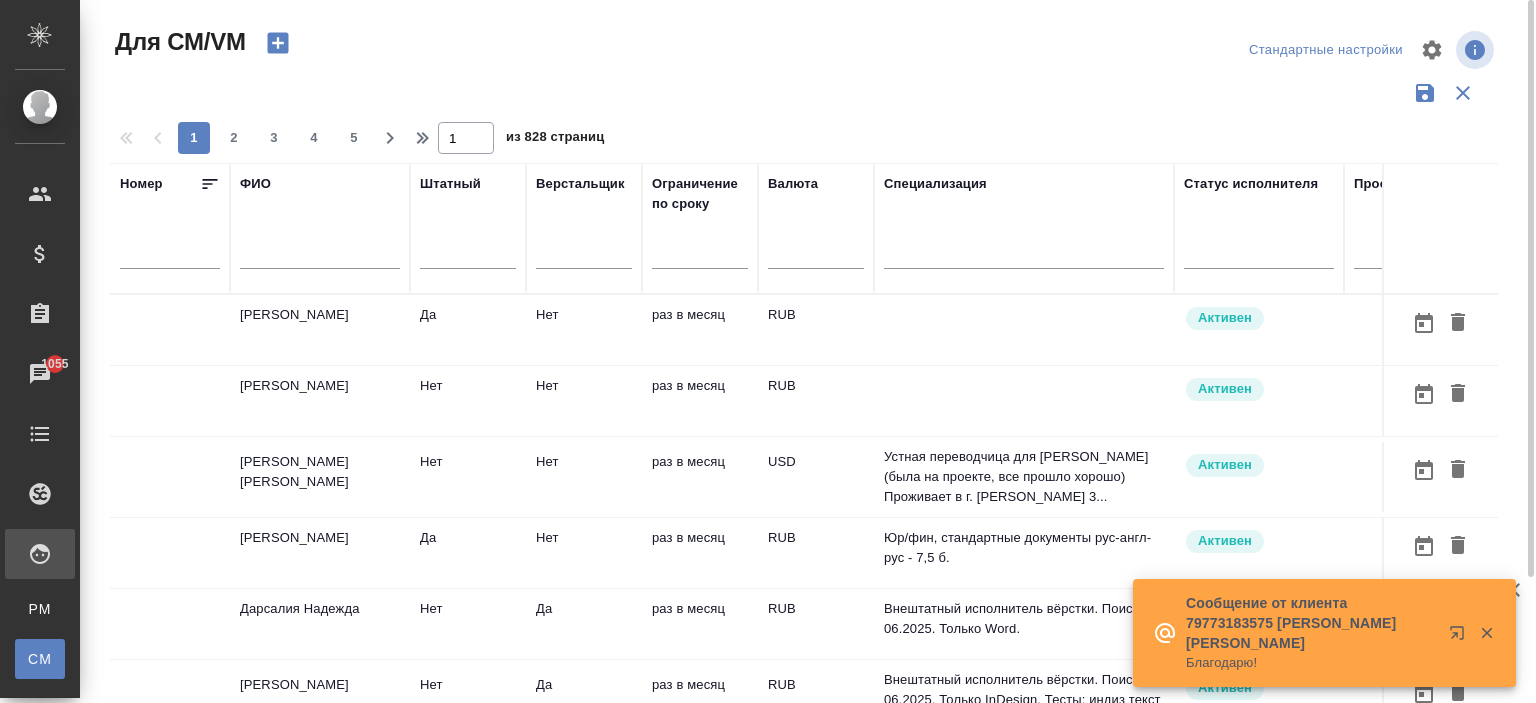 click at bounding box center (320, 258) 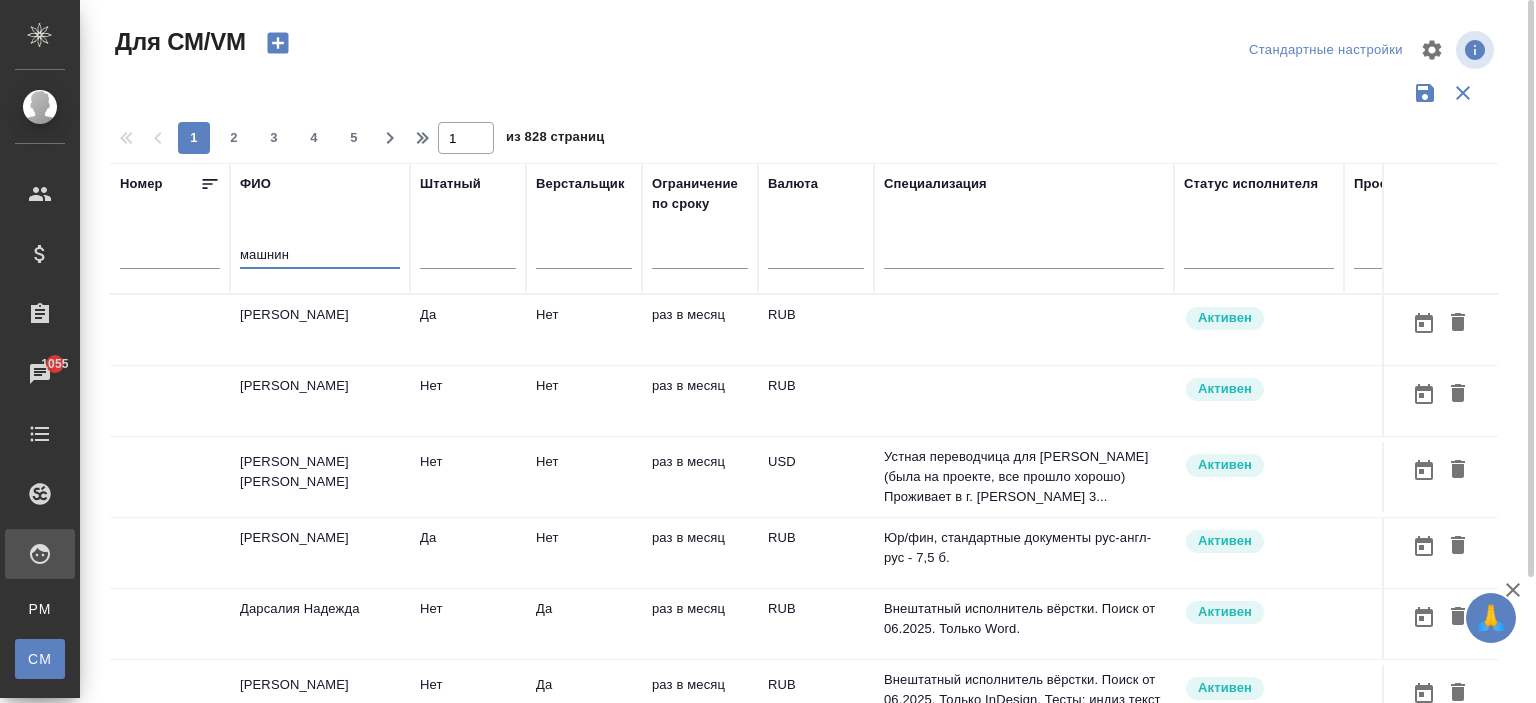 type on "машнин" 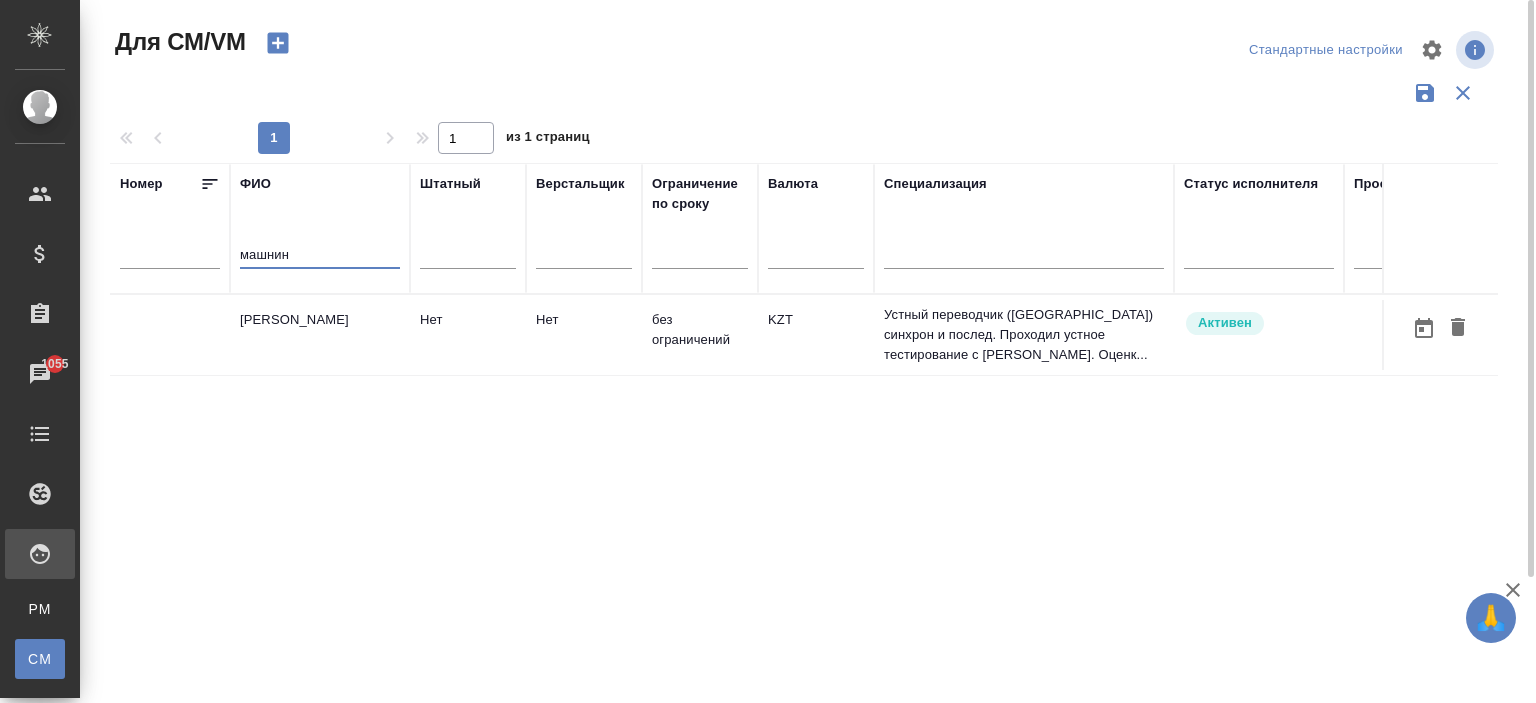 click on "KZT" at bounding box center [816, 335] 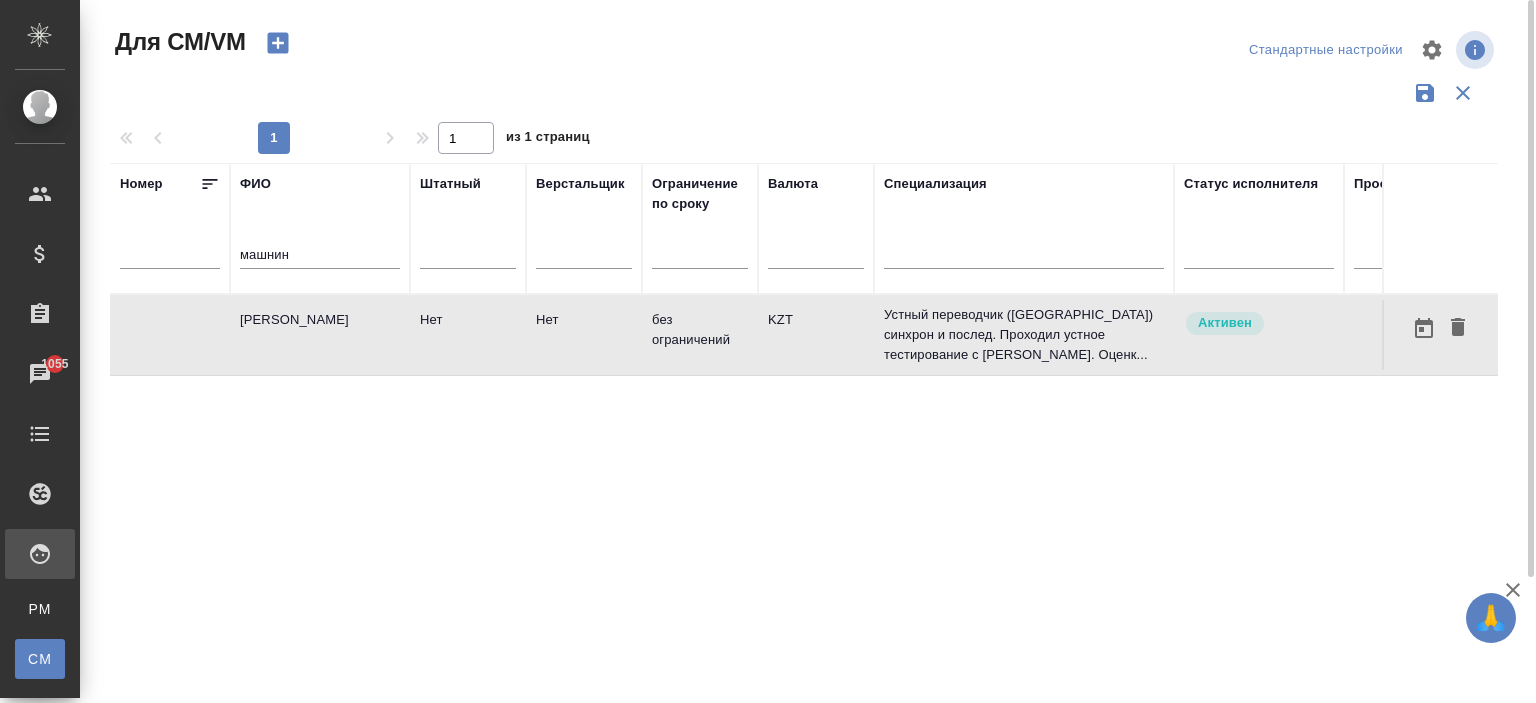 click on "KZT" at bounding box center [816, 335] 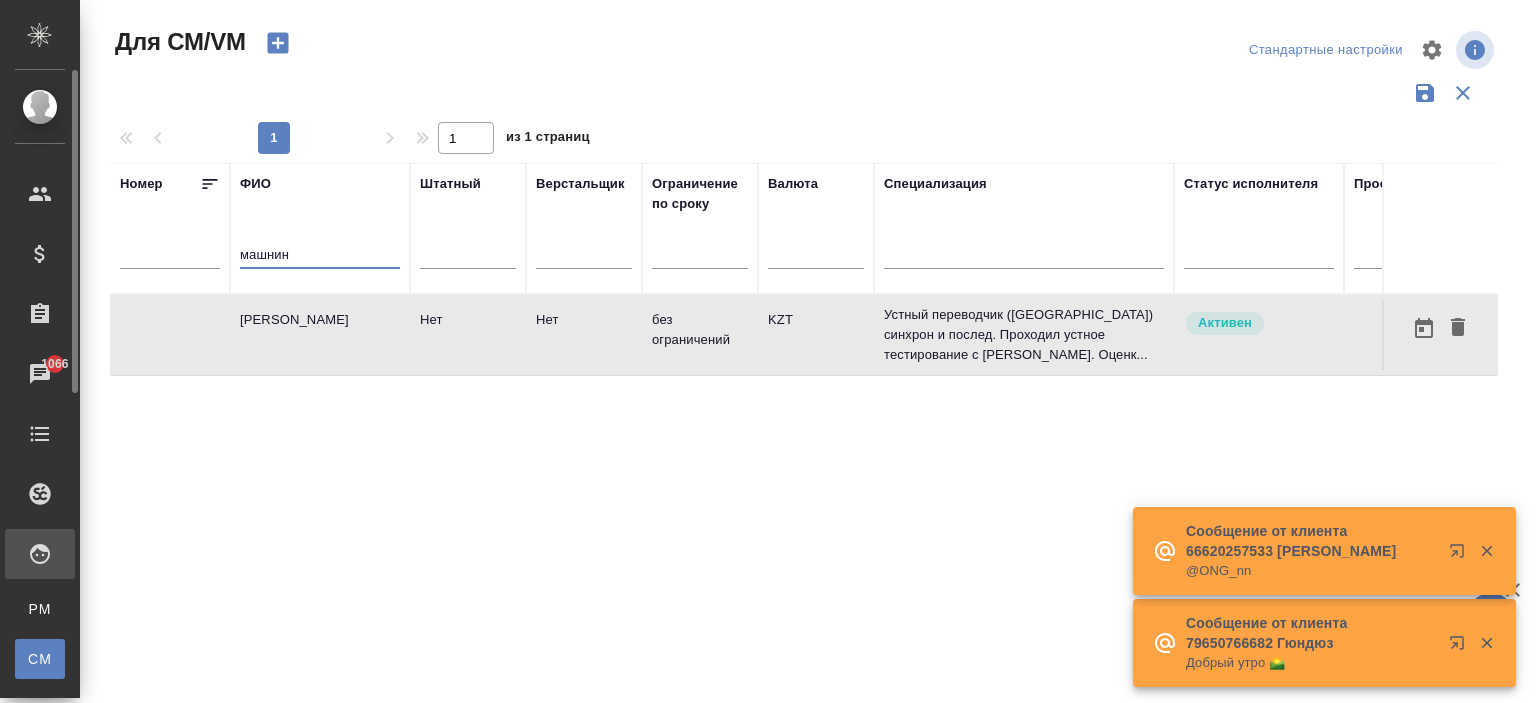 drag, startPoint x: 318, startPoint y: 253, endPoint x: 0, endPoint y: 221, distance: 319.60602 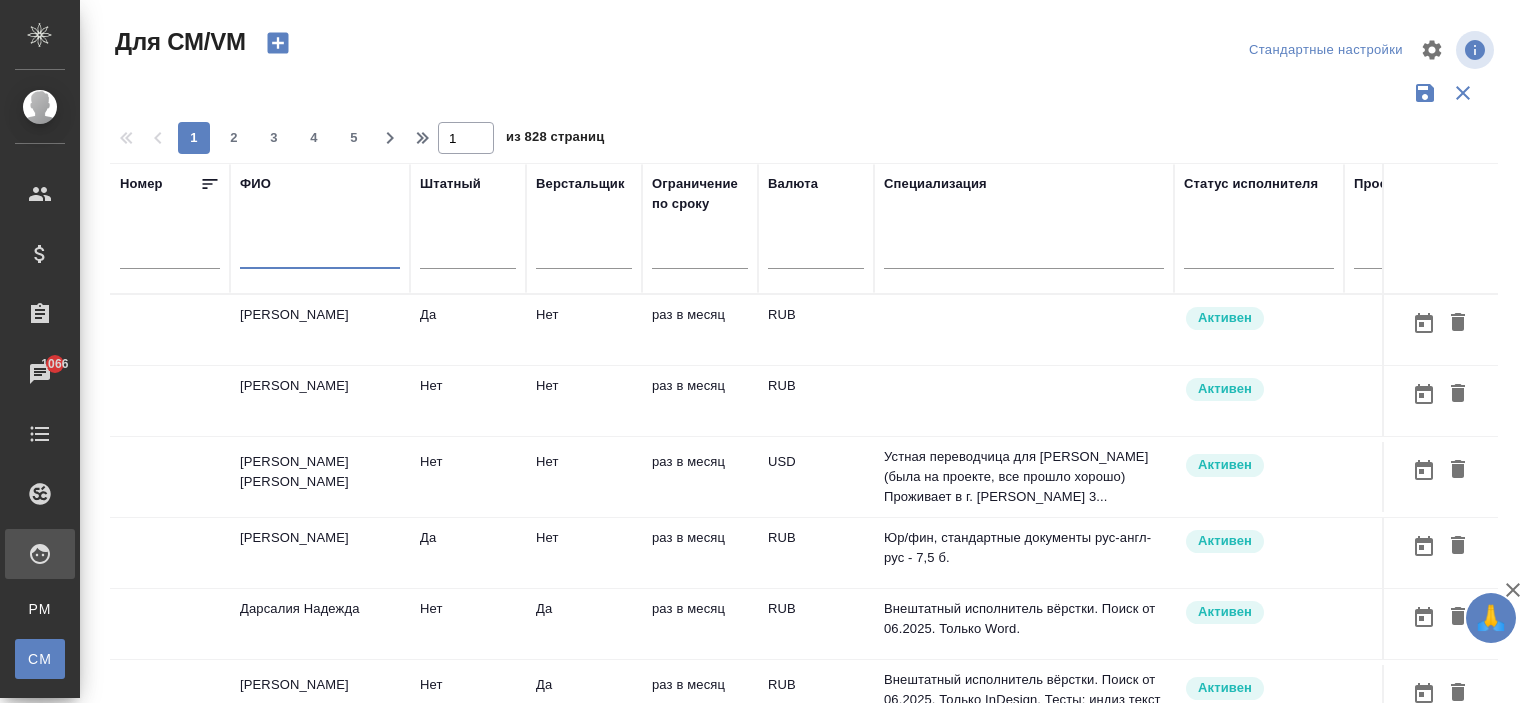 type 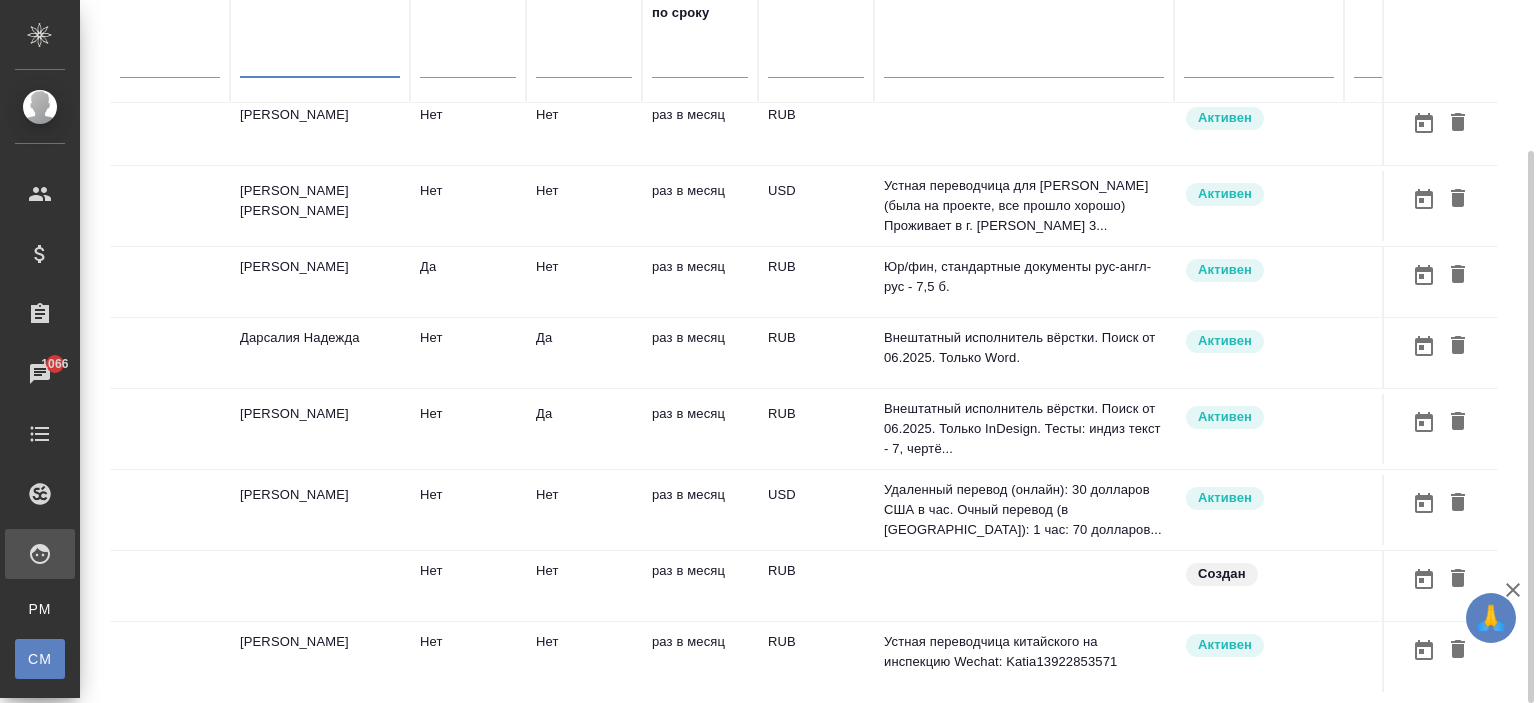 scroll, scrollTop: 100, scrollLeft: 0, axis: vertical 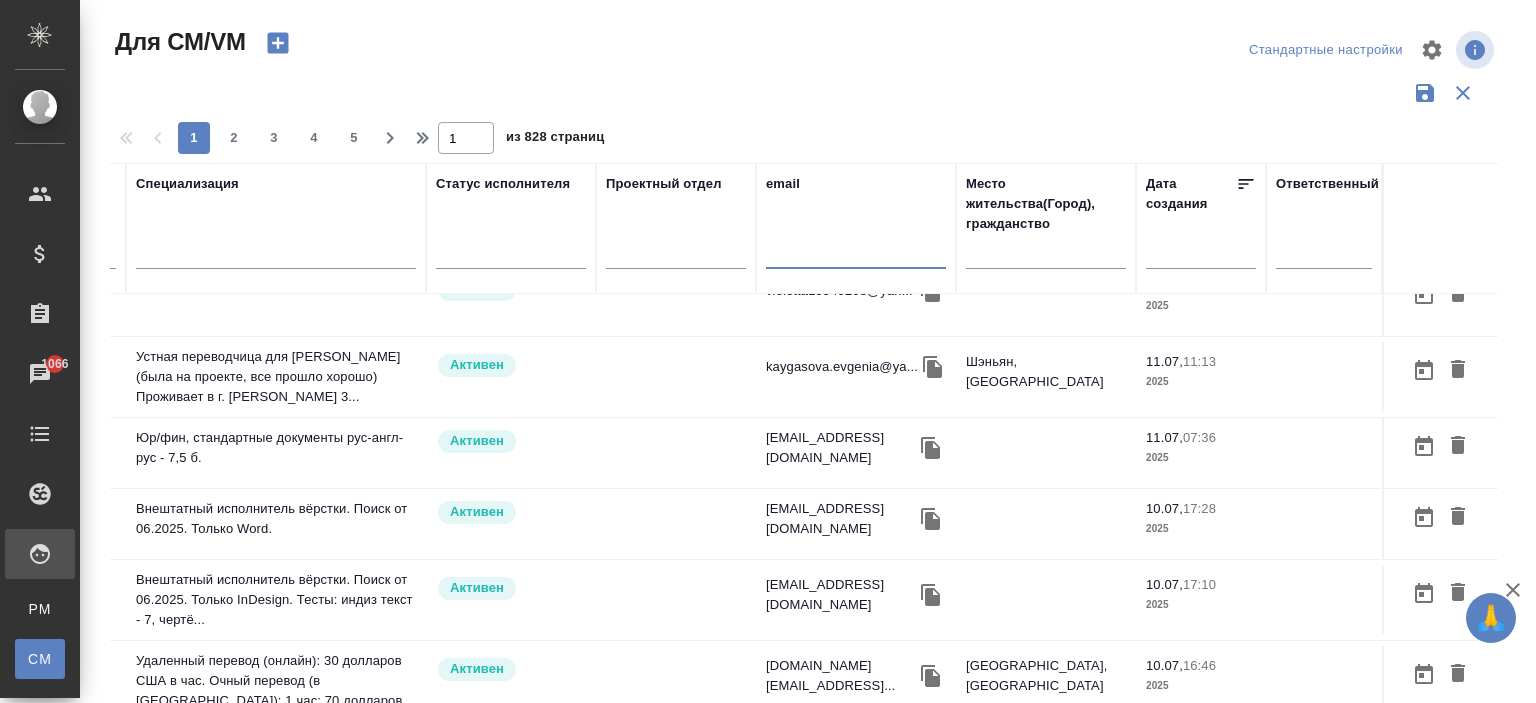 paste on "vudza@rambler.ru>:" 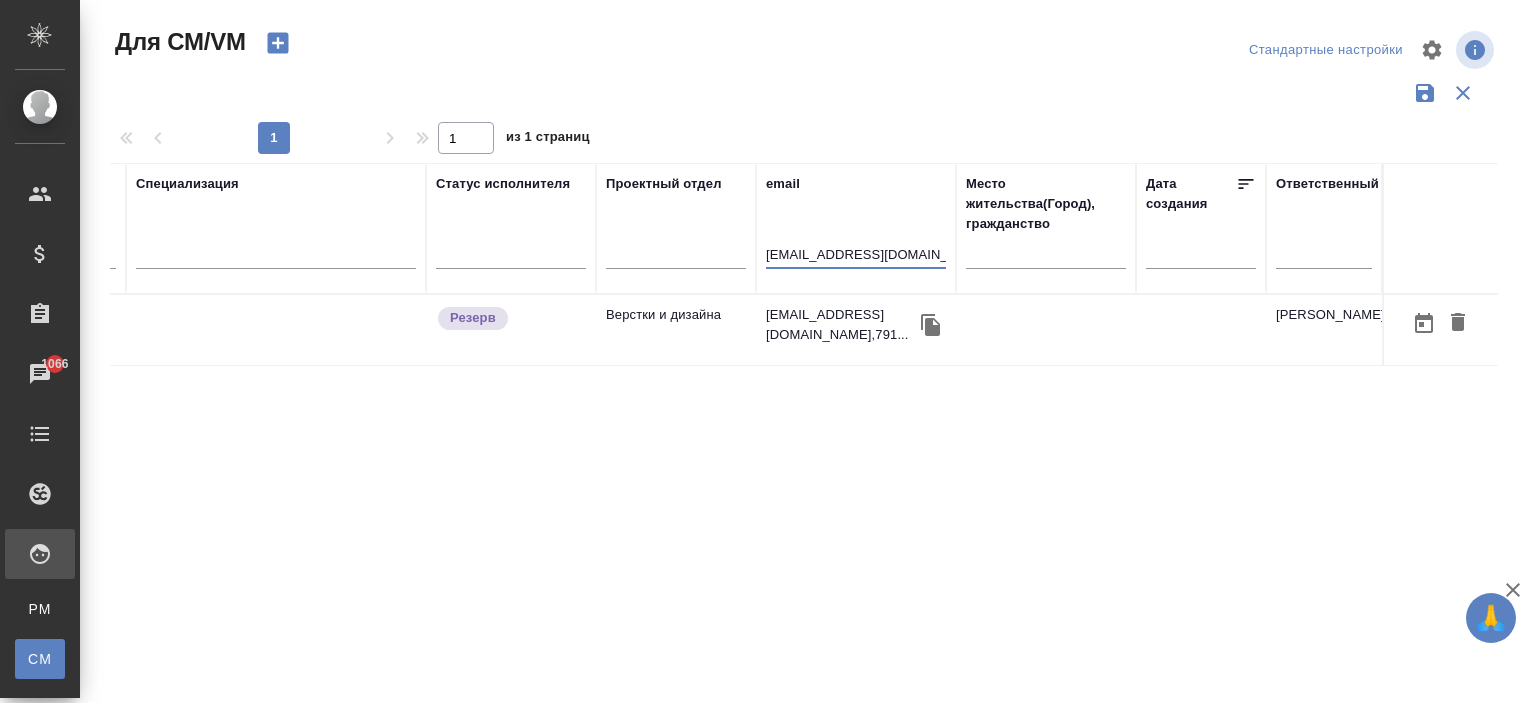 scroll, scrollTop: 0, scrollLeft: 763, axis: horizontal 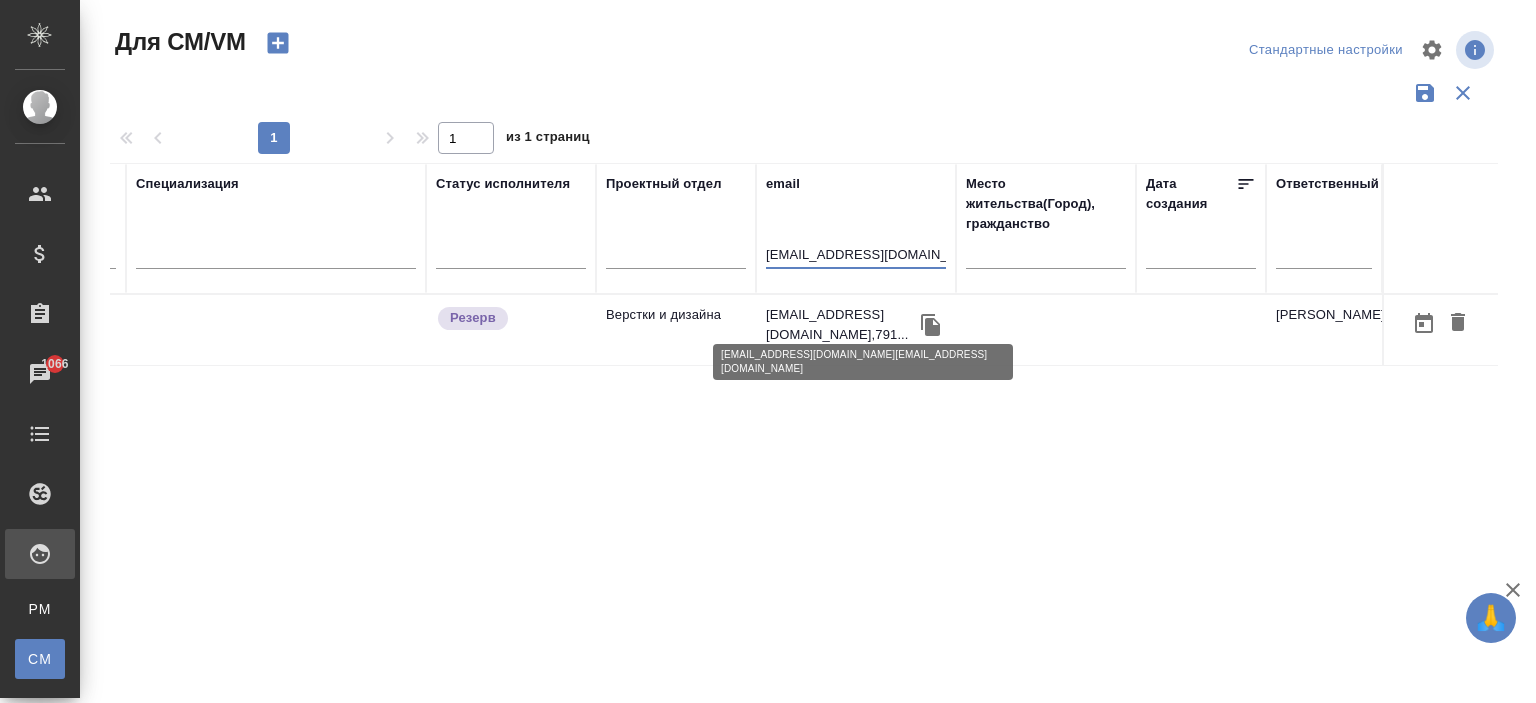 click on "vudza@rambler.ru,791..." at bounding box center [841, 325] 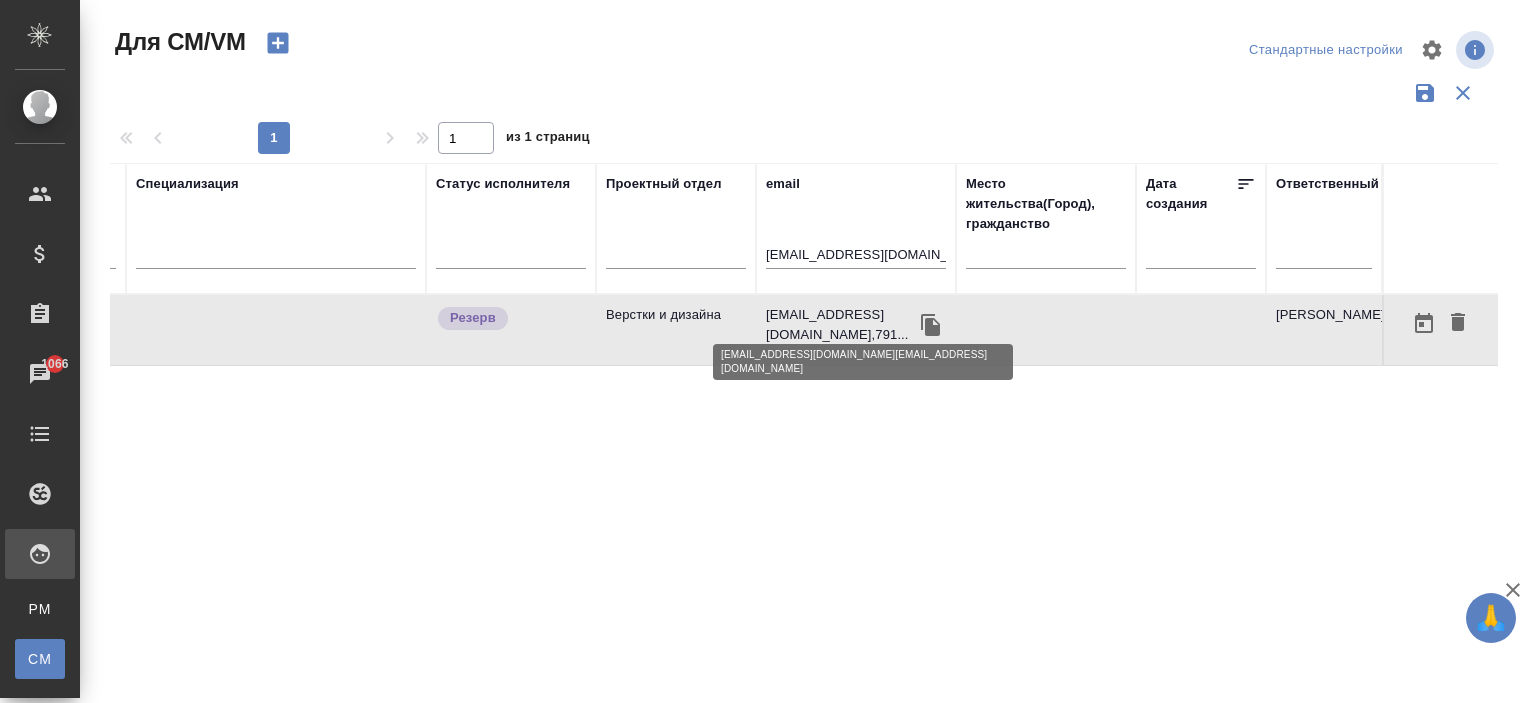 click on "vudza@rambler.ru,791..." at bounding box center [841, 325] 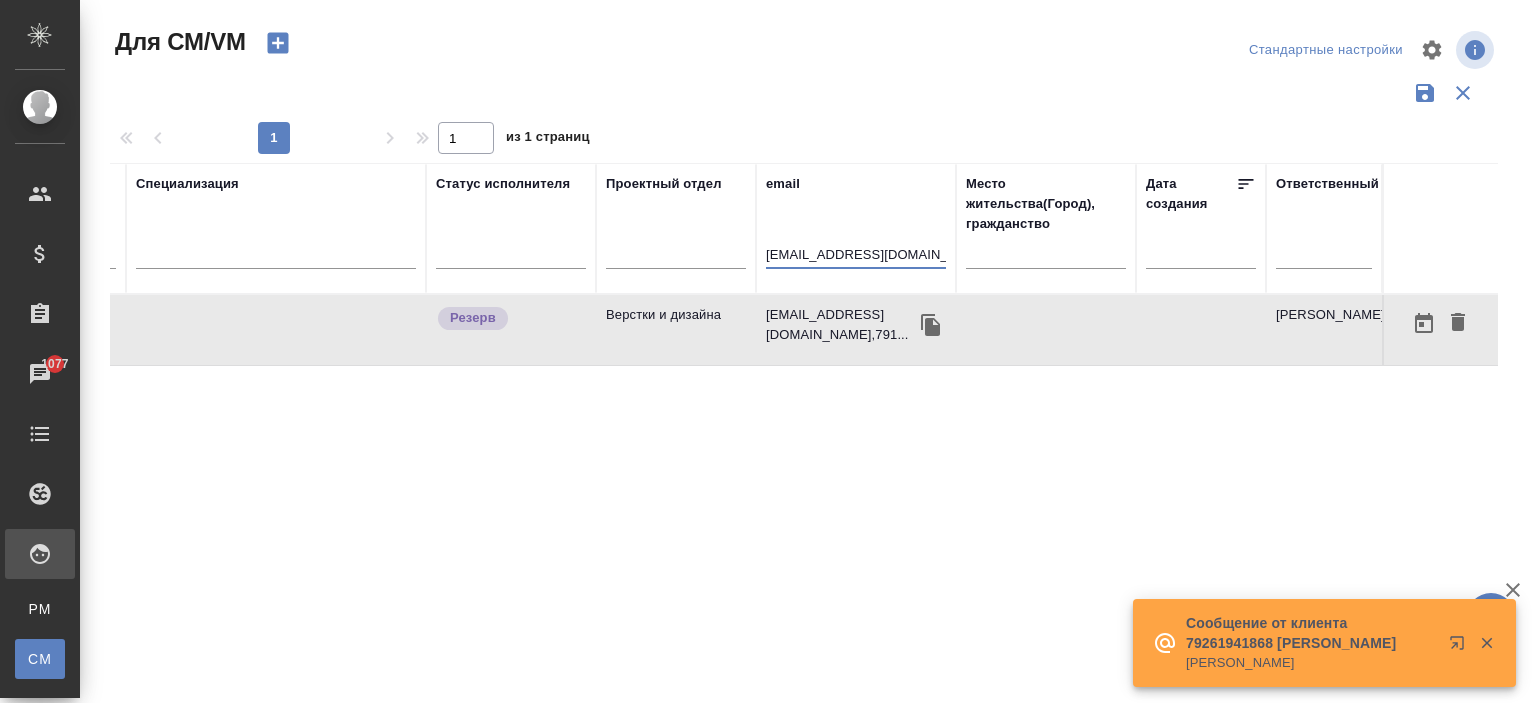 drag, startPoint x: 873, startPoint y: 251, endPoint x: 486, endPoint y: 207, distance: 389.49326 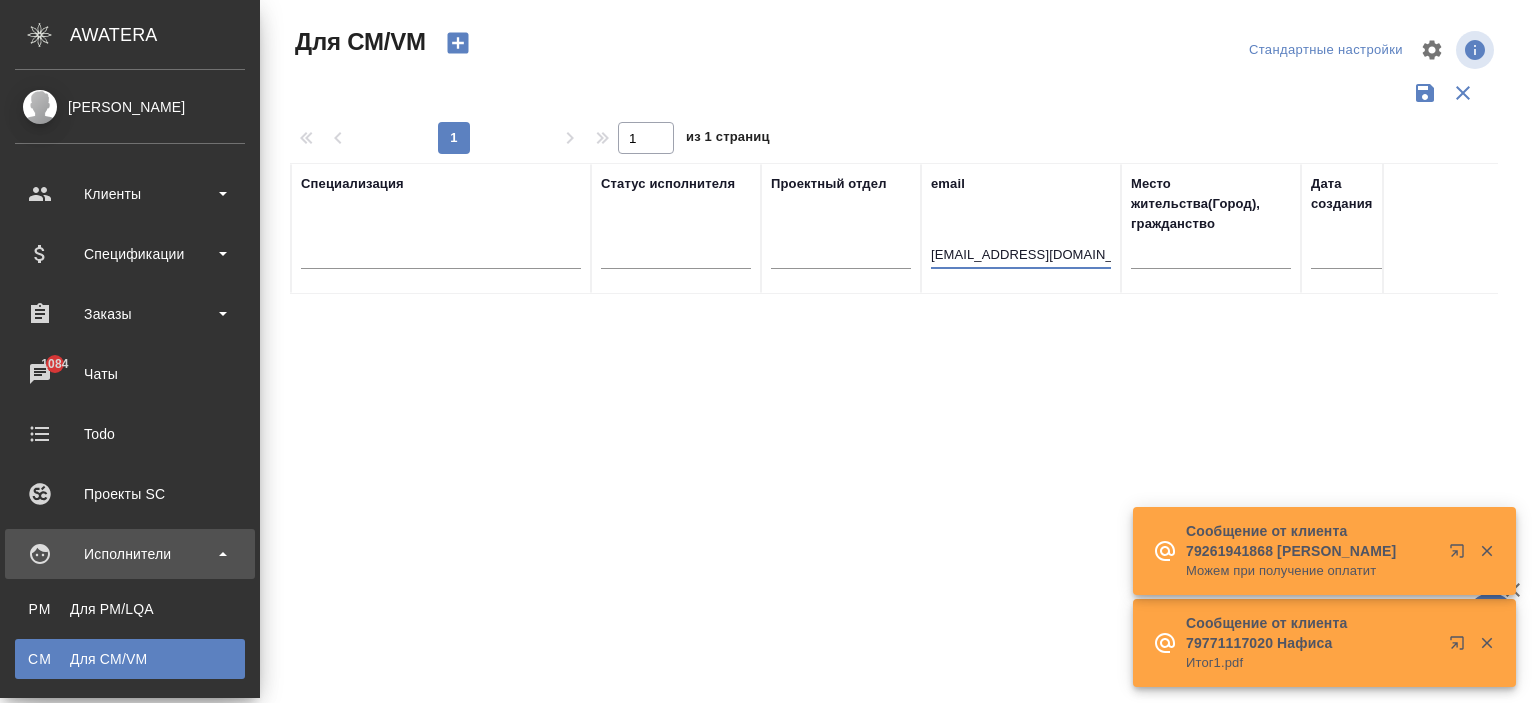 click on "Номер ФИО Штатный   Верстальщик   Ограничение по сроку   Валюта   Специализация Статус исполнителя   Проектный отдел   email lanafrenzel@gmail.com Место жительства(Город), гражданство Дата создания Ответственный" at bounding box center [894, 523] 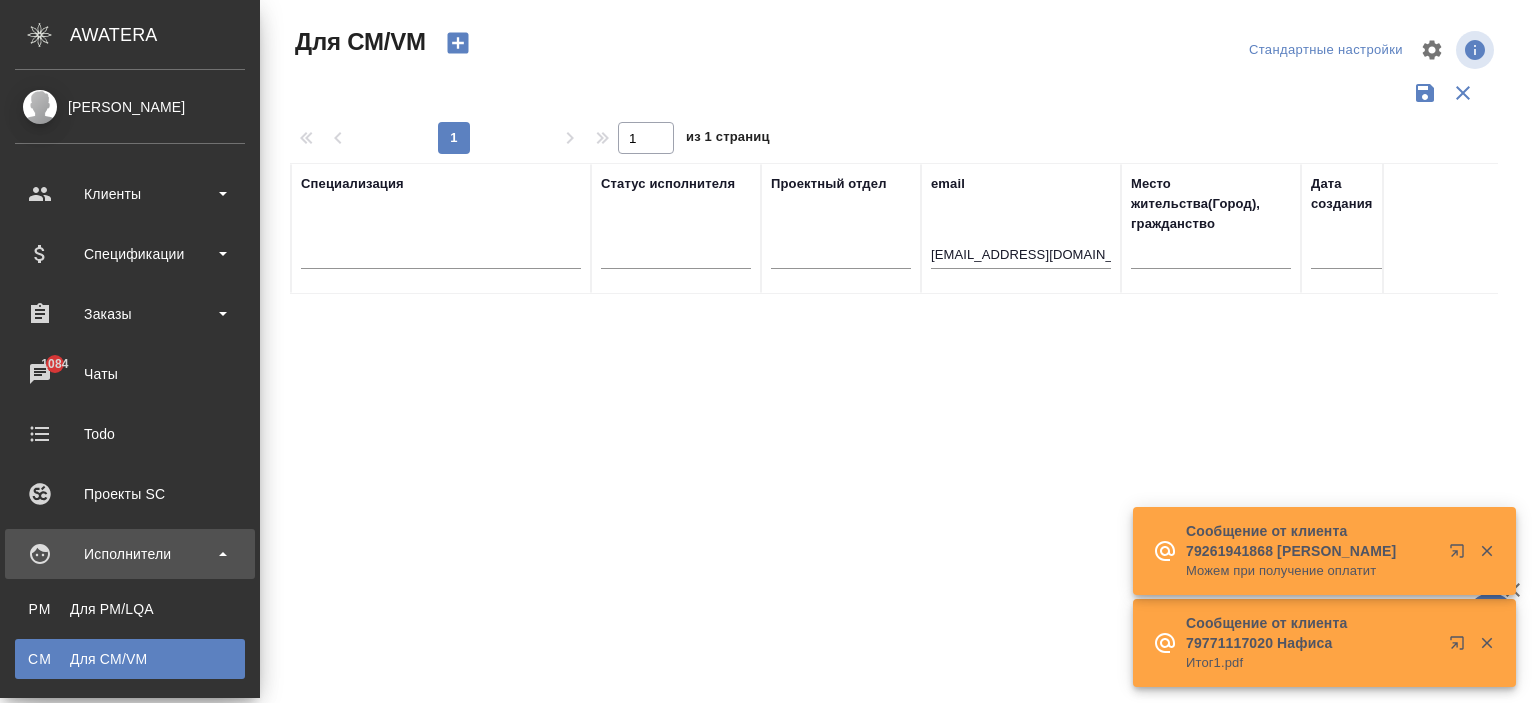scroll, scrollTop: 191, scrollLeft: 0, axis: vertical 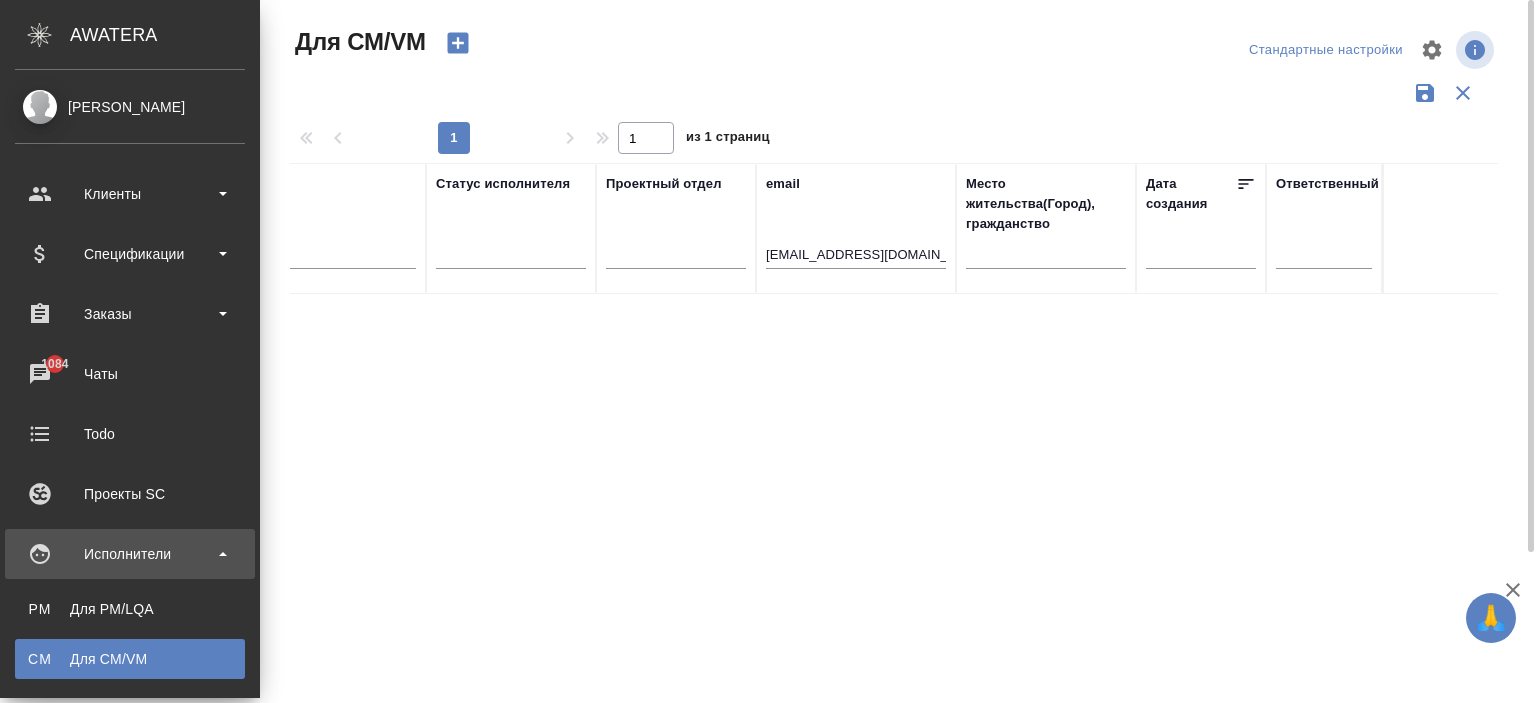 click on "lanafrenzel@gmail.com" at bounding box center [856, 258] 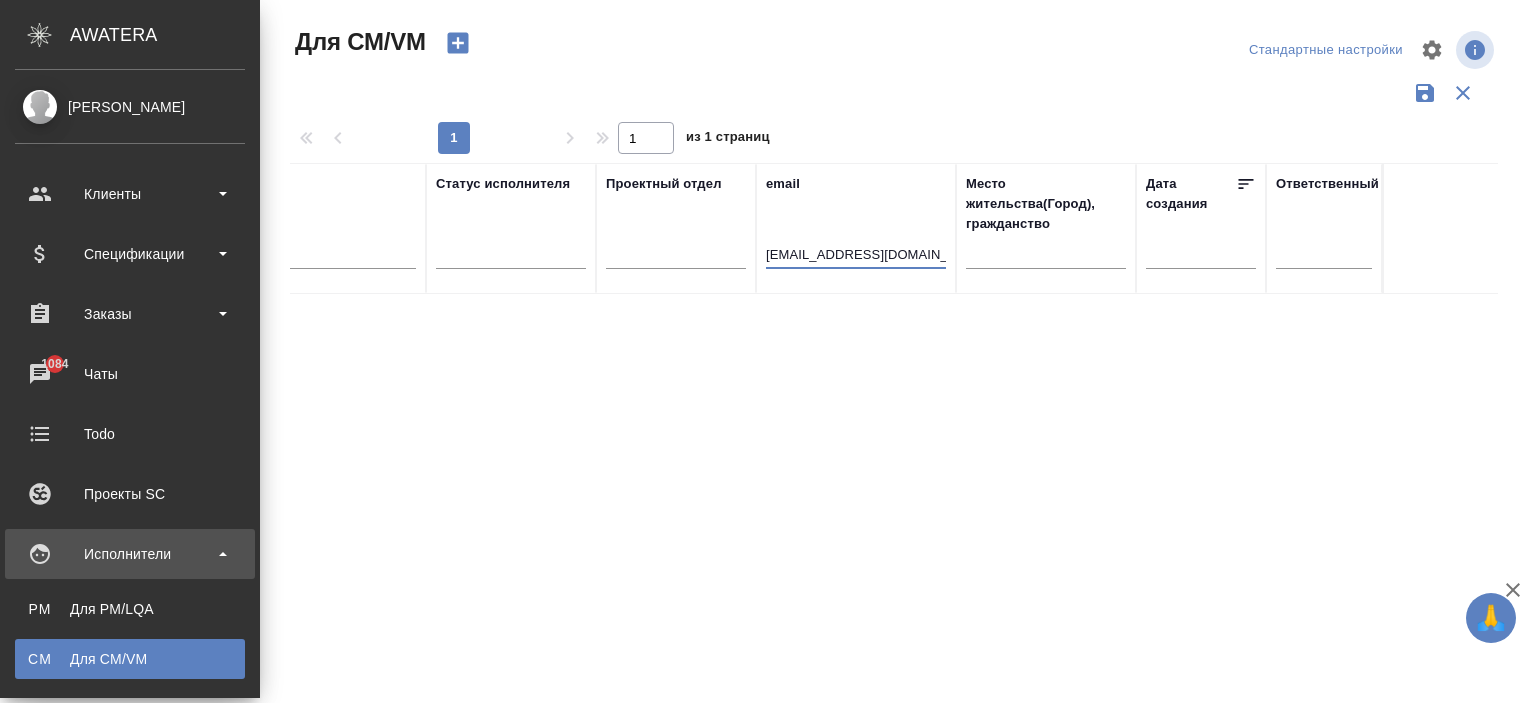 click on "lanafrenzel@gmail.com" at bounding box center [856, 256] 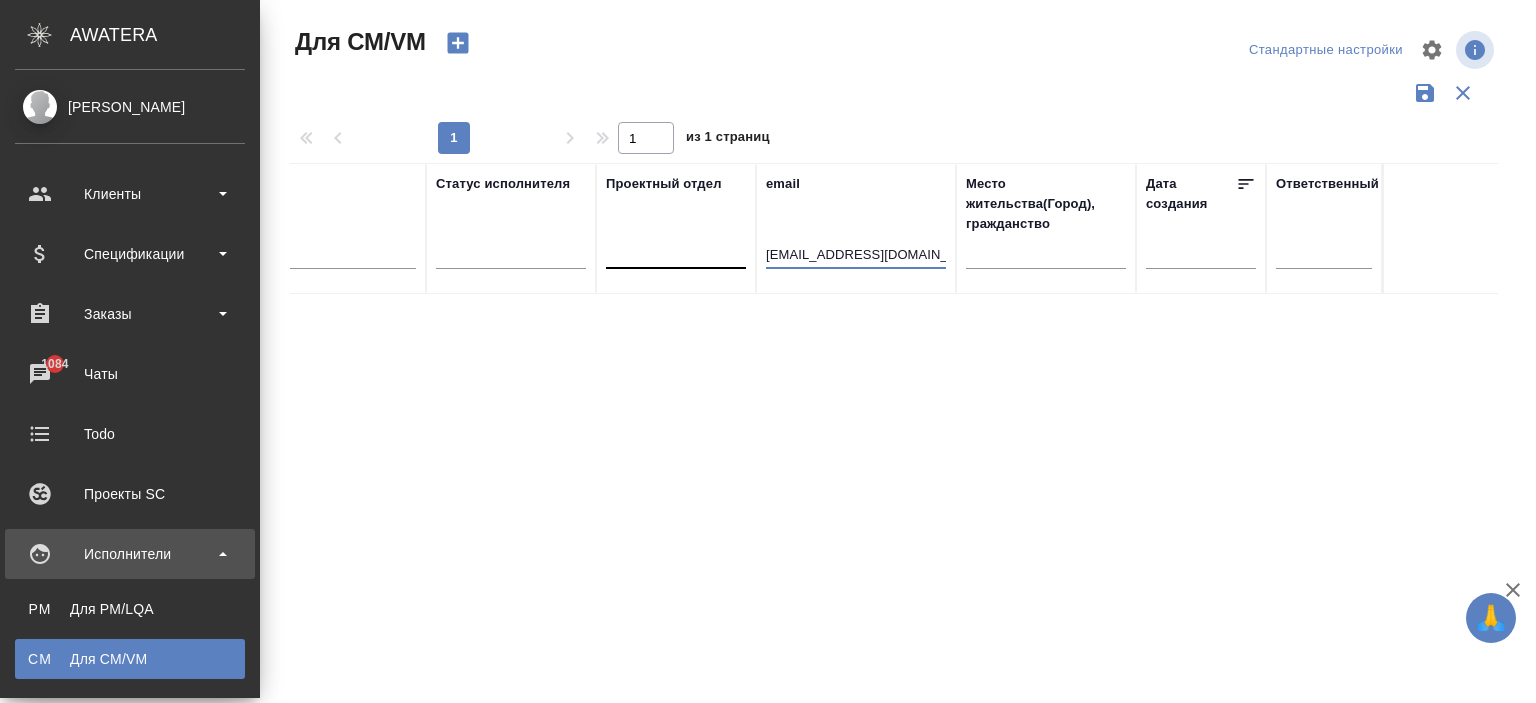 drag, startPoint x: 919, startPoint y: 250, endPoint x: 666, endPoint y: 233, distance: 253.5705 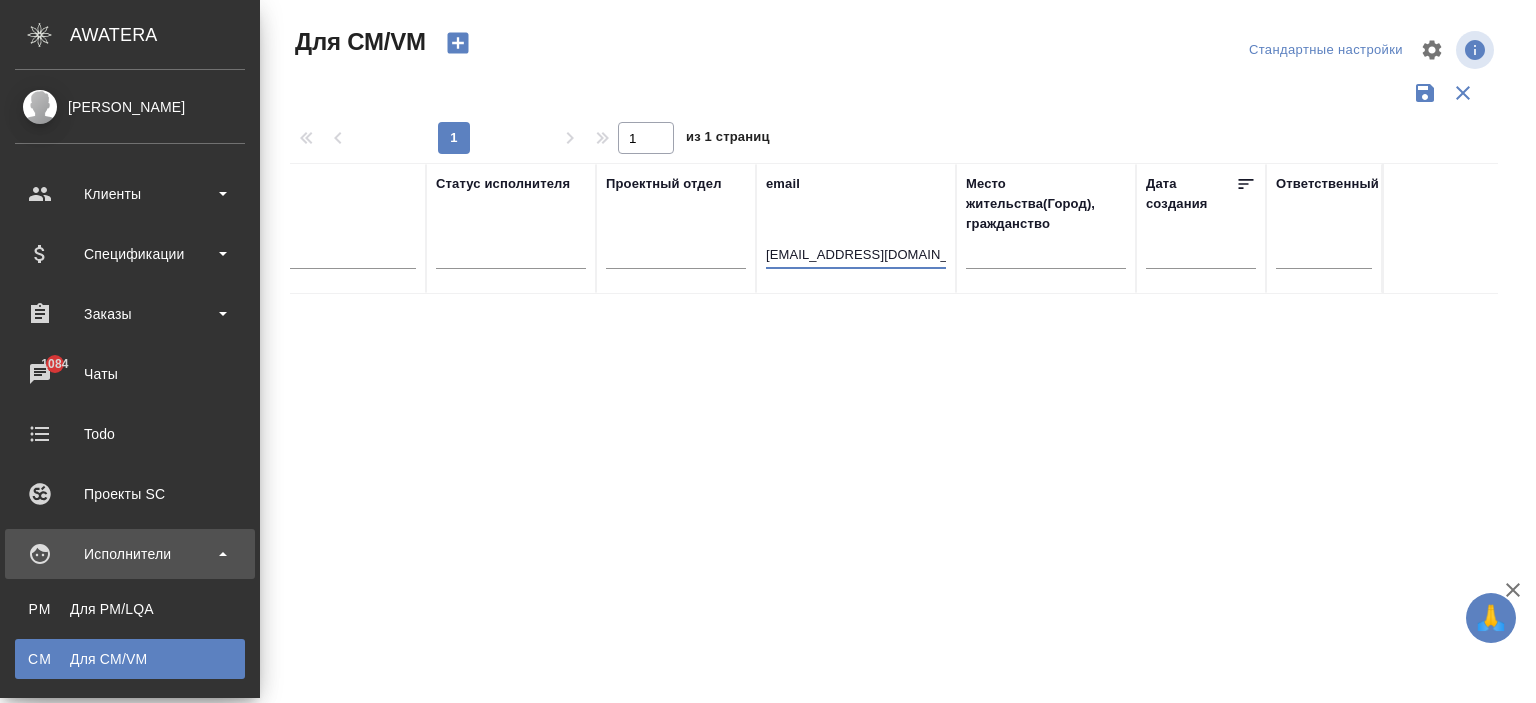 click on "lanafrenzel@gmail.com" at bounding box center (856, 256) 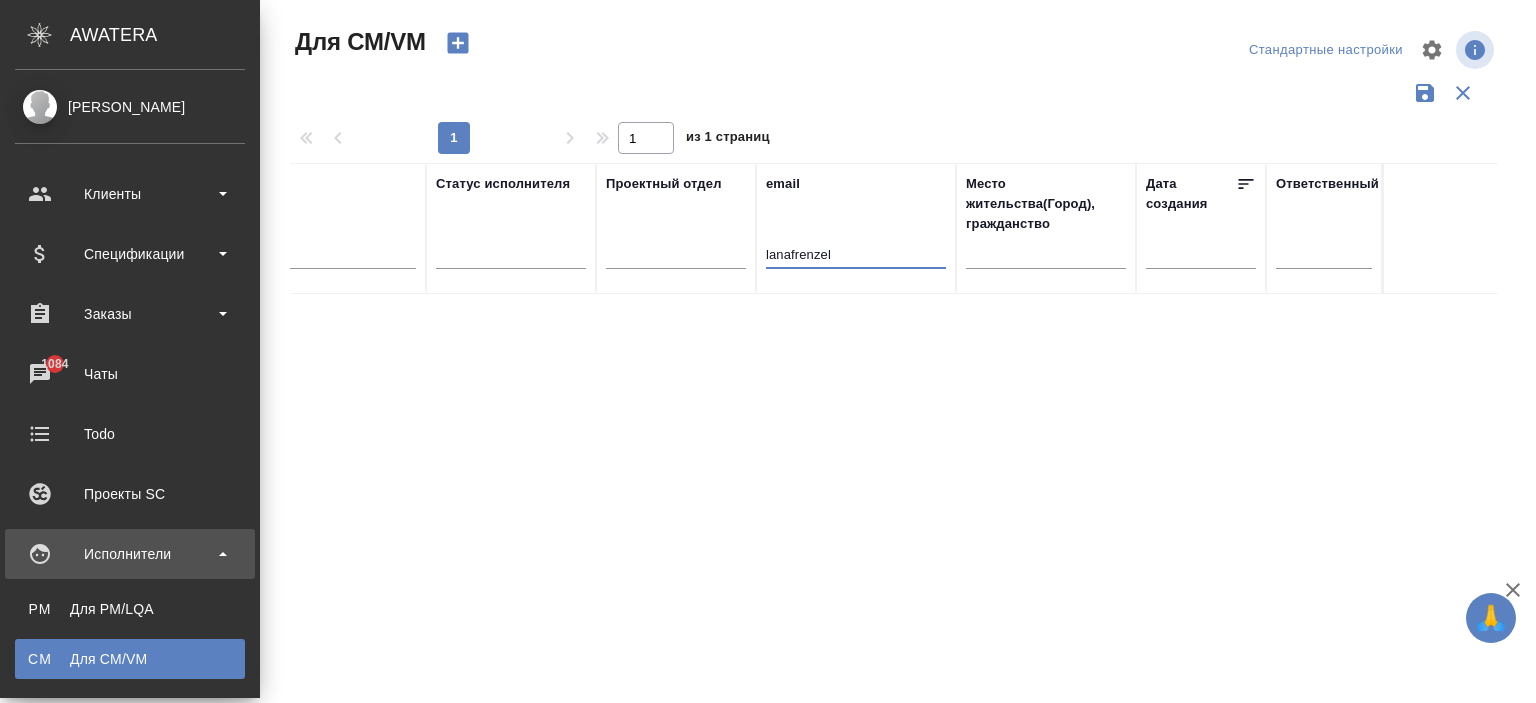 scroll, scrollTop: 191, scrollLeft: 0, axis: vertical 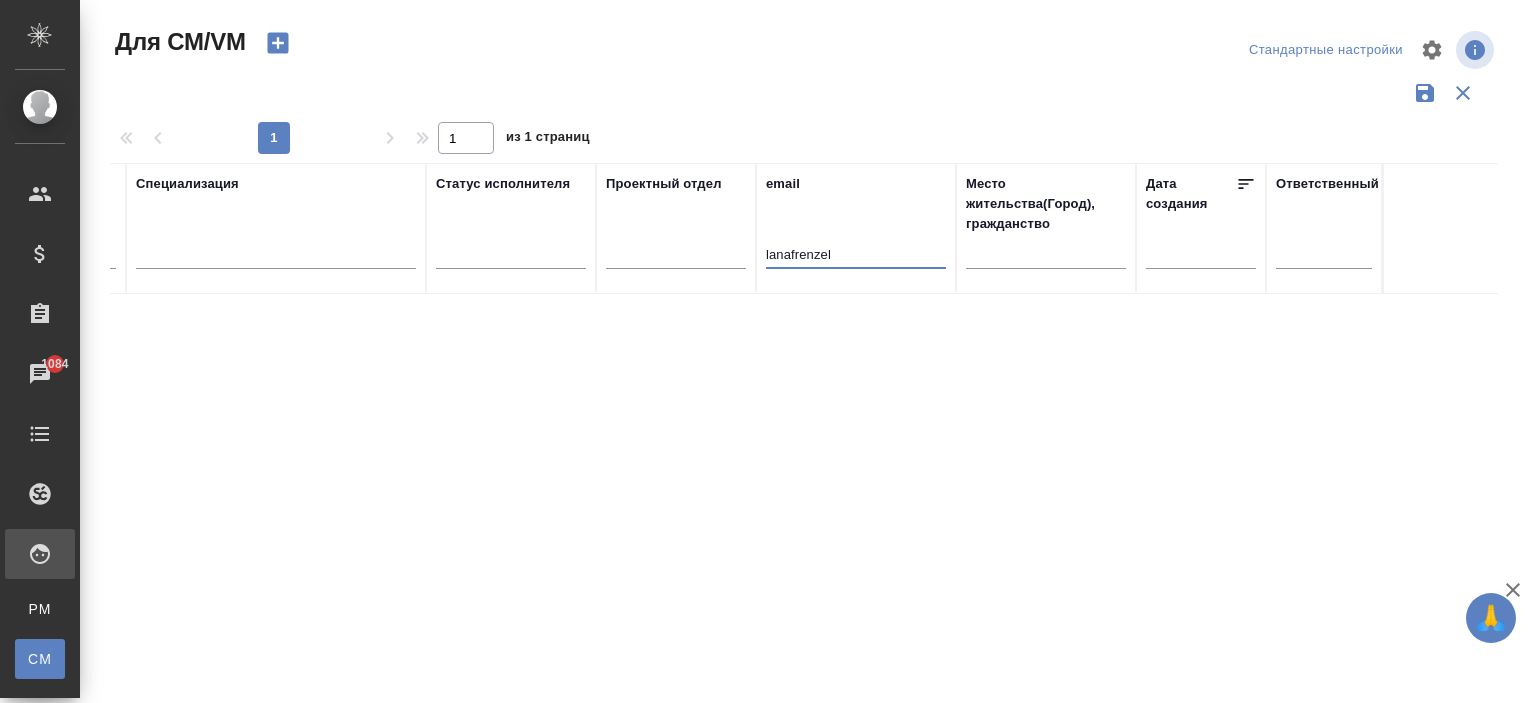 drag, startPoint x: 831, startPoint y: 244, endPoint x: 776, endPoint y: 265, distance: 58.872746 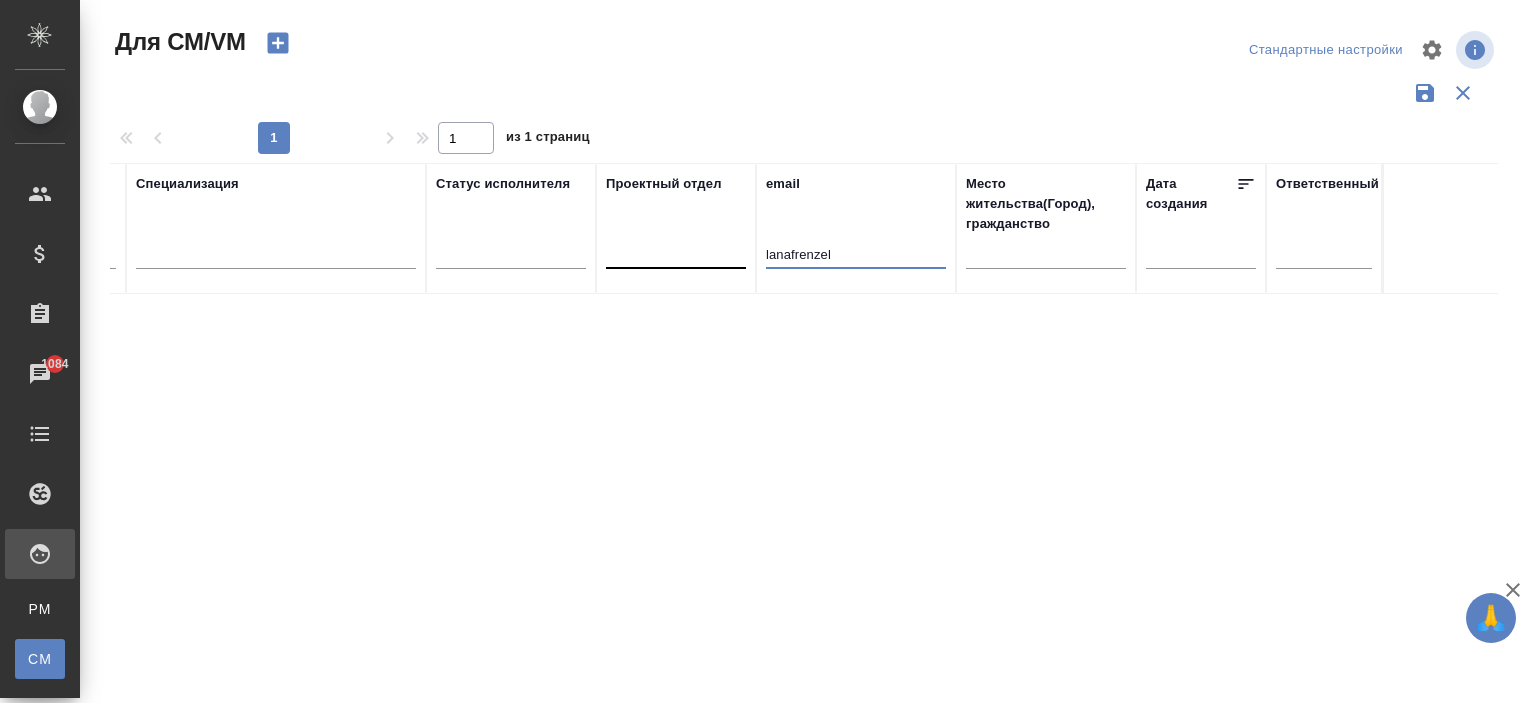 drag, startPoint x: 775, startPoint y: 255, endPoint x: 705, endPoint y: 255, distance: 70 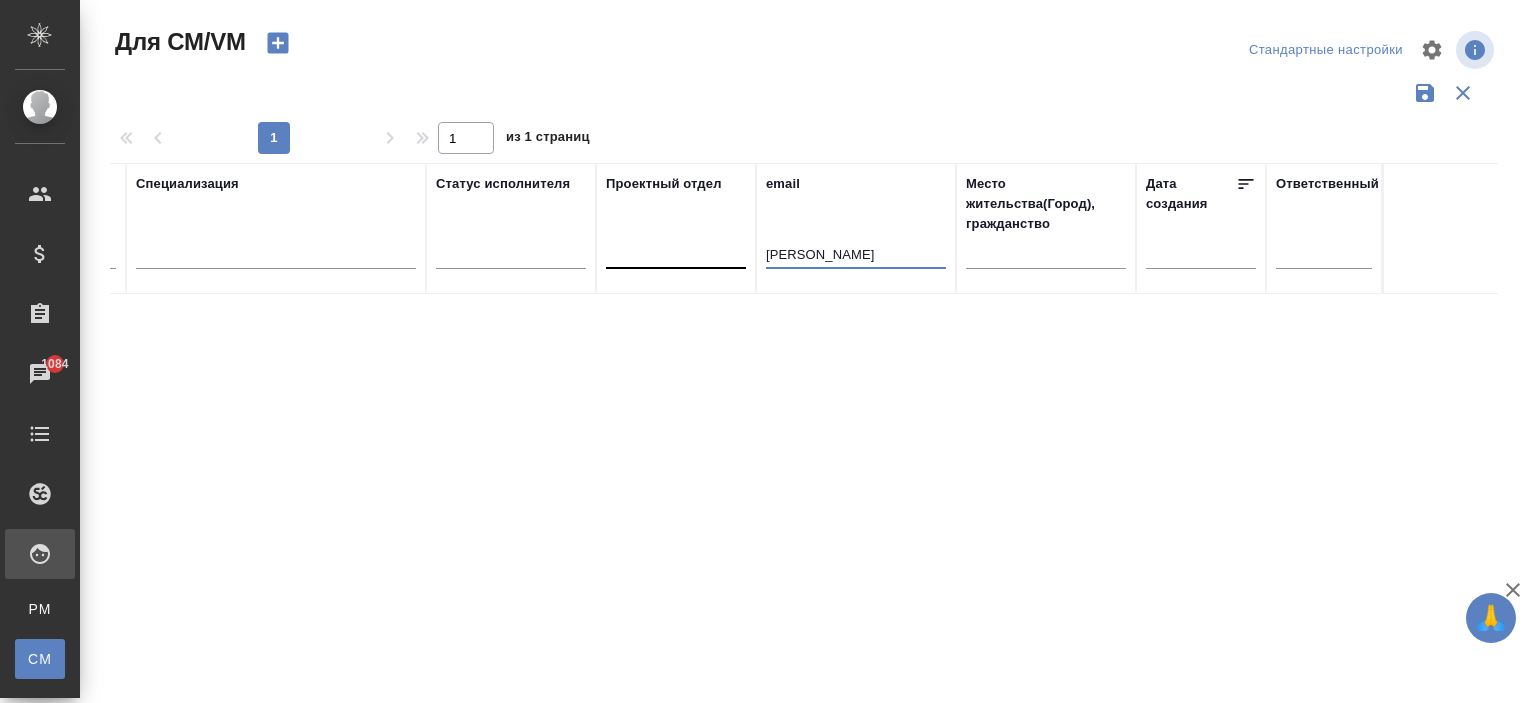 type on "frenzel" 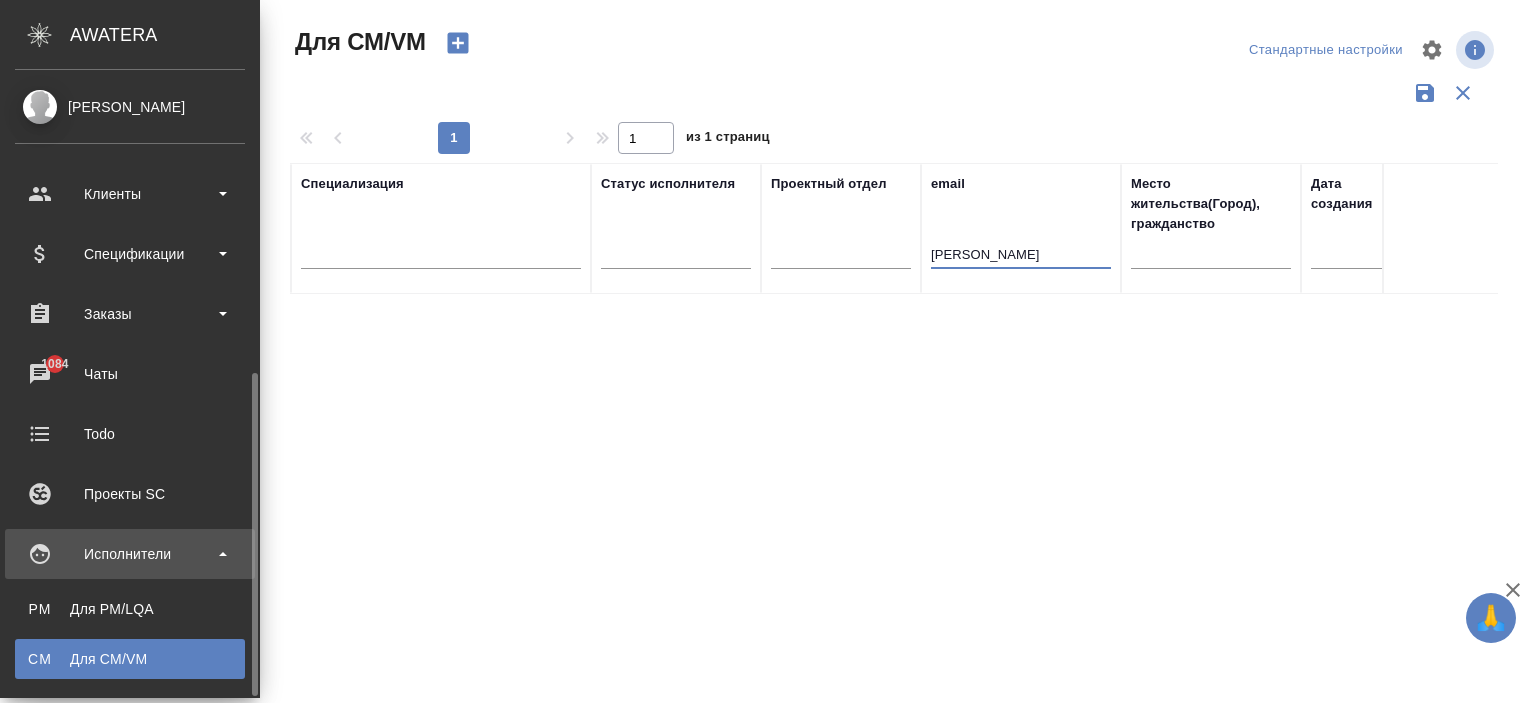 scroll, scrollTop: 200, scrollLeft: 0, axis: vertical 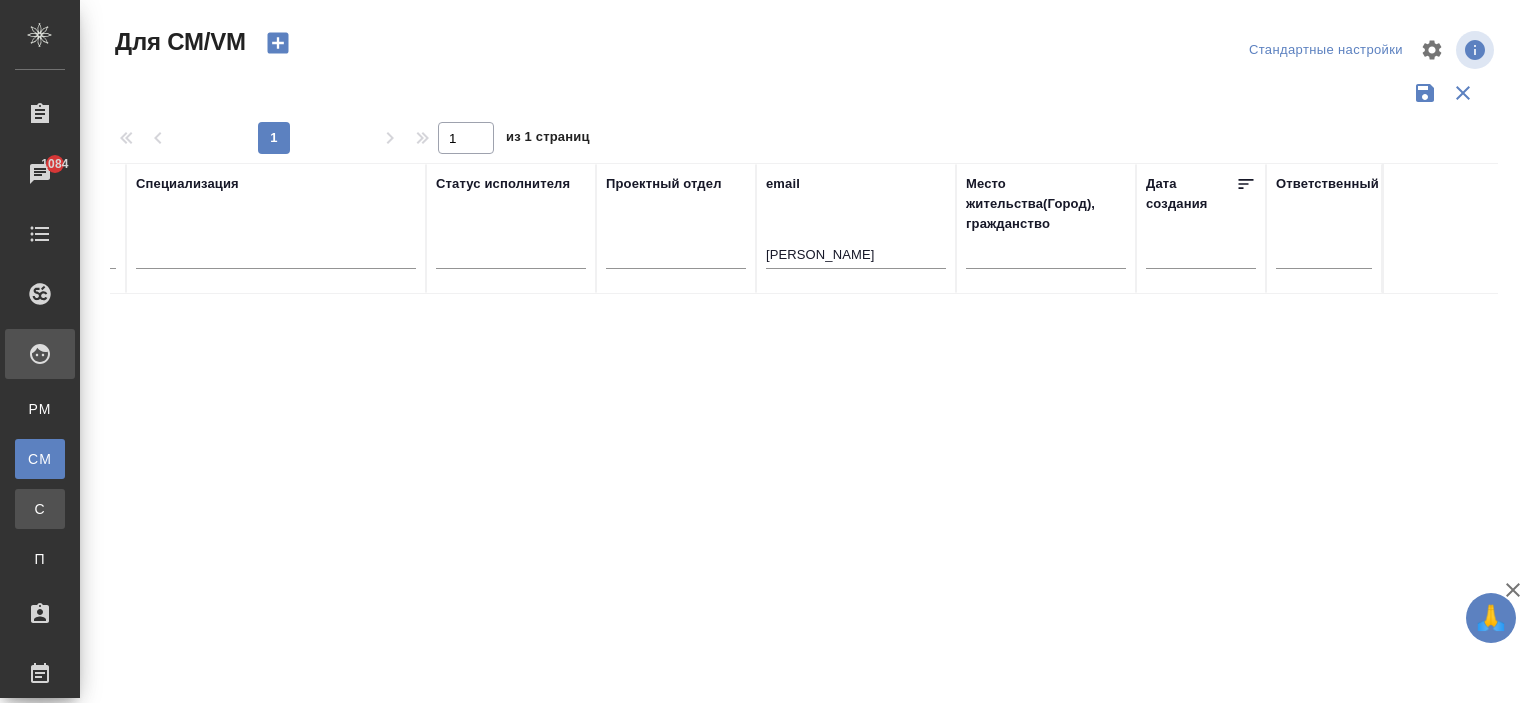 click on "С Спецификации" at bounding box center [40, 509] 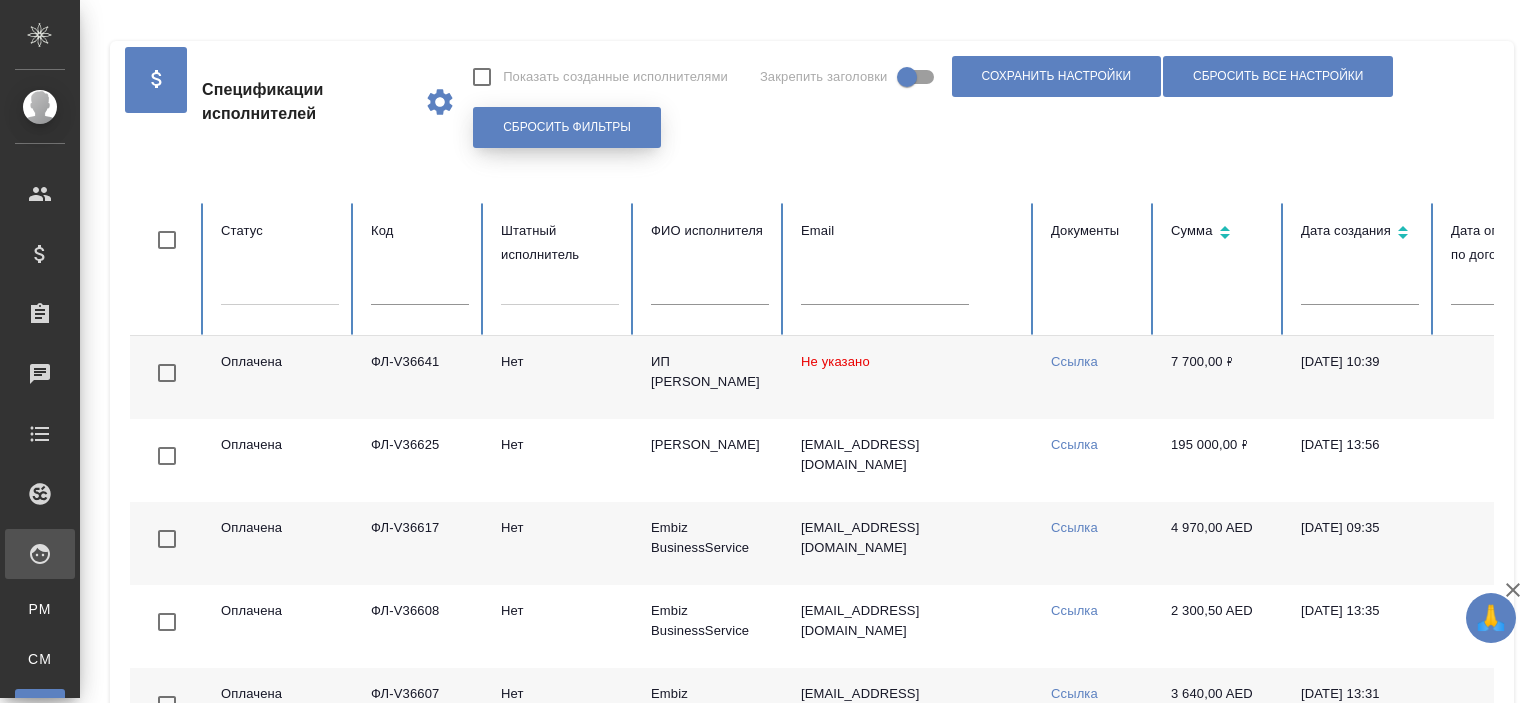 click on "Сбросить фильтры" at bounding box center [567, 127] 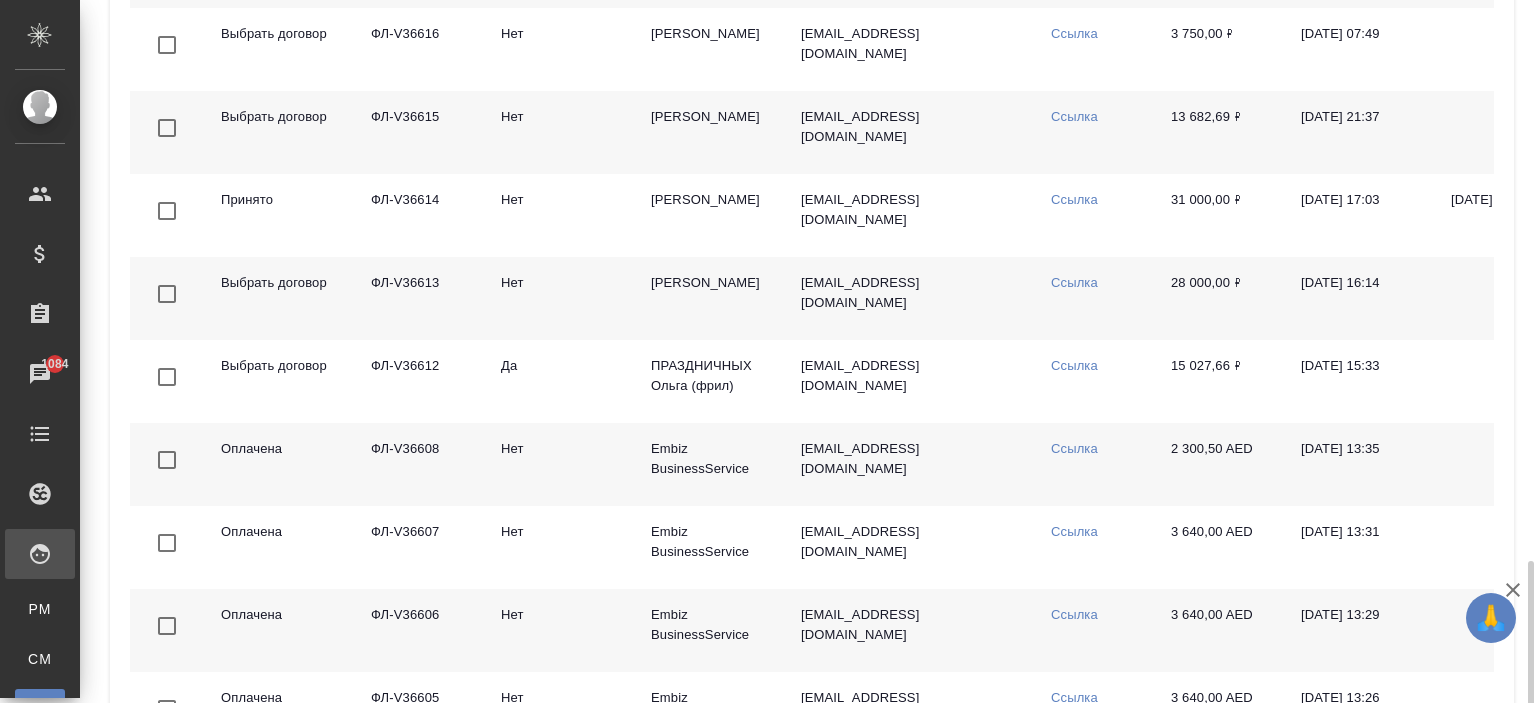 scroll, scrollTop: 1883, scrollLeft: 0, axis: vertical 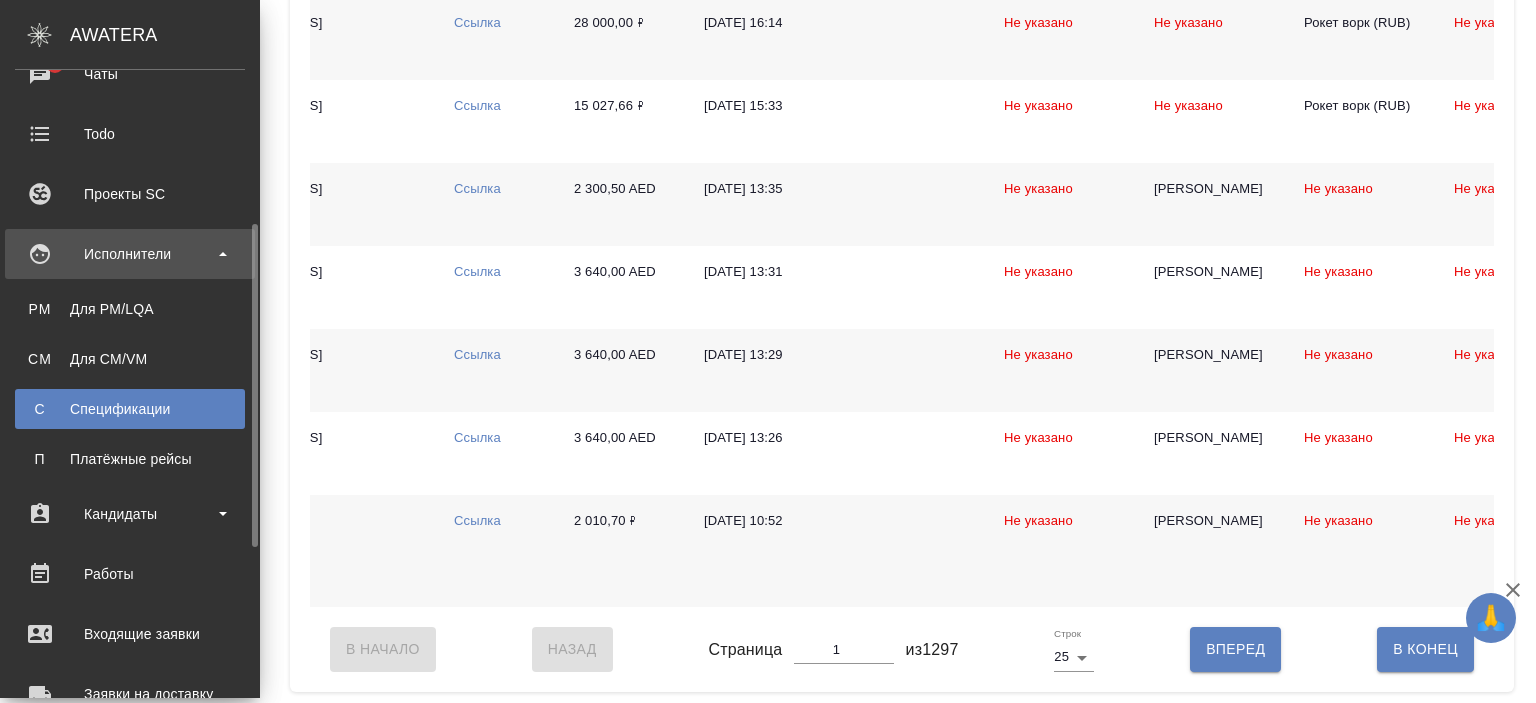 click on "Спецификации" at bounding box center (130, 409) 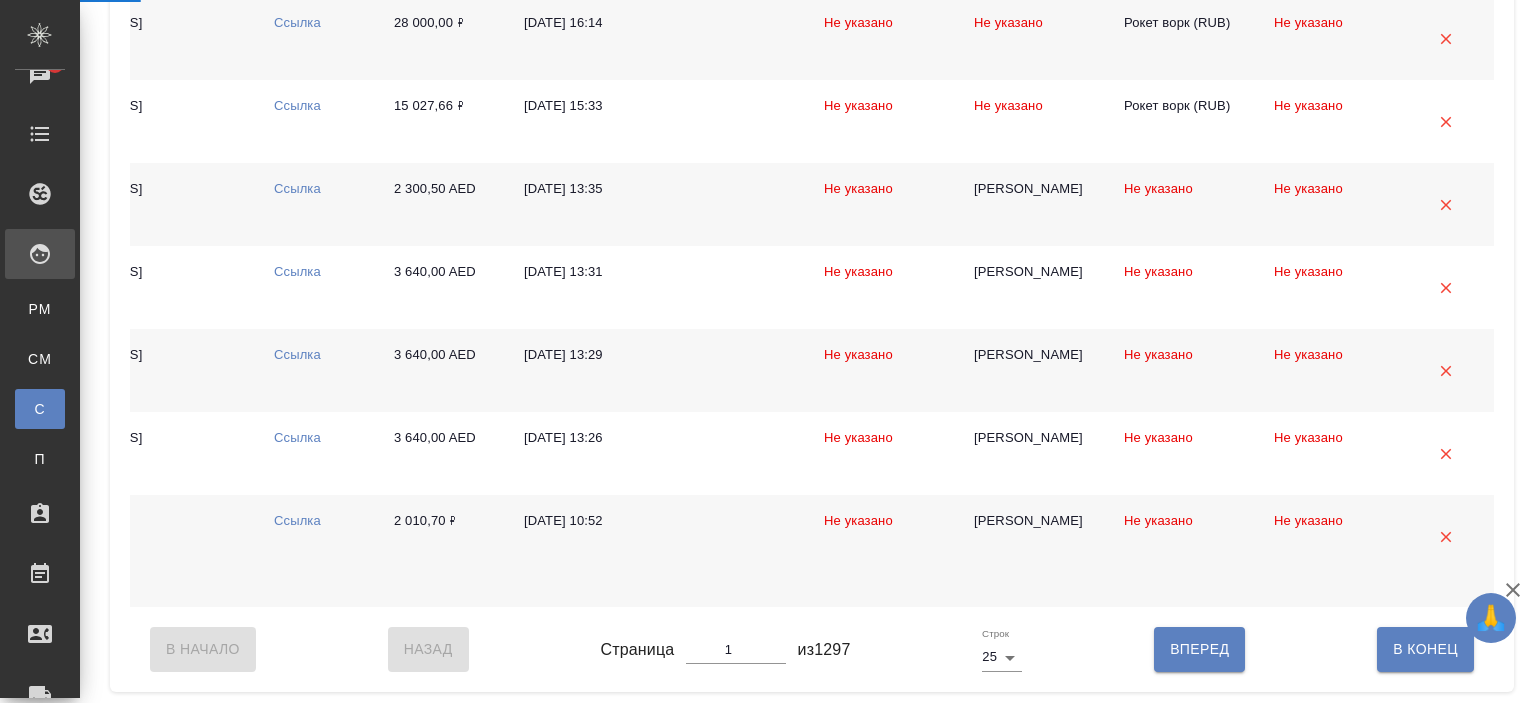 scroll, scrollTop: 0, scrollLeft: 203, axis: horizontal 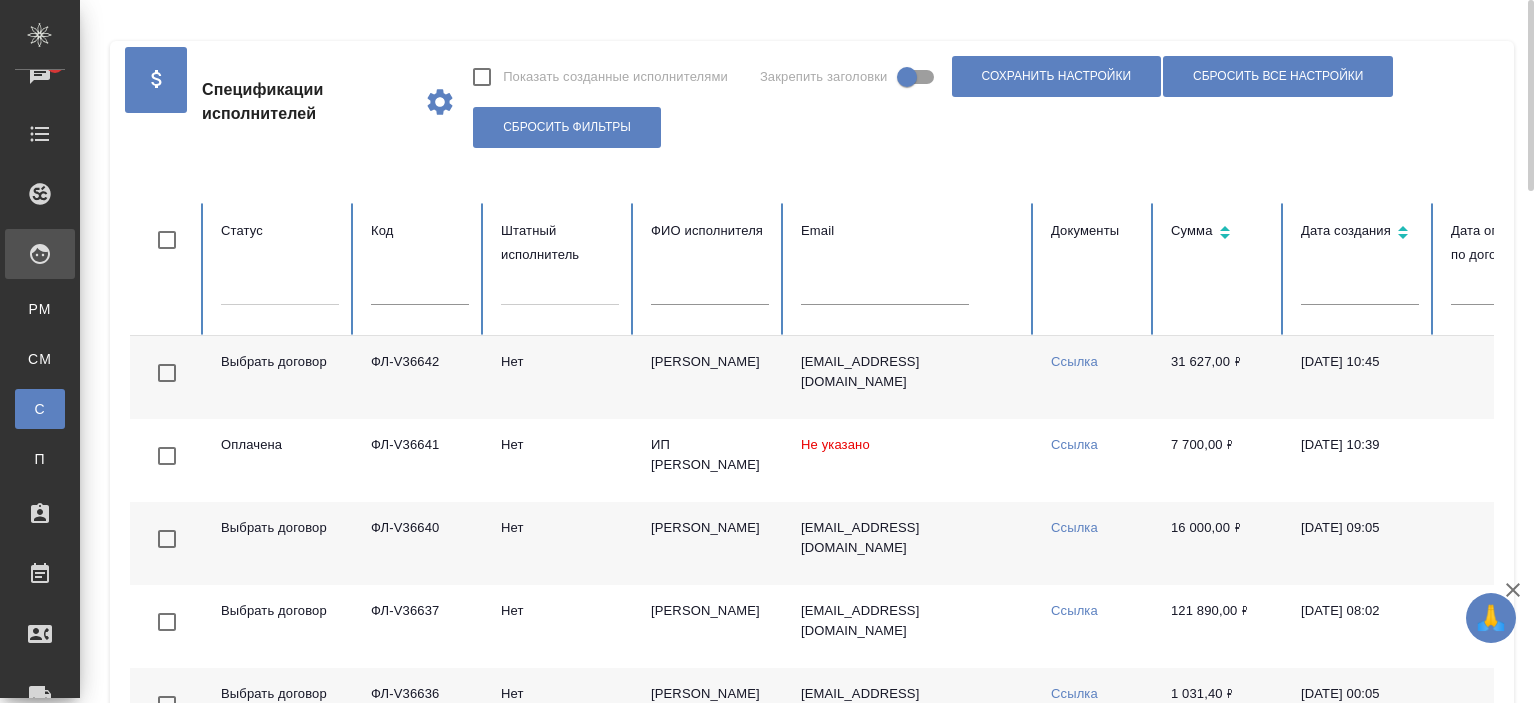 click at bounding box center (420, 291) 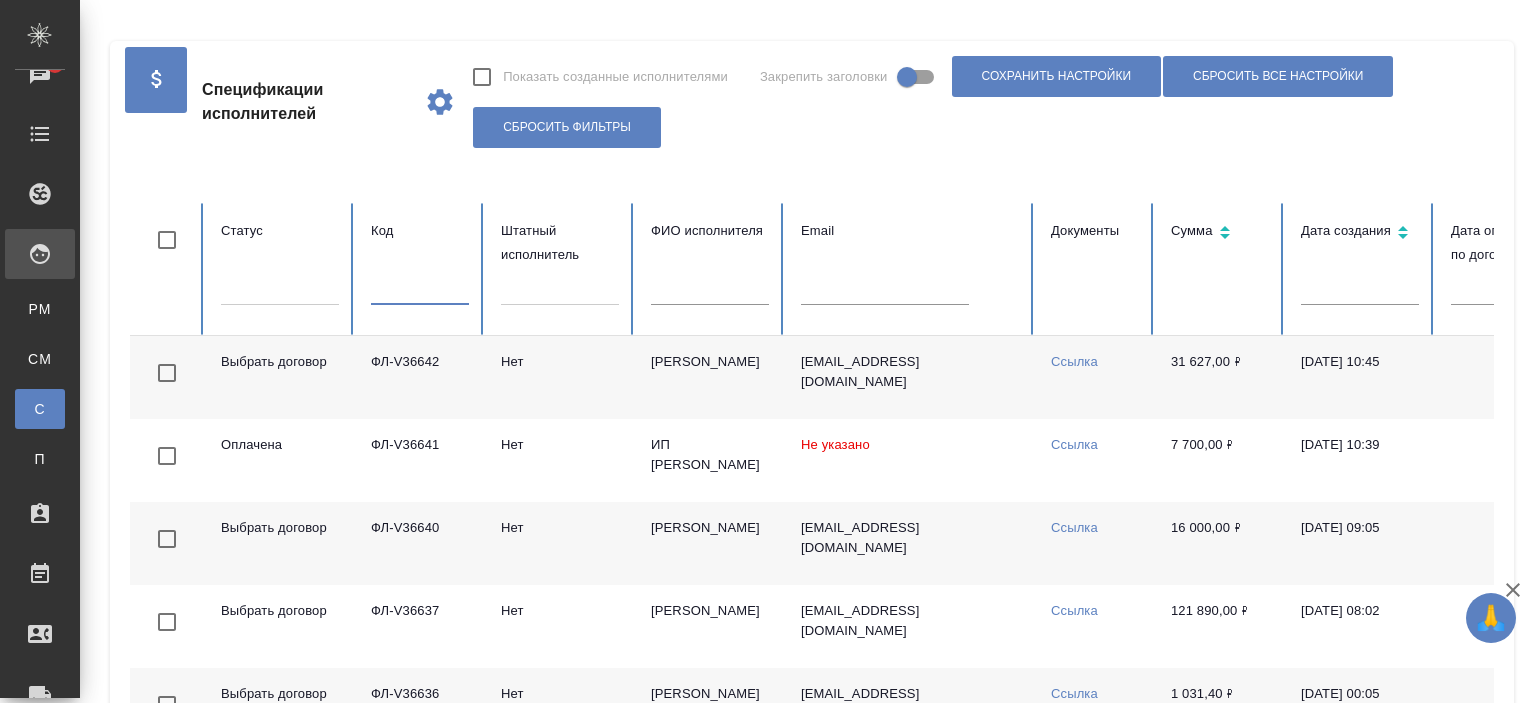 paste on "ФЛ-V35051" 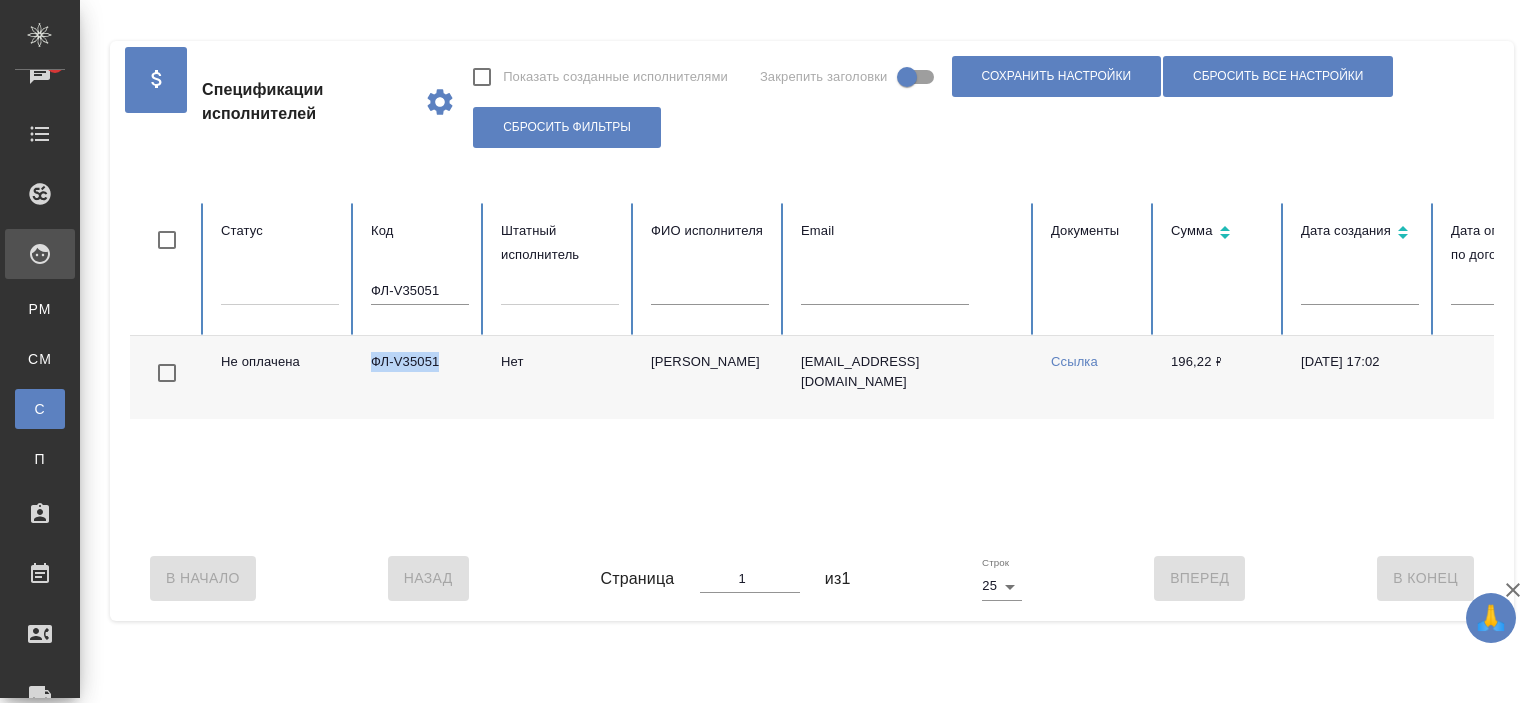 drag, startPoint x: 459, startPoint y: 362, endPoint x: 304, endPoint y: 367, distance: 155.08063 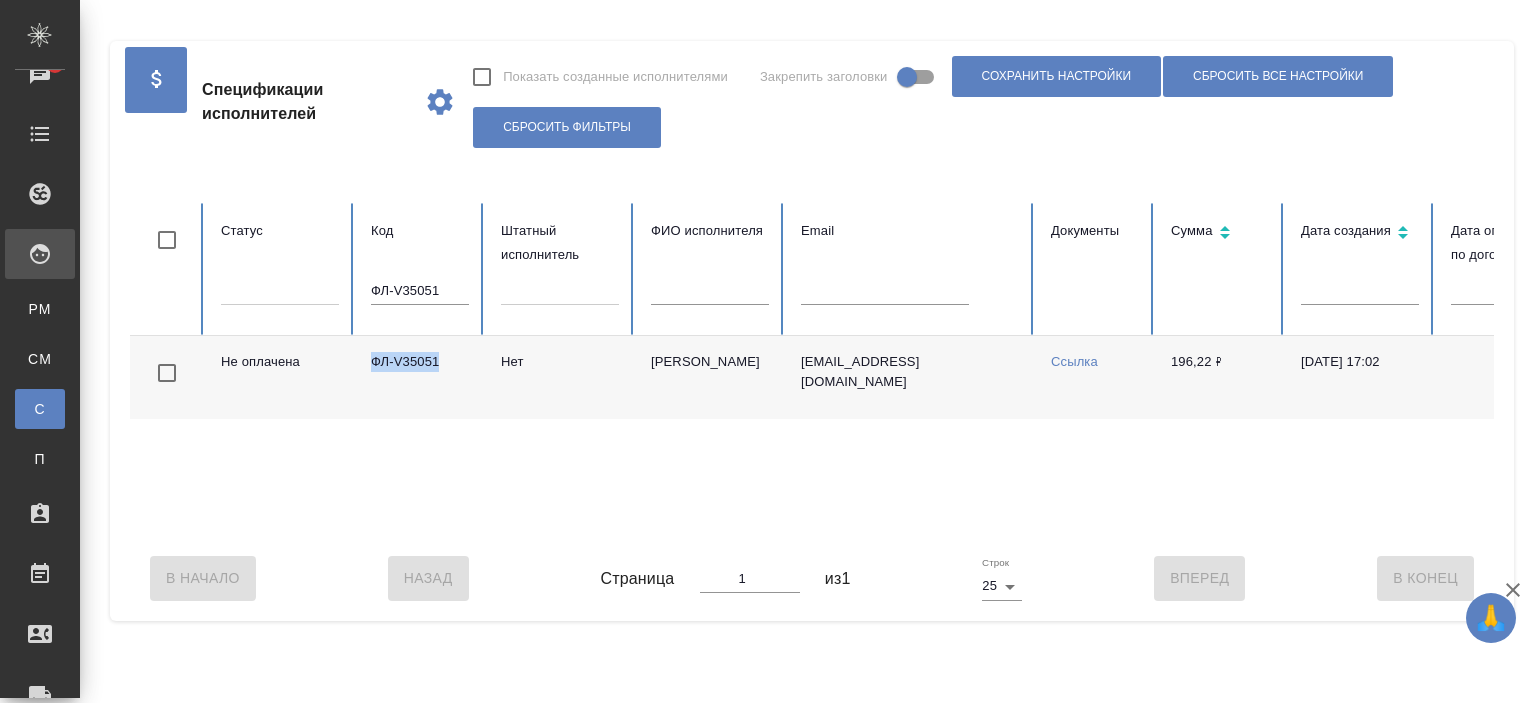 copy on "Не оплачена ФЛ-V35051" 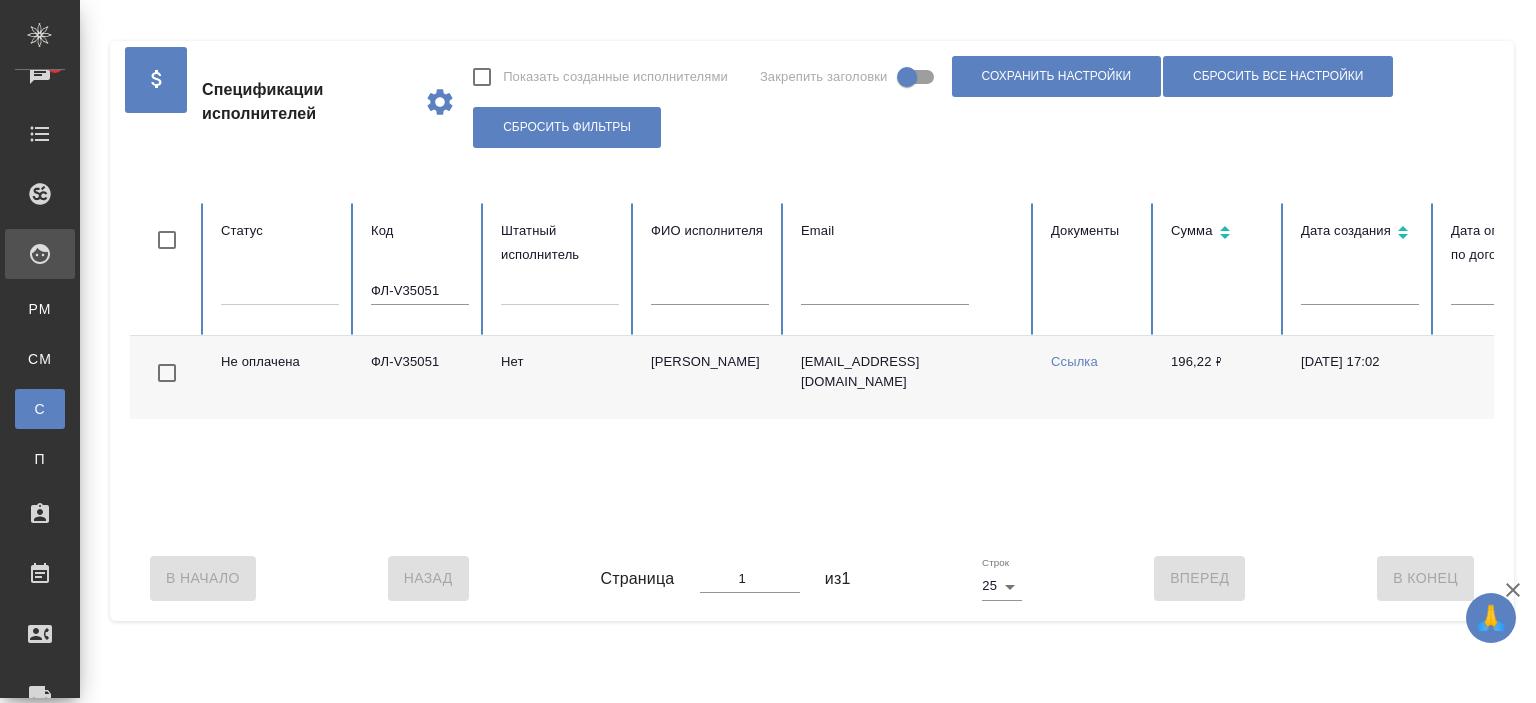 click on "Лебедева Татьяна Викторовна" at bounding box center (710, 377) 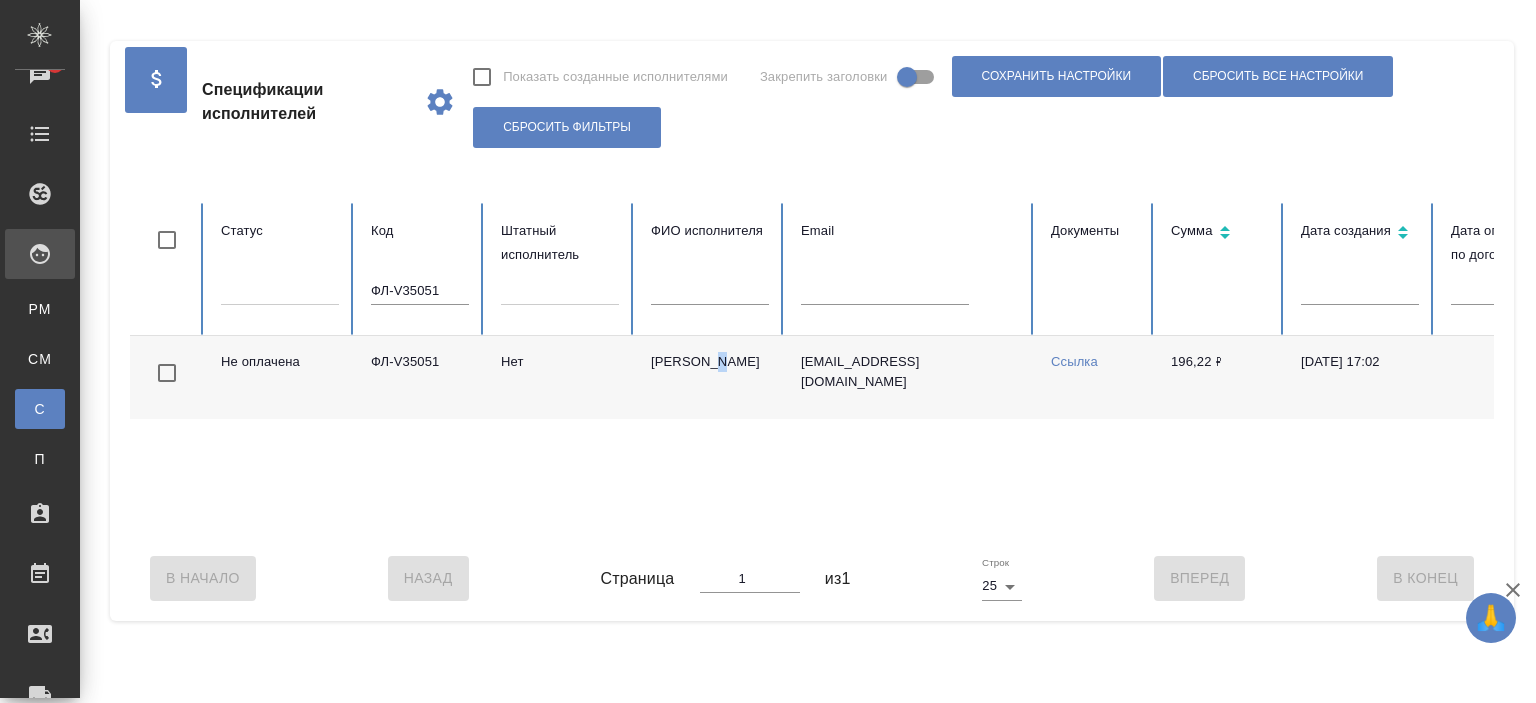 click on "Лебедева Татьяна Викторовна" at bounding box center (710, 377) 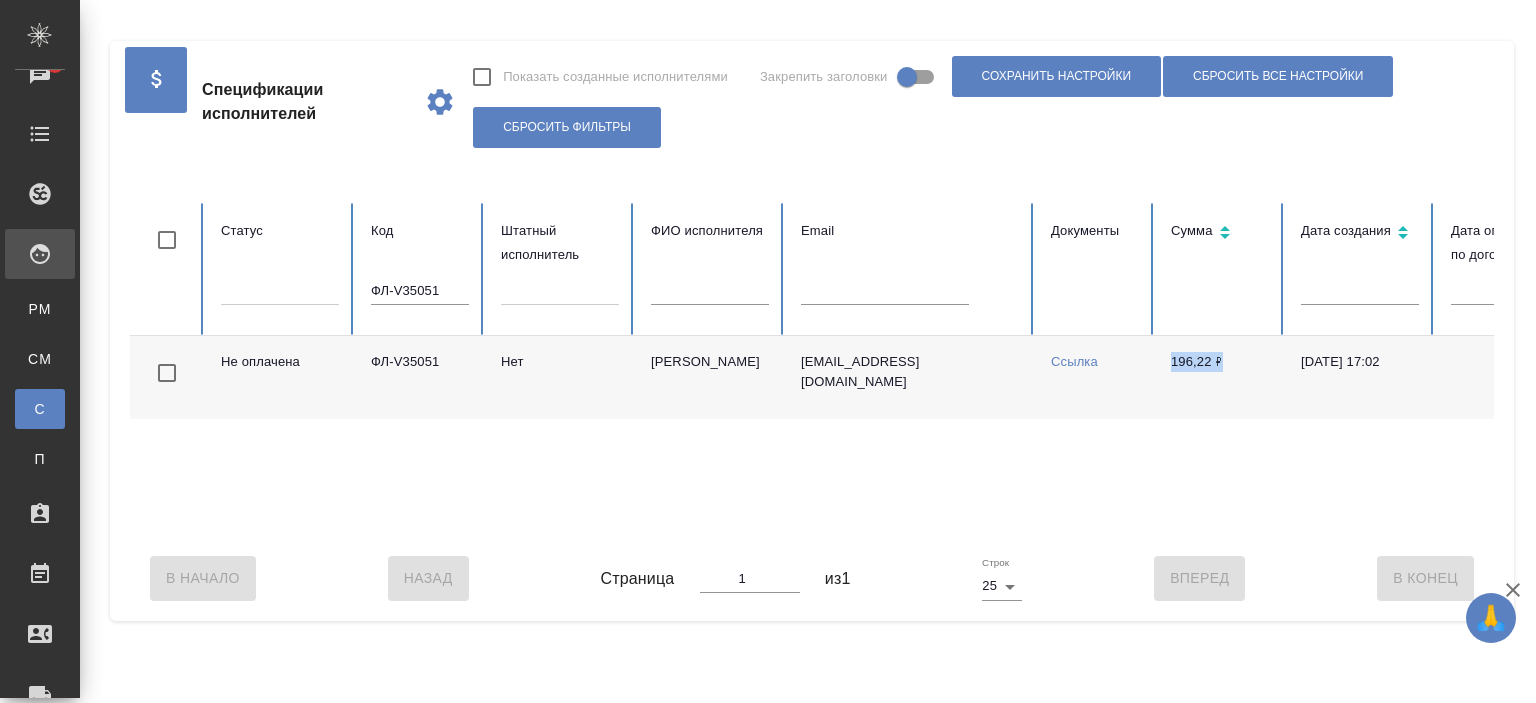 drag, startPoint x: 1238, startPoint y: 367, endPoint x: 1172, endPoint y: 360, distance: 66.37017 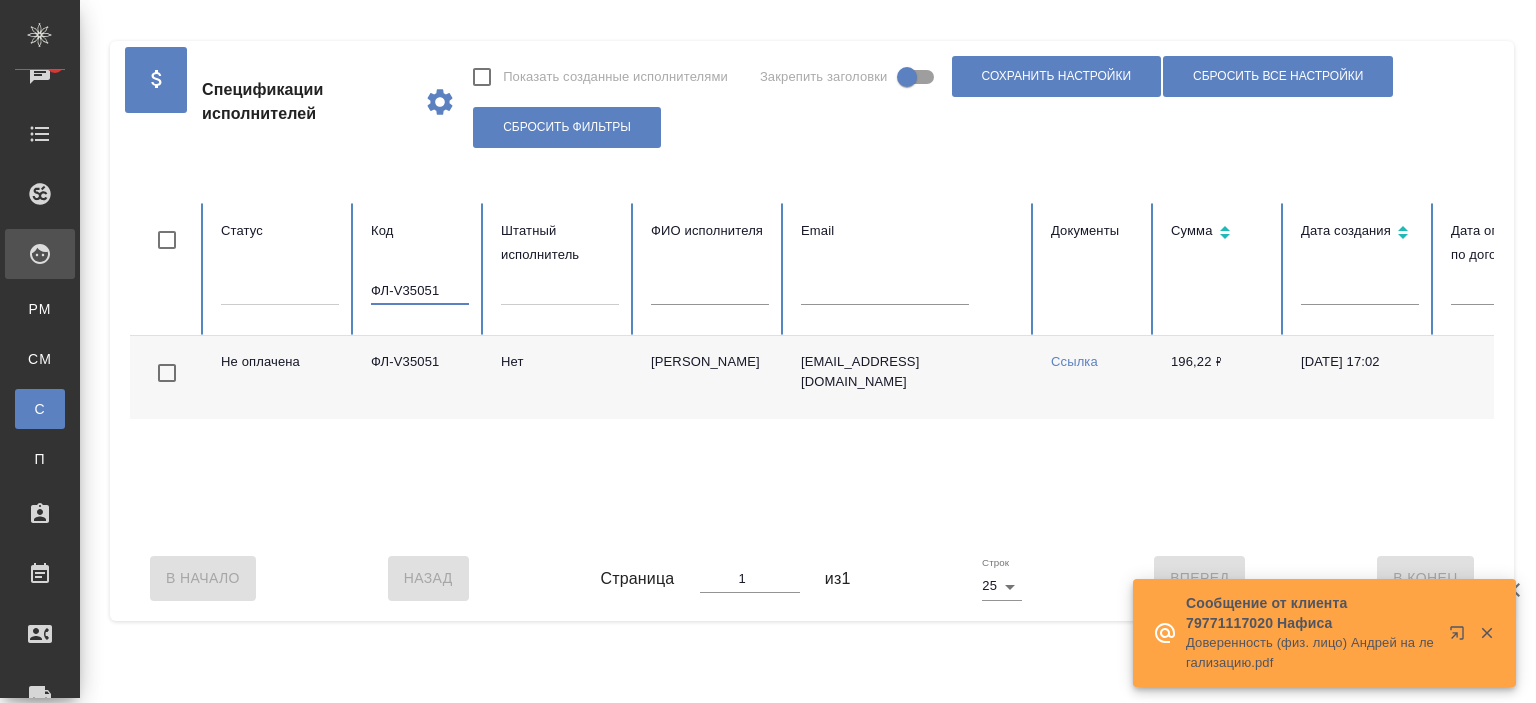 drag, startPoint x: 444, startPoint y: 293, endPoint x: 312, endPoint y: 295, distance: 132.01515 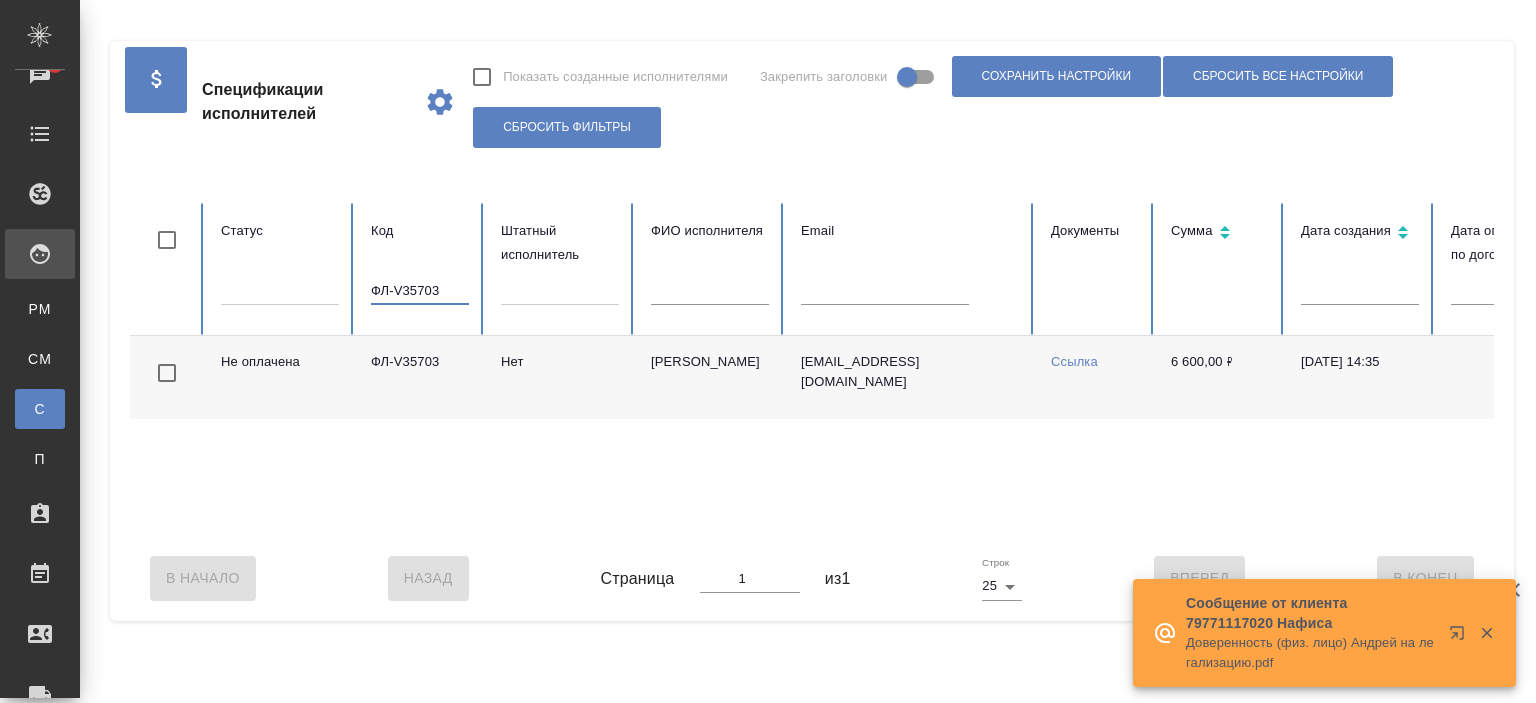 type on "ФЛ-V35703" 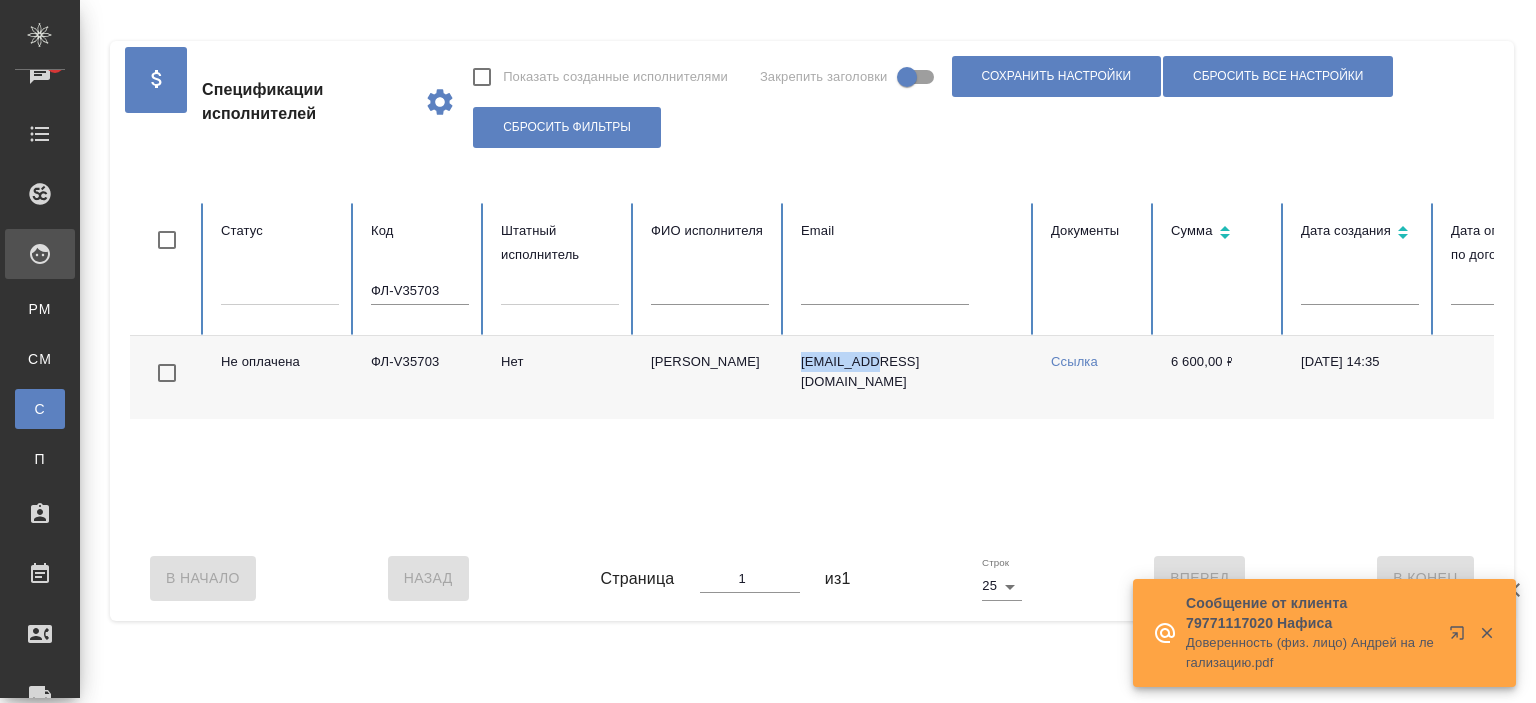 click on "9191399568@yandex.ru" at bounding box center (910, 377) 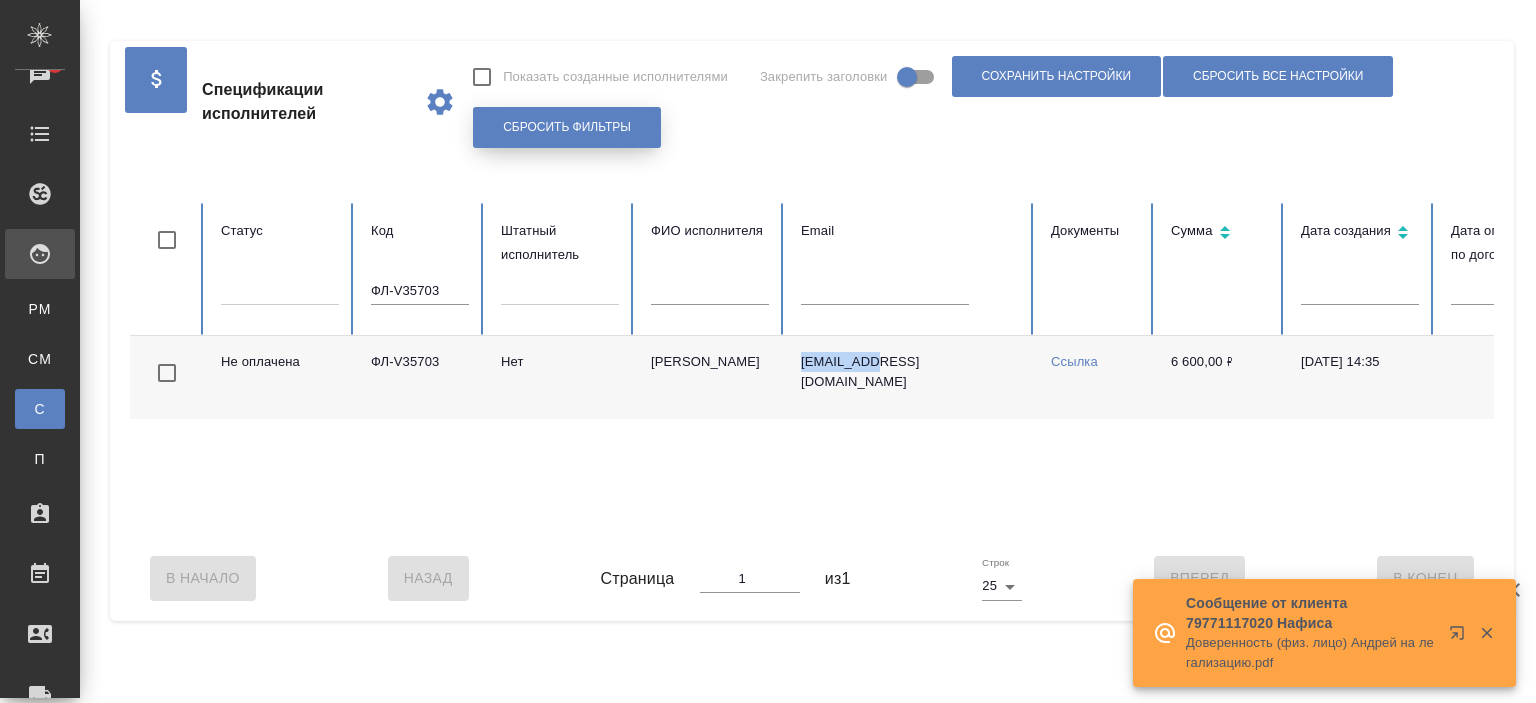 click on "Сбросить фильтры" at bounding box center (567, 127) 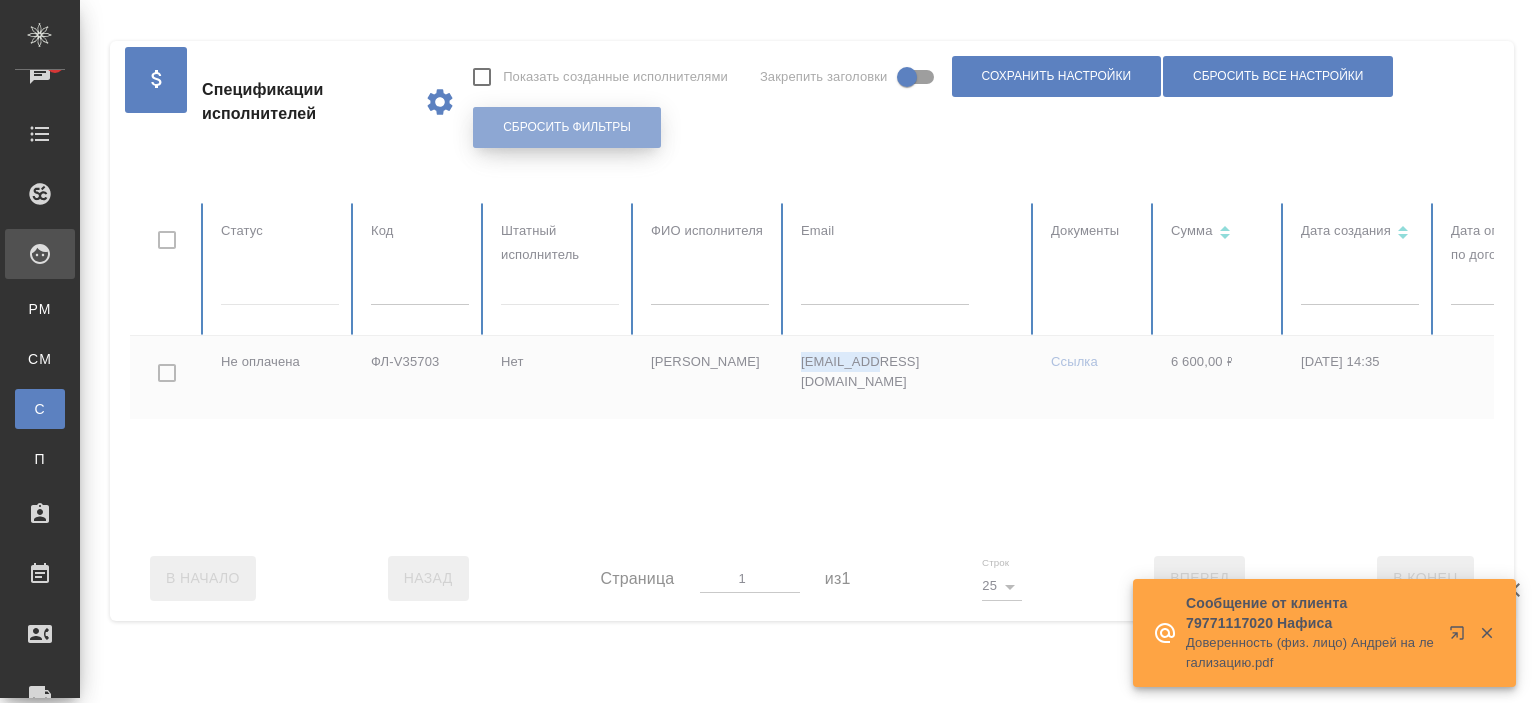 click on "Сбросить фильтры" at bounding box center (567, 127) 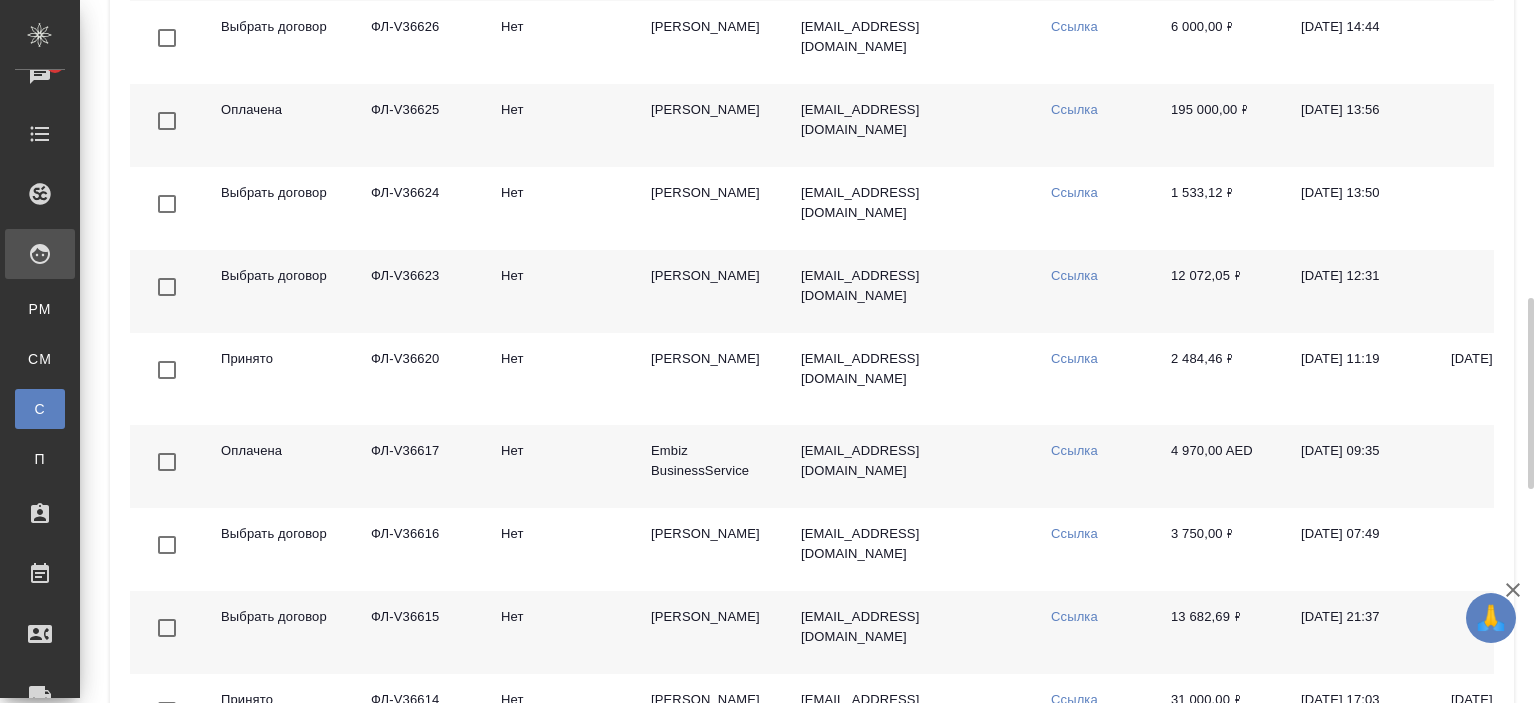 scroll, scrollTop: 1883, scrollLeft: 0, axis: vertical 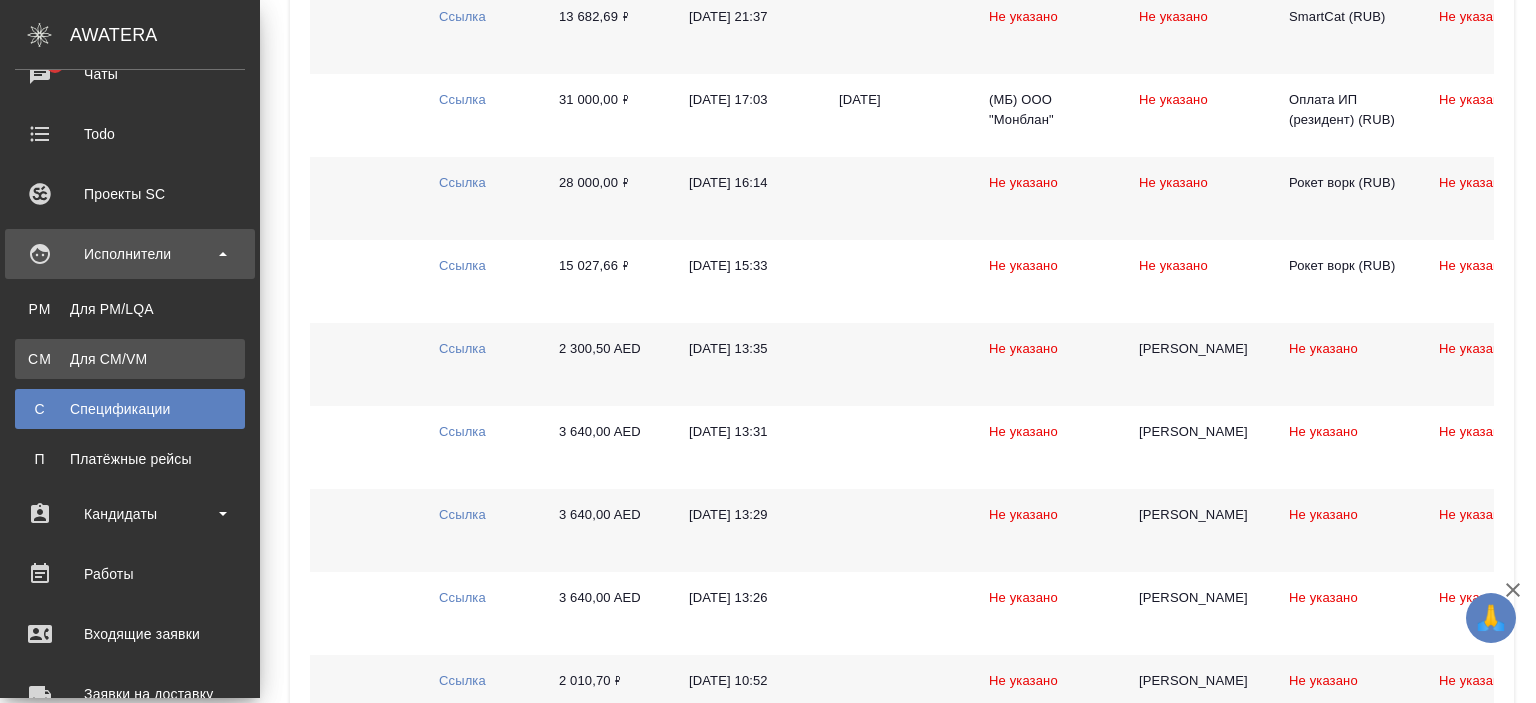 click on "CM Для CM/VM" at bounding box center (130, 359) 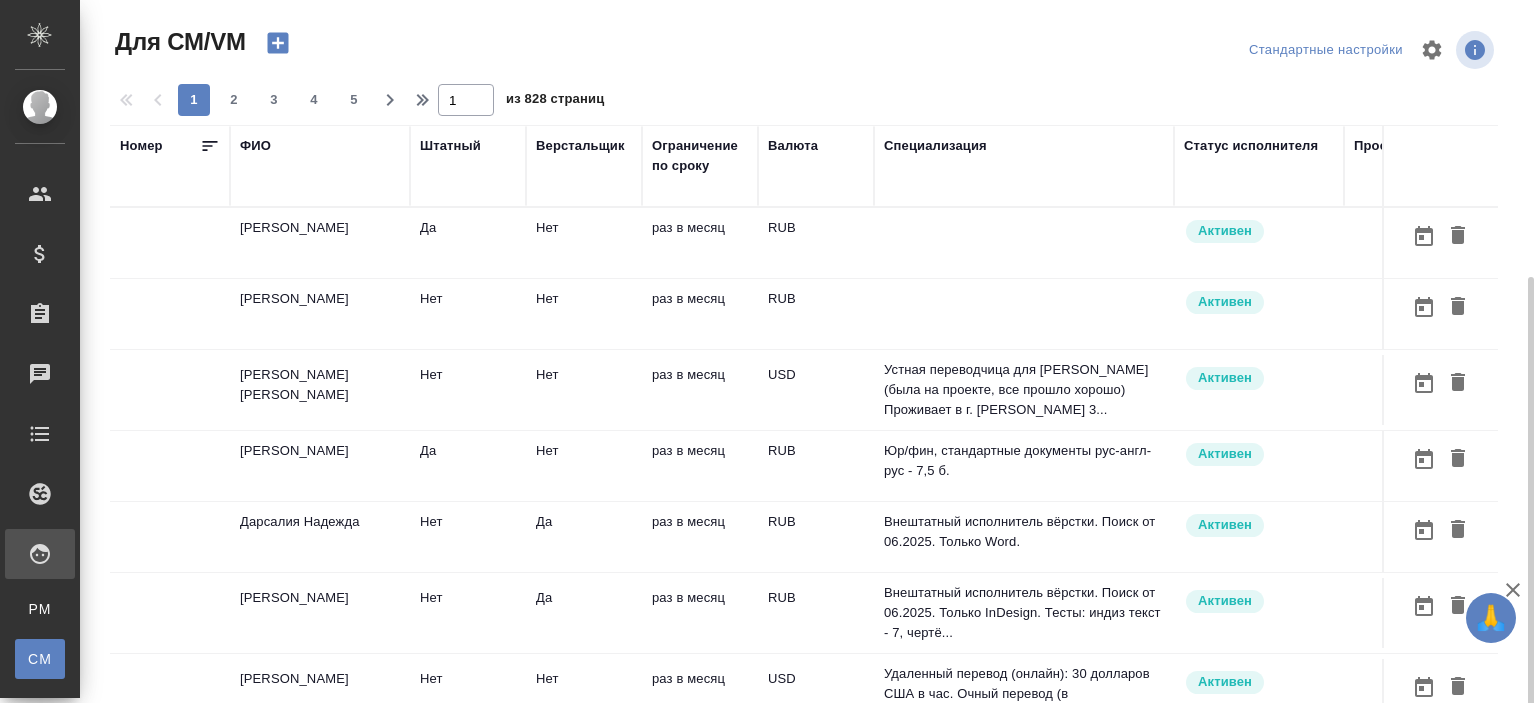 scroll, scrollTop: 152, scrollLeft: 0, axis: vertical 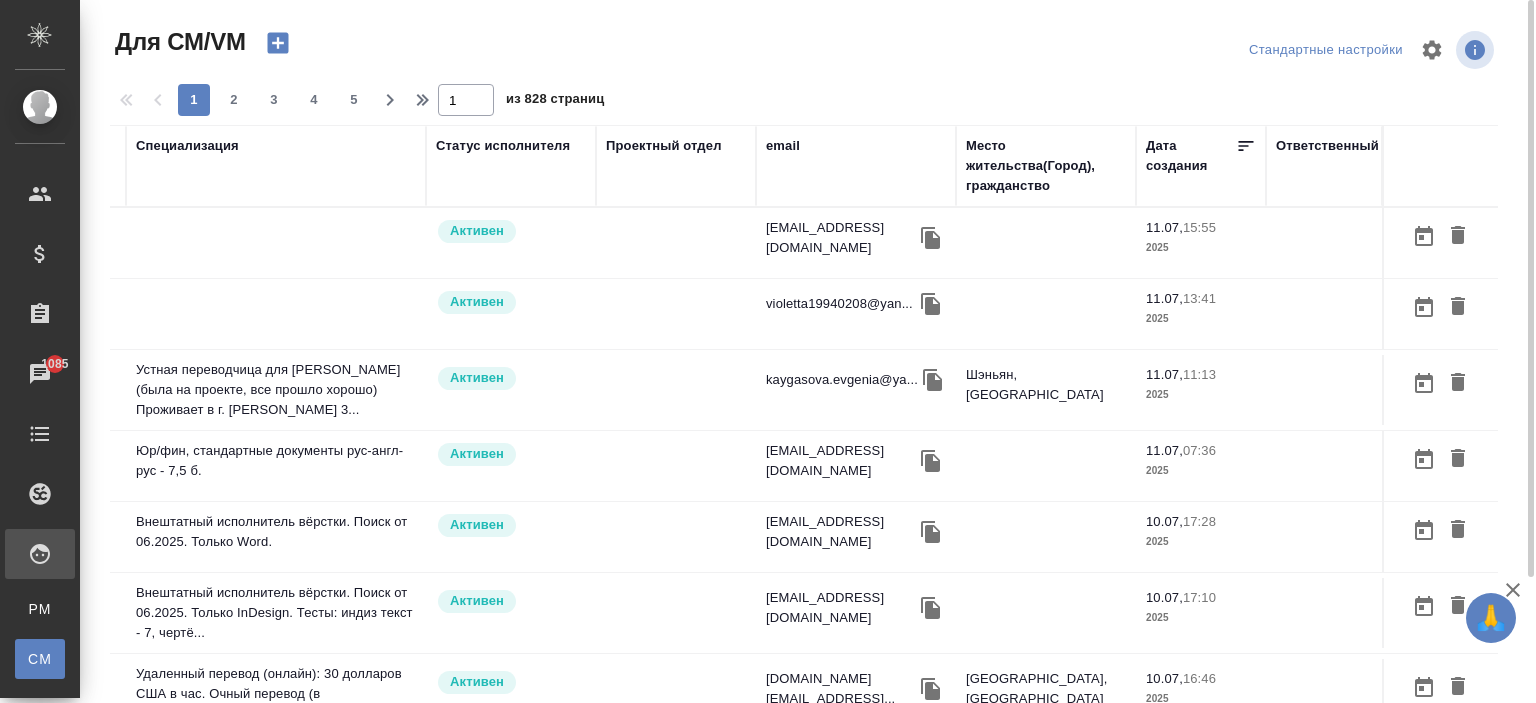 click on "email" at bounding box center (783, 146) 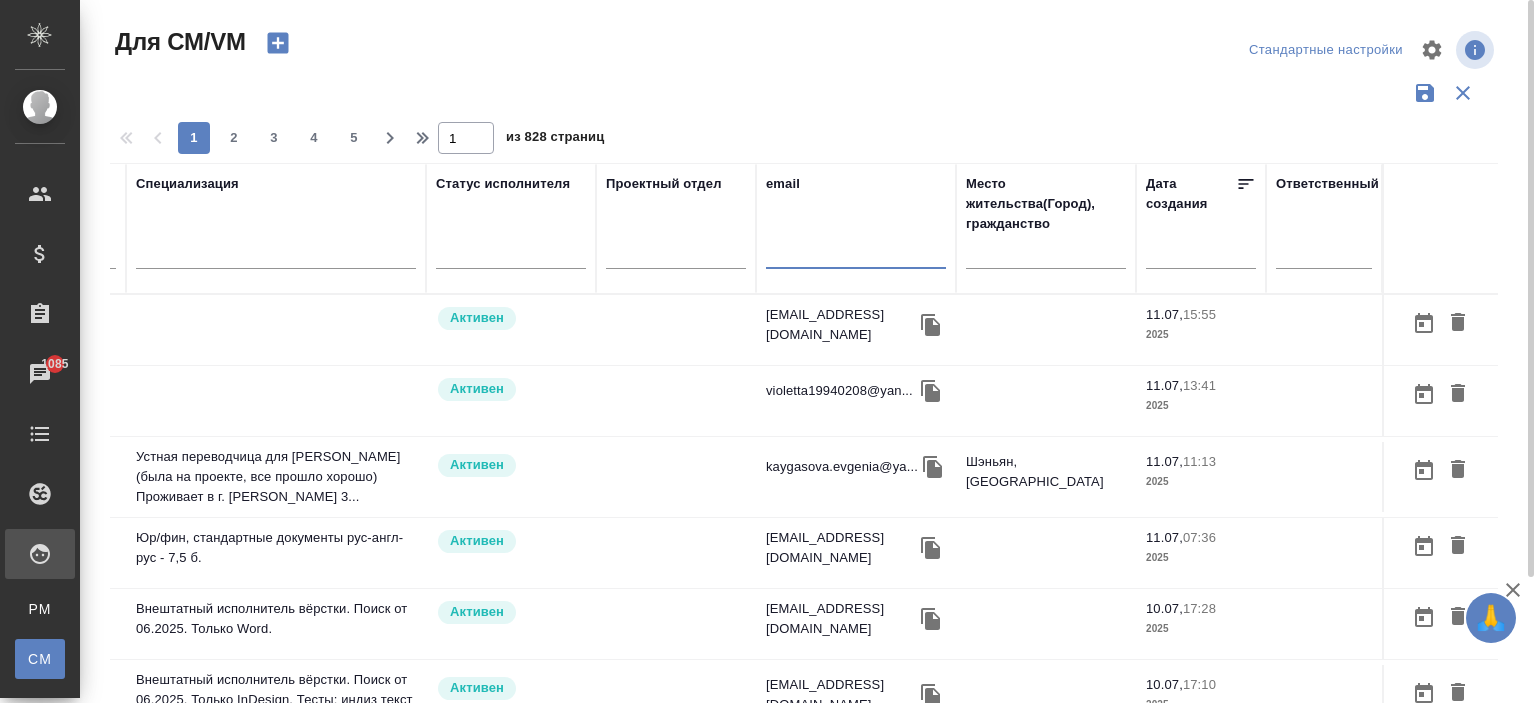 paste on "Очередная порция просителей)  1. ФЛ-V35051 Лебедева Татьяна Викторовна 196.22 RUB, Рокетворк Счет создала в апреле (может, получится оплатить сегодня?)  2. ФЛ-V35703 Вукмирович Драган 6600 RUB, СК Счет создал в мае" 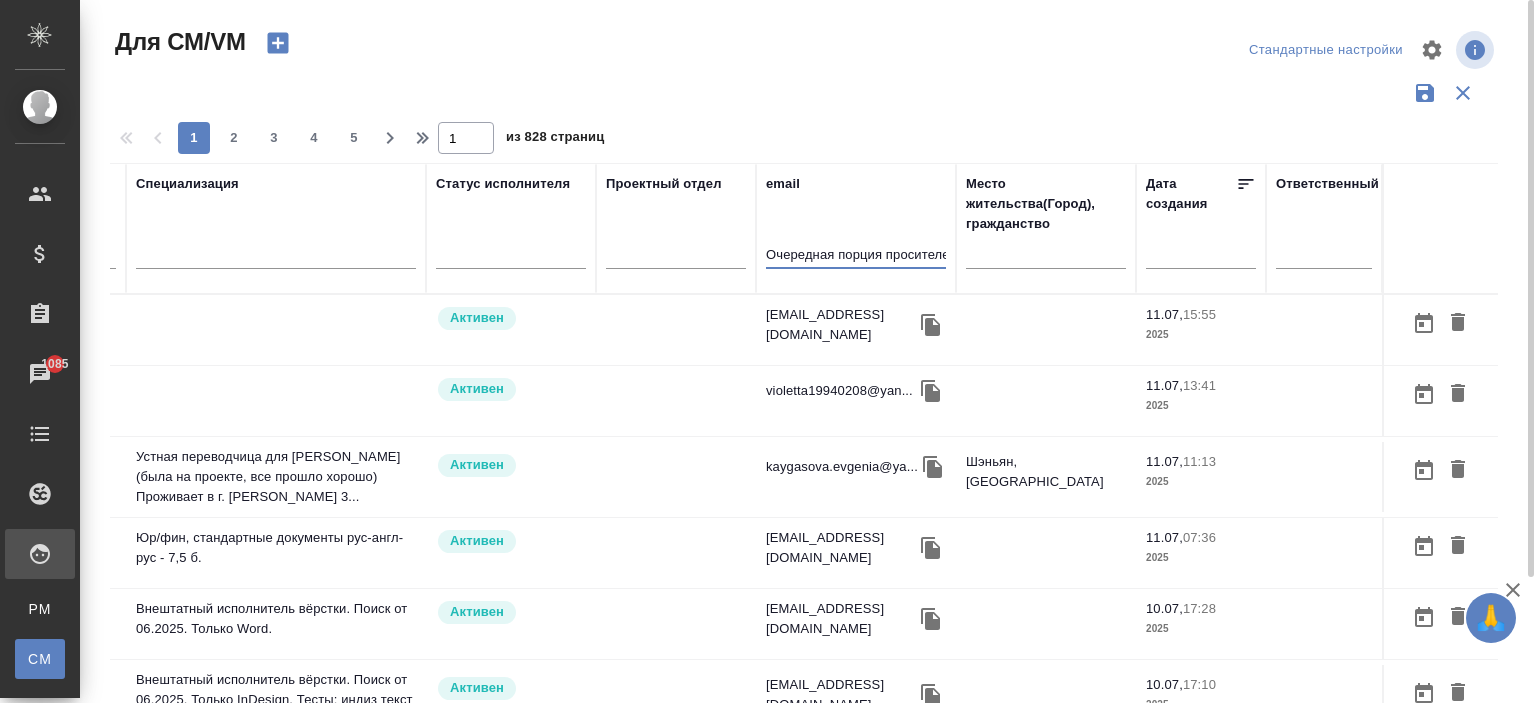 scroll, scrollTop: 0, scrollLeft: 1247, axis: horizontal 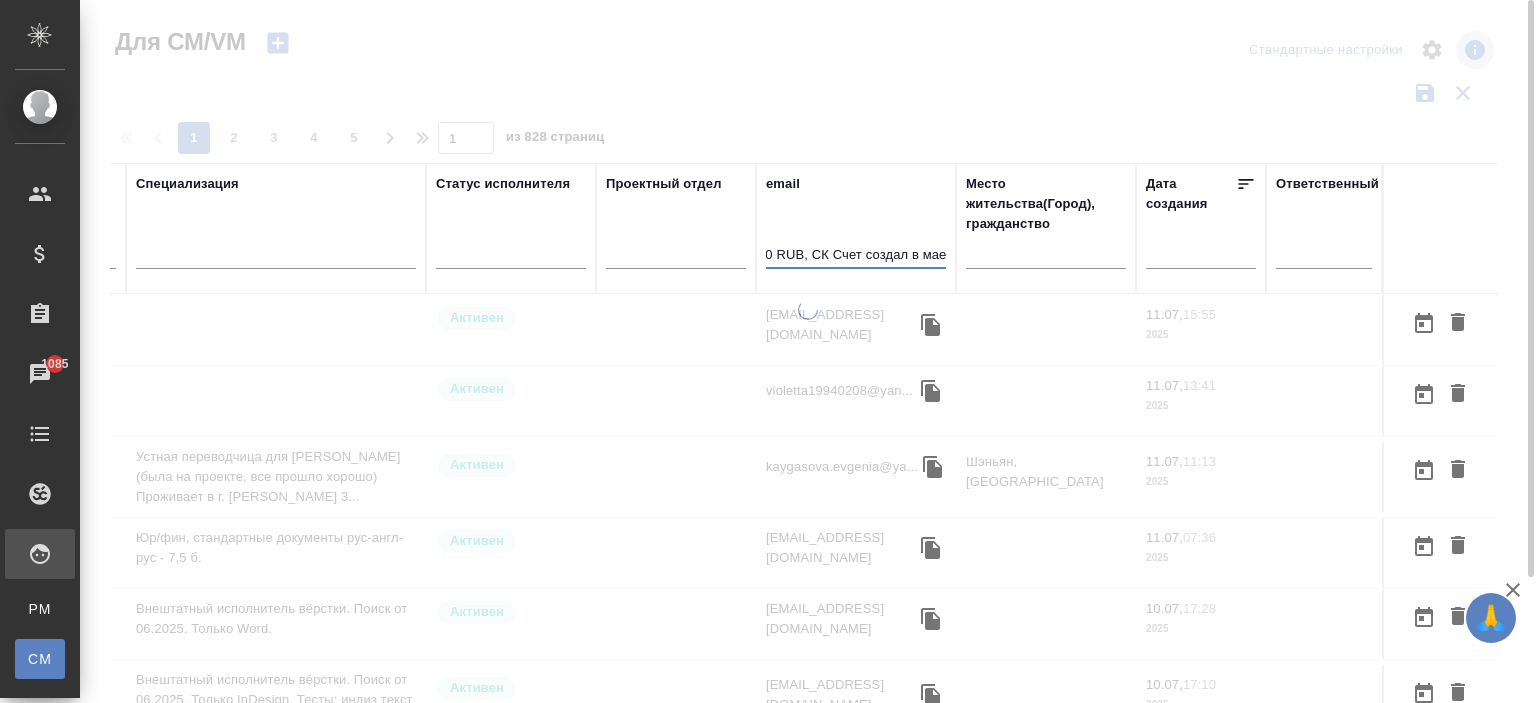 type on "Очередная порция просителей)  1. ФЛ-V35051 Лебедева Татьяна Викторовна 196.22 RUB, Рокетворк Счет создала в апреле (может, получится оплатить сегодня?)  2. ФЛ-V35703 Вукмирович Драган 6600 RUB, СК Счет создал в мае" 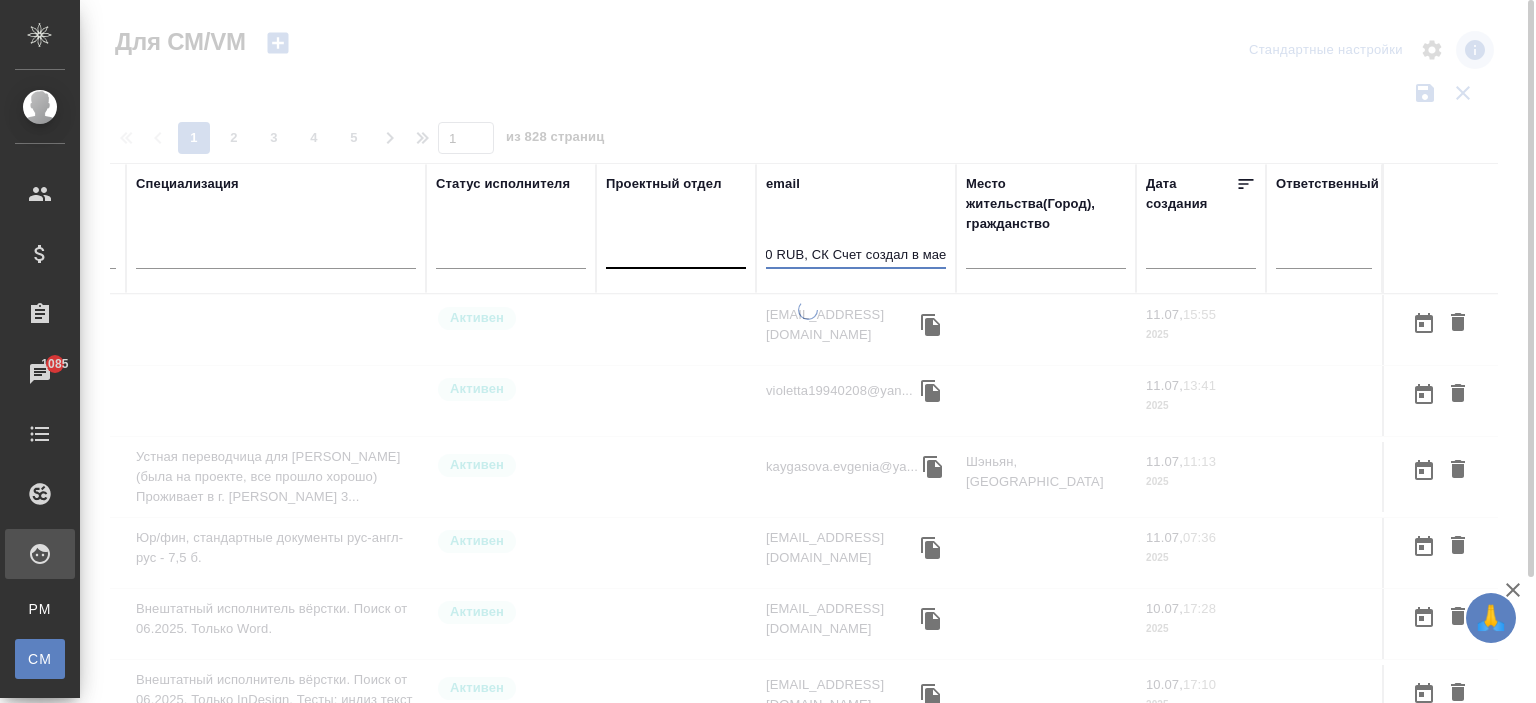 scroll, scrollTop: 0, scrollLeft: 0, axis: both 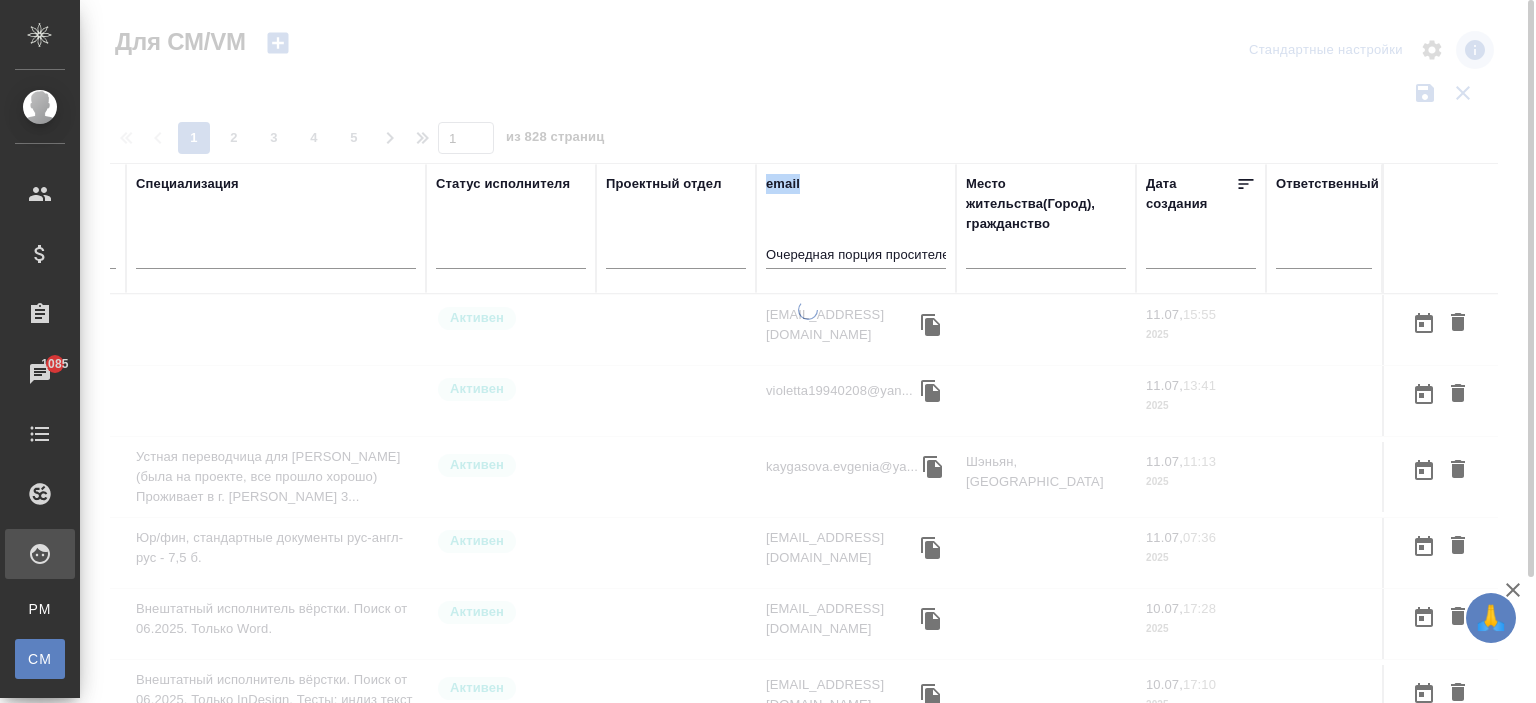 drag, startPoint x: 935, startPoint y: 247, endPoint x: 582, endPoint y: 232, distance: 353.31854 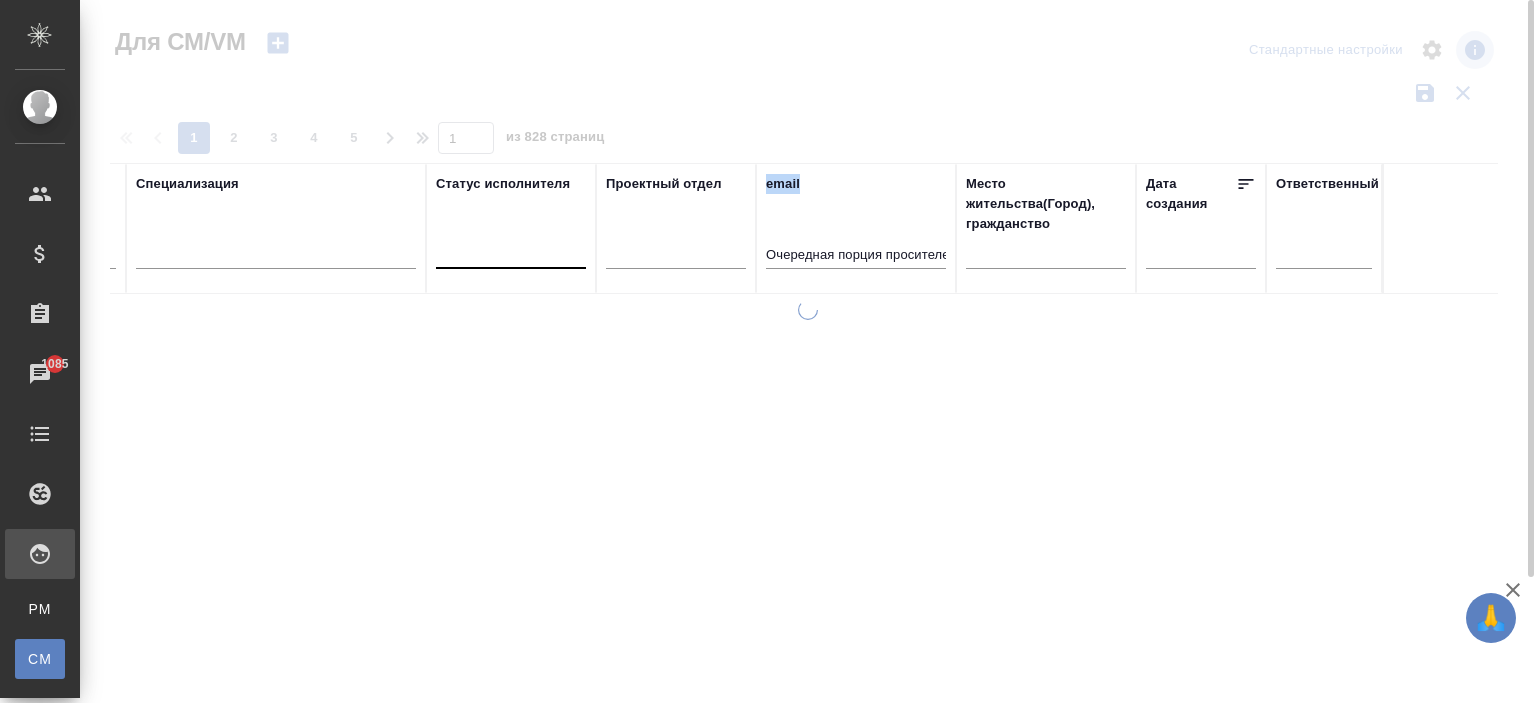 scroll, scrollTop: 0, scrollLeft: 748, axis: horizontal 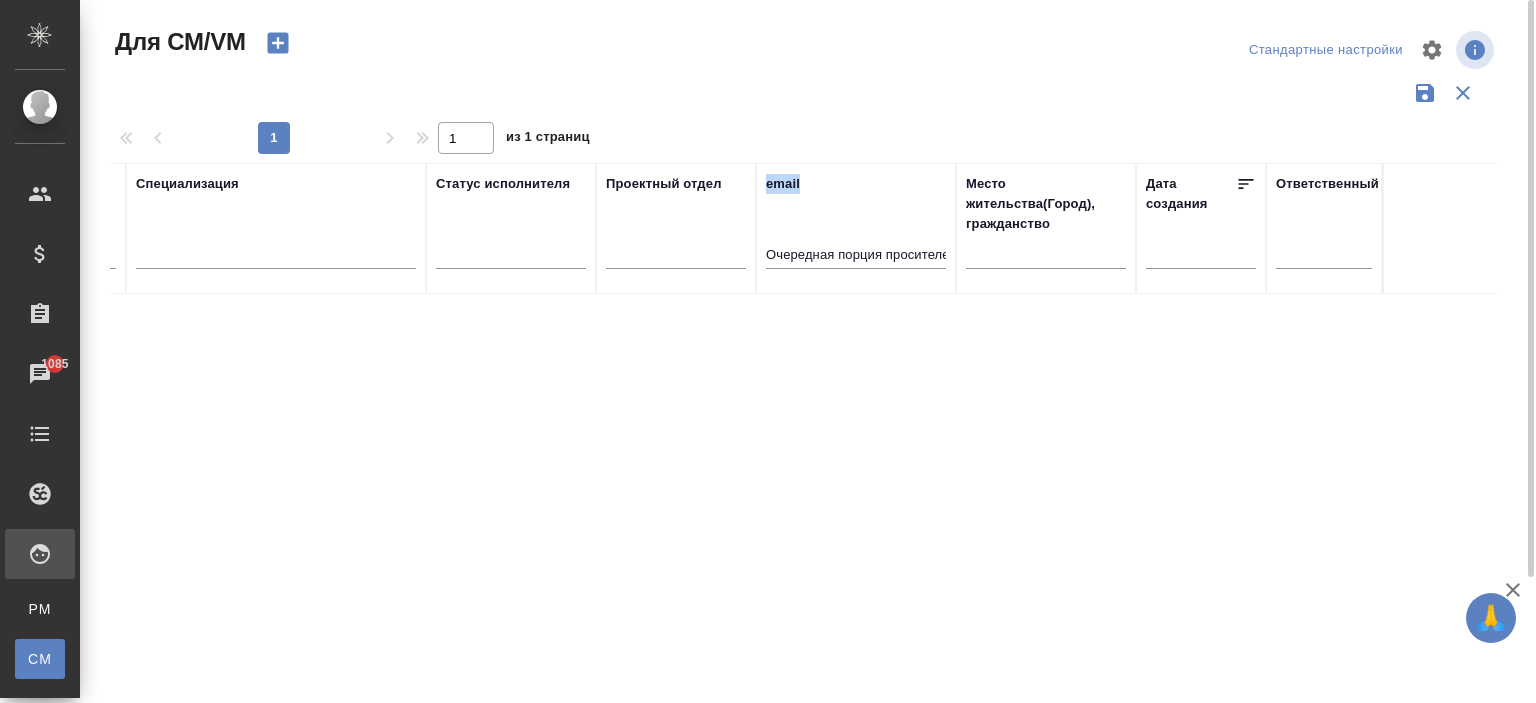 click on "Очередная порция просителей)  1. ФЛ-V35051 Лебедева Татьяна Викторовна 196.22 RUB, Рокетворк Счет создала в апреле (может, получится оплатить сегодня?)  2. ФЛ-V35703 Вукмирович Драган 6600 RUB, СК Счет создал в мае" at bounding box center [856, 258] 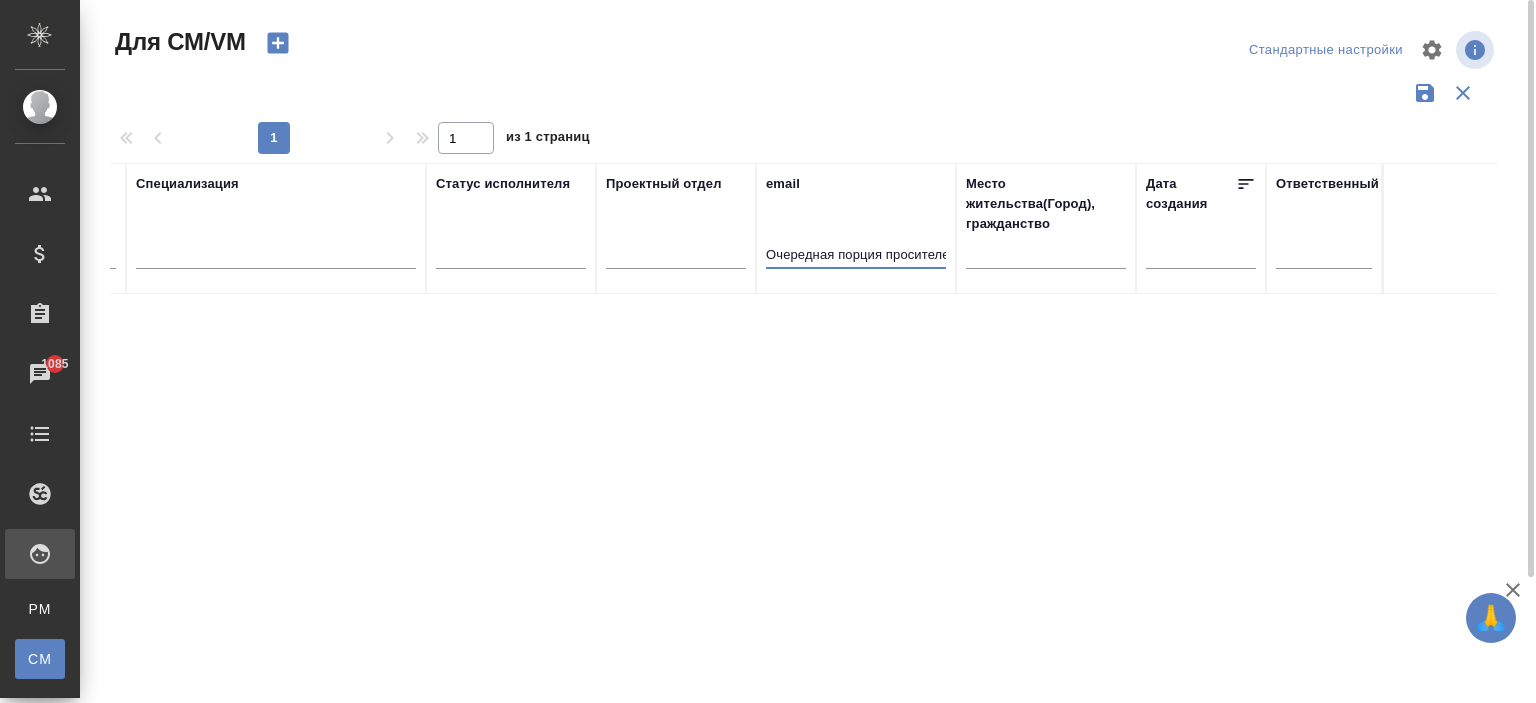 scroll, scrollTop: 0, scrollLeft: 1247, axis: horizontal 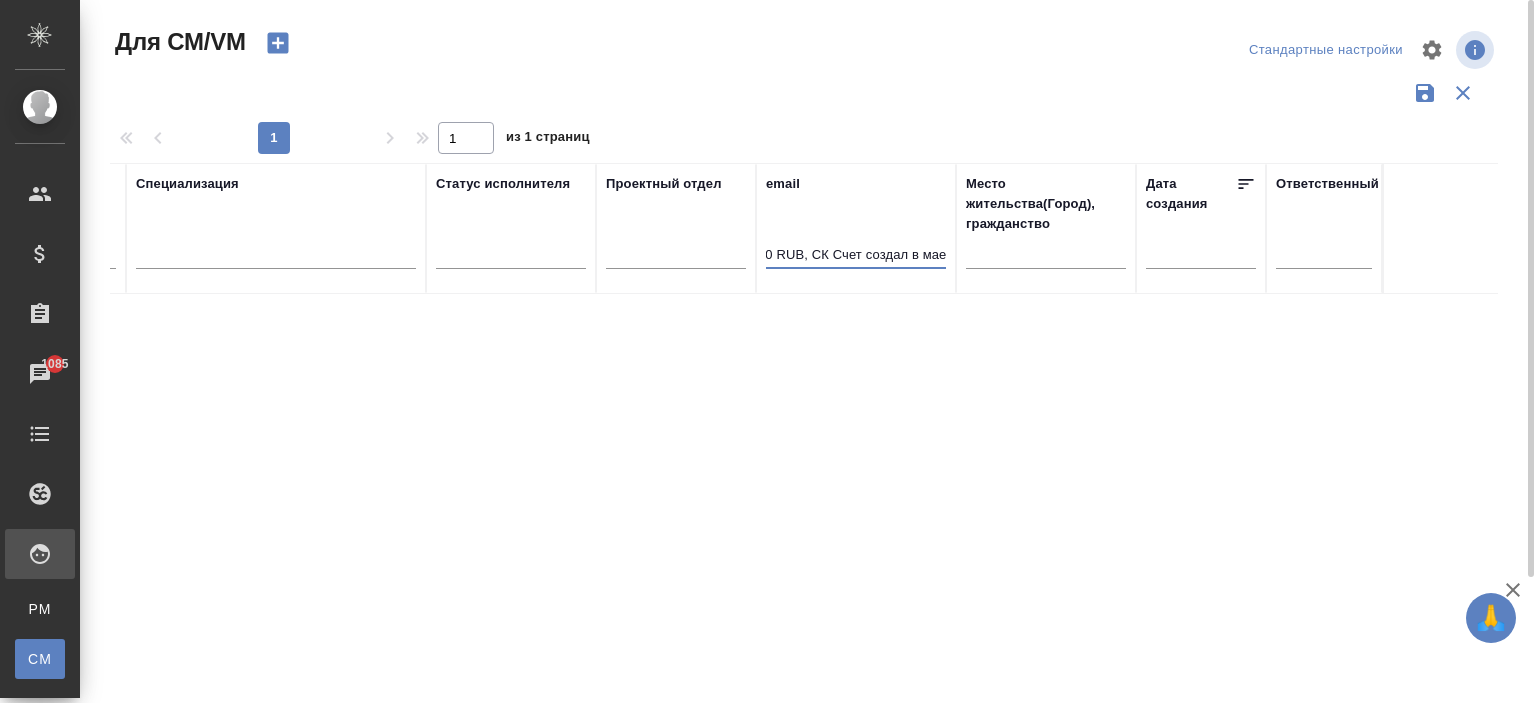 drag, startPoint x: 768, startPoint y: 251, endPoint x: 1363, endPoint y: 311, distance: 598.0176 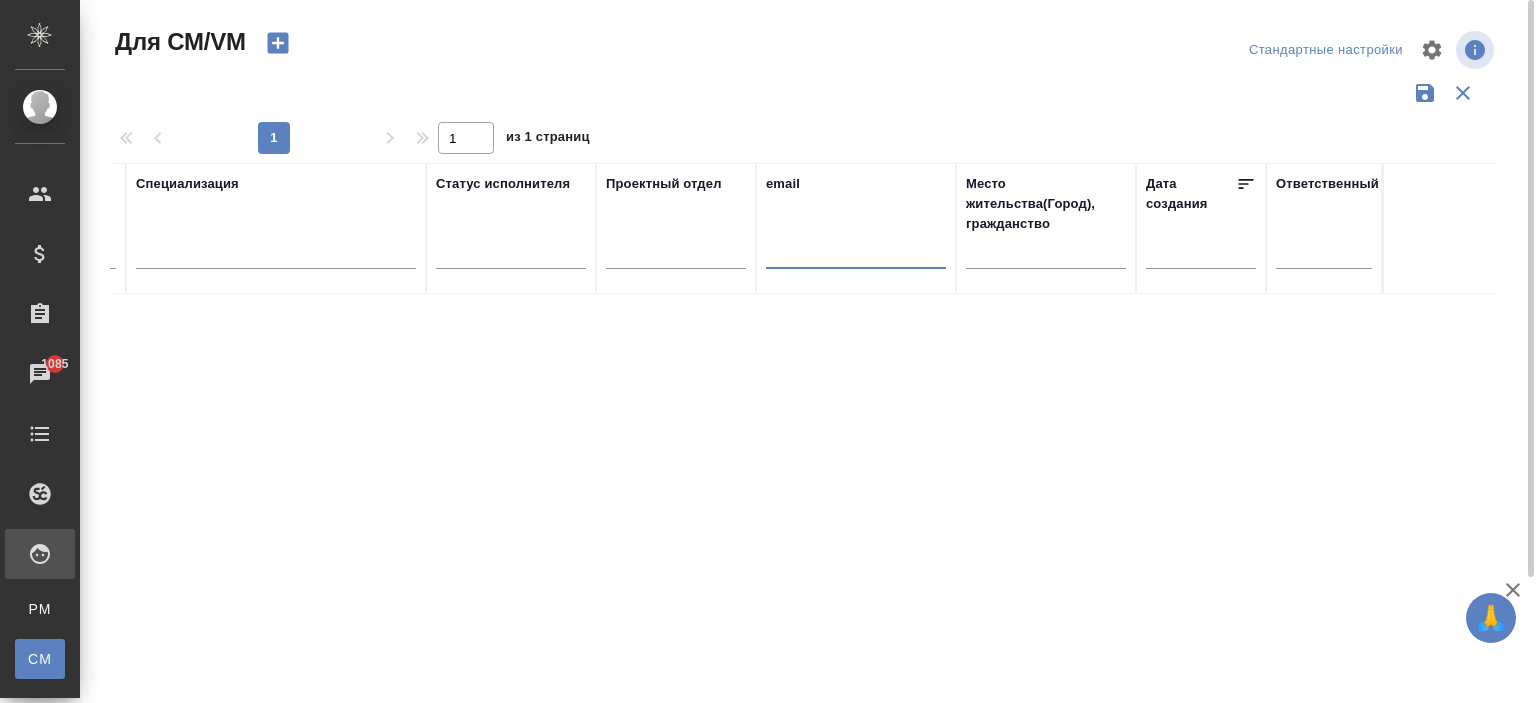 scroll, scrollTop: 0, scrollLeft: 0, axis: both 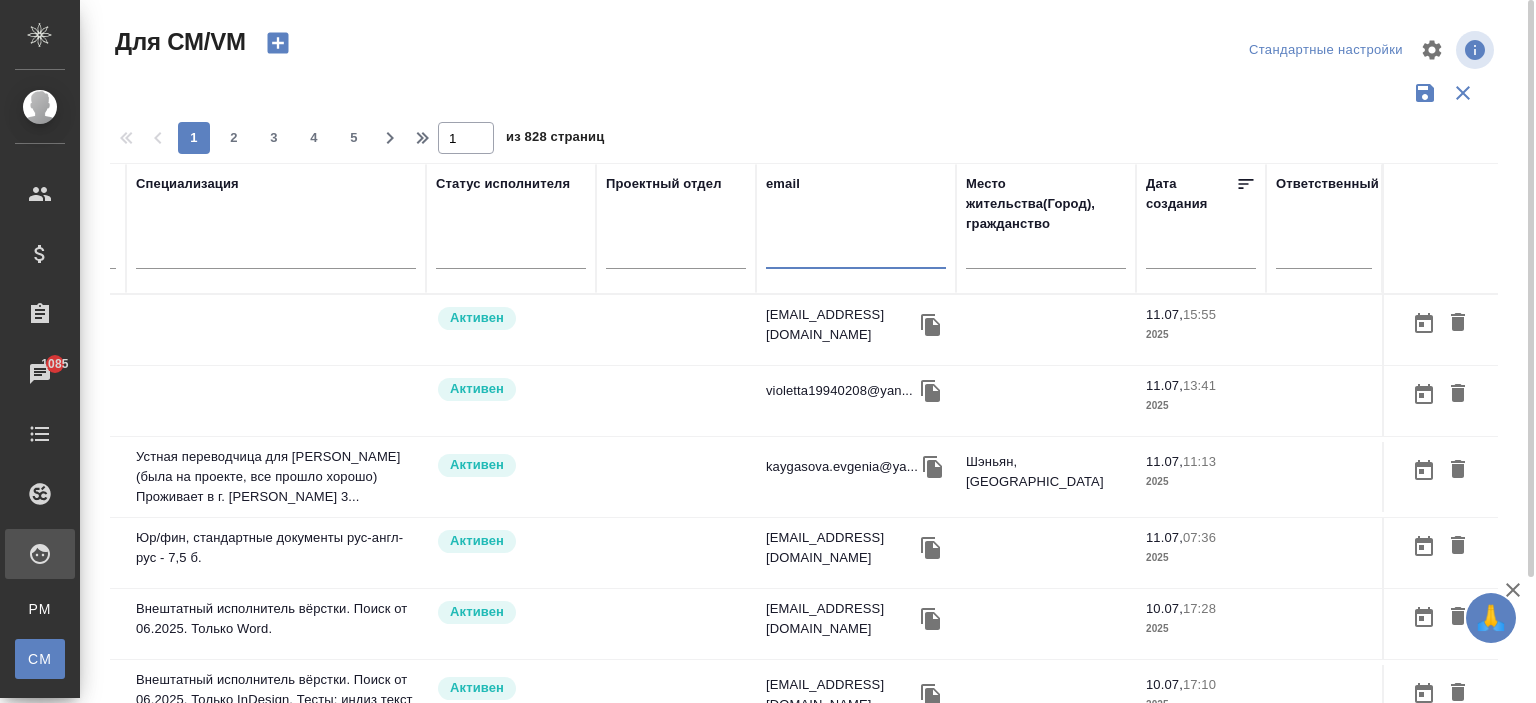 paste on "Avetisova92@gmail.com" 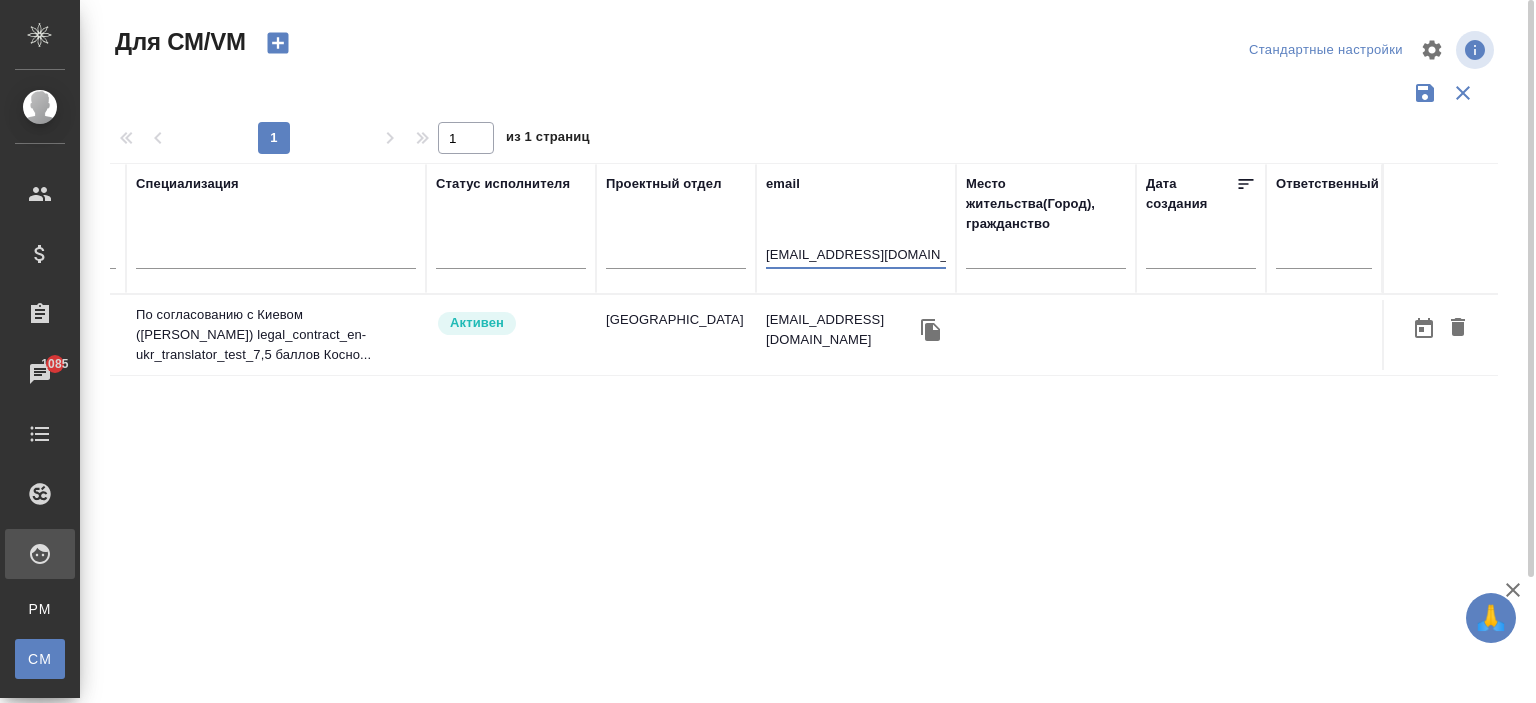 type on "Avetisova92@gmail.com" 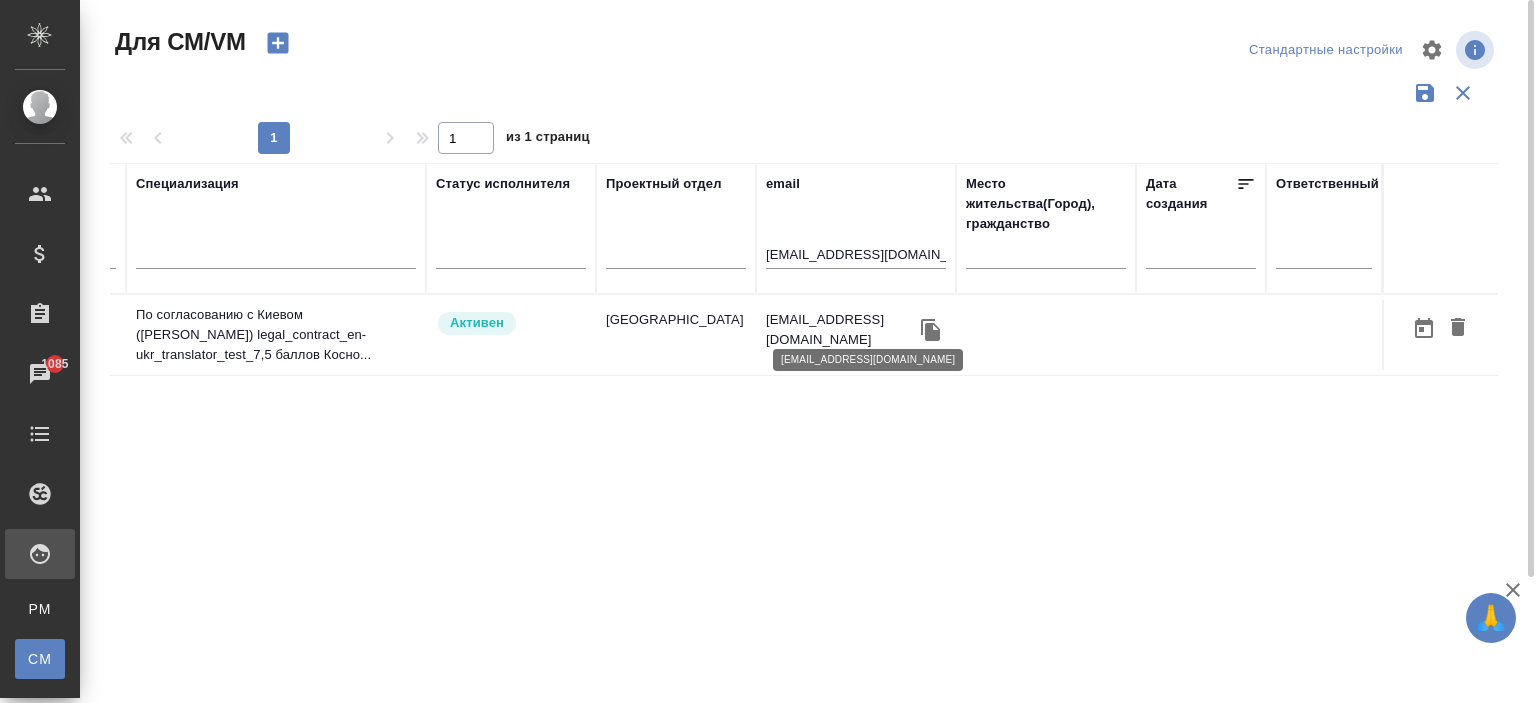 click on "avetisova92@gmail.com" at bounding box center (841, 330) 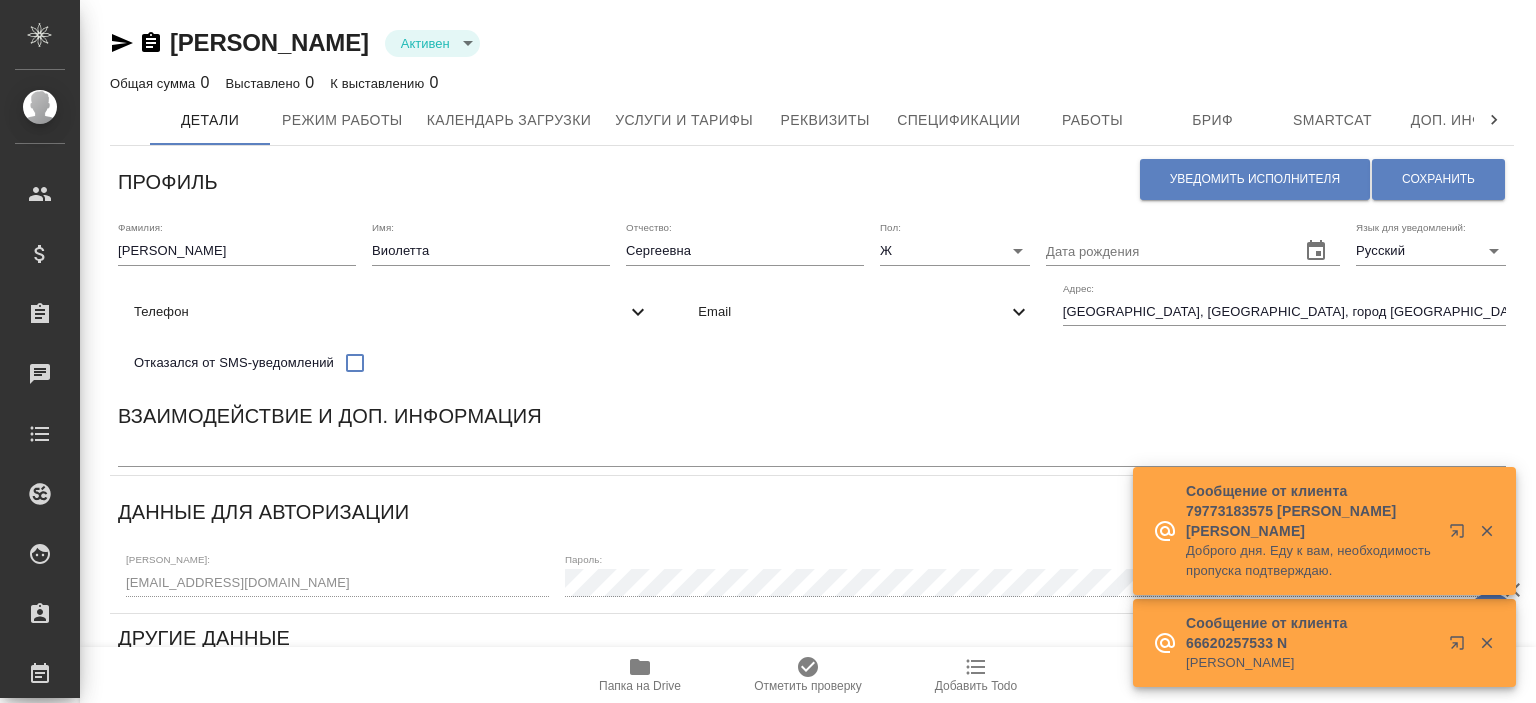 scroll, scrollTop: 0, scrollLeft: 0, axis: both 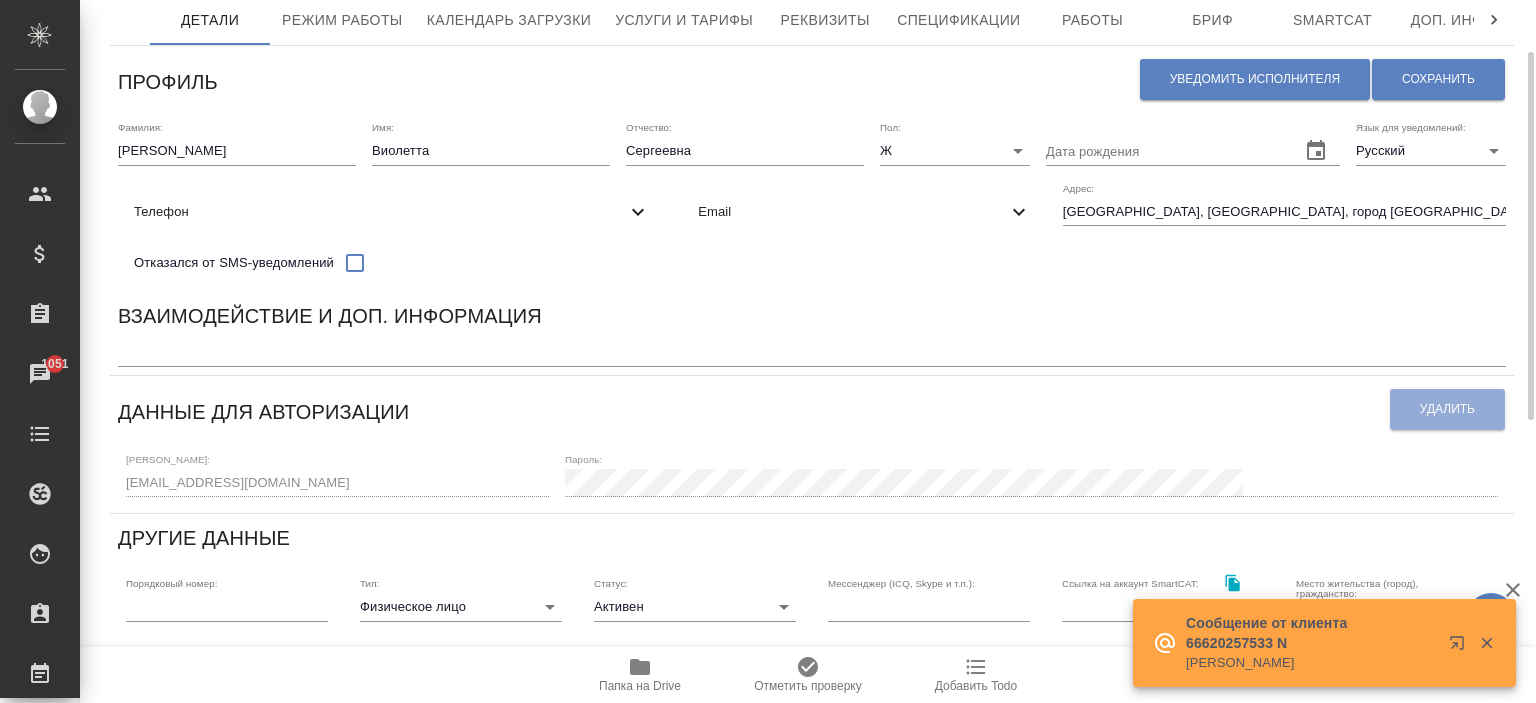 click on "Email" at bounding box center (864, 212) 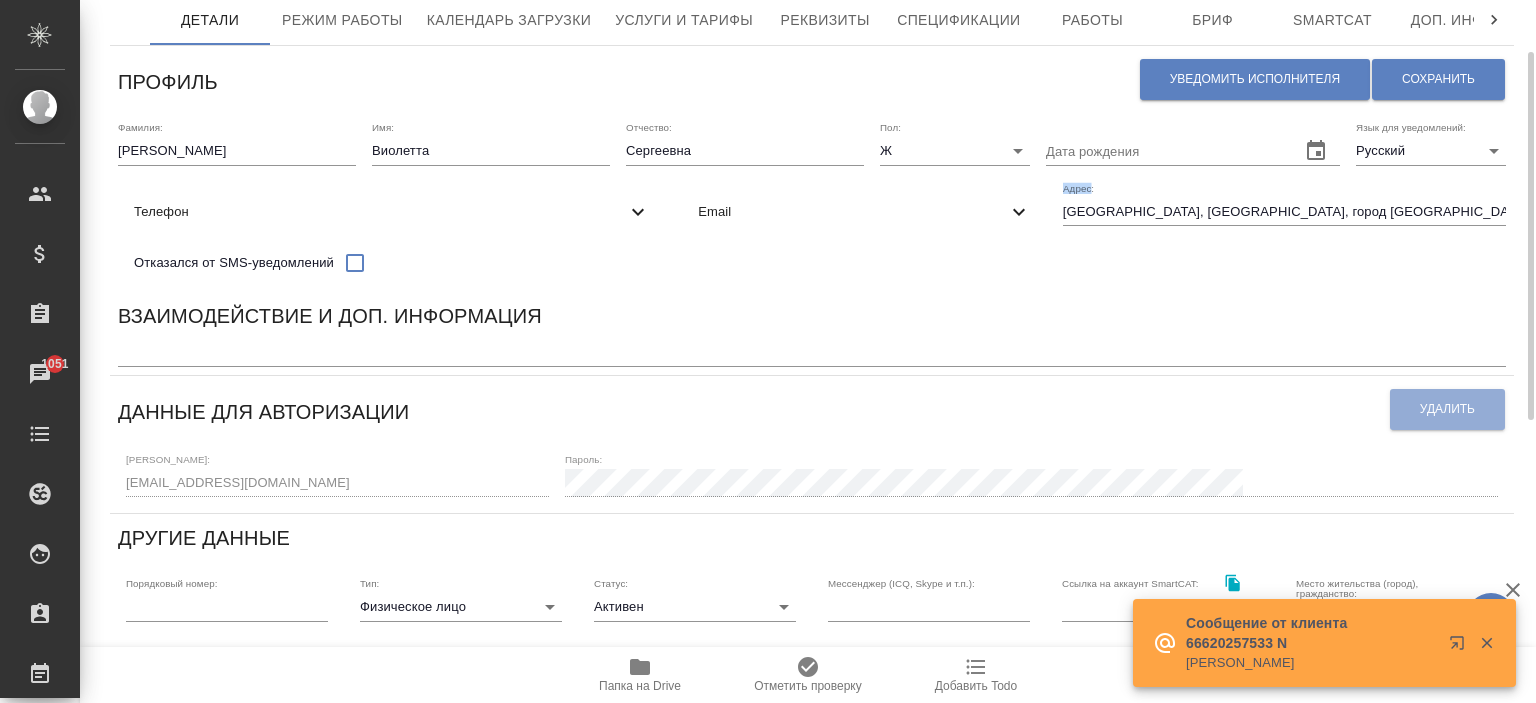 click on "Email" at bounding box center [864, 212] 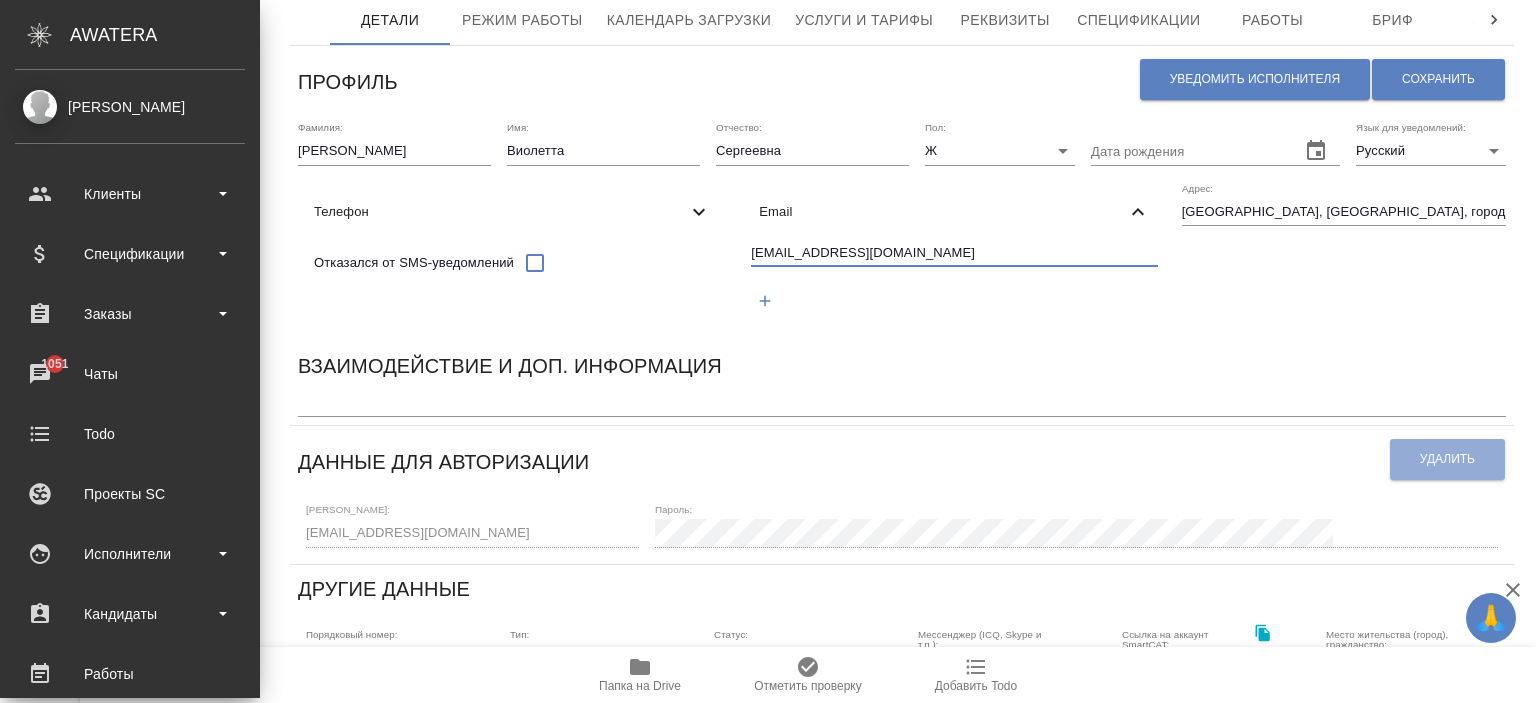 drag, startPoint x: 321, startPoint y: 311, endPoint x: 0, endPoint y: 285, distance: 322.05124 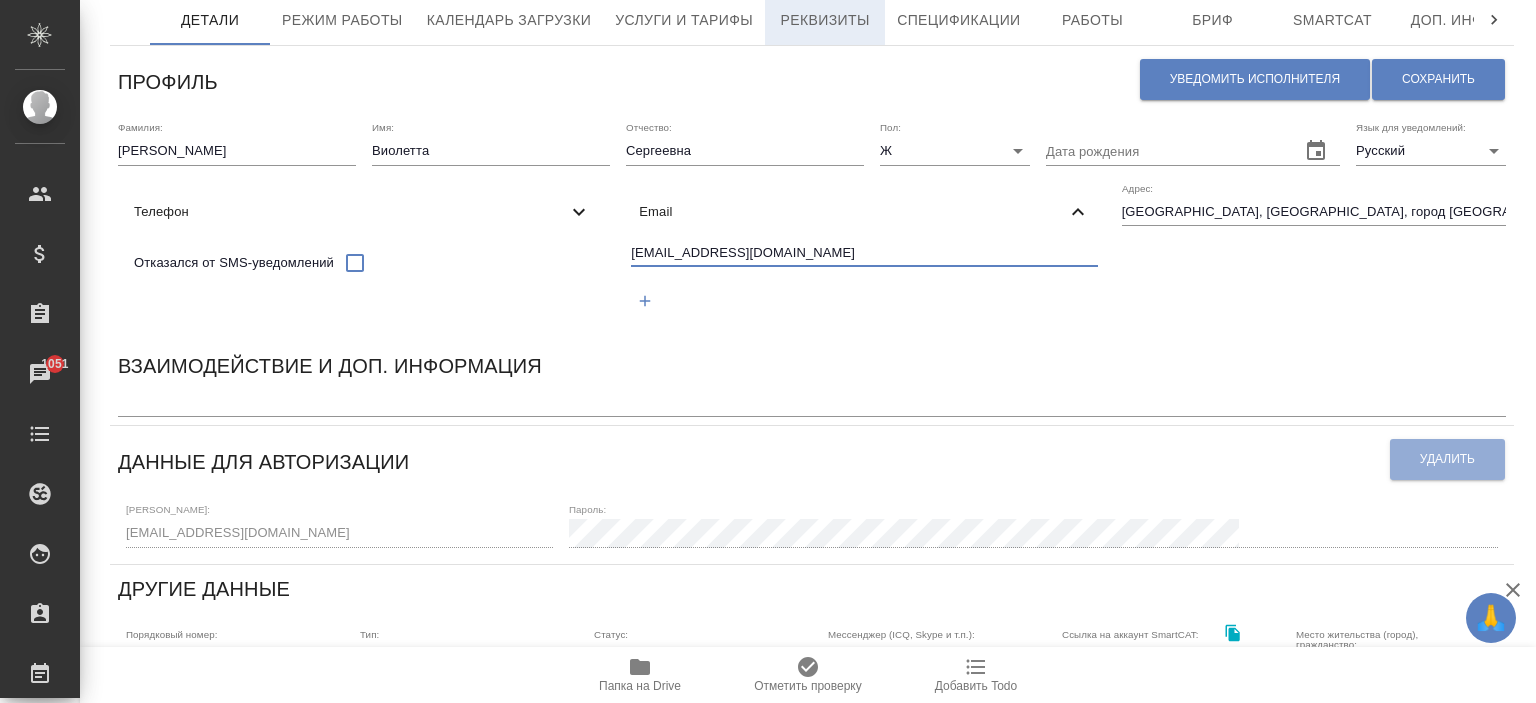 click on "Реквизиты" at bounding box center (825, 20) 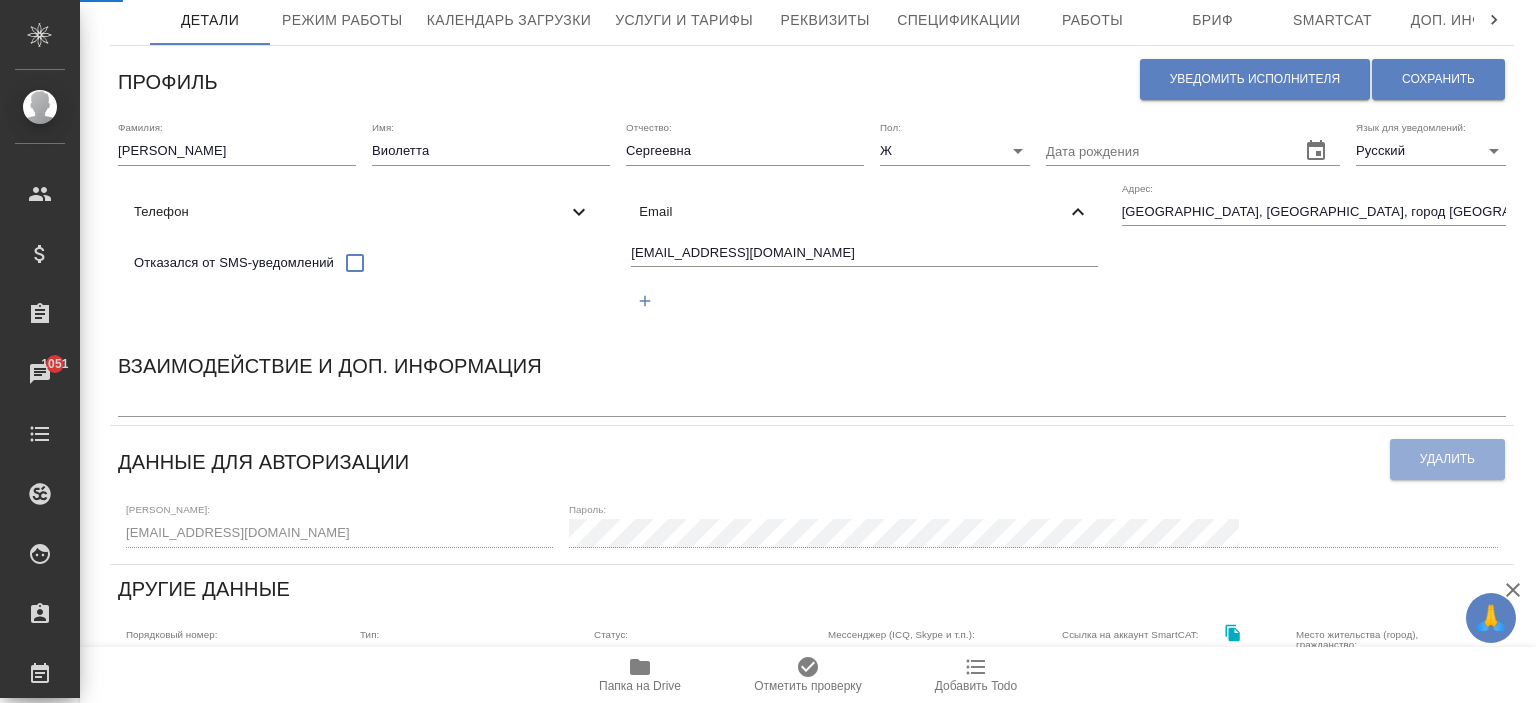 select on "10" 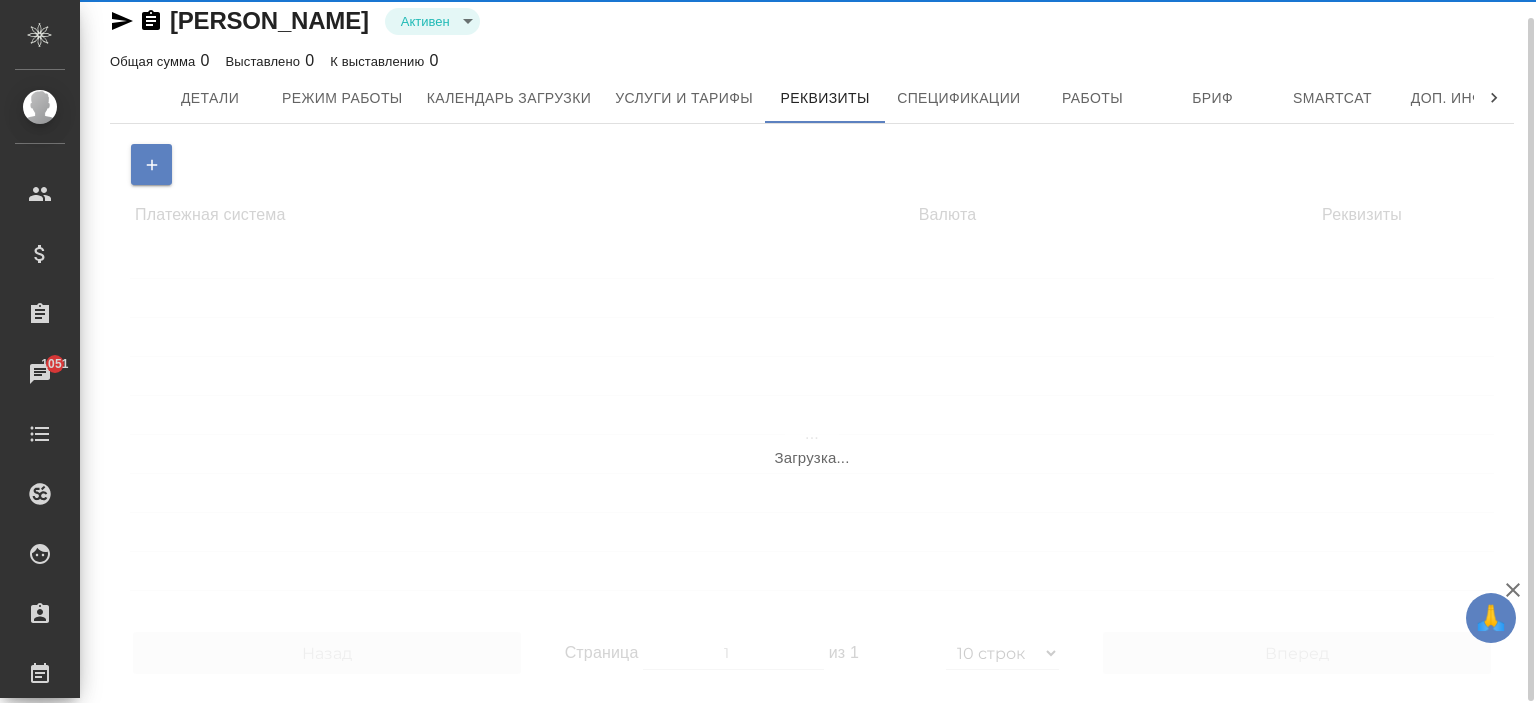 scroll, scrollTop: 20, scrollLeft: 0, axis: vertical 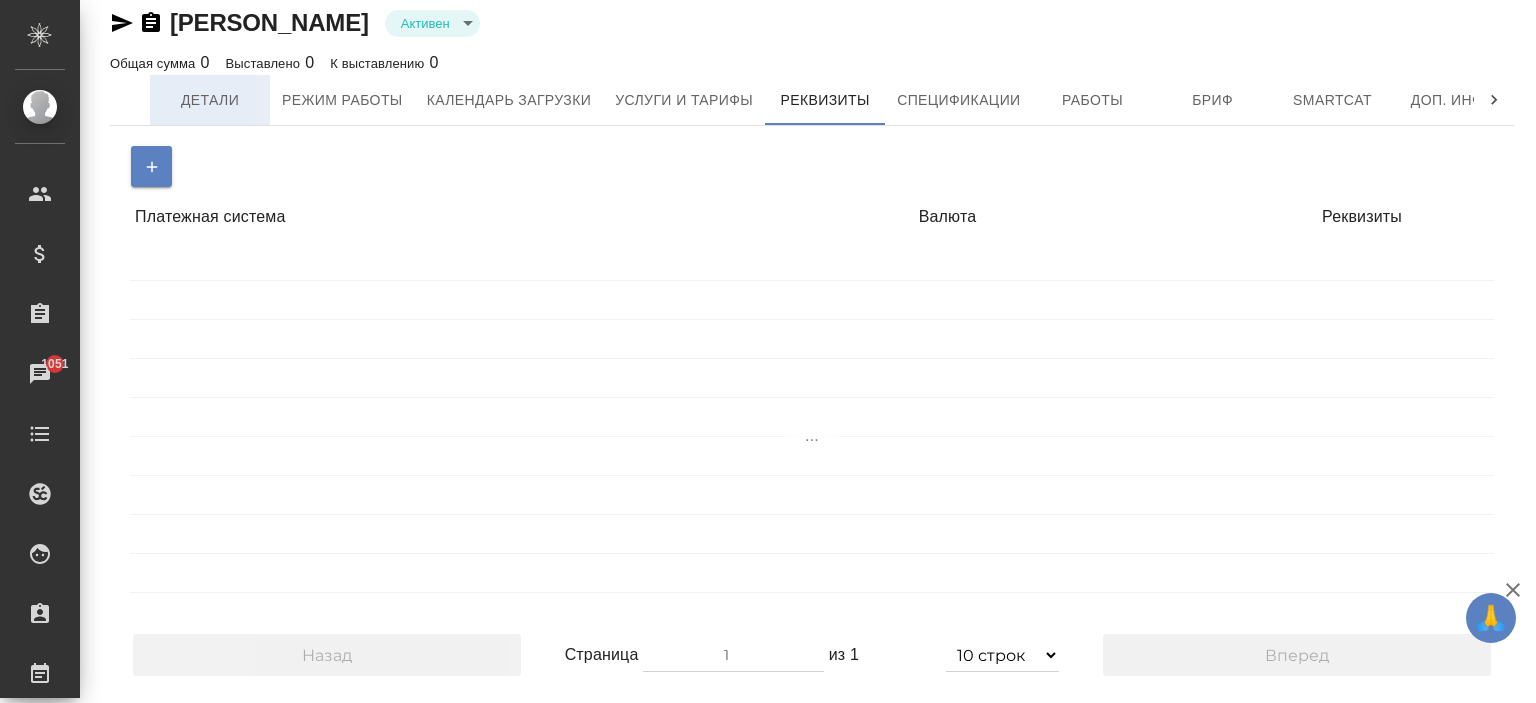 click on "Детали" at bounding box center (210, 100) 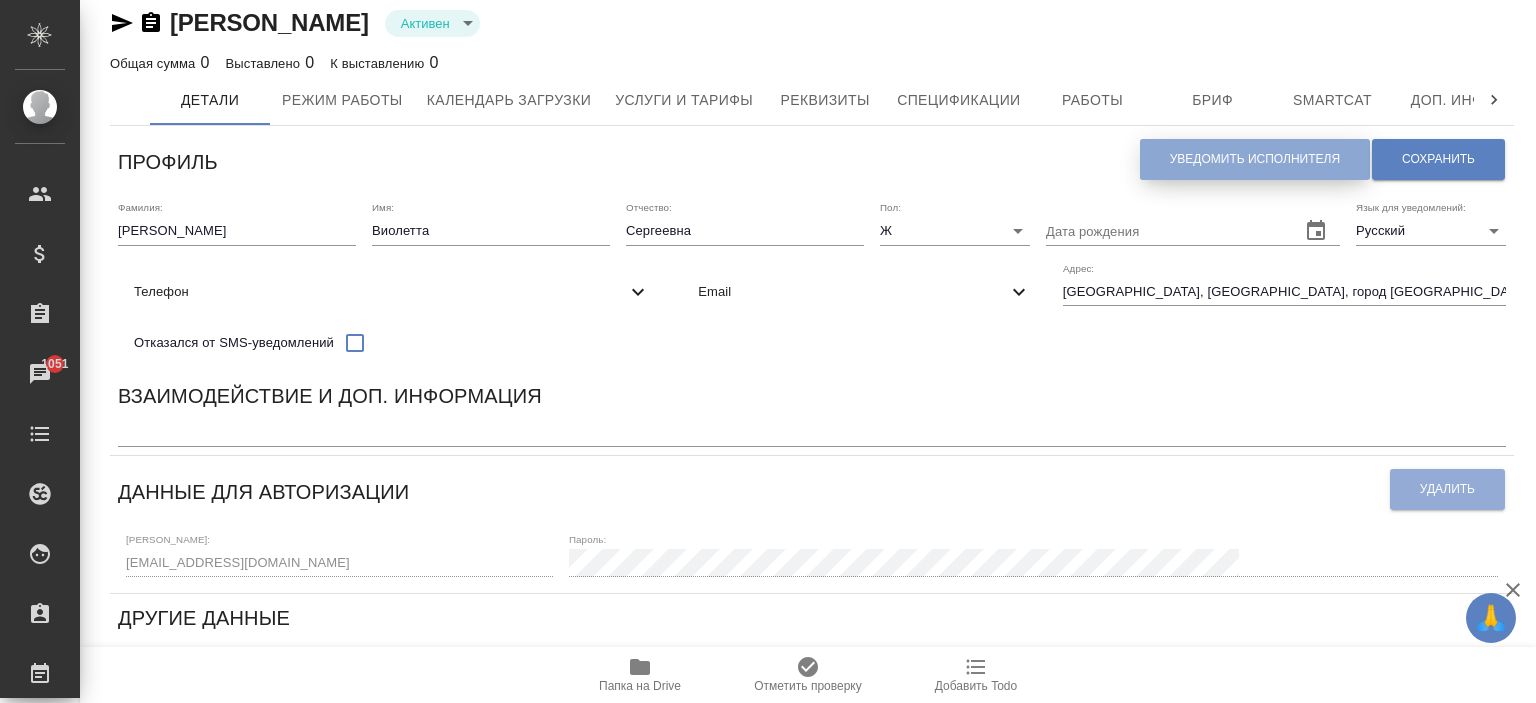click on "Уведомить исполнителя" at bounding box center [1255, 159] 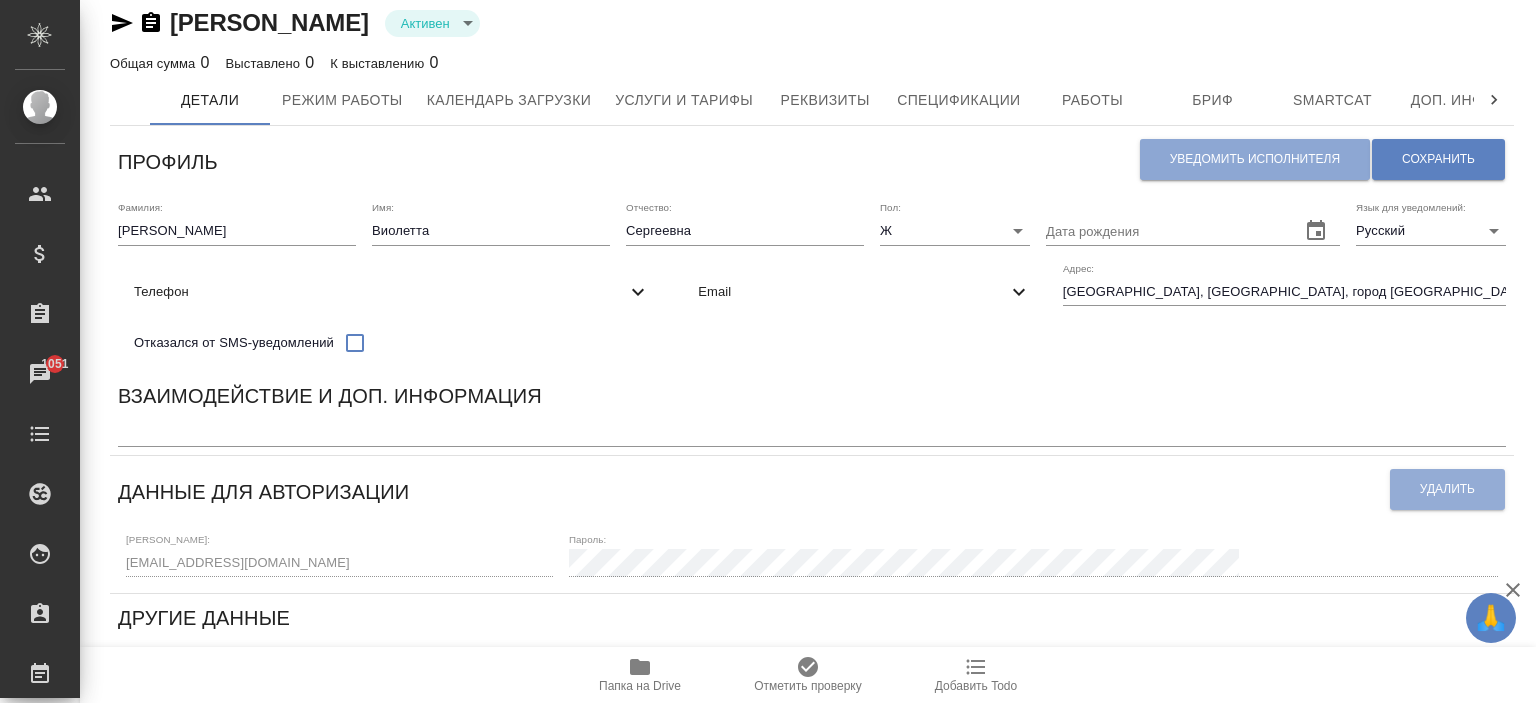 type on "Добрый день, Виолетта!
Ознакомиться с подробной информацией по выполненным работам Вы можете в Личном кабинете, перейдя по ссылке: https://fl.awatera.com/
Направляем Вам данные для доступа в Личный кабинет:
Логин: violetta19940208@yandex.ru
Пароль: KOgD3FcTkwHg
В случае потери данных для входа в Личный кабинет, просим Вас написать на payout@awatera.com с вопросом восстановления доступа.
При возникновении вопросов относительно суммы начисления, просим Вас обращаться к проектному менеджеру по интересующему заказу.
В Личном кабинете Вам необходимо внести/проверить Ваши платежные реквизиты.
Если появились вопросы по заказу или получению выплаты, то необходимо направить запрос на payout@awatera.com. Мы проинформируем Вас по процессу оплаты.
..." 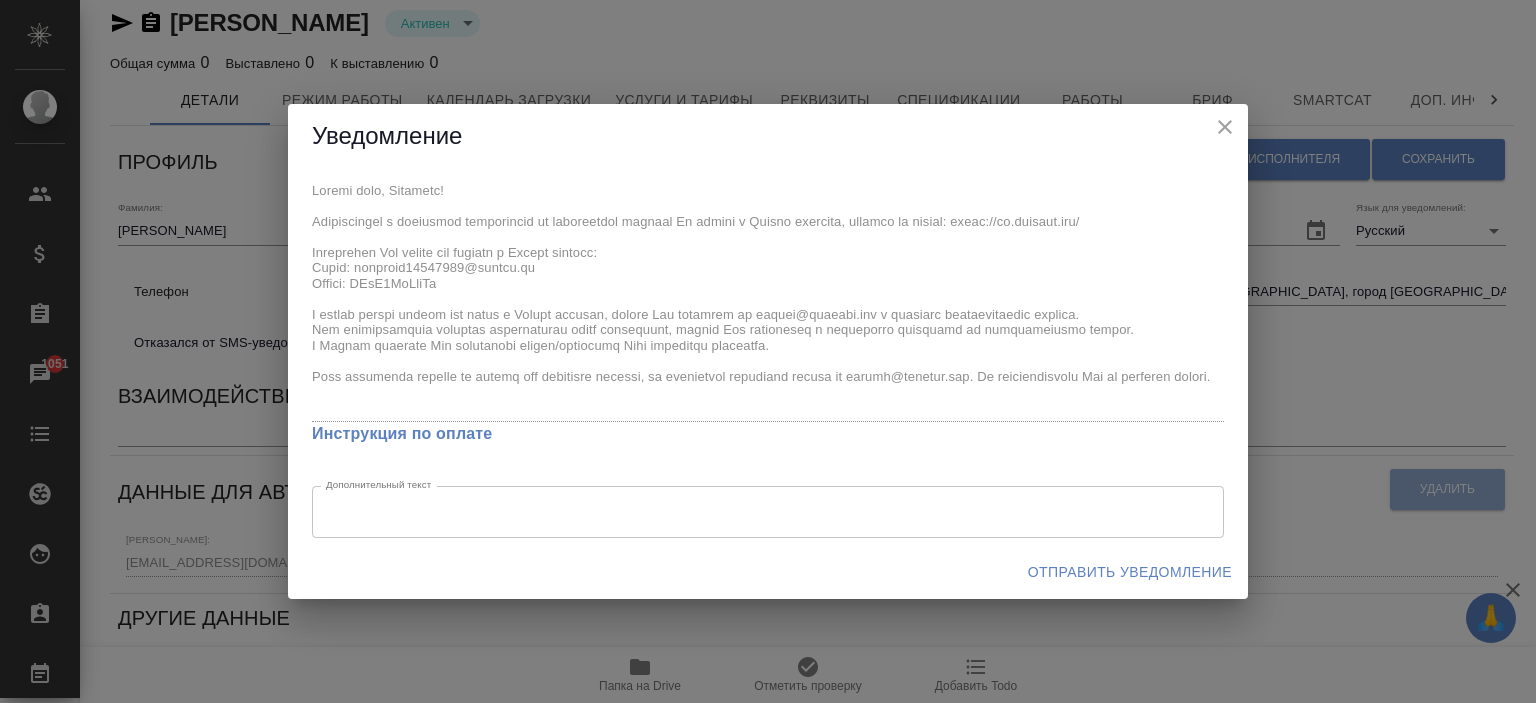 click on "Отправить уведомление" at bounding box center [1130, 572] 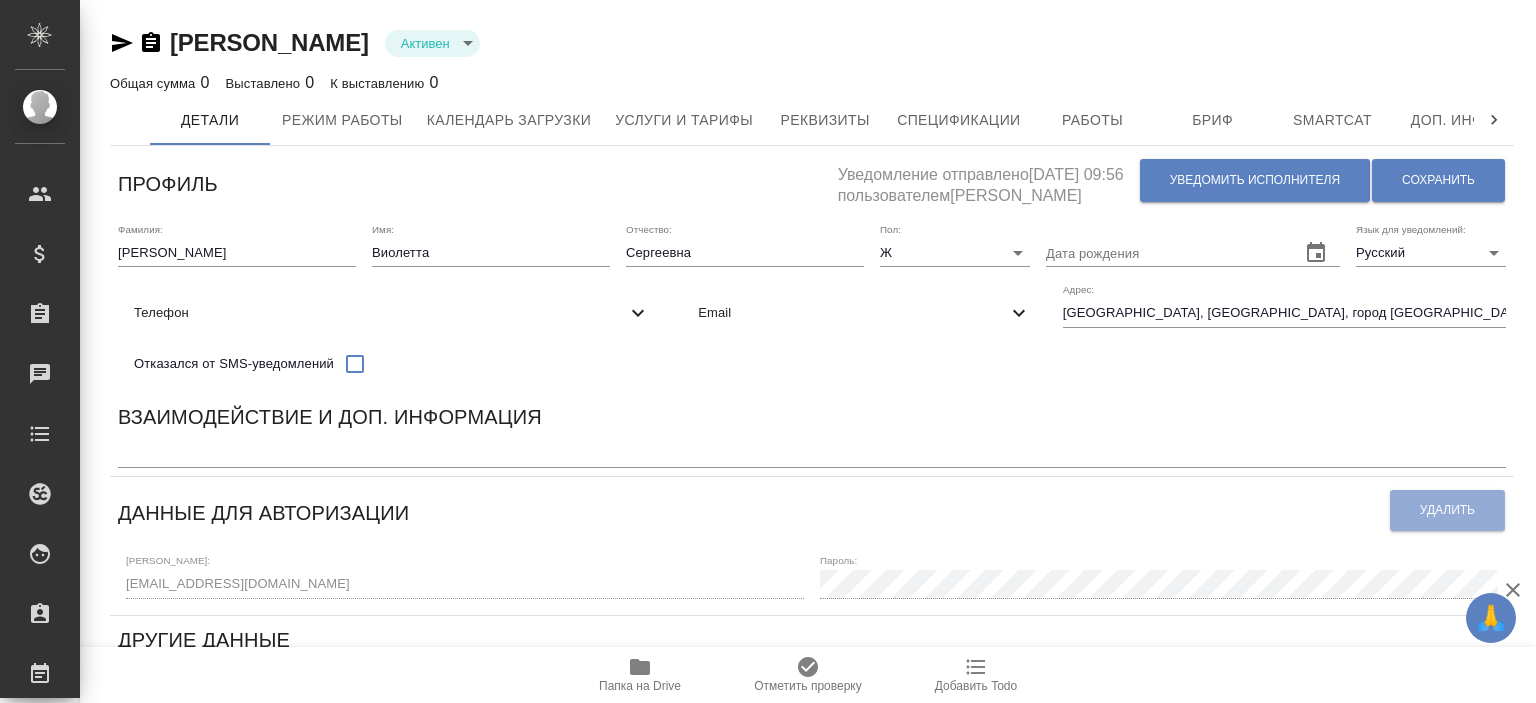 scroll, scrollTop: 0, scrollLeft: 0, axis: both 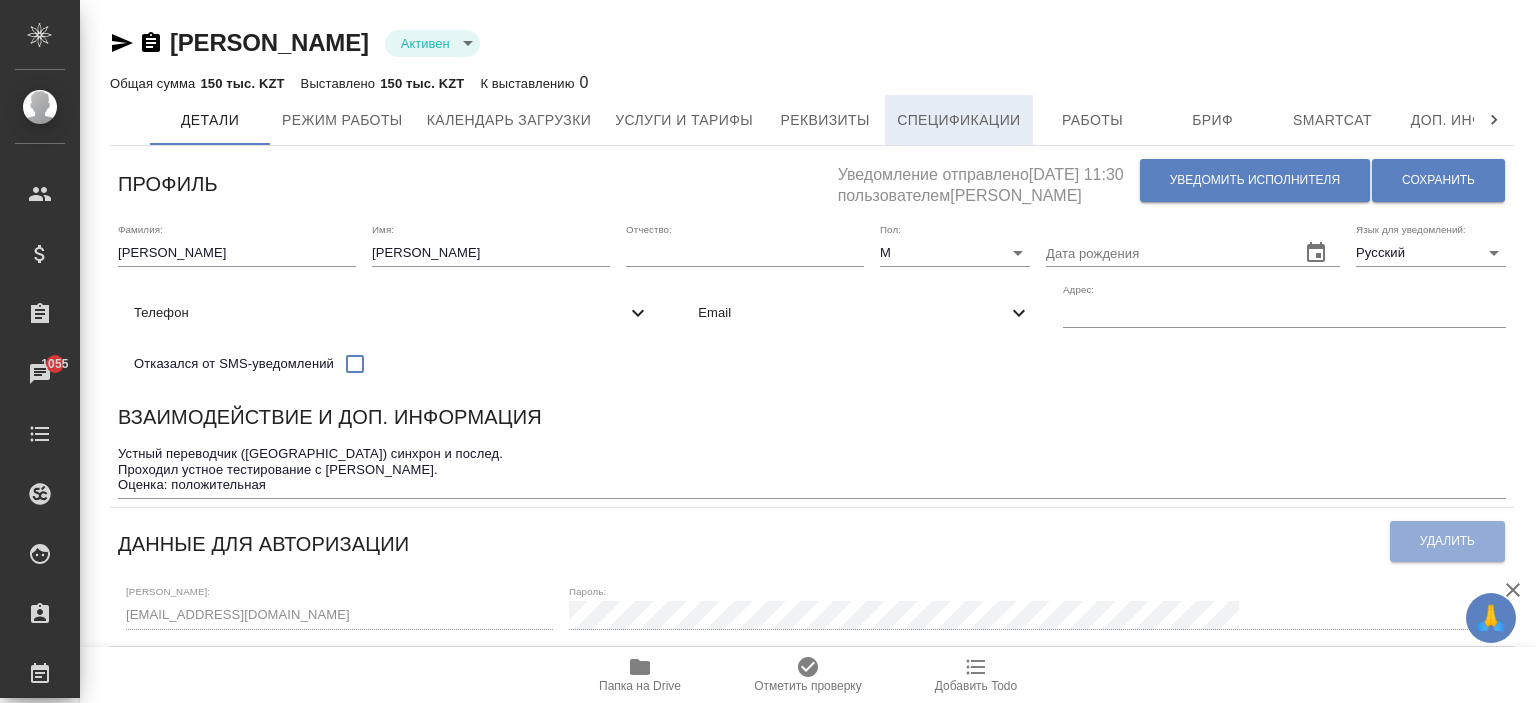 click on "Спецификации" at bounding box center (958, 120) 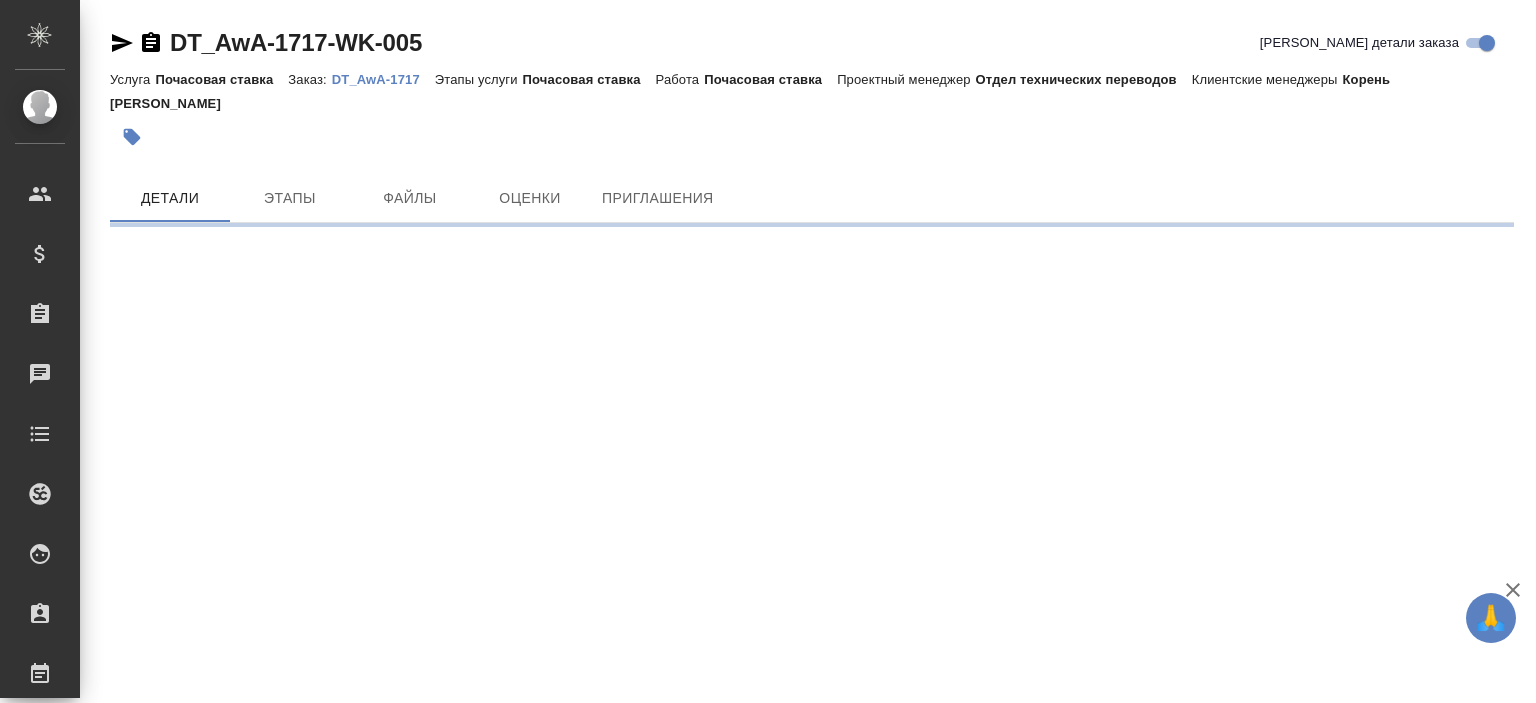 scroll, scrollTop: 0, scrollLeft: 0, axis: both 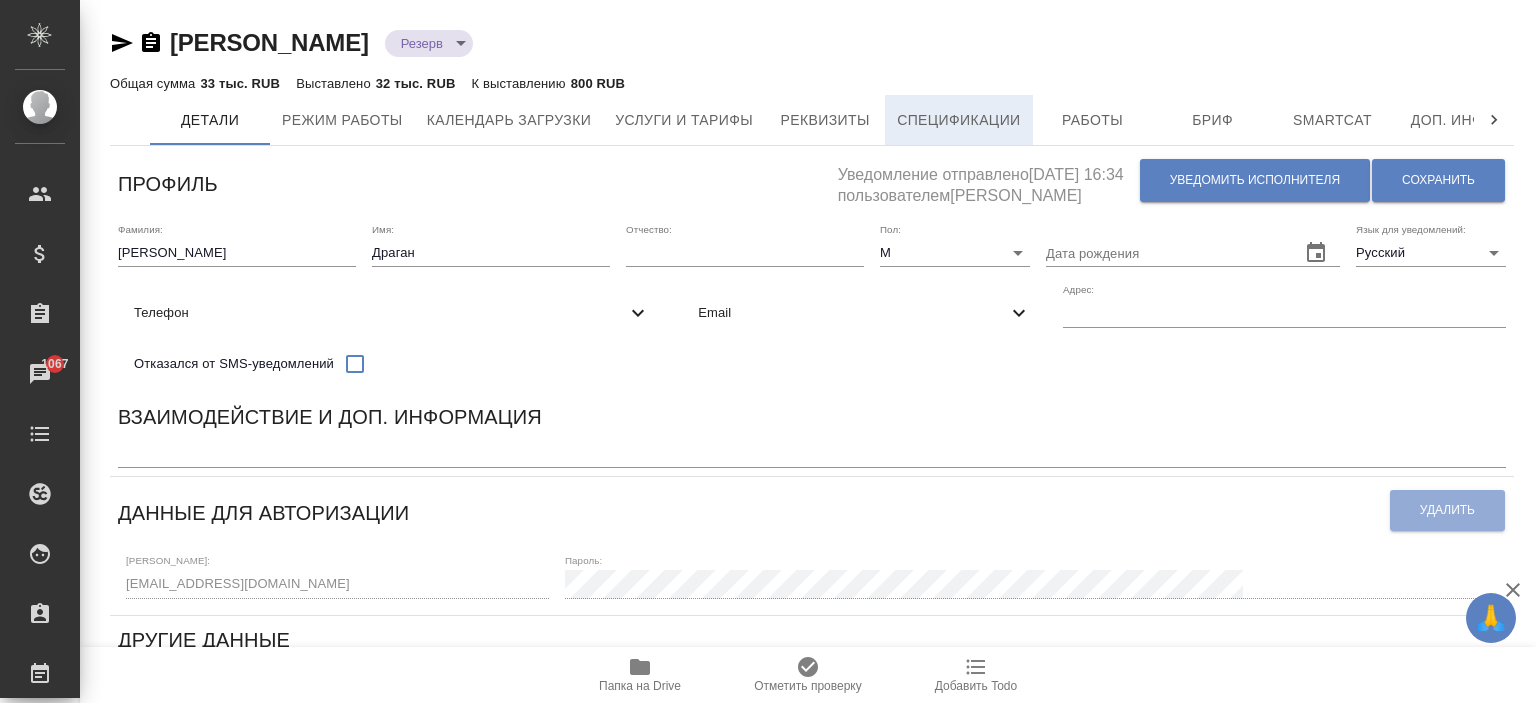 click on "Спецификации" at bounding box center (958, 120) 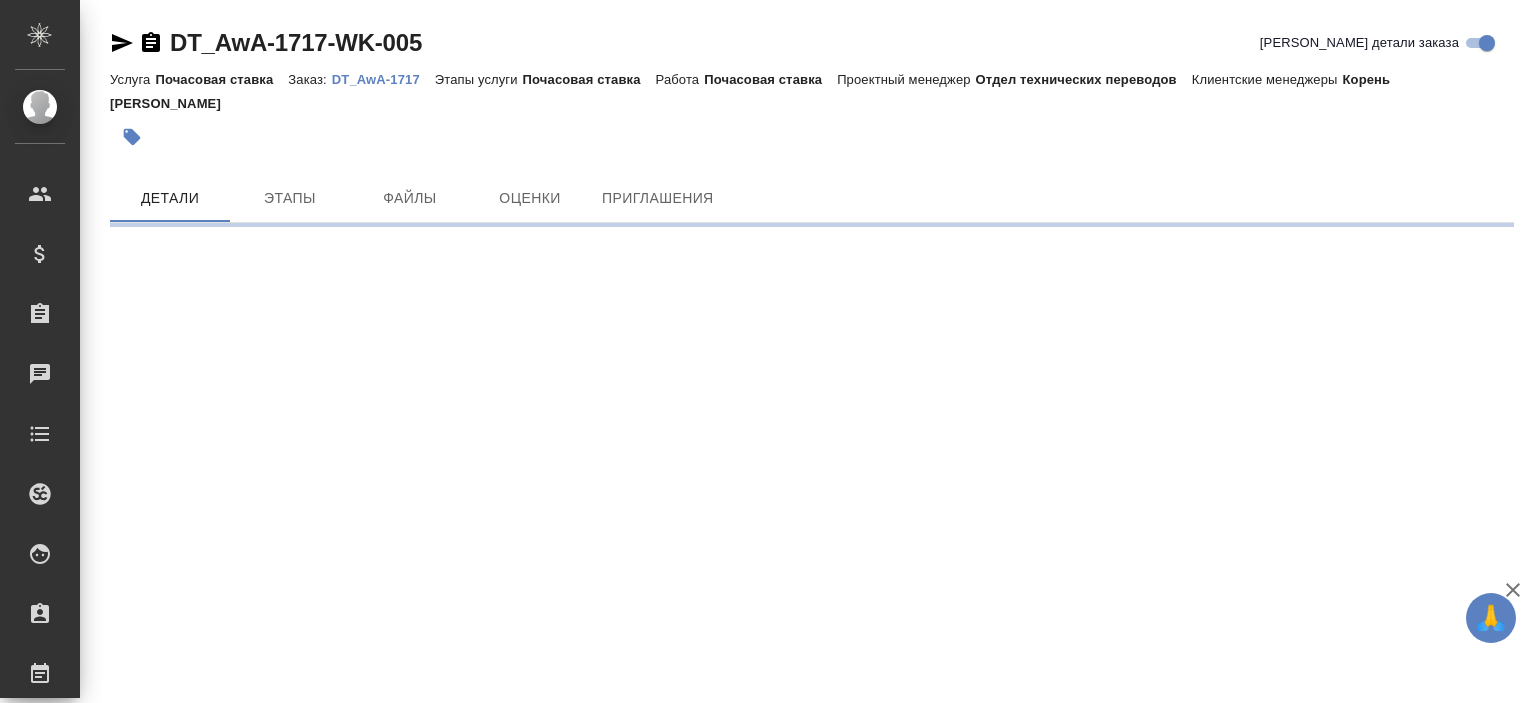scroll, scrollTop: 0, scrollLeft: 0, axis: both 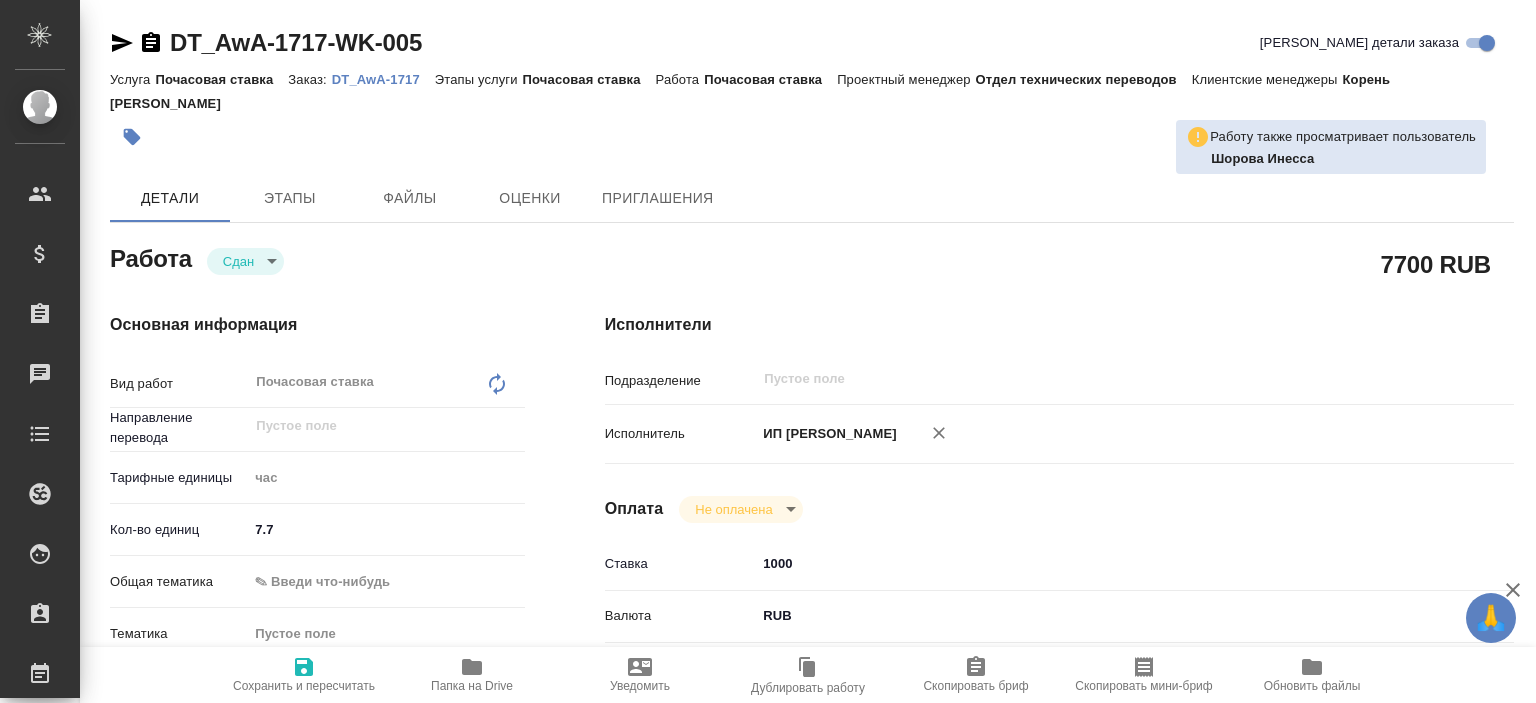 type on "x" 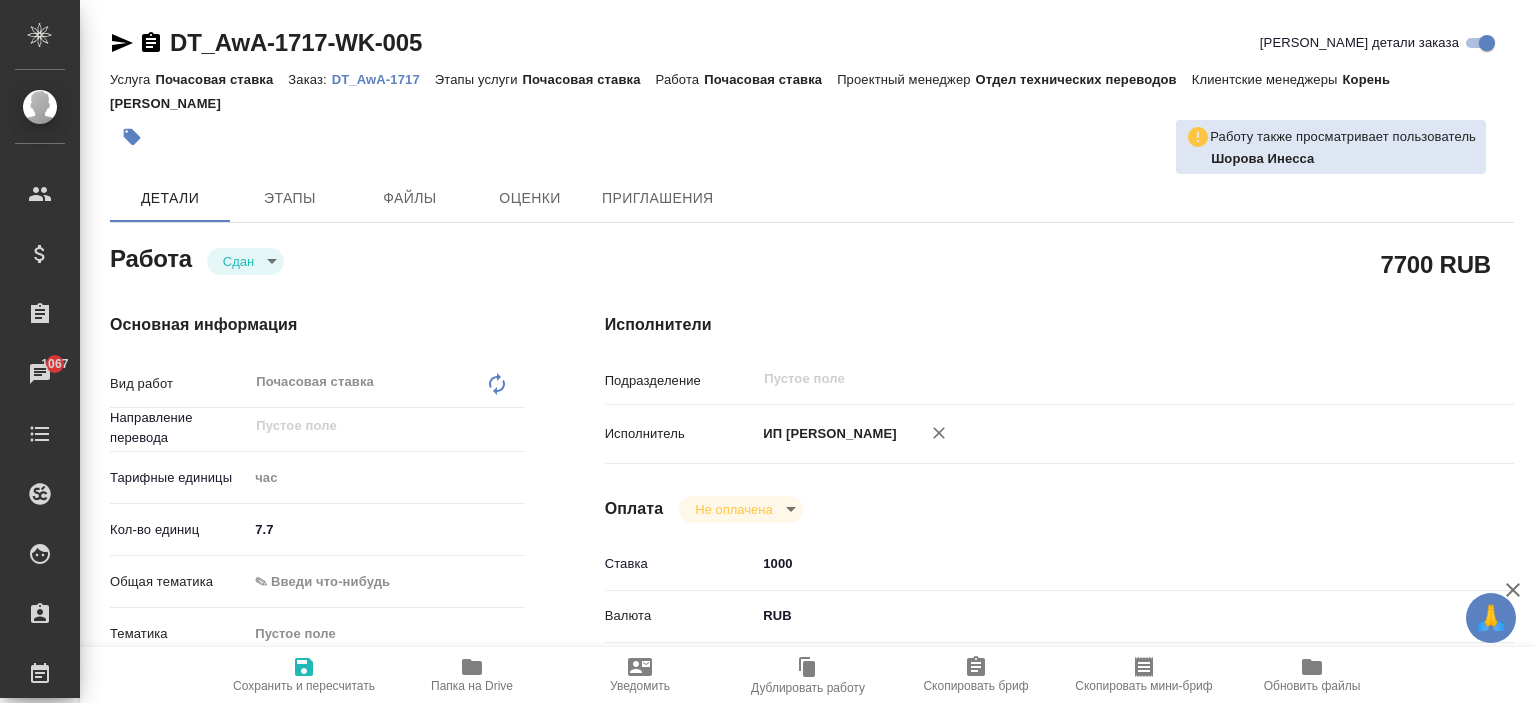 click on "ИП [PERSON_NAME]" at bounding box center [826, 434] 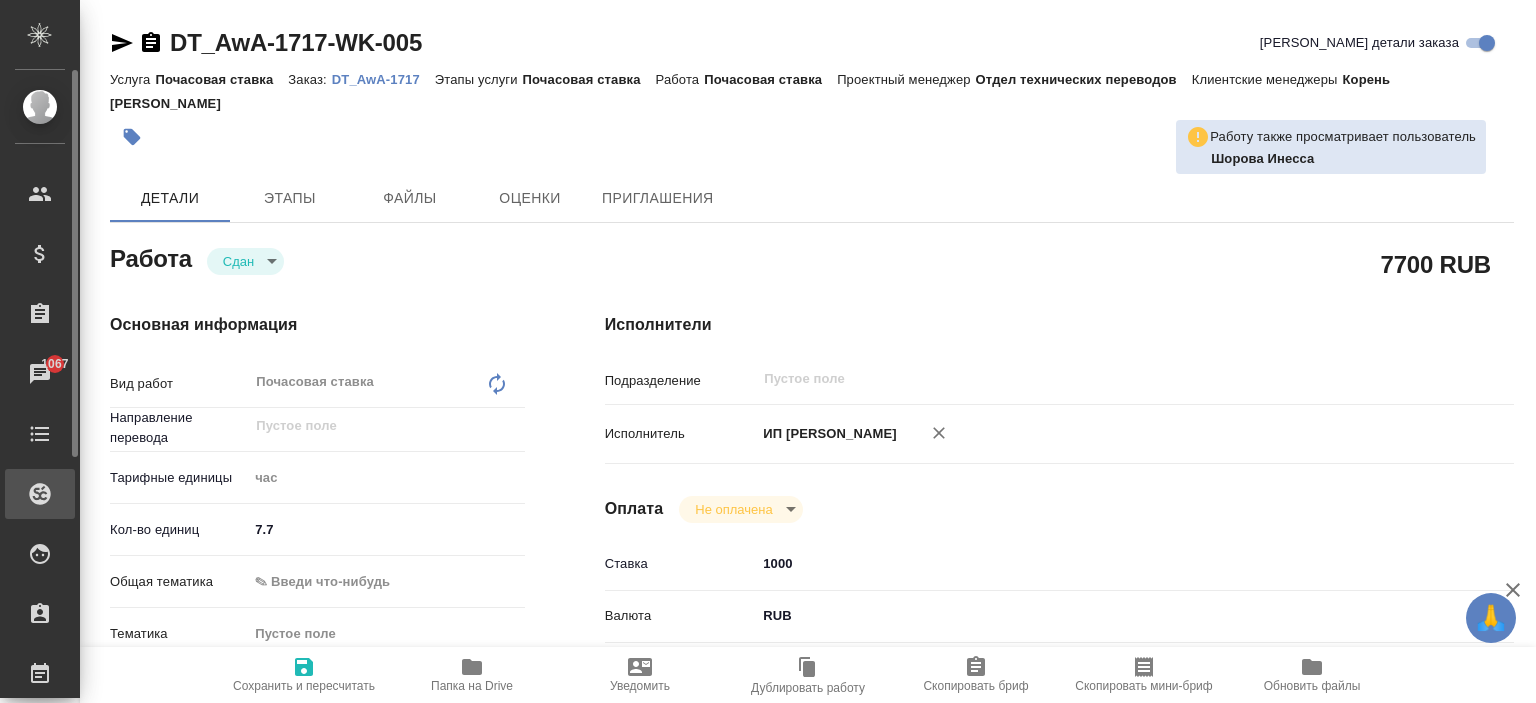 type on "x" 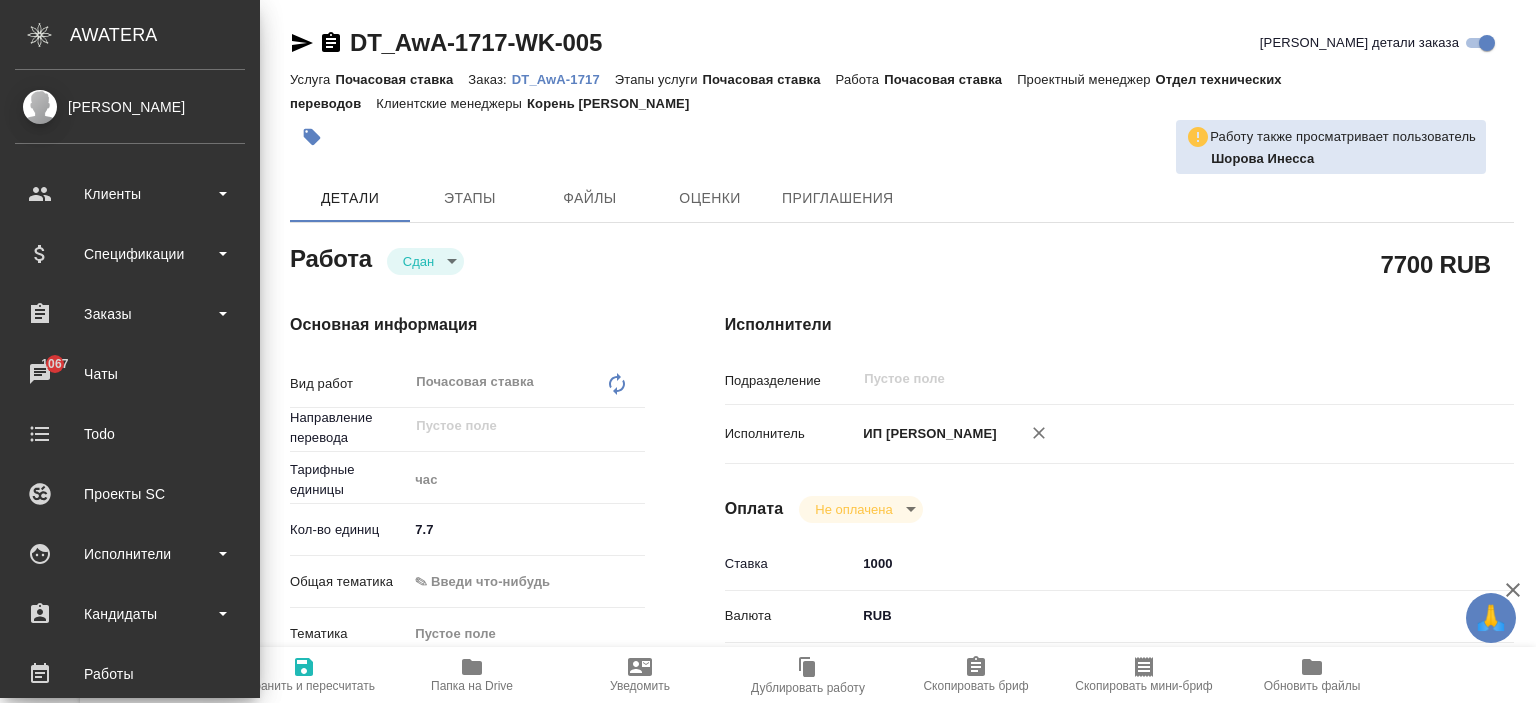 scroll, scrollTop: 391, scrollLeft: 0, axis: vertical 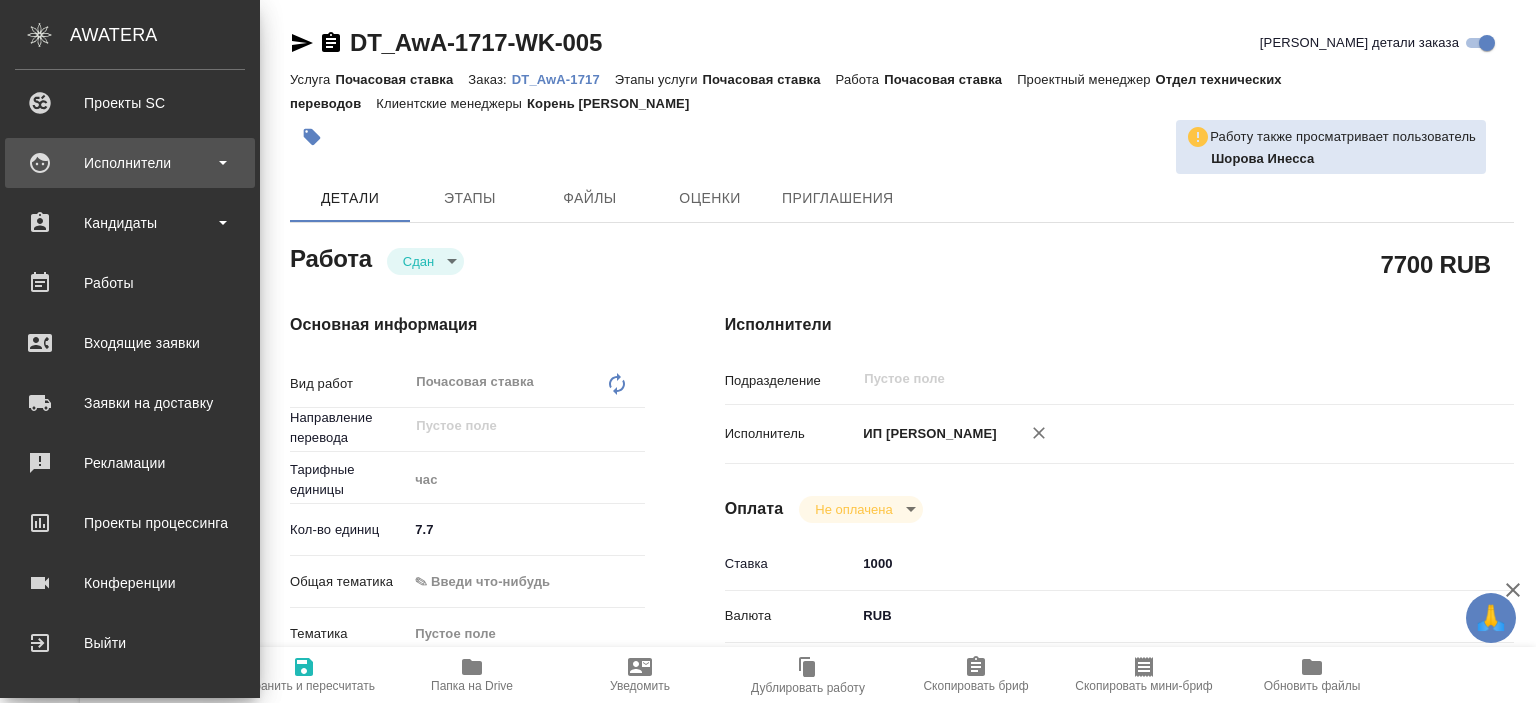 click on "Исполнители" at bounding box center (130, 163) 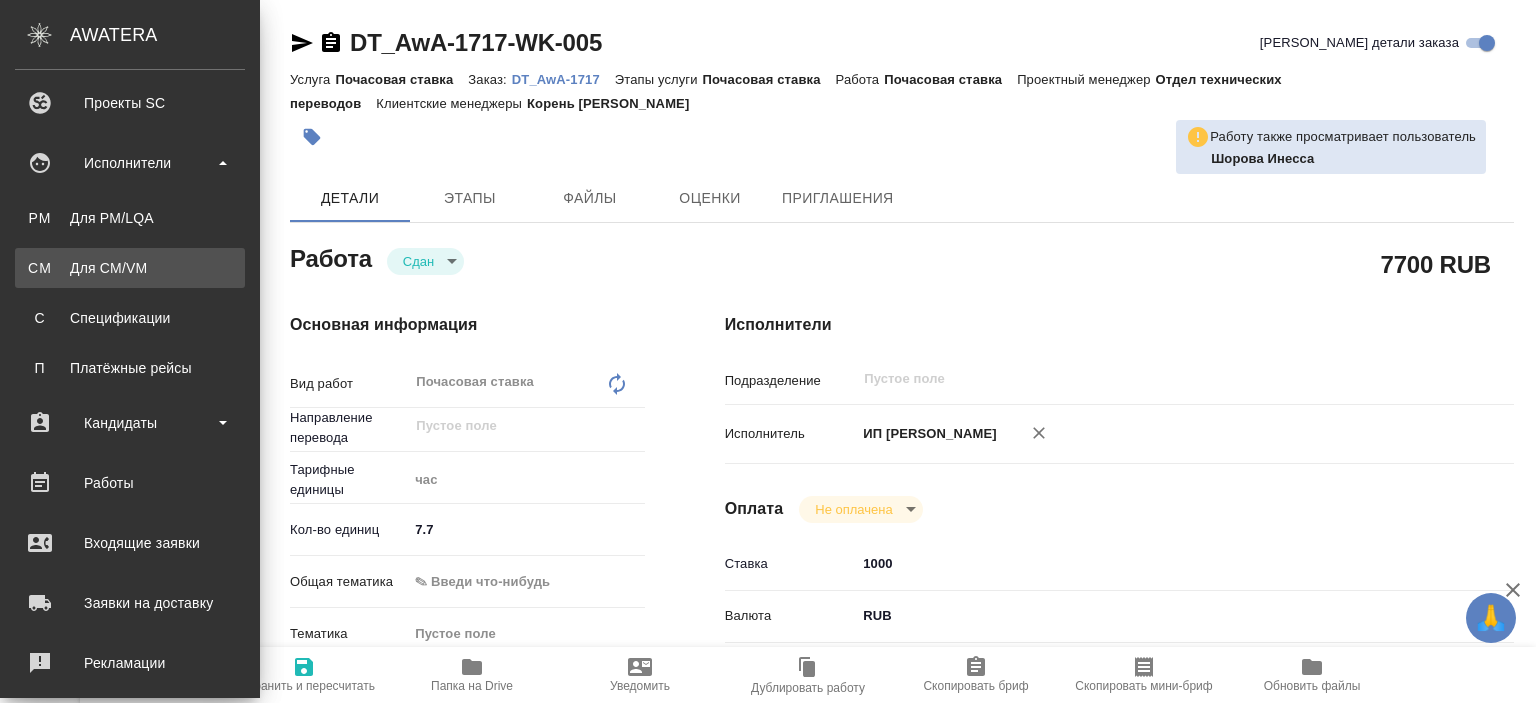 type on "x" 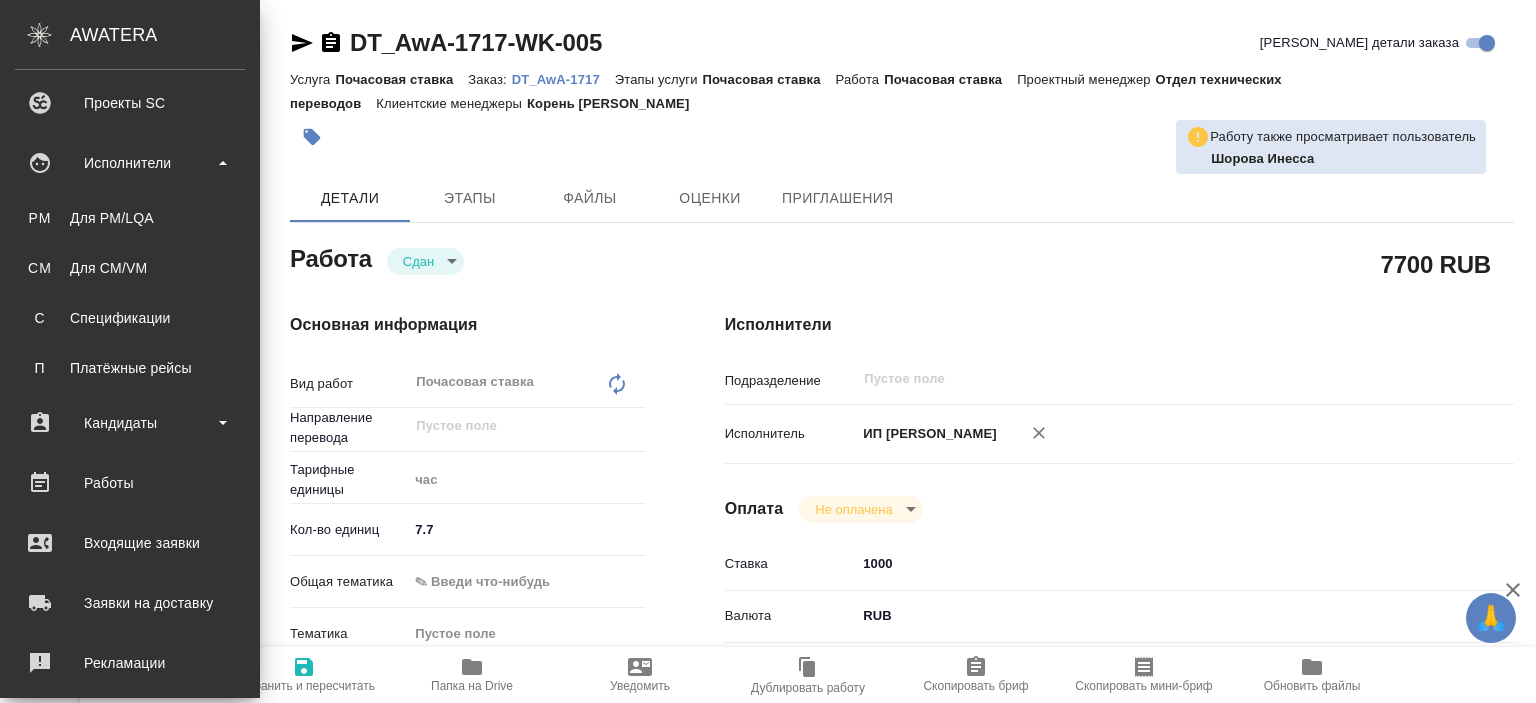 type on "x" 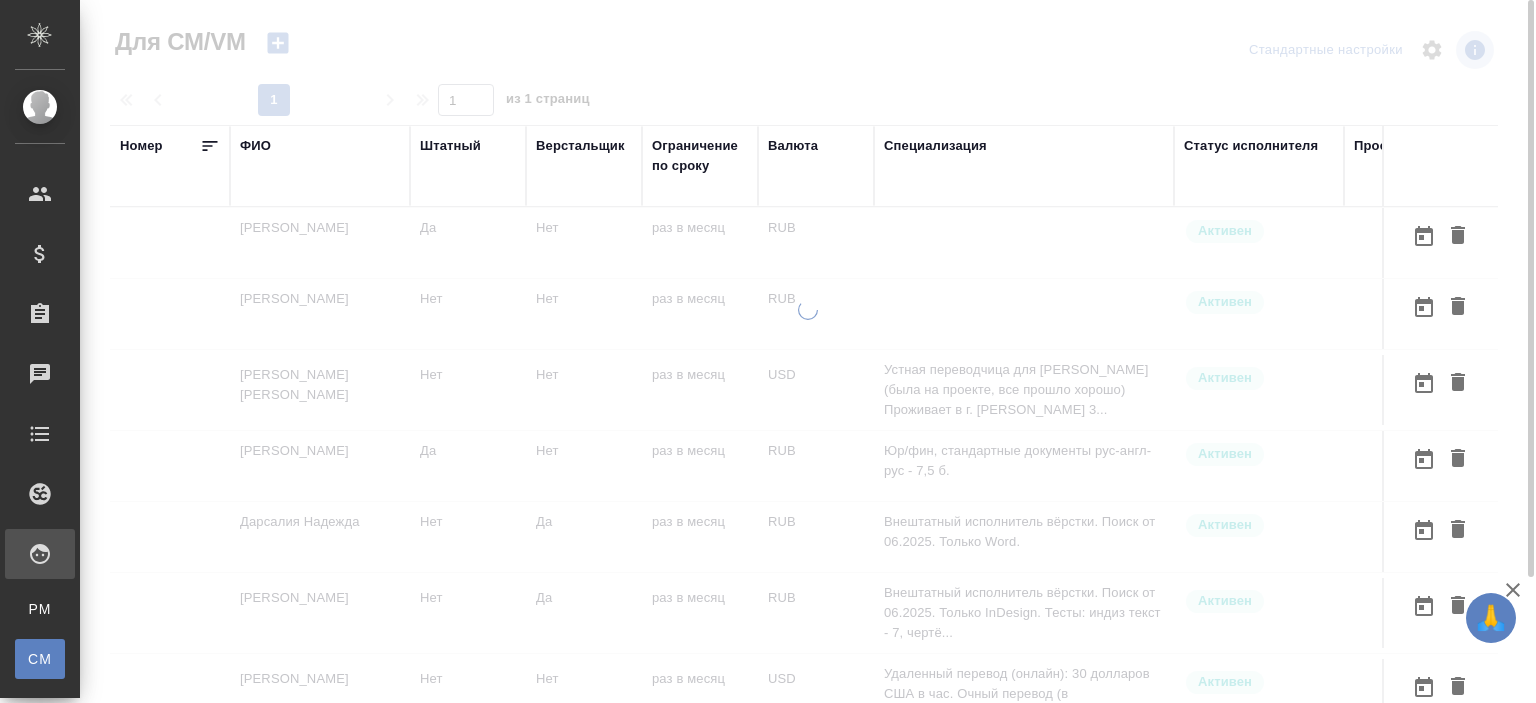 click on "ФИО" at bounding box center [320, 146] 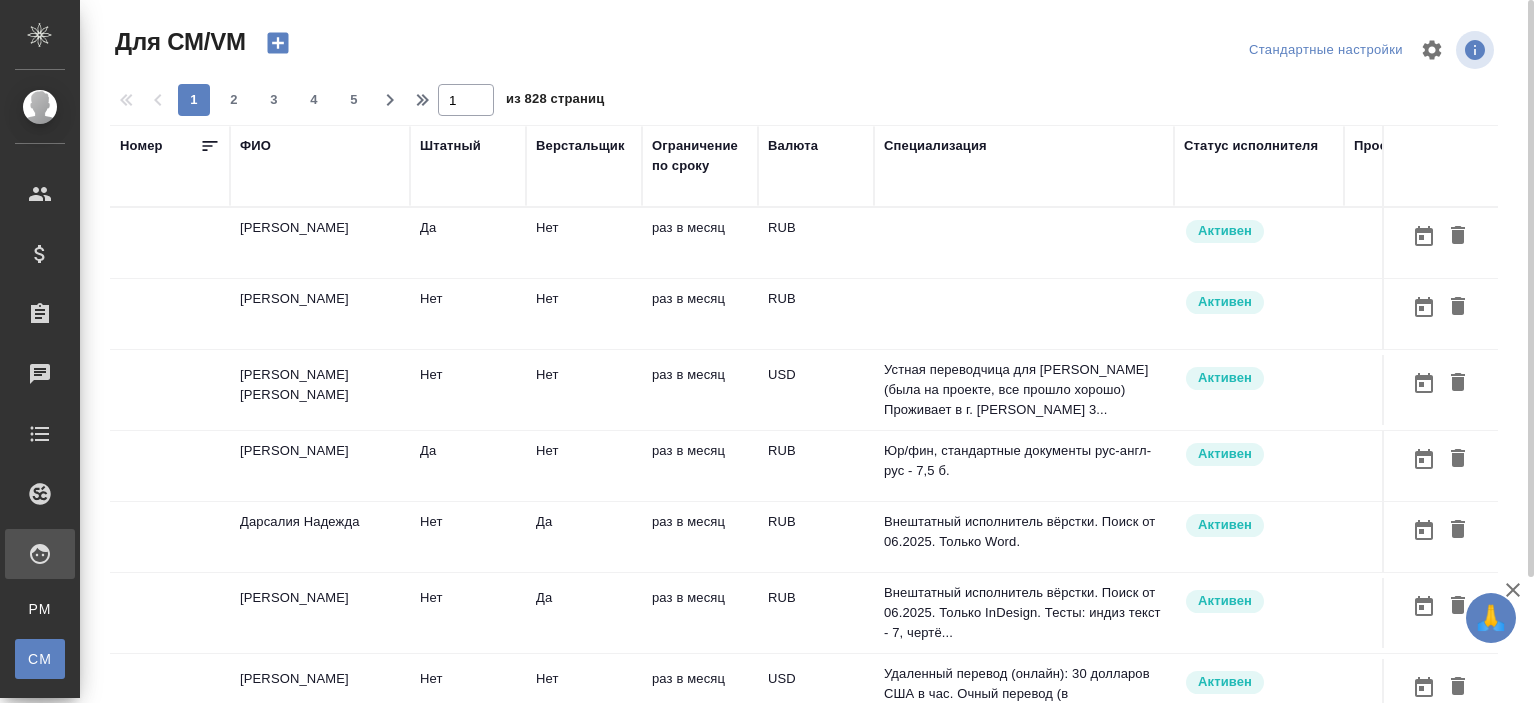 click on "ФИО" at bounding box center (255, 146) 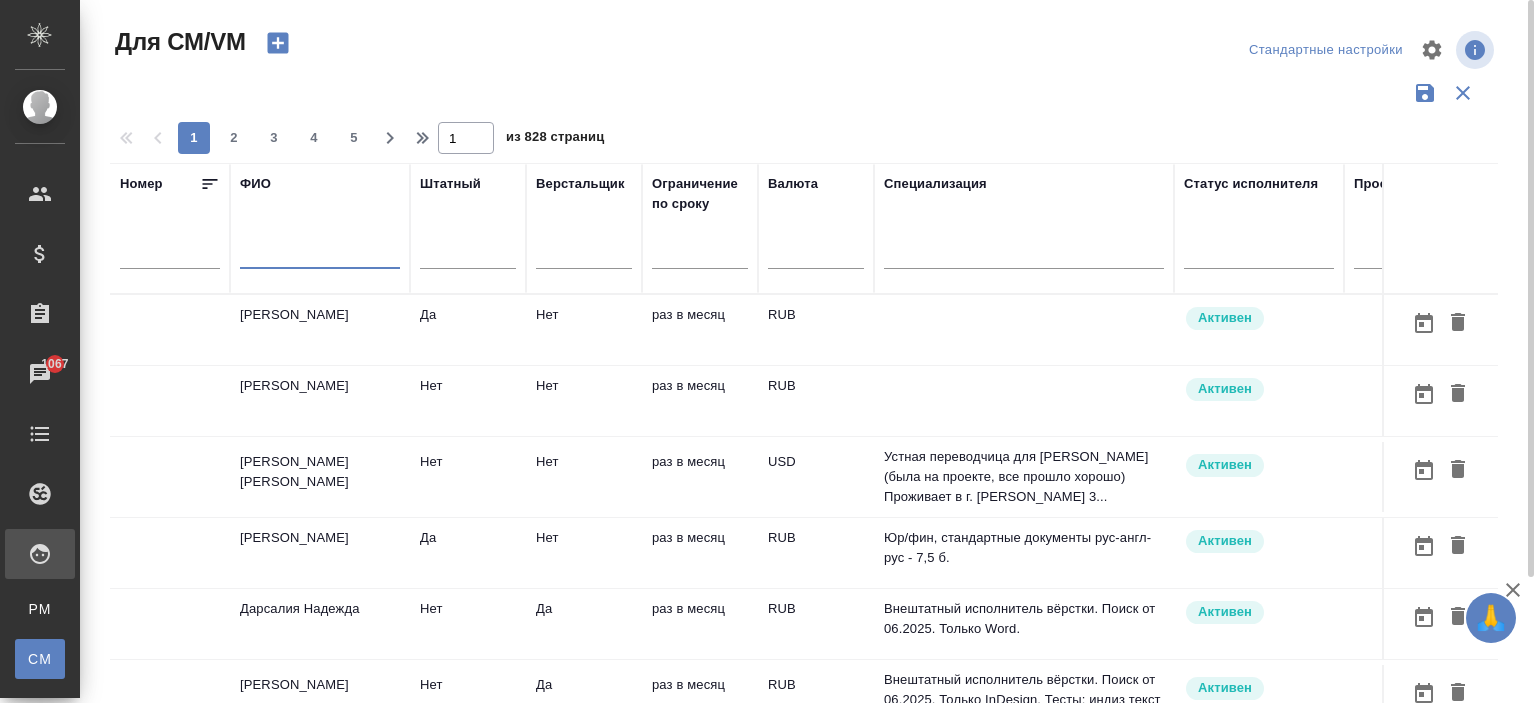paste on "Семихватский Роман Борисович" 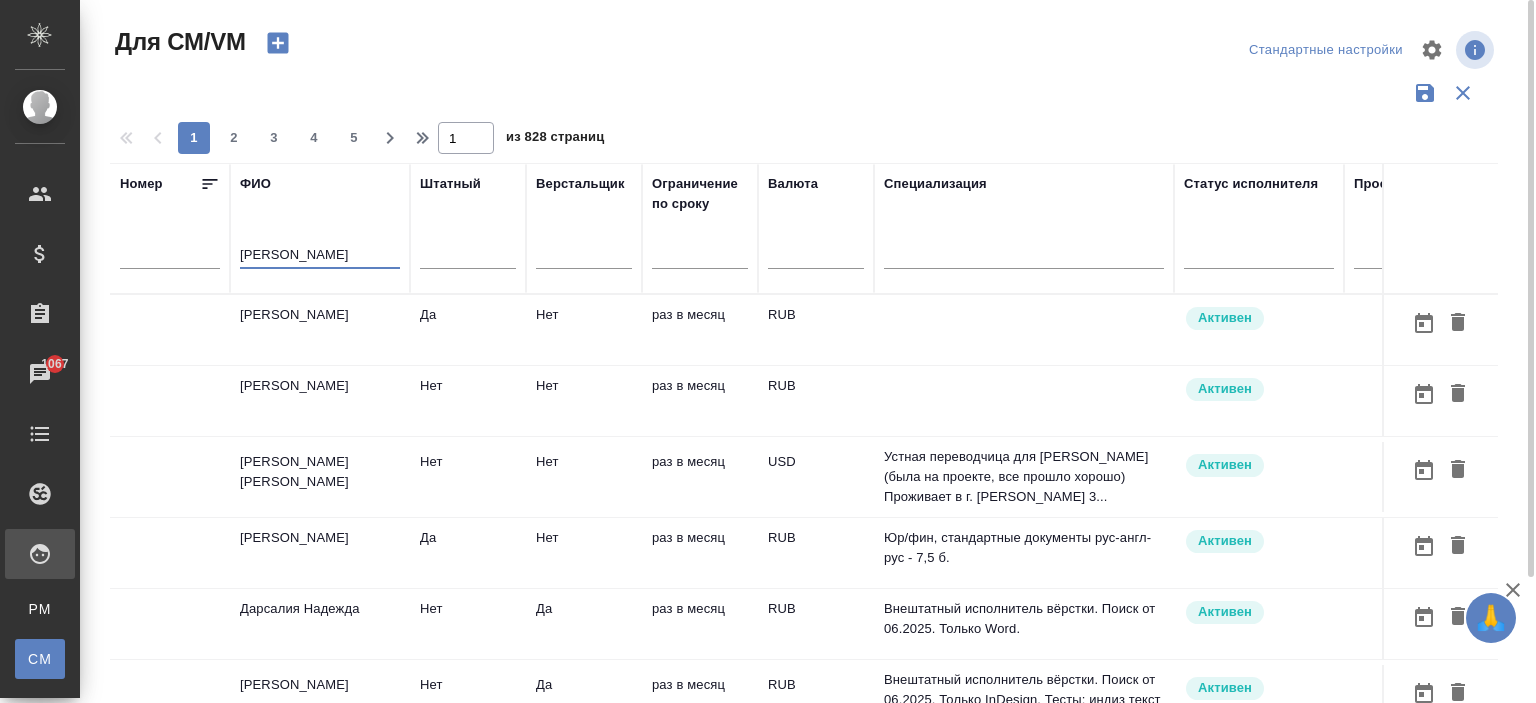 scroll, scrollTop: 0, scrollLeft: 40, axis: horizontal 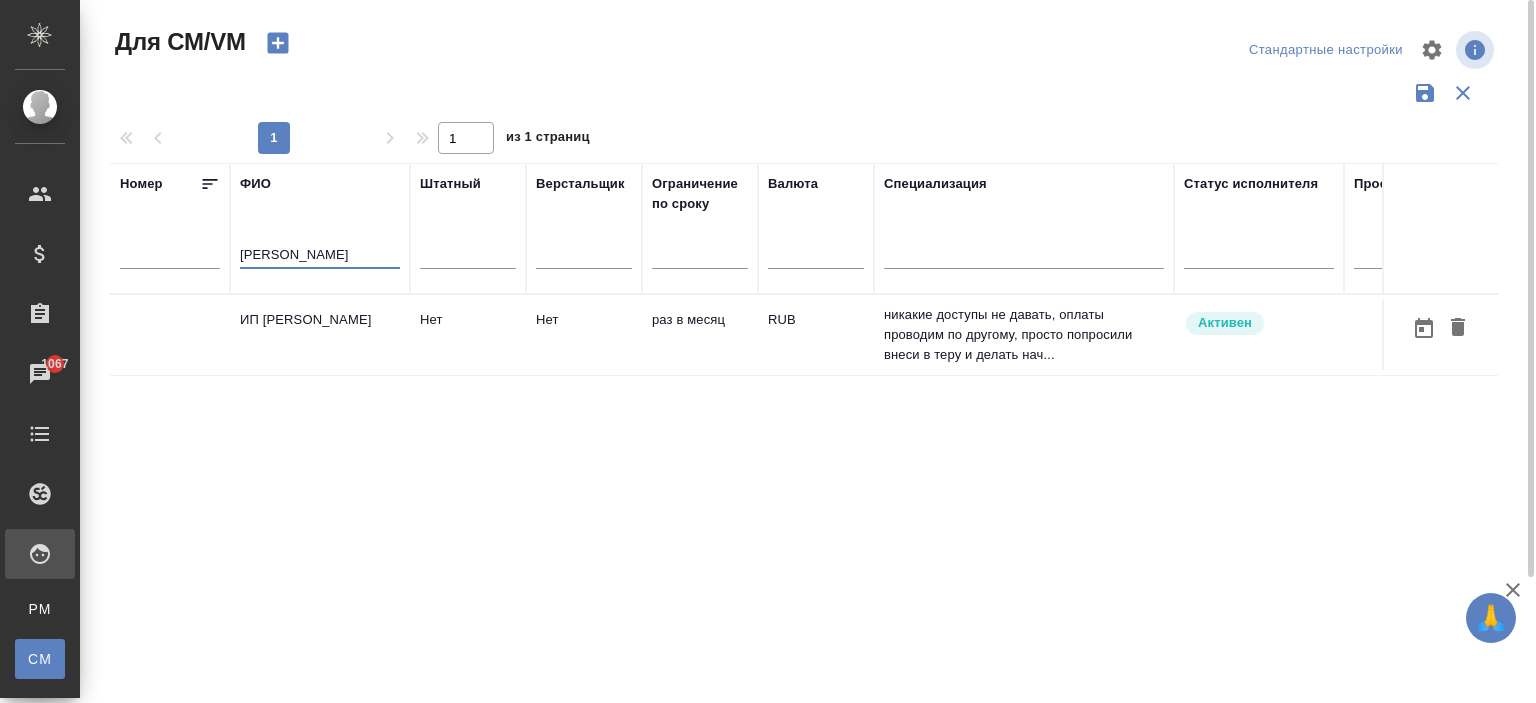 type on "Семихватский Роман Борисович" 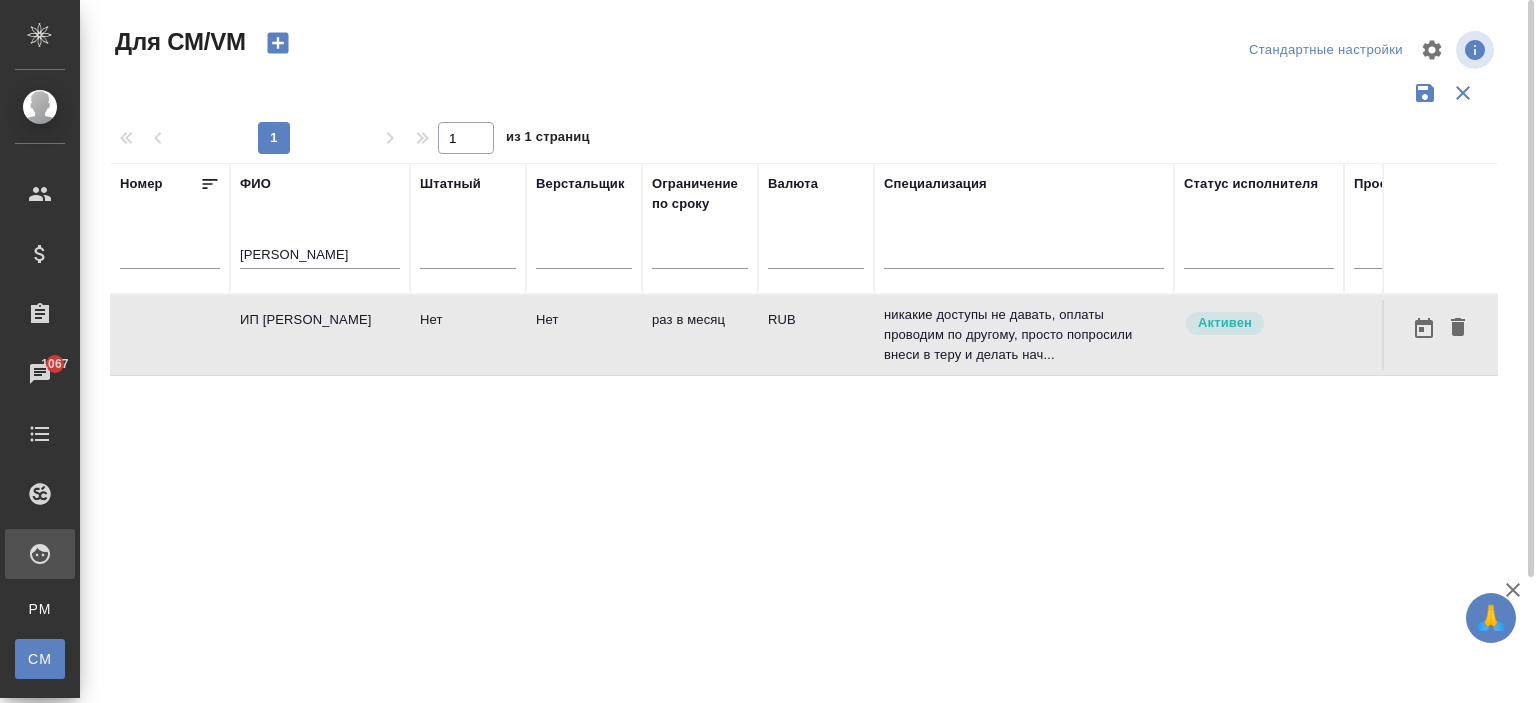 click on "ИП Семихватский Роман Борисович" at bounding box center (320, 335) 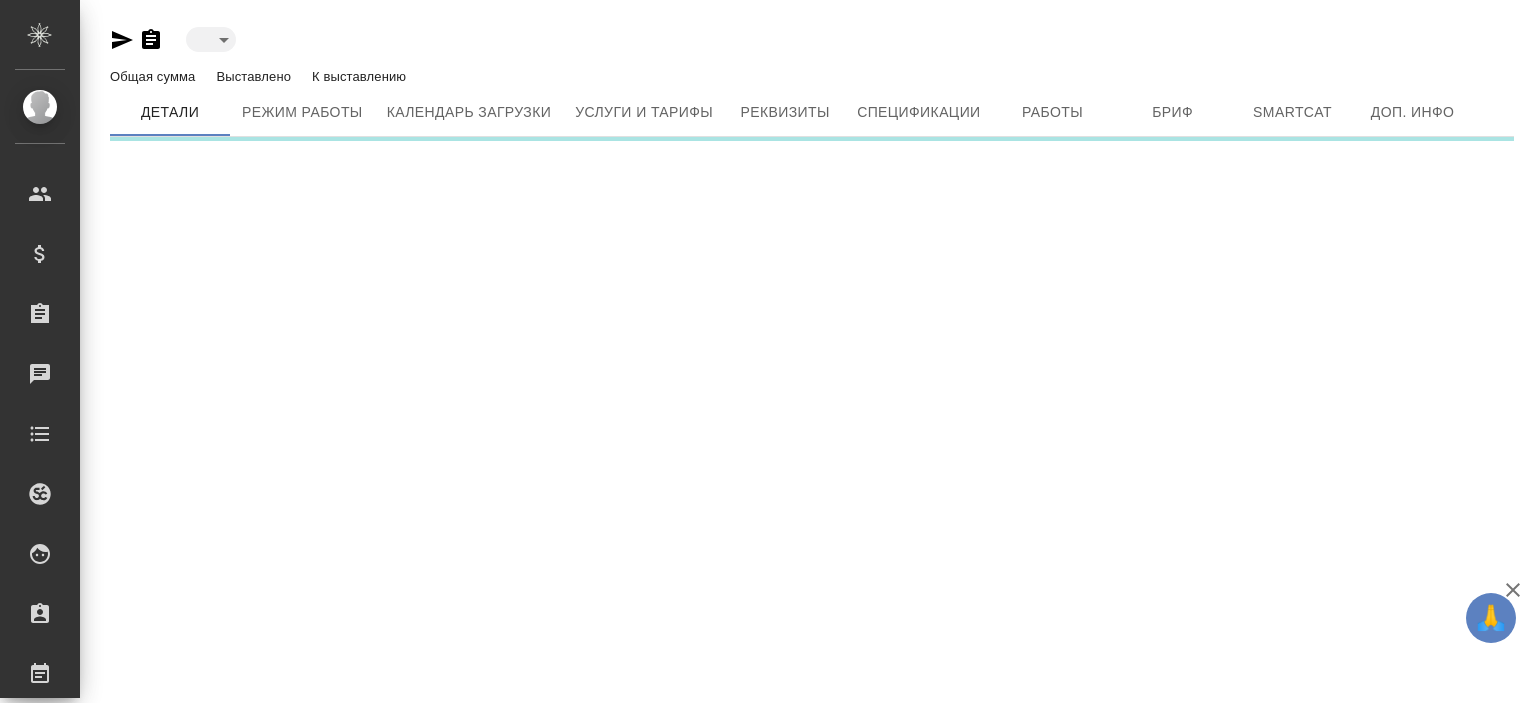 type on "active" 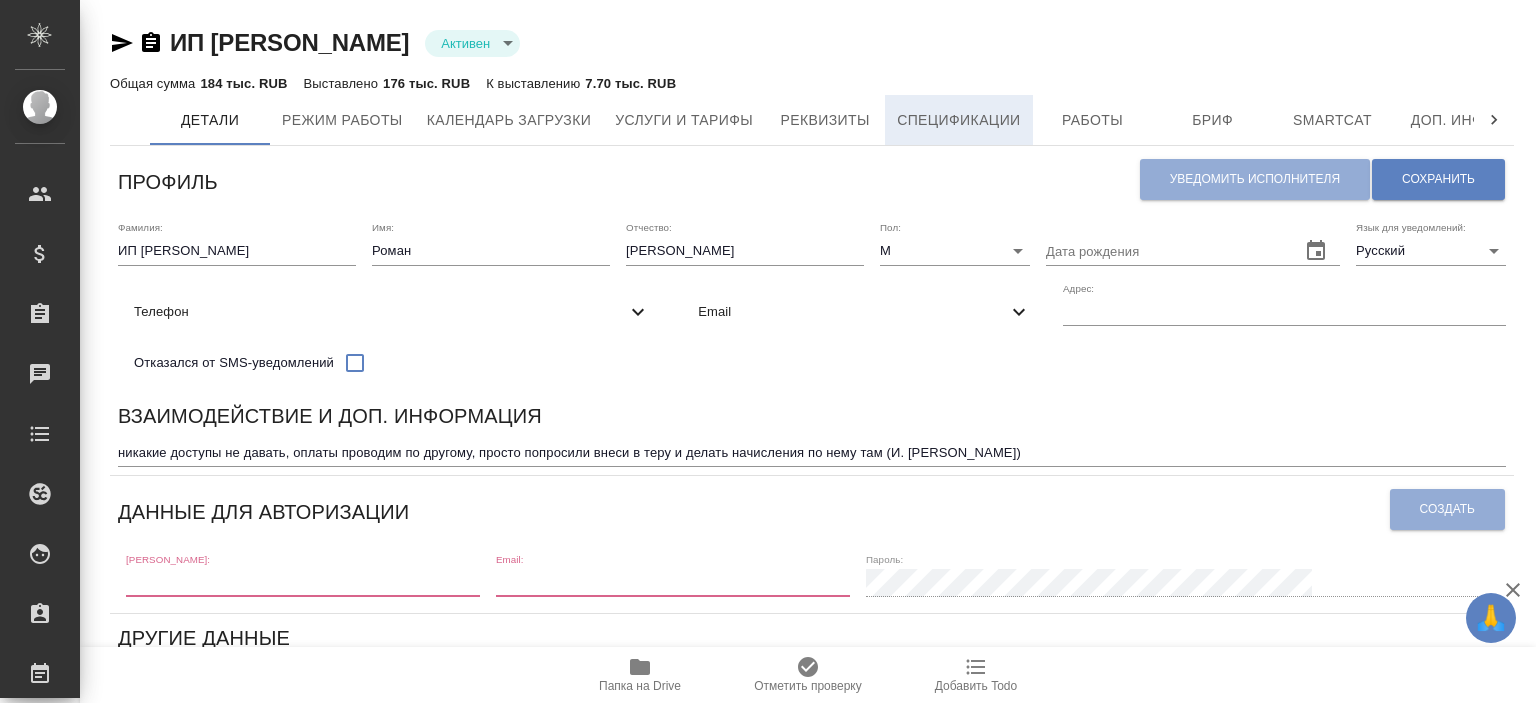click on "Спецификации" at bounding box center [958, 120] 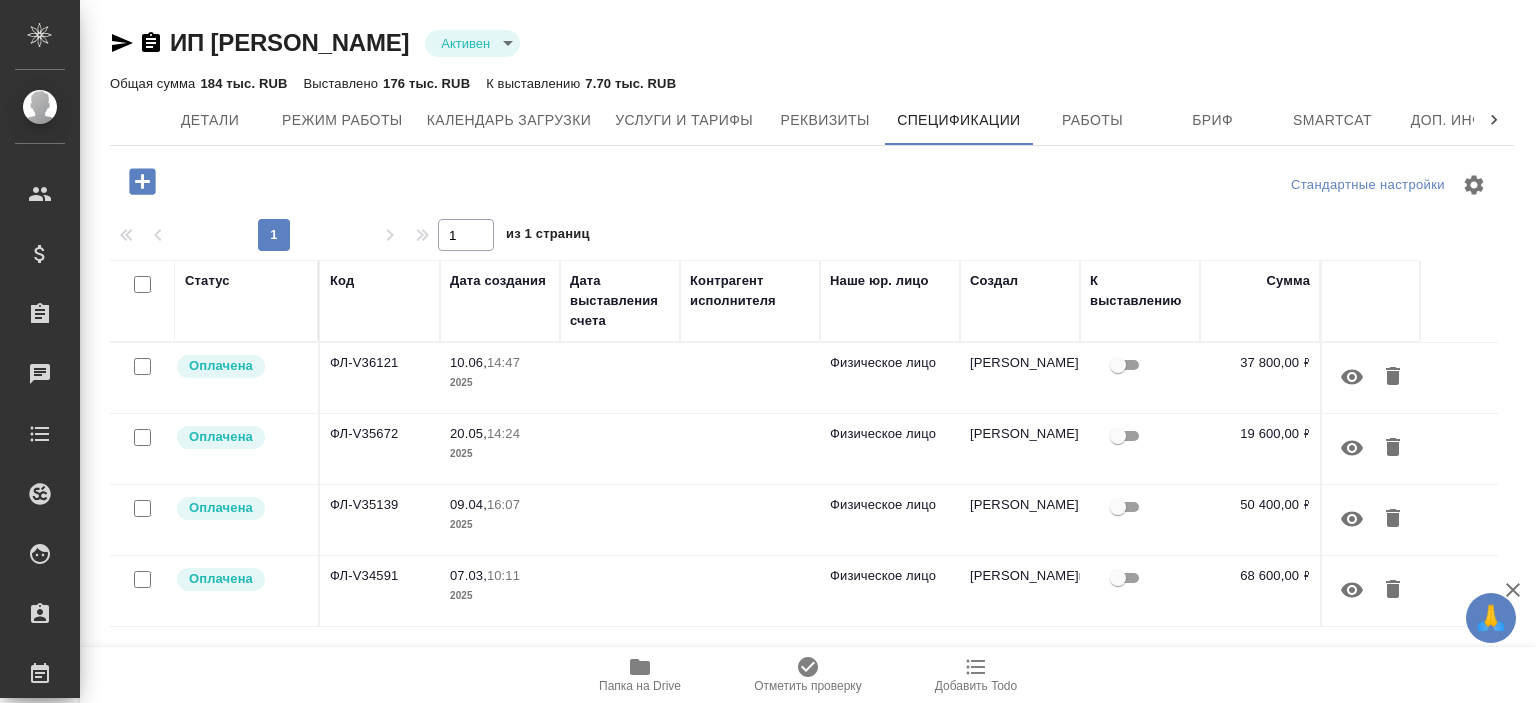 click 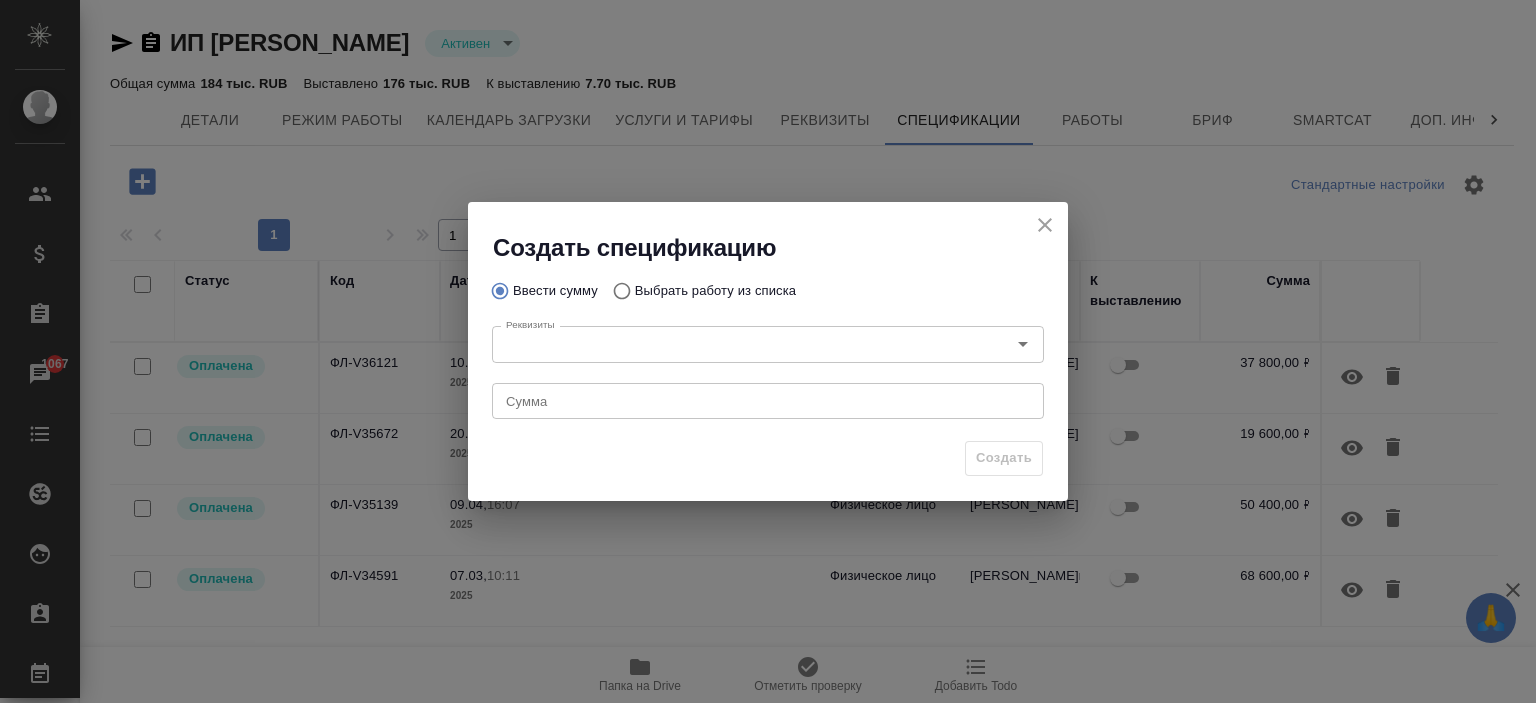 click on "Выбрать работу из списка" at bounding box center (715, 291) 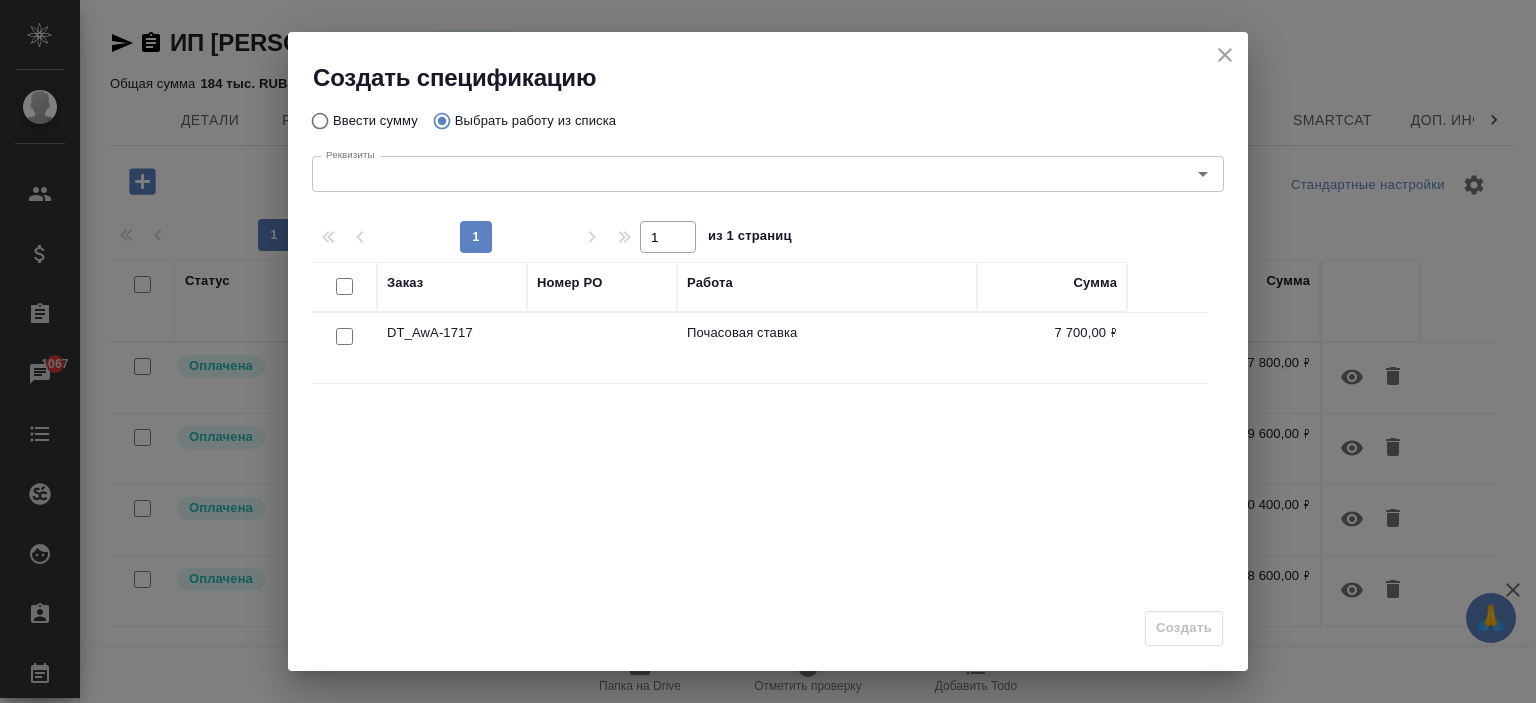 click at bounding box center [344, 336] 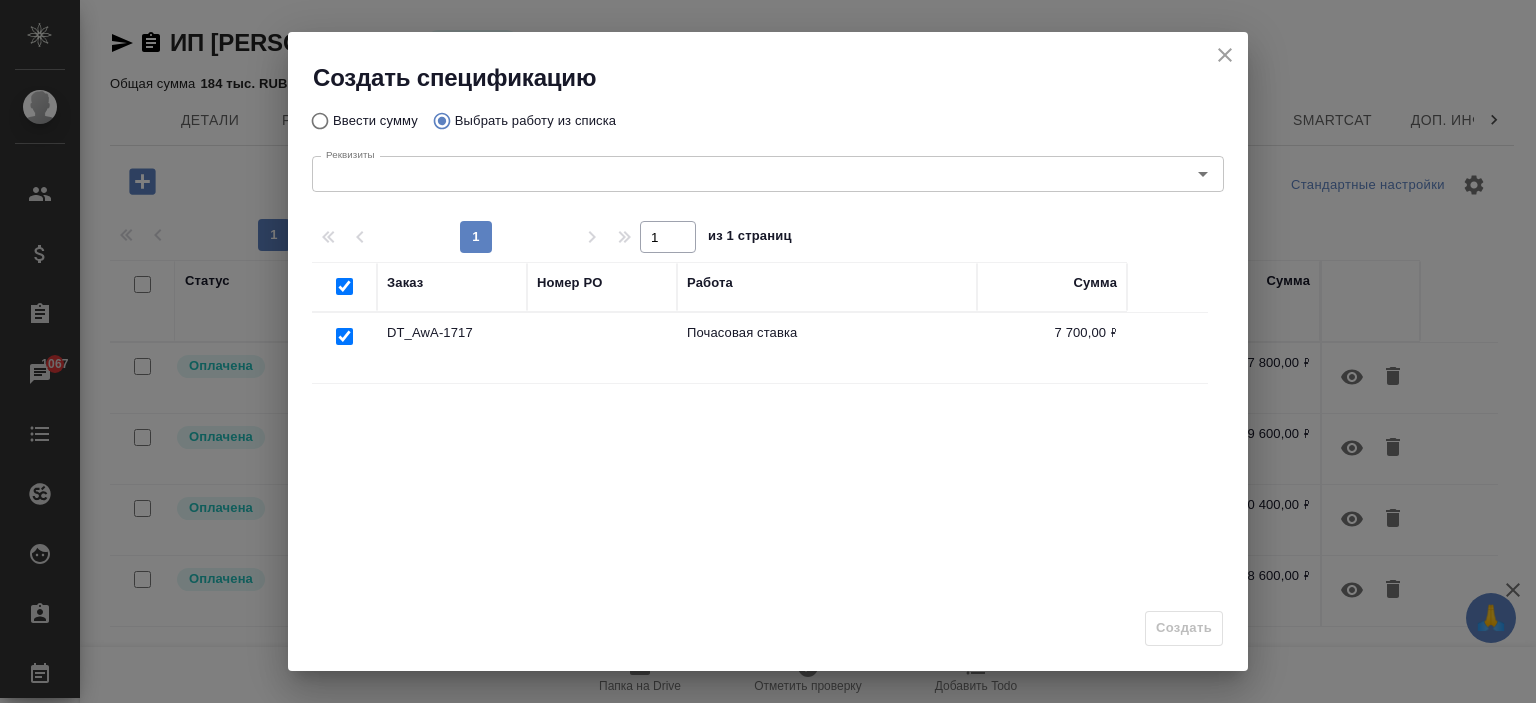 checkbox on "true" 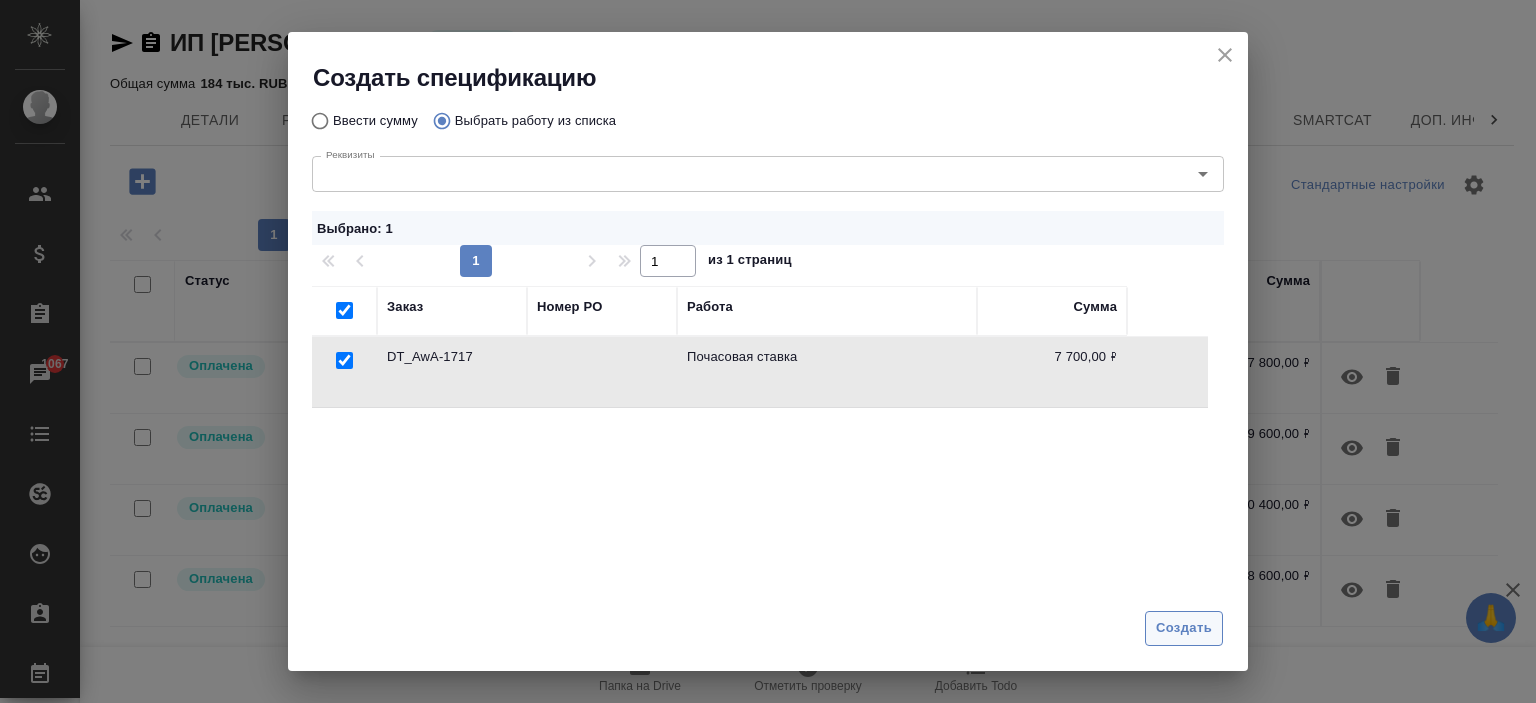 click on "Создать" at bounding box center [1184, 628] 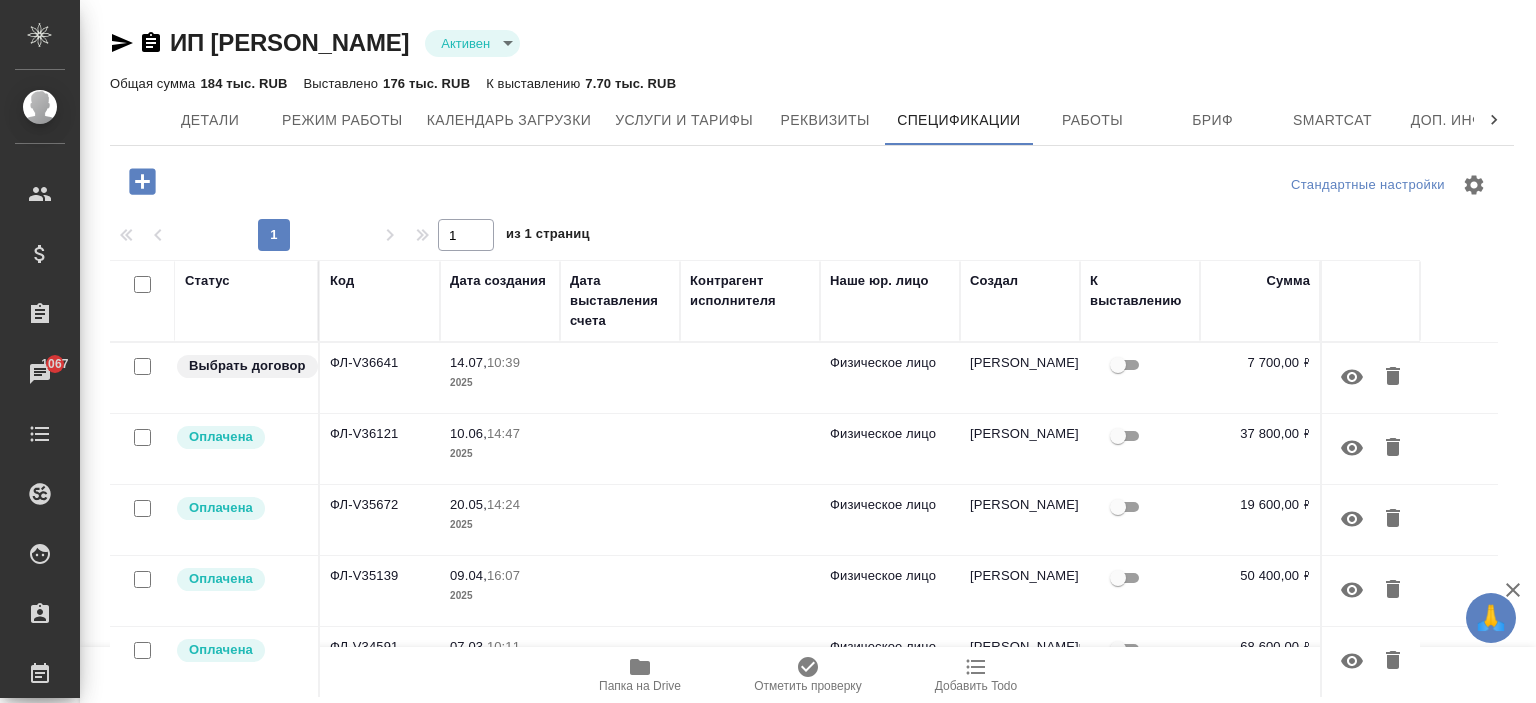 click on "Выбрать договор" at bounding box center [247, 366] 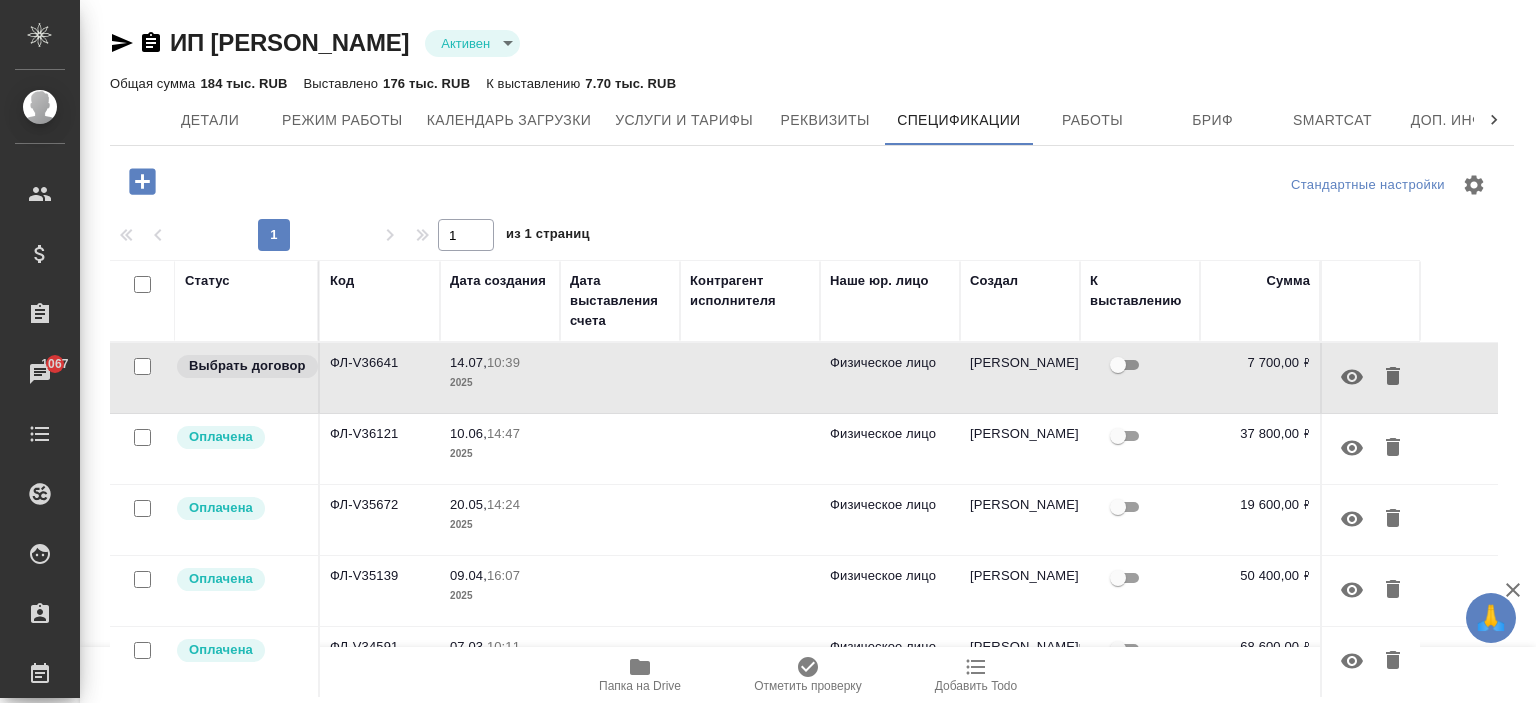 click on "Выбрать договор" at bounding box center (247, 366) 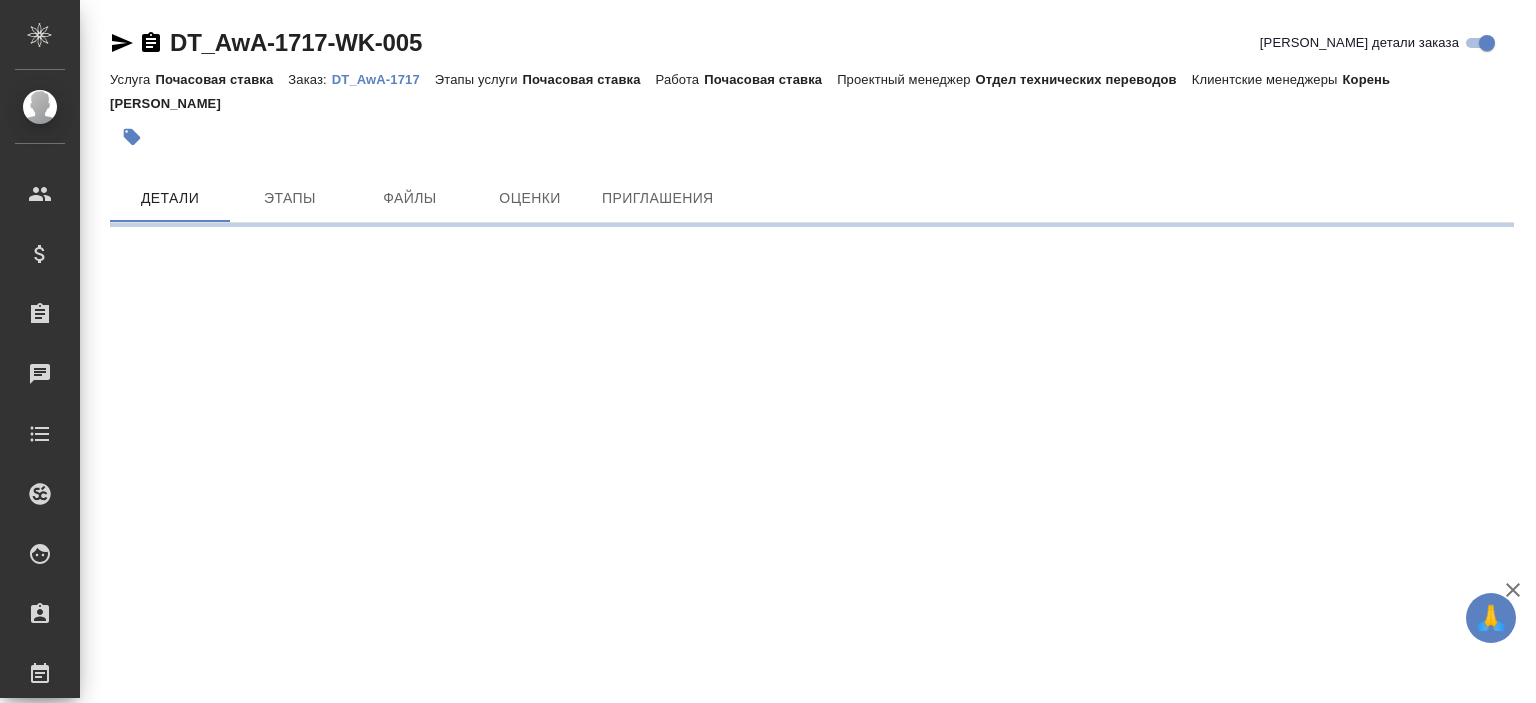scroll, scrollTop: 0, scrollLeft: 0, axis: both 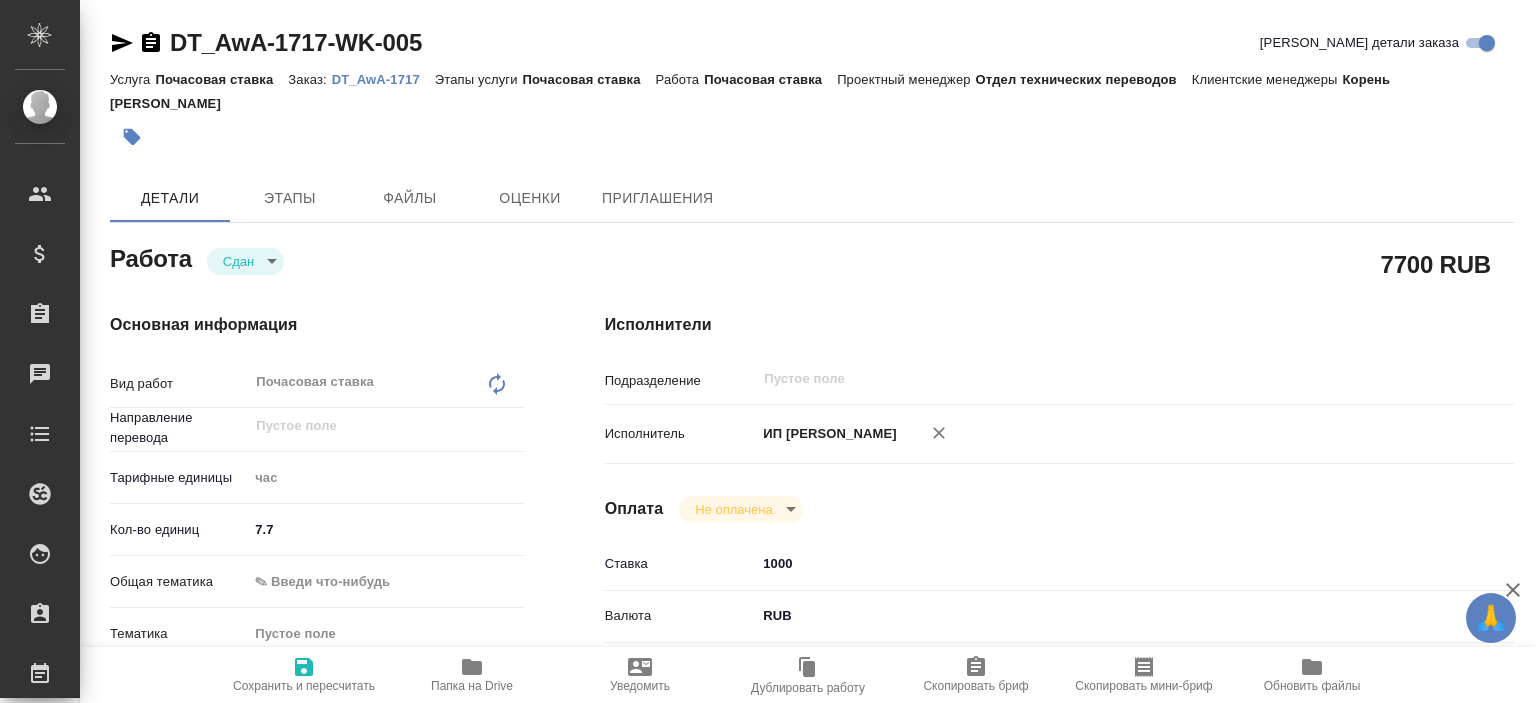 type on "x" 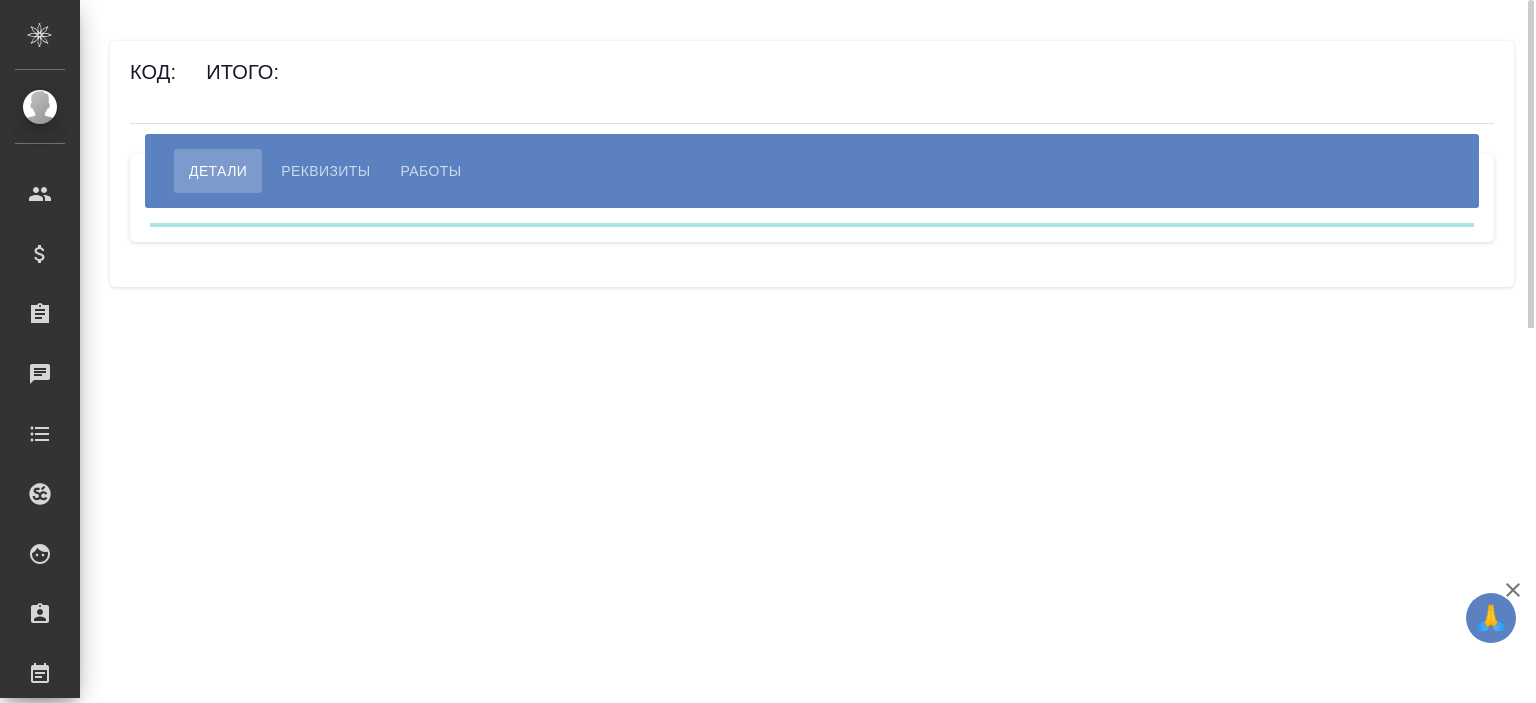 scroll, scrollTop: 0, scrollLeft: 0, axis: both 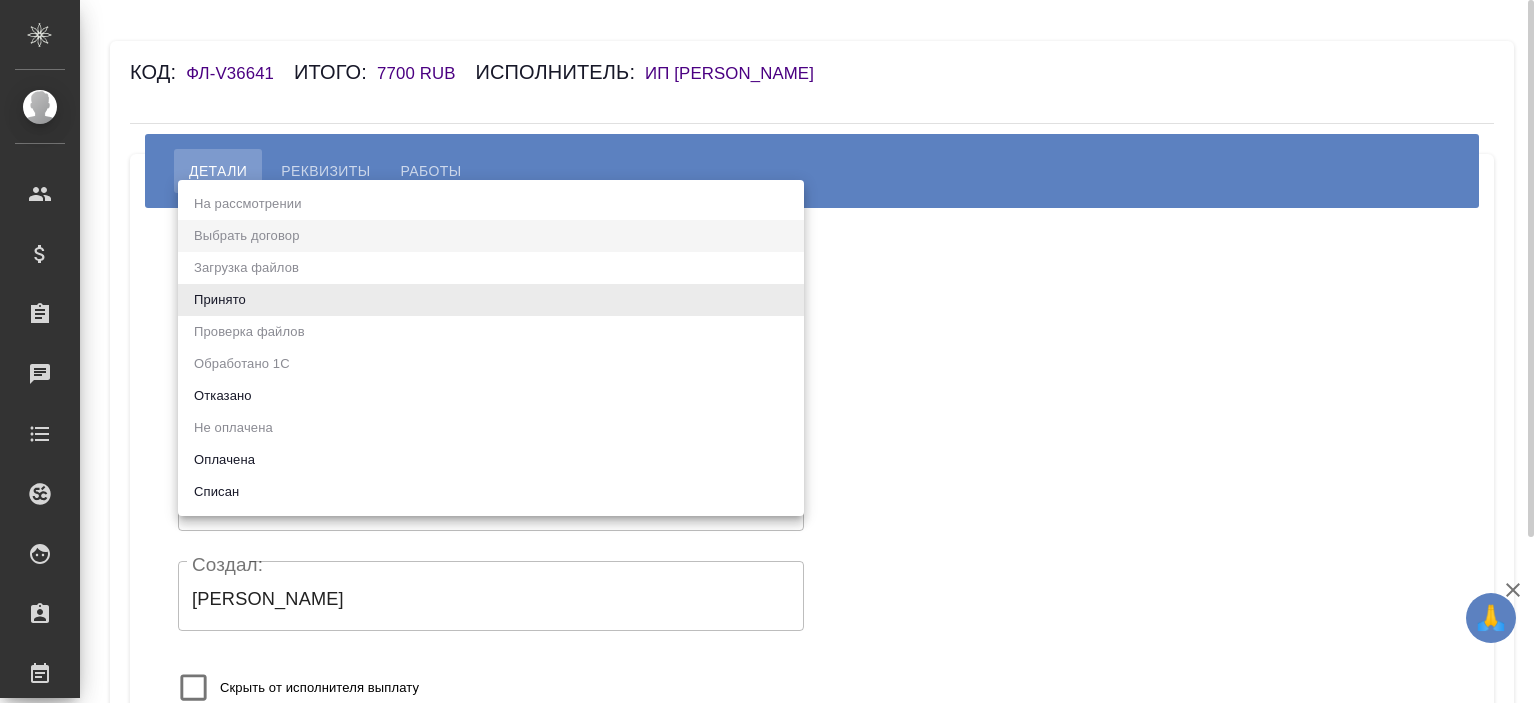 click on "🙏 .cls-1
fill:#fff;
AWATERA [PERSON_NAME] Спецификации Заказы Чаты Todo Проекты SC Исполнители Кандидаты Работы Входящие заявки Заявки на доставку Рекламации Проекты процессинга Конференции Выйти Код: ФЛ-V36641 Итого: 7700 RUB Исполнитель: ИП [PERSON_NAME] [PERSON_NAME] Работы Статус: Выбрать договор chooseContract Статус: Исполнитель: ИП [PERSON_NAME] Исполнитель: Наше юр. лицо: (ФЛ) Наше юр. лицо: Создал: [PERSON_NAME]: Скрыть от исполнителя выплату Сохранить .cls-1
fill:#fff;
AWATERA [PERSON_NAME] Спецификации Заказы x" at bounding box center [768, 351] 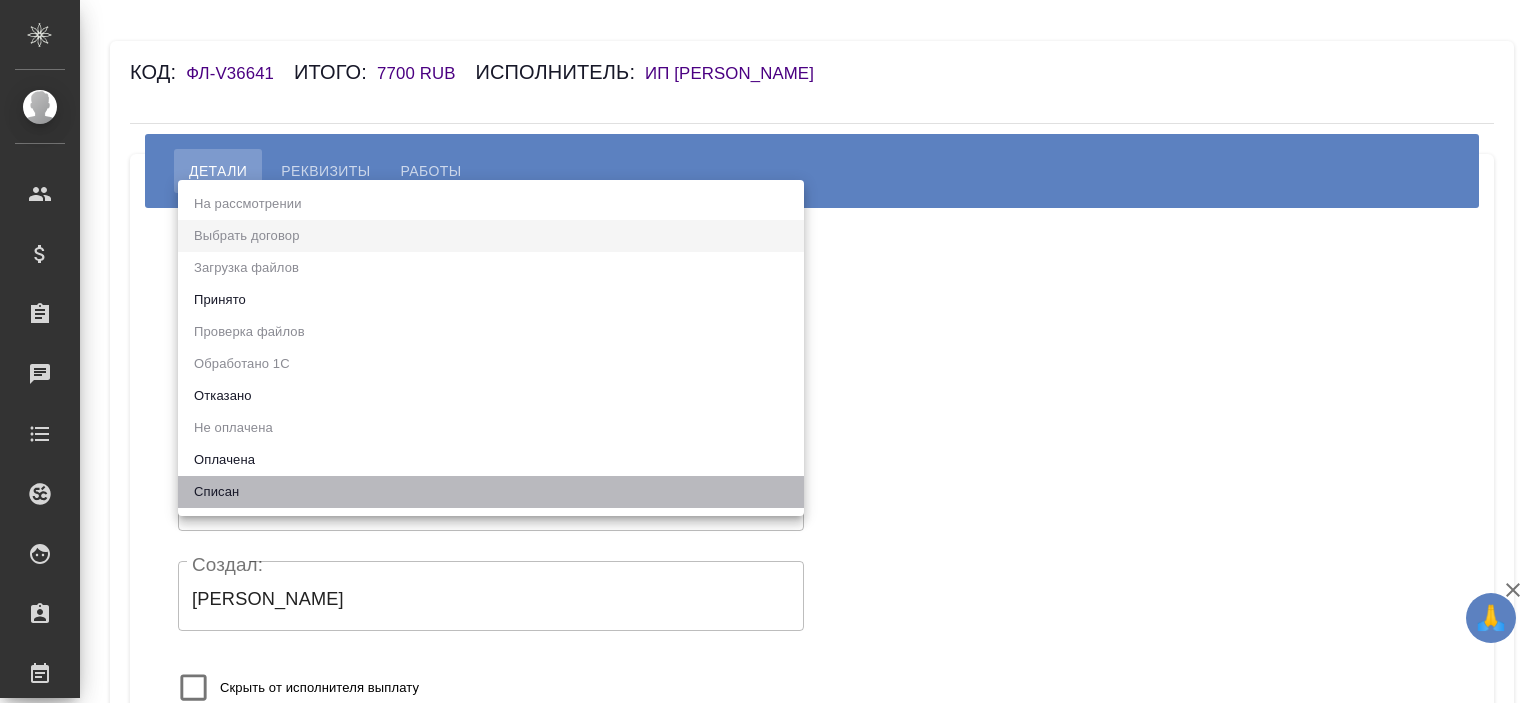 click on "Списан" at bounding box center (491, 492) 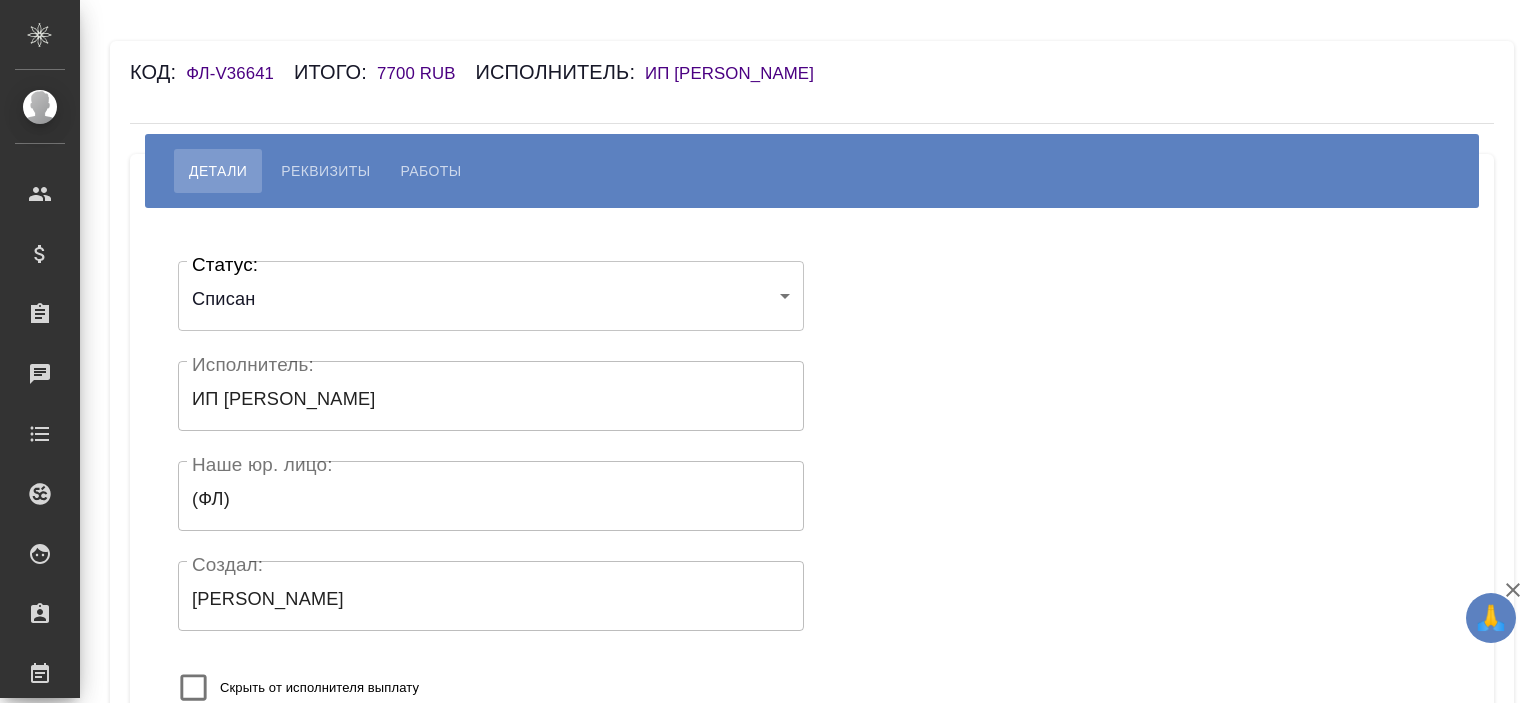 click on "На рассмотрении Выбрать договор Загрузка файлов Принято Проверка файлов Обработано 1С Отказано Не оплачена Оплачена Списан" at bounding box center (768, 351) 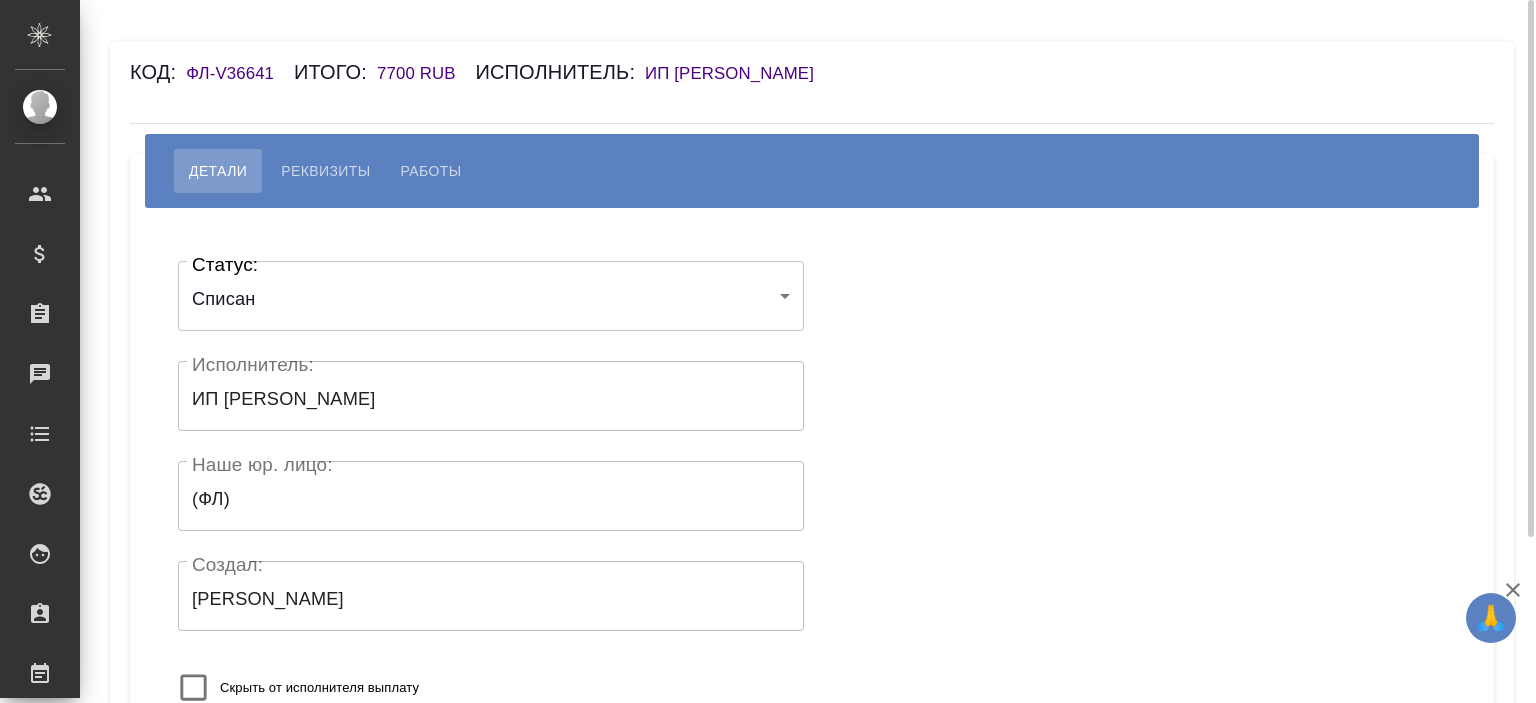 click on "🙏 .cls-1
fill:#fff;
AWATERA Ishkova Yuliya Клиенты Спецификации Заказы Чаты Todo Проекты SC Исполнители Кандидаты Работы Входящие заявки Заявки на доставку Рекламации Проекты процессинга Конференции Выйти Код: ФЛ-V36641 Итого: 7700 RUB Исполнитель: ИП Семихватский Роман Борисович Детали Реквизиты Работы Статус: Списан discarded Статус: Исполнитель: ИП Семихватский Роман Борисович Исполнитель: Наше юр. лицо: (ФЛ) Наше юр. лицо: Создал: Ишкова Юлия Создал: Скрыть от исполнителя выплату Сохранить .cls-1
fill:#fff;
AWATERA Ishkova Yuliya Клиенты Спецификации Заказы Чаты Todo x" at bounding box center [768, 351] 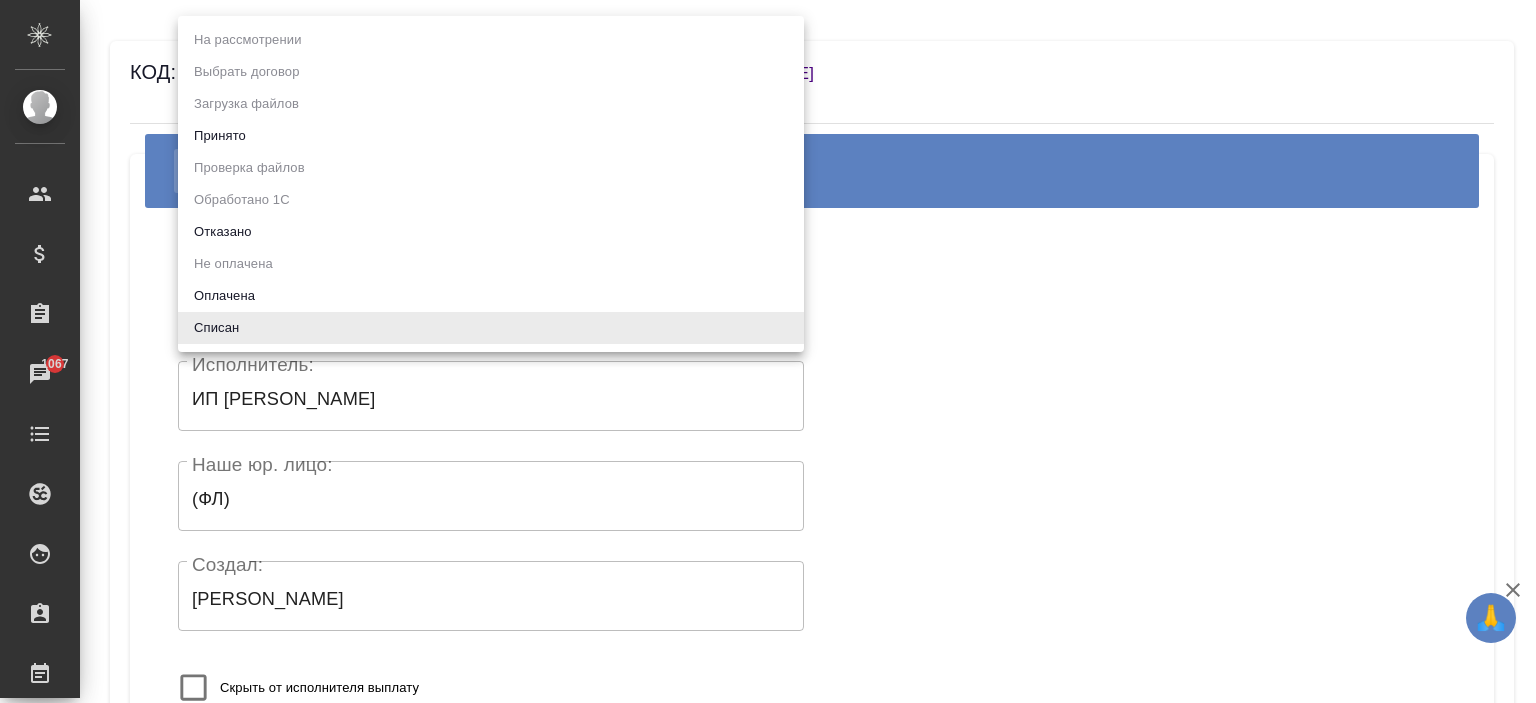 click on "Оплачена" at bounding box center (491, 296) 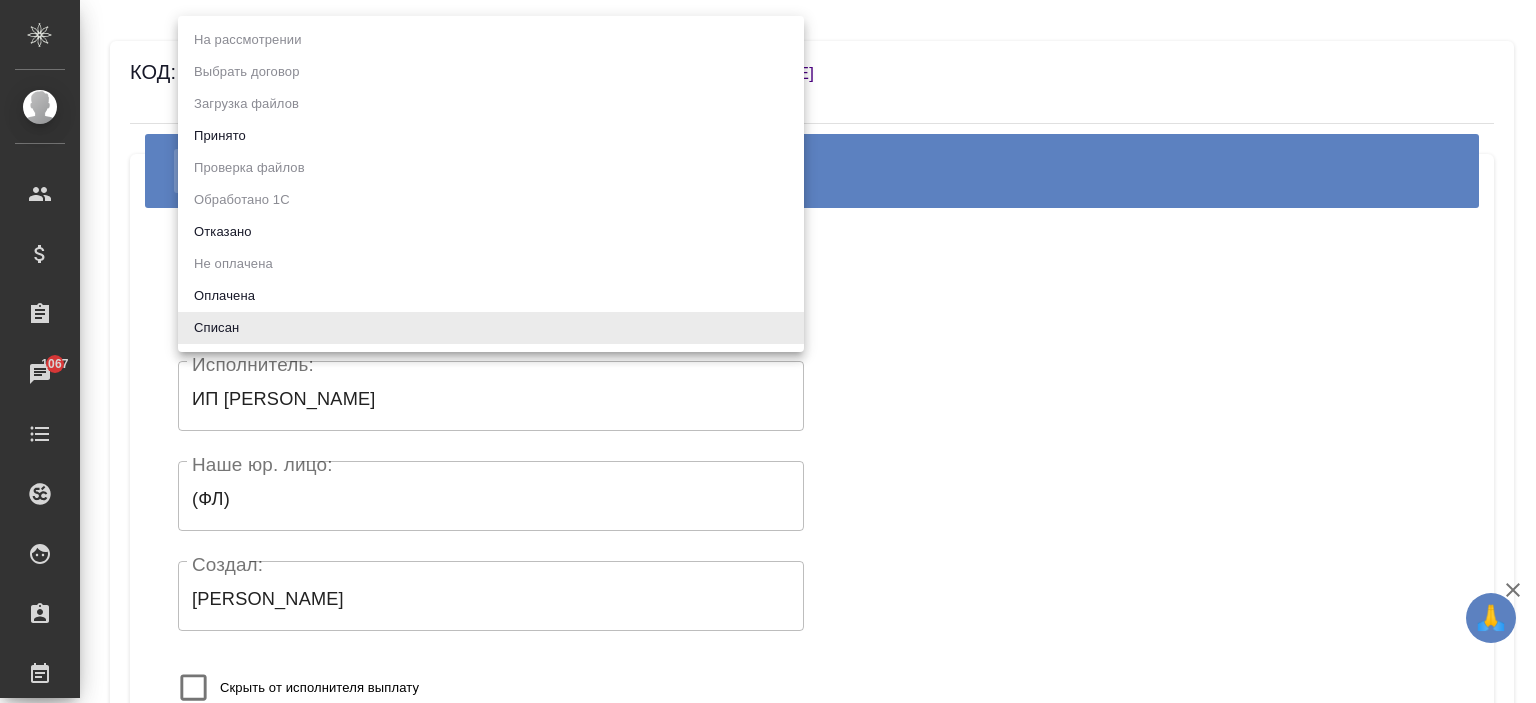 type on "payed" 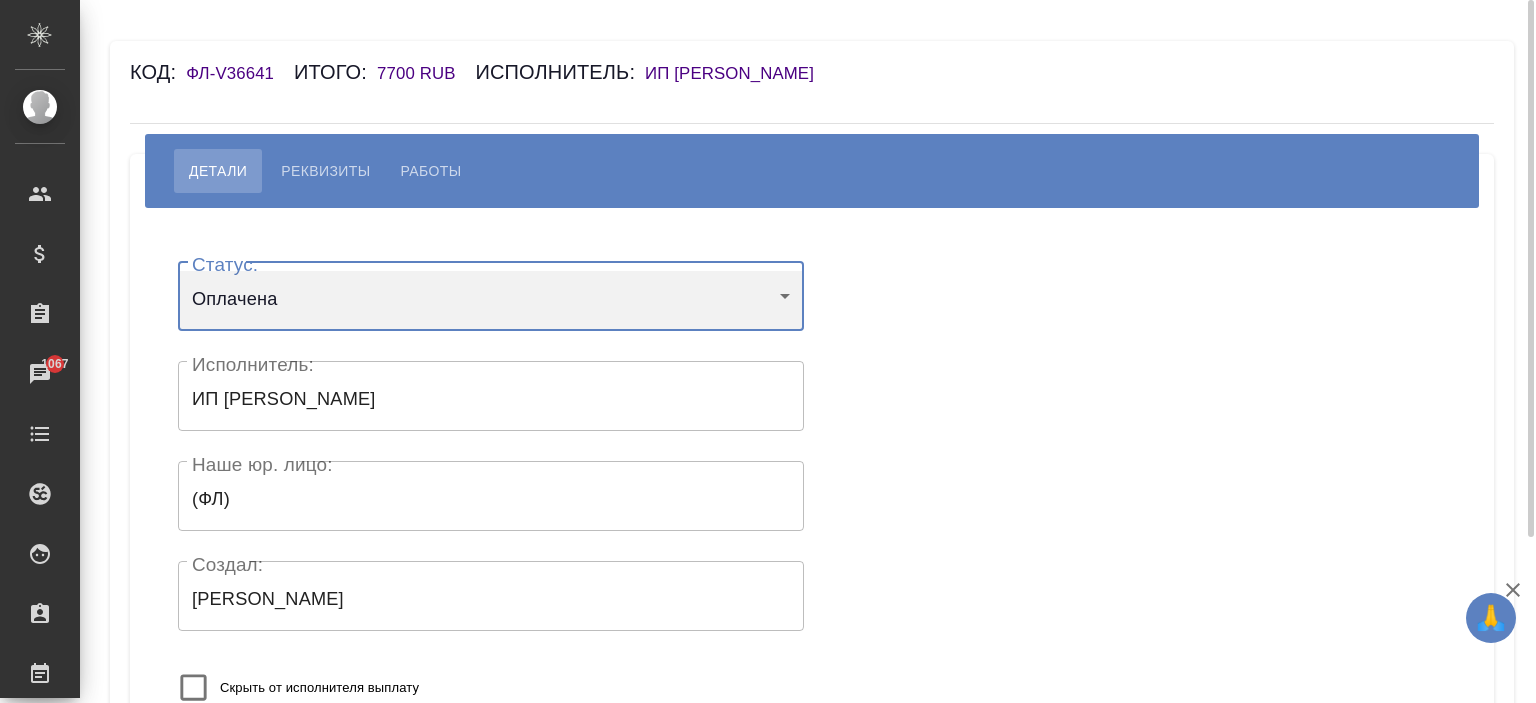 scroll, scrollTop: 216, scrollLeft: 0, axis: vertical 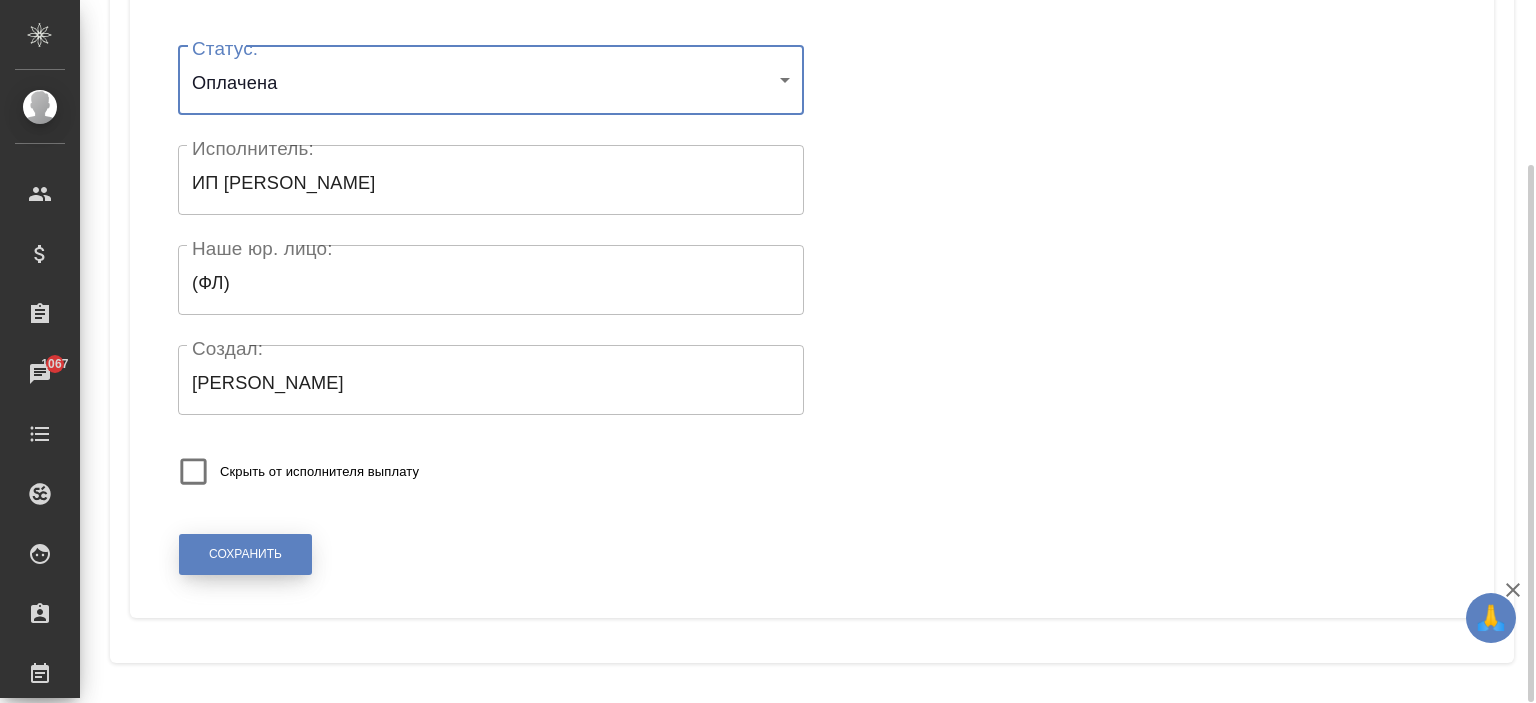 click on "Сохранить" at bounding box center [245, 554] 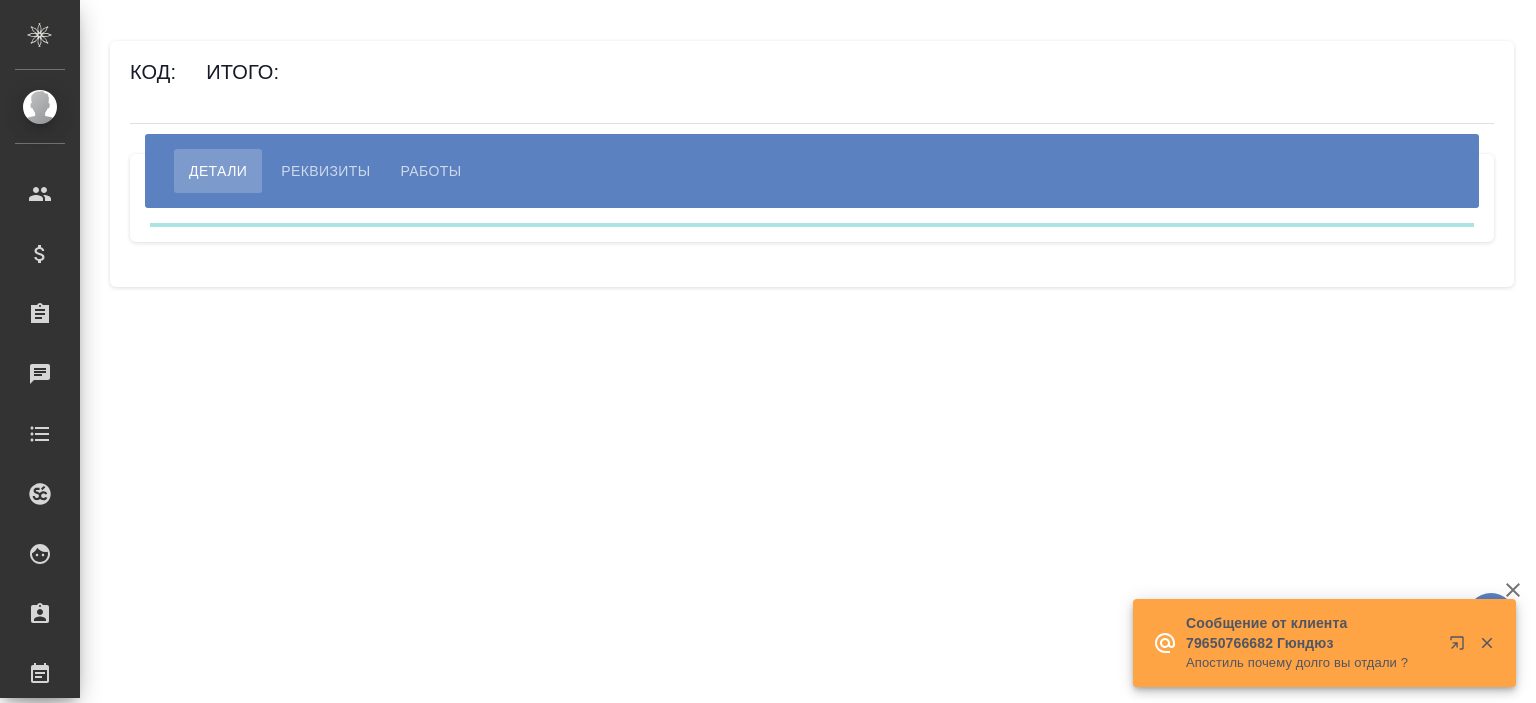 scroll, scrollTop: 0, scrollLeft: 0, axis: both 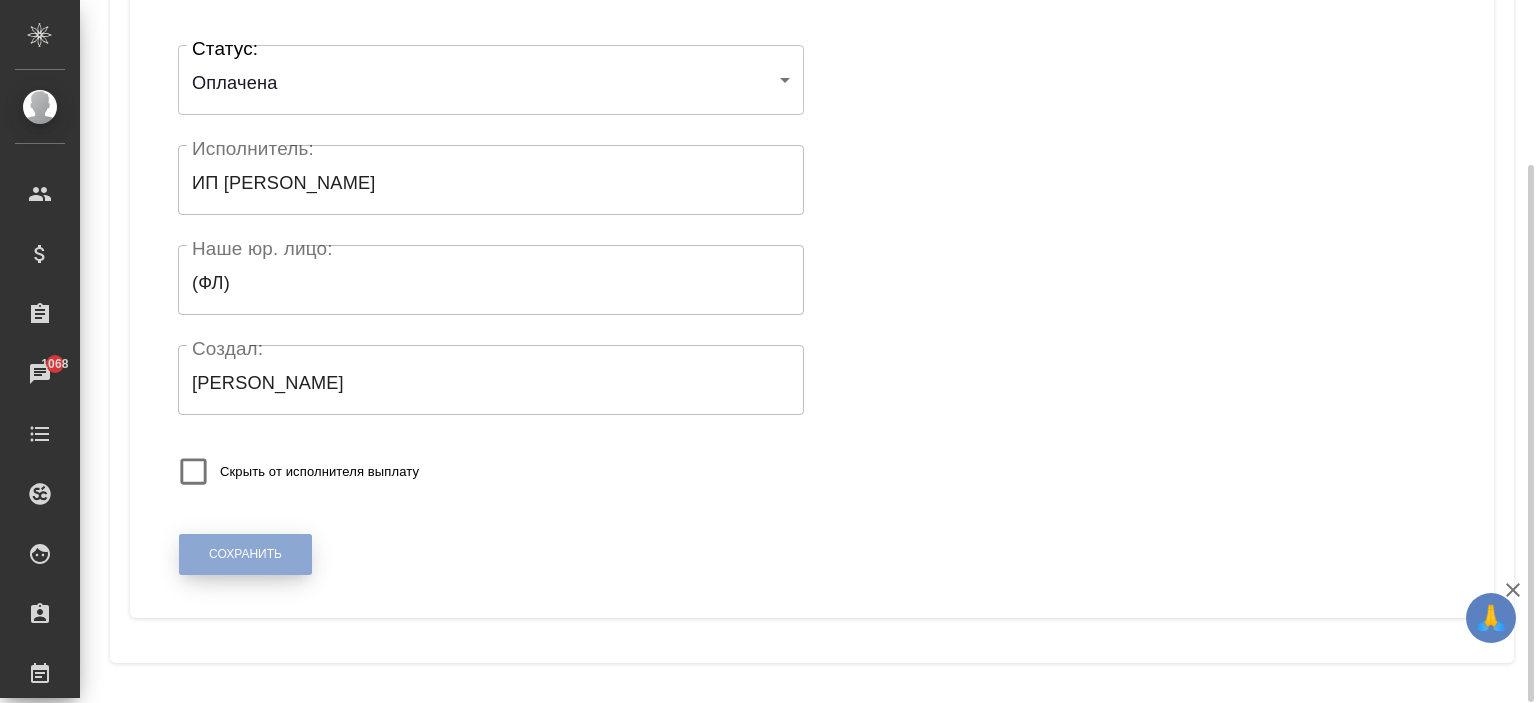click on "Сохранить" at bounding box center [245, 554] 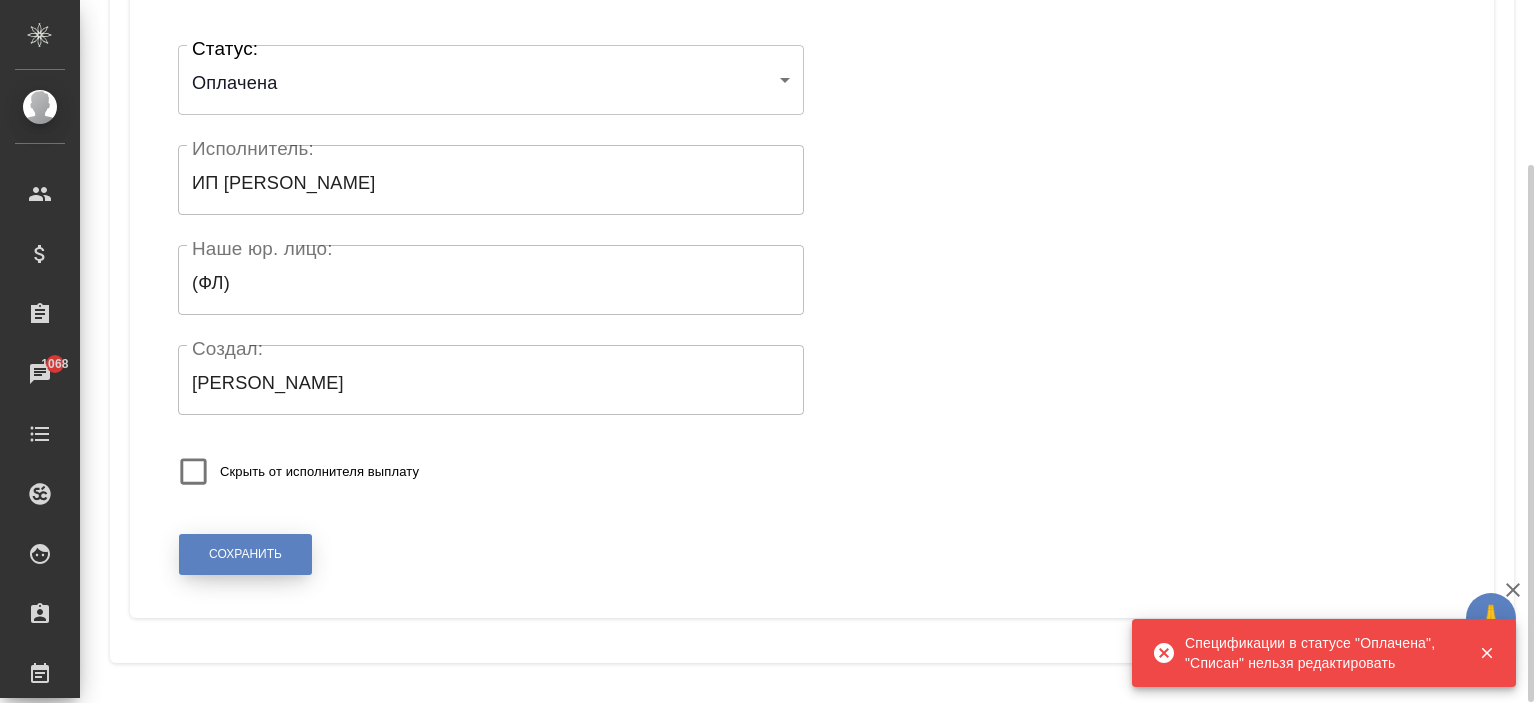 scroll, scrollTop: 0, scrollLeft: 0, axis: both 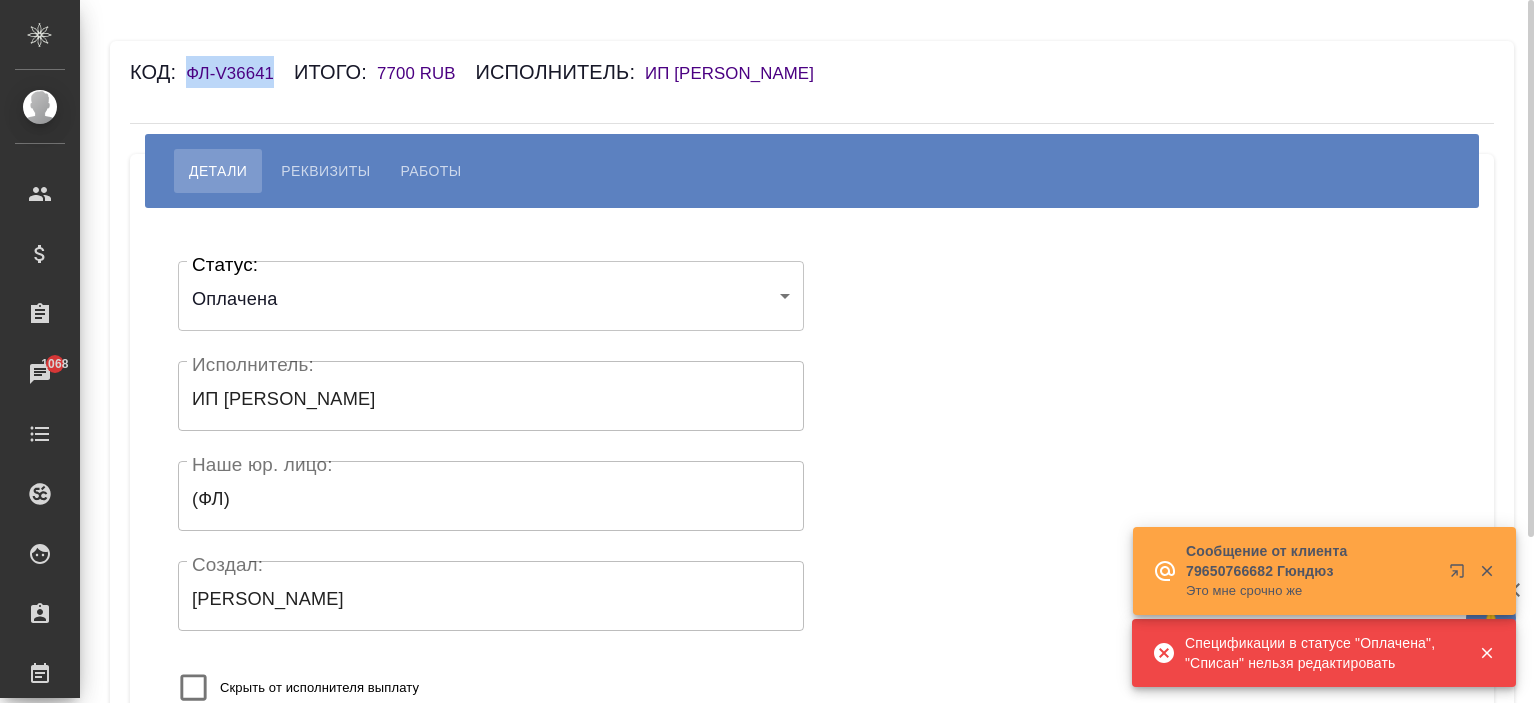 drag, startPoint x: 288, startPoint y: 77, endPoint x: 188, endPoint y: 82, distance: 100.12492 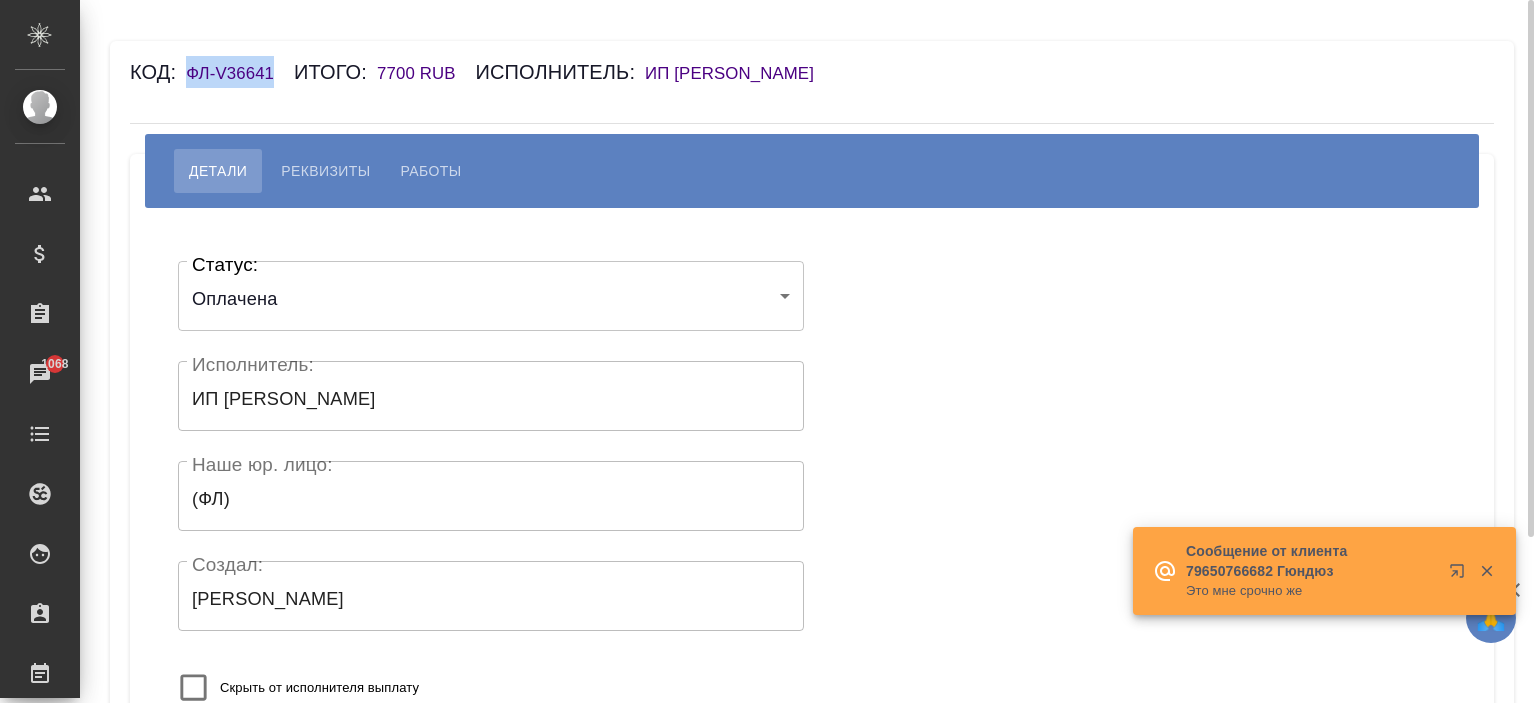 copy on "ФЛ-V36641" 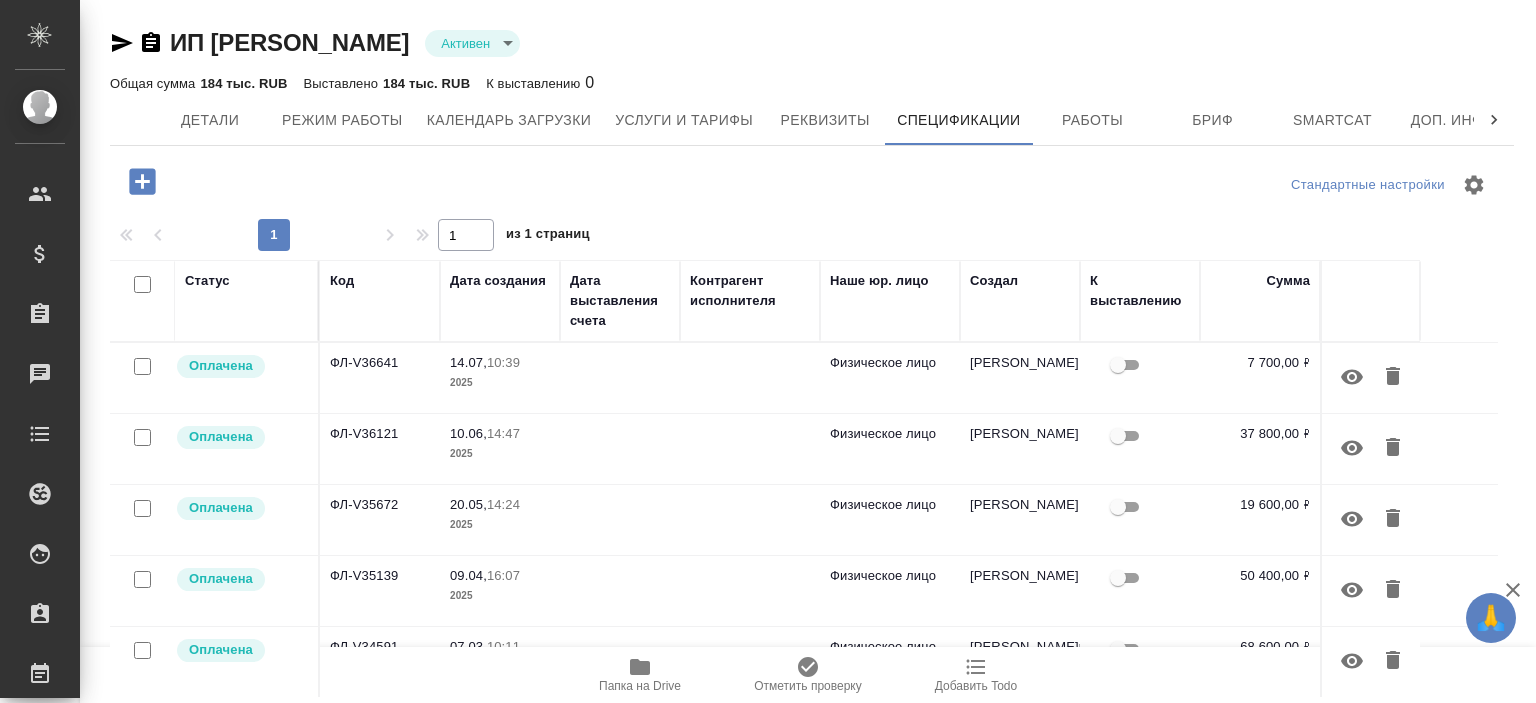 scroll, scrollTop: 0, scrollLeft: 0, axis: both 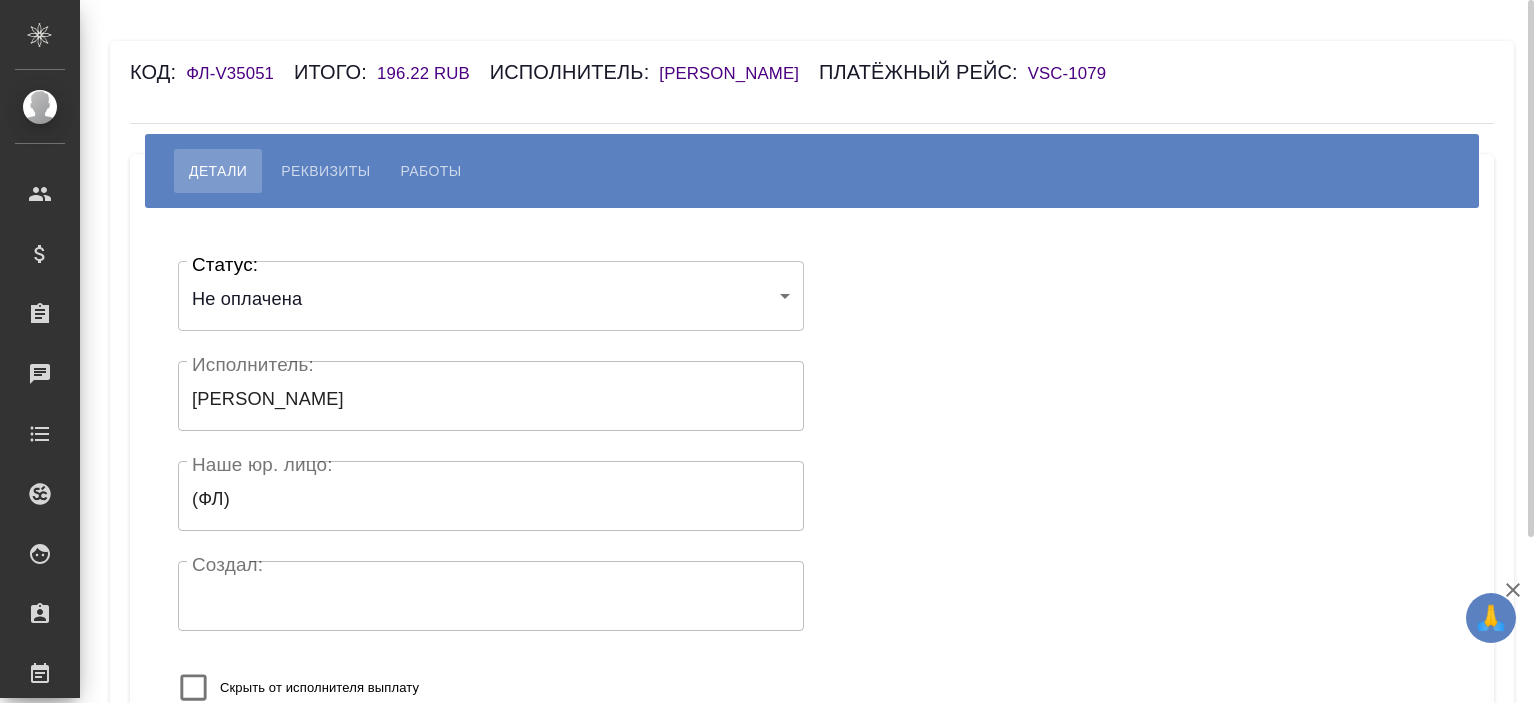 click on "Код: ФЛ-V35051 Итого: 196.22 RUB Исполнитель: [PERSON_NAME] рейс: VSC-1079" at bounding box center (698, 72) 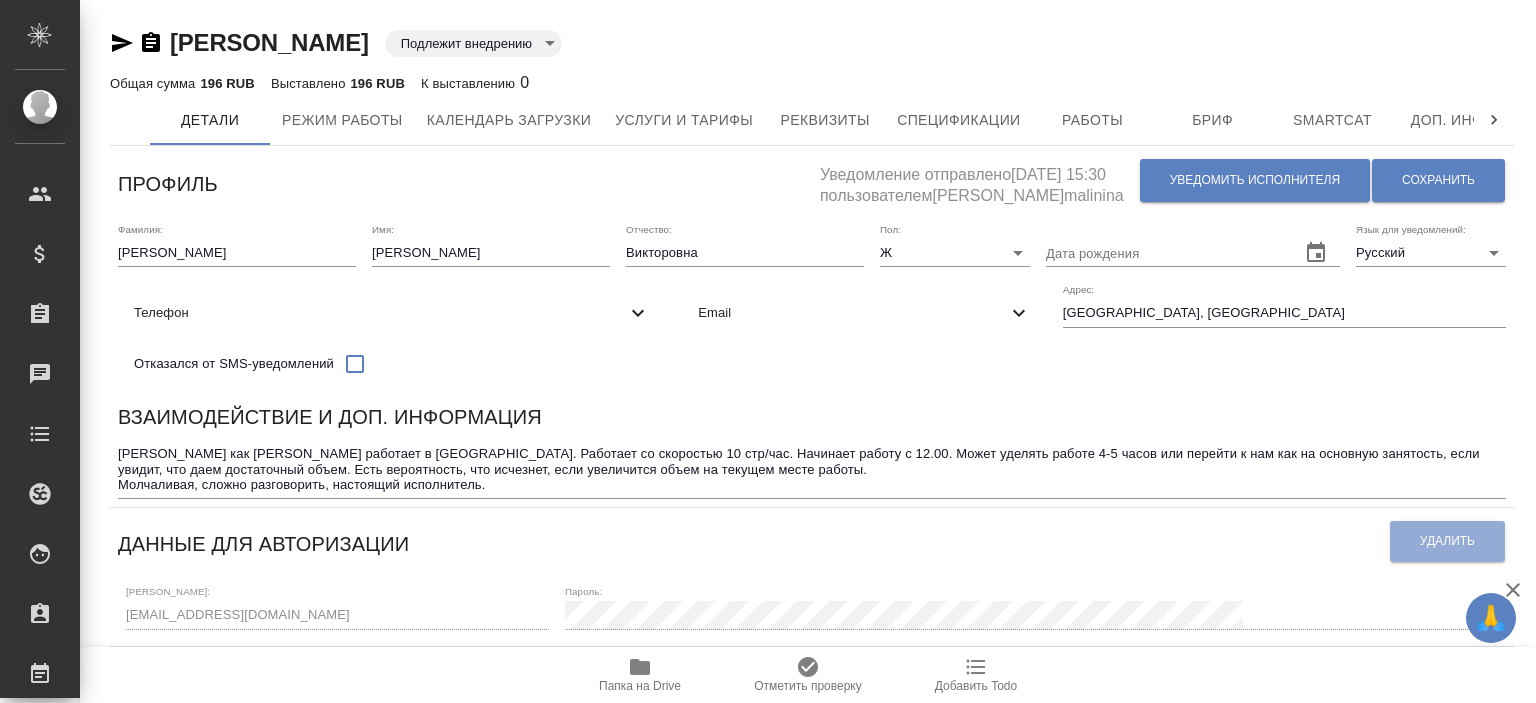 scroll, scrollTop: 0, scrollLeft: 0, axis: both 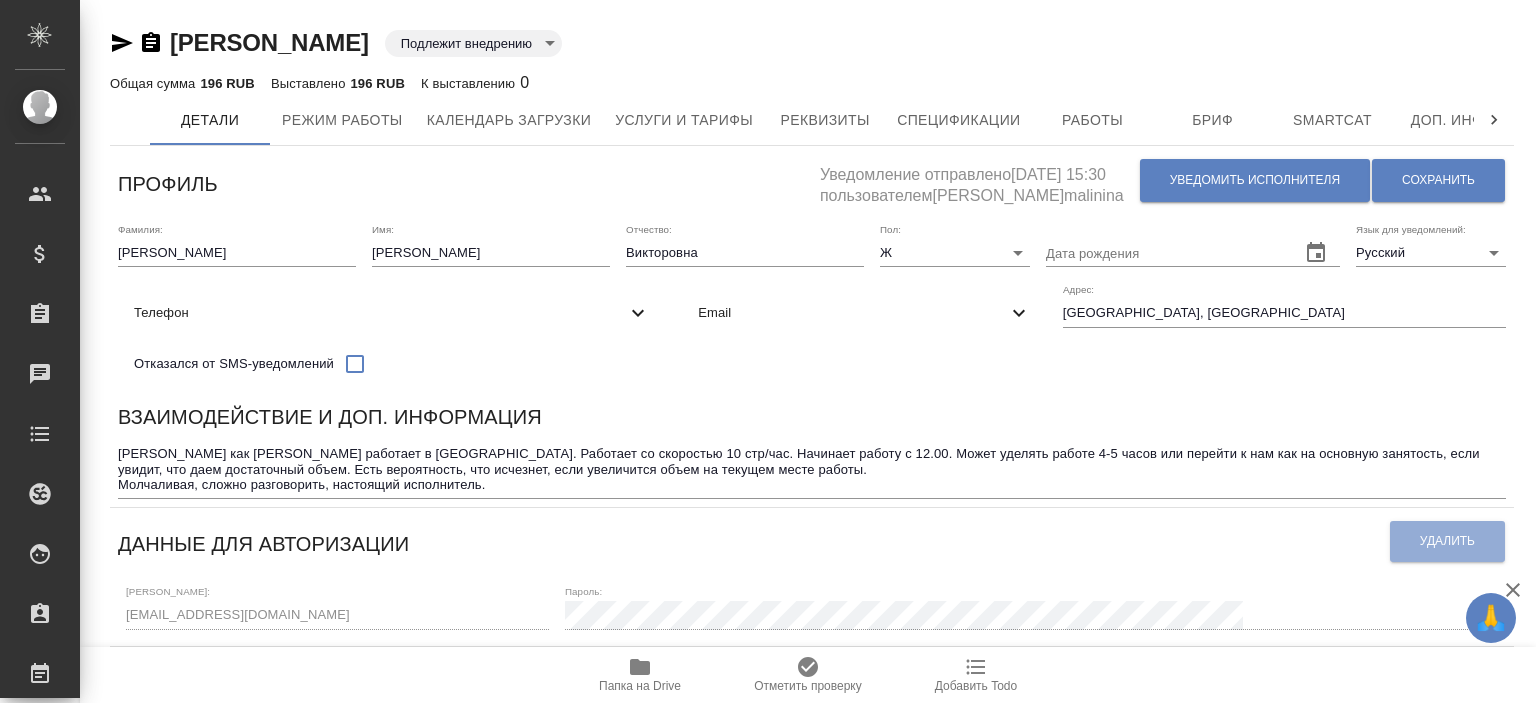 copy on "Лебедева Татьяна Викторовна" 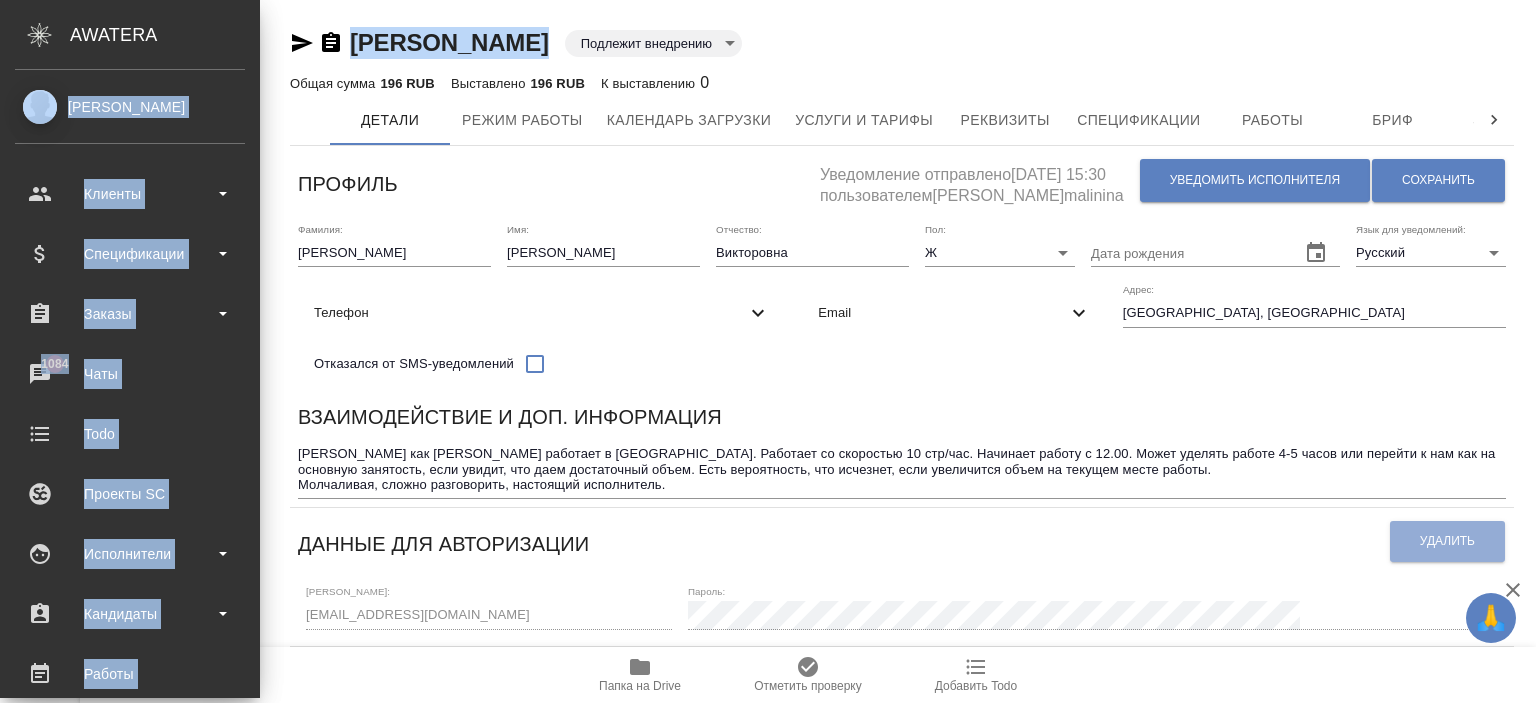 drag, startPoint x: 544, startPoint y: 40, endPoint x: 84, endPoint y: 46, distance: 460.03912 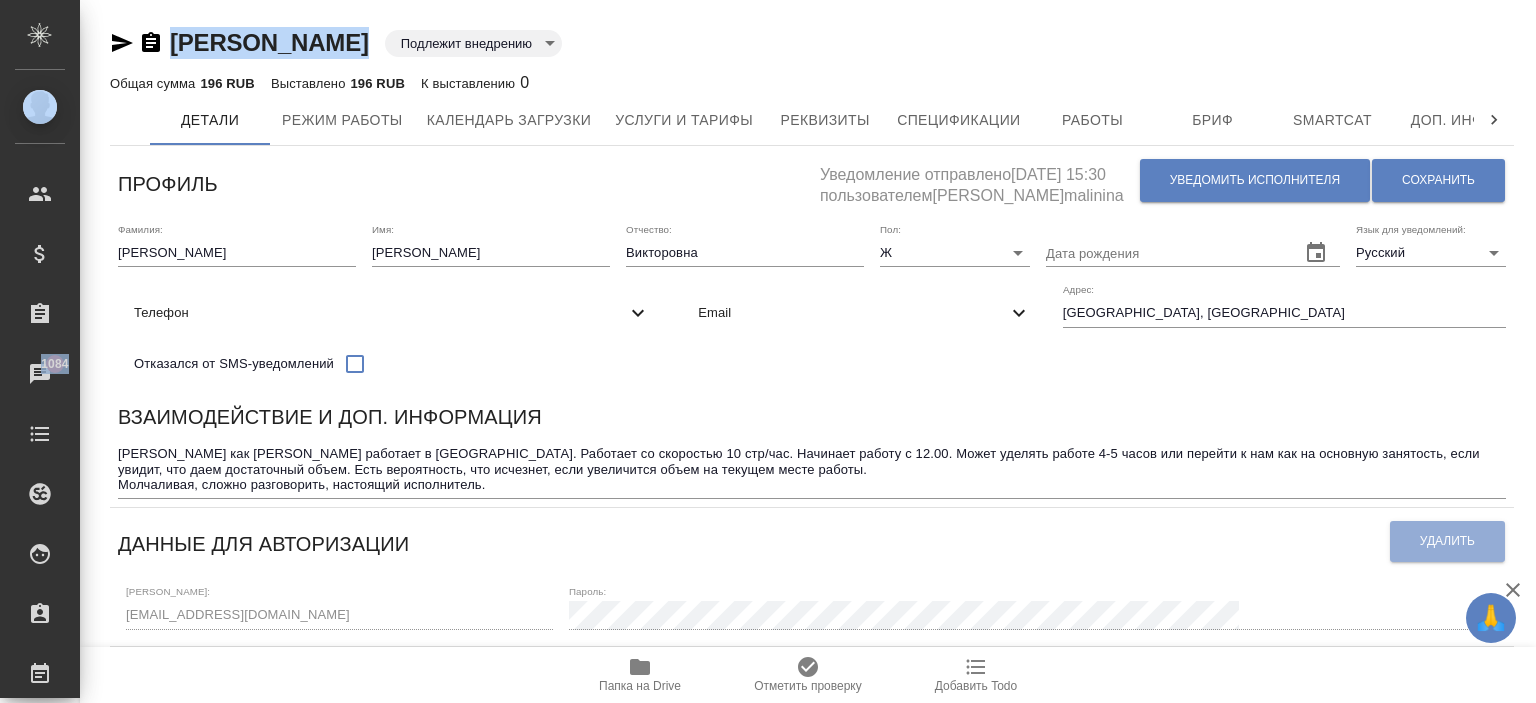 copy on "Ishkova Yuliya Клиенты Спецификации Заказы 1084 Чаты Todo Проекты SC Исполнители Кандидаты Работы Входящие заявки Заявки на доставку Рекламации Проекты процессинга Конференции Выйти Лебедева Татьяна Викторовна" 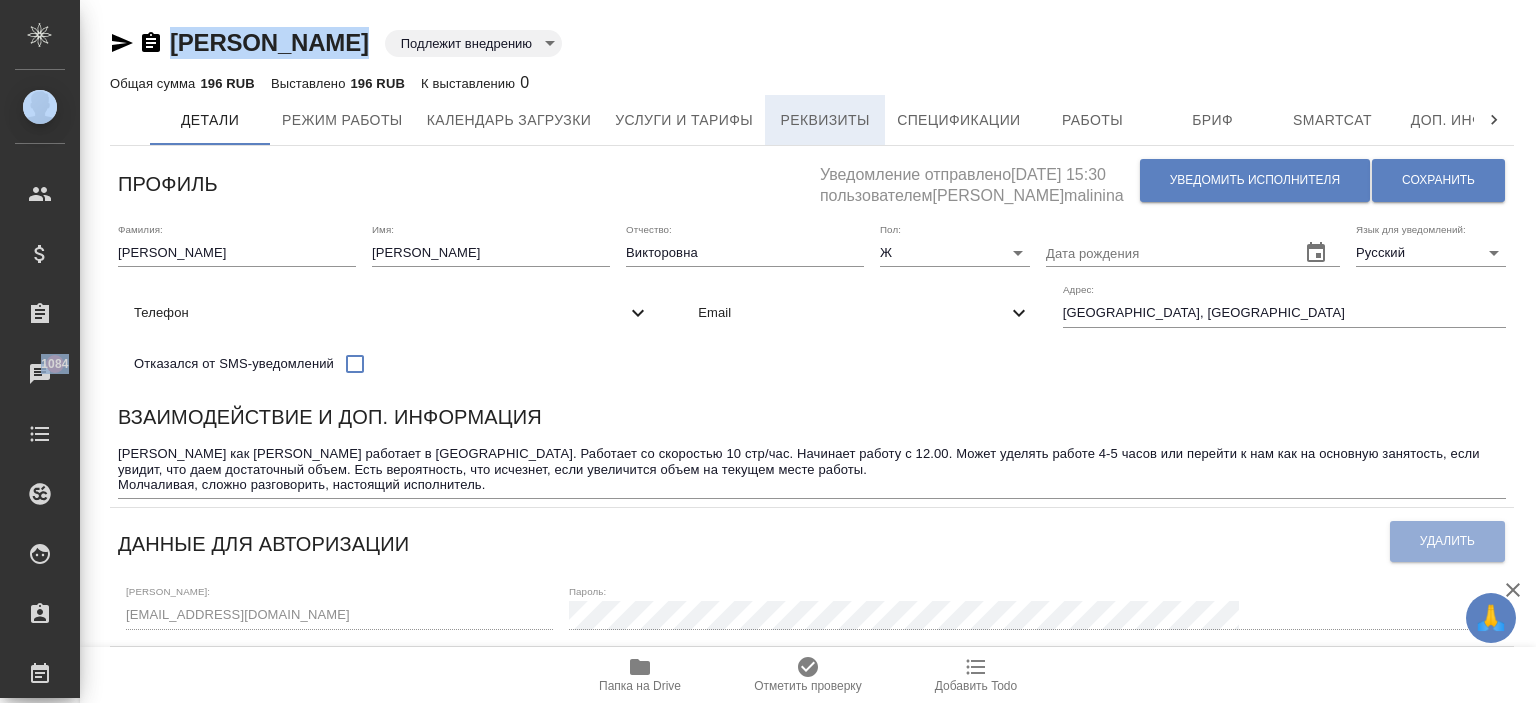 click on "Реквизиты" at bounding box center (825, 120) 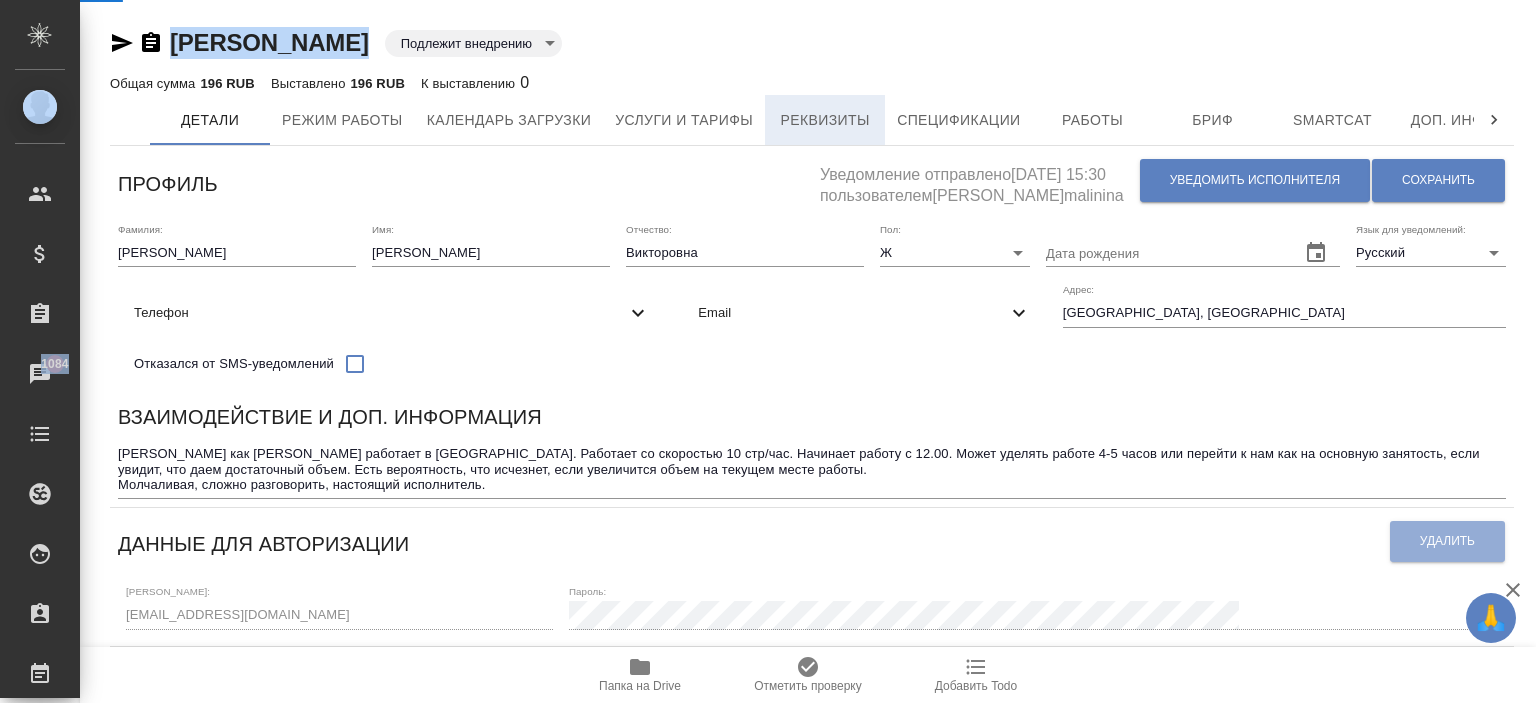 select on "10" 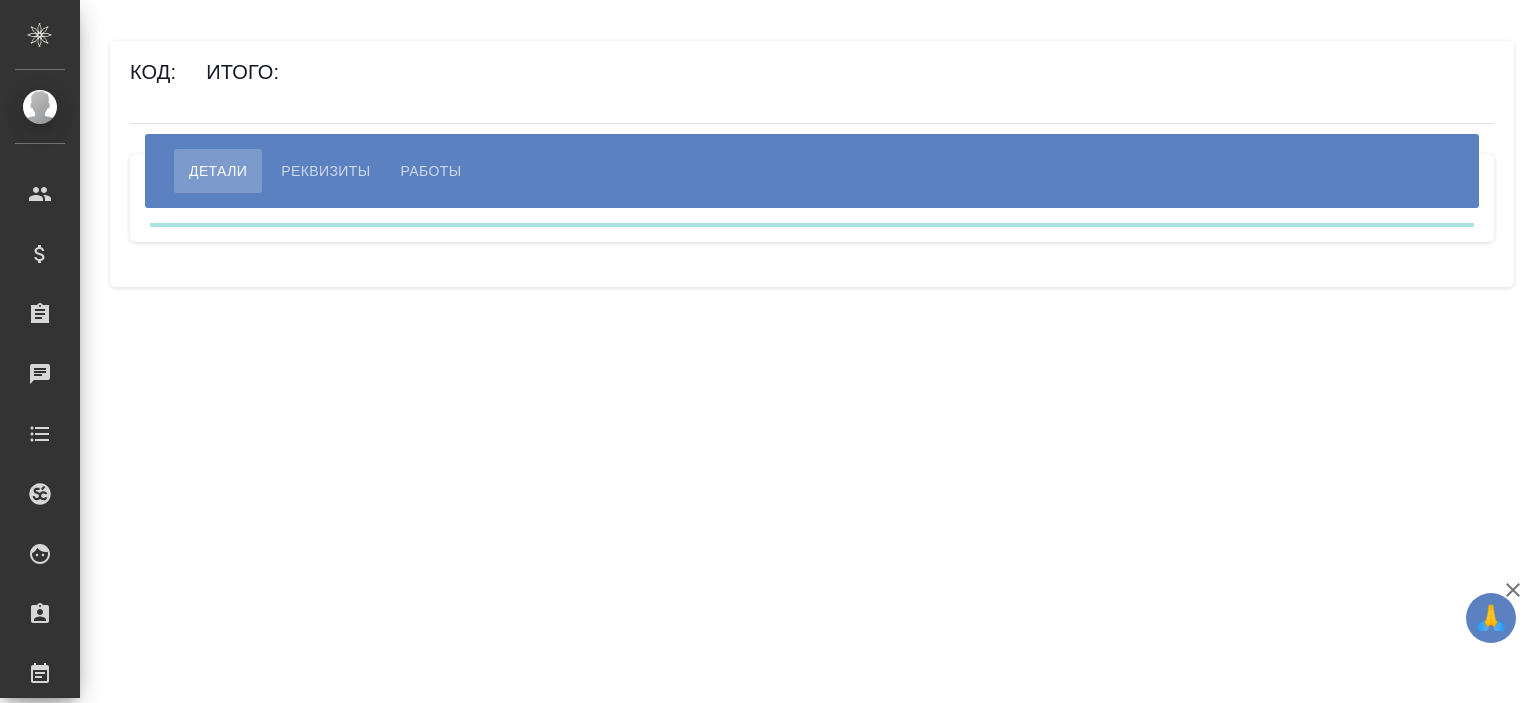 scroll, scrollTop: 0, scrollLeft: 0, axis: both 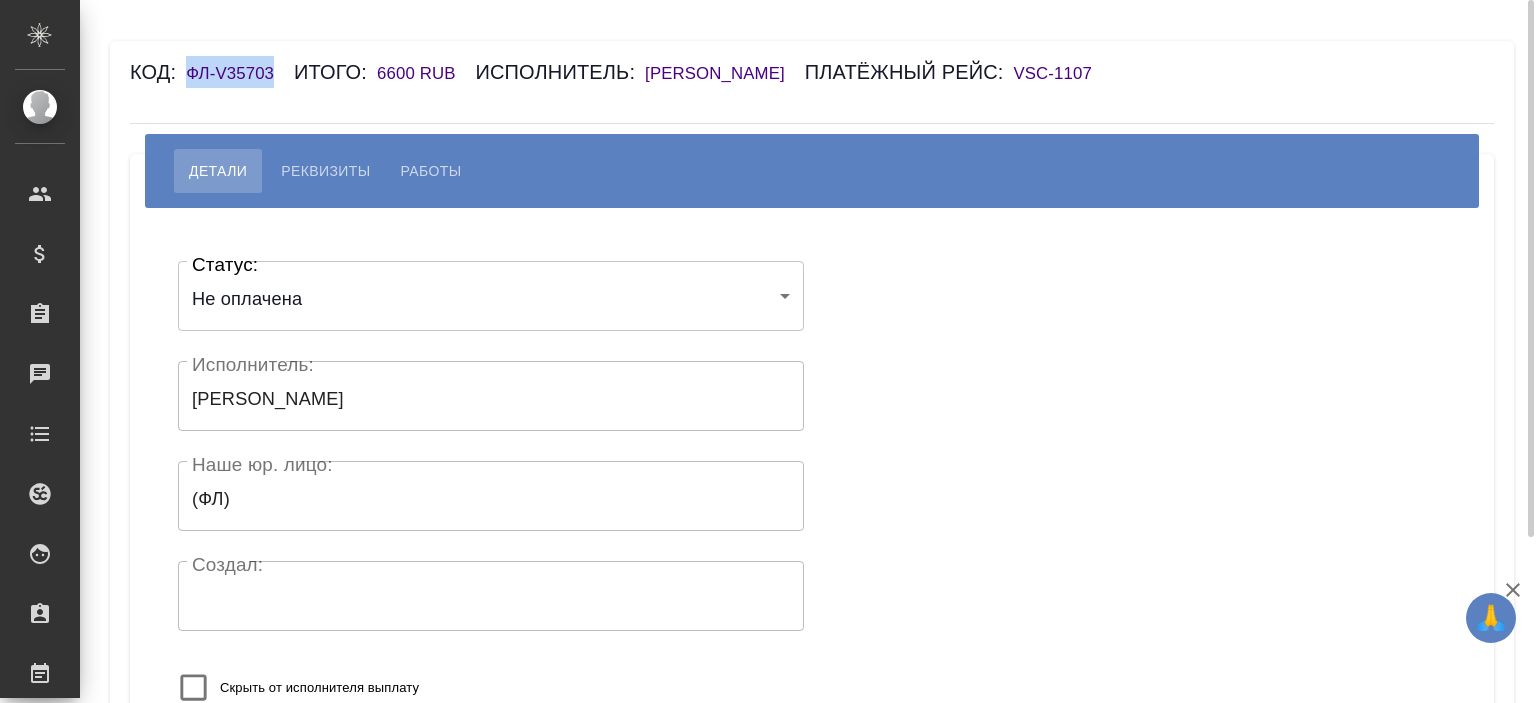 drag, startPoint x: 277, startPoint y: 78, endPoint x: 189, endPoint y: 79, distance: 88.005684 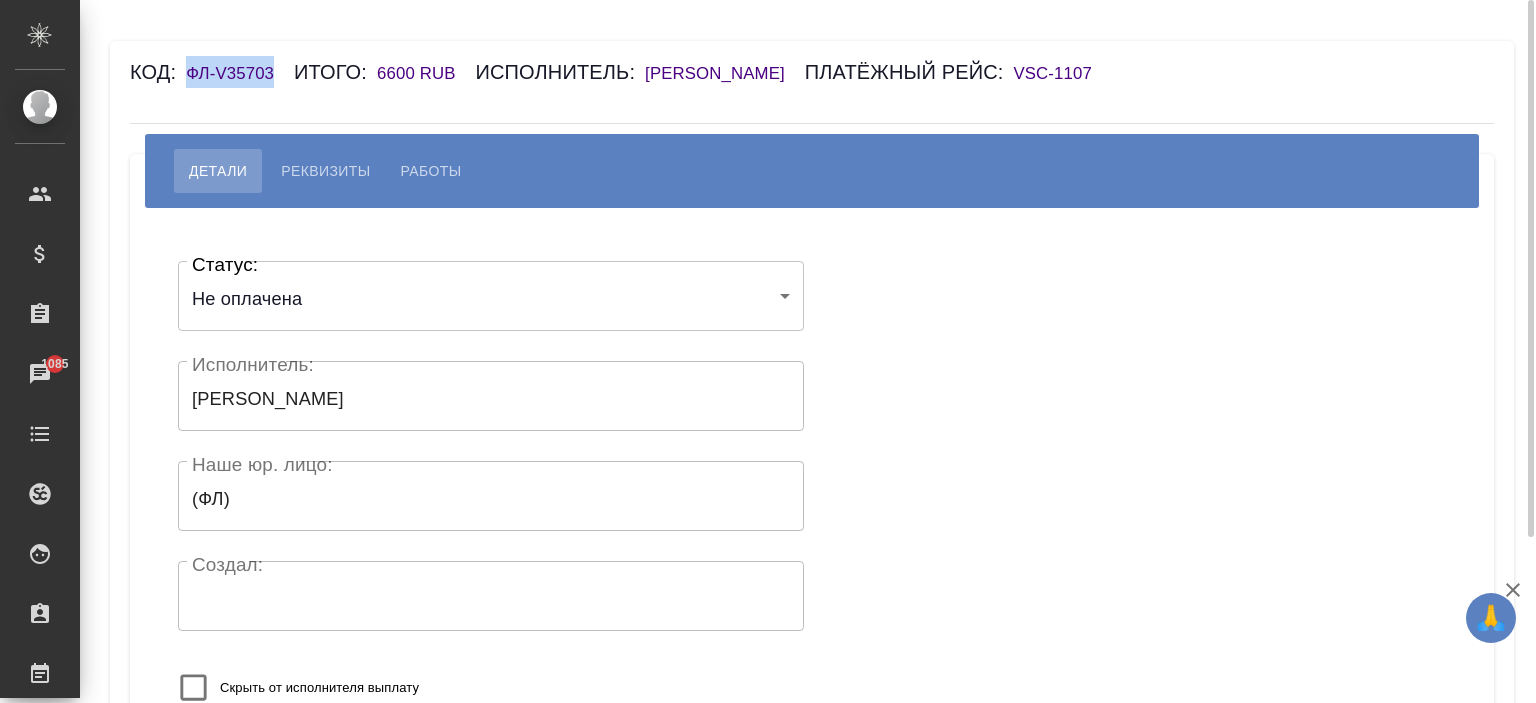 click on "[PERSON_NAME]" at bounding box center [725, 73] 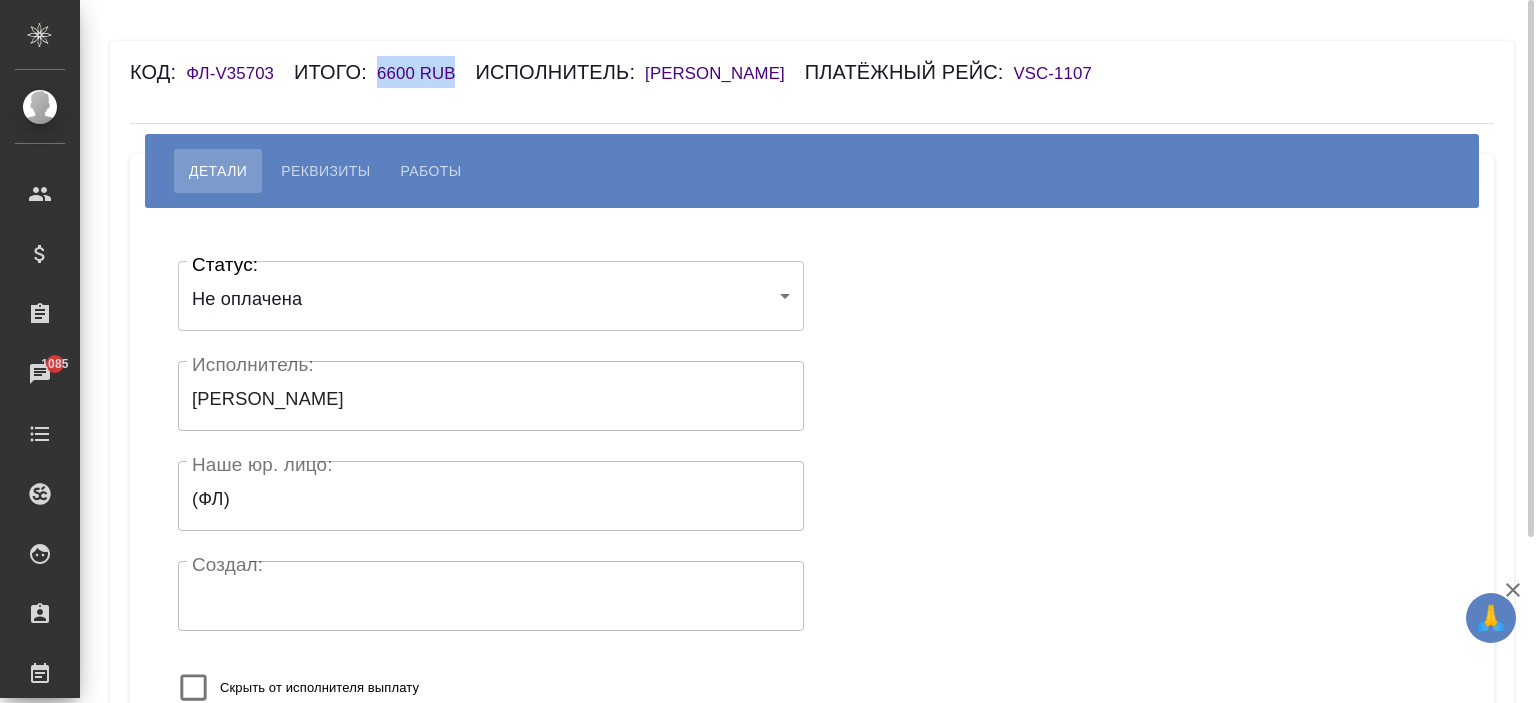 drag, startPoint x: 475, startPoint y: 65, endPoint x: 379, endPoint y: 79, distance: 97.015465 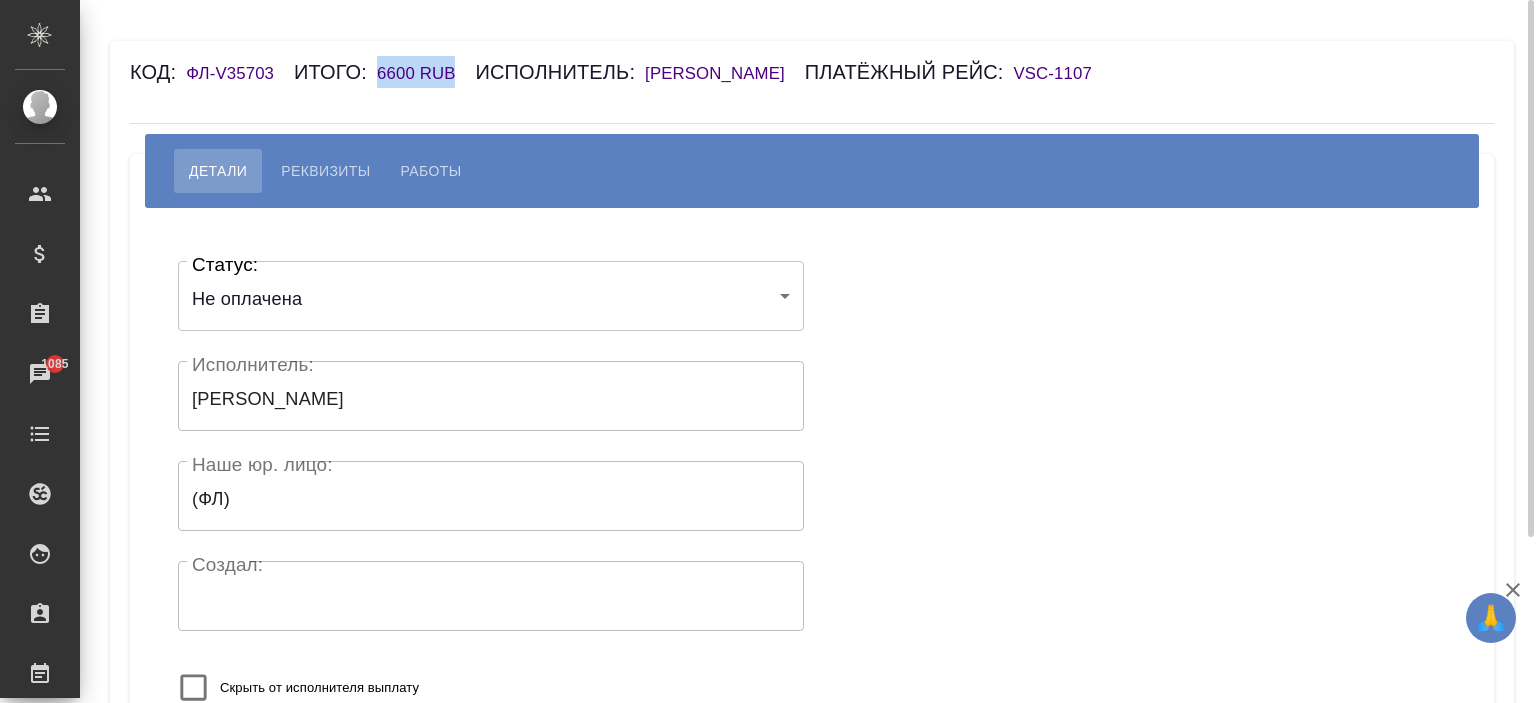 copy on "6600 RUB" 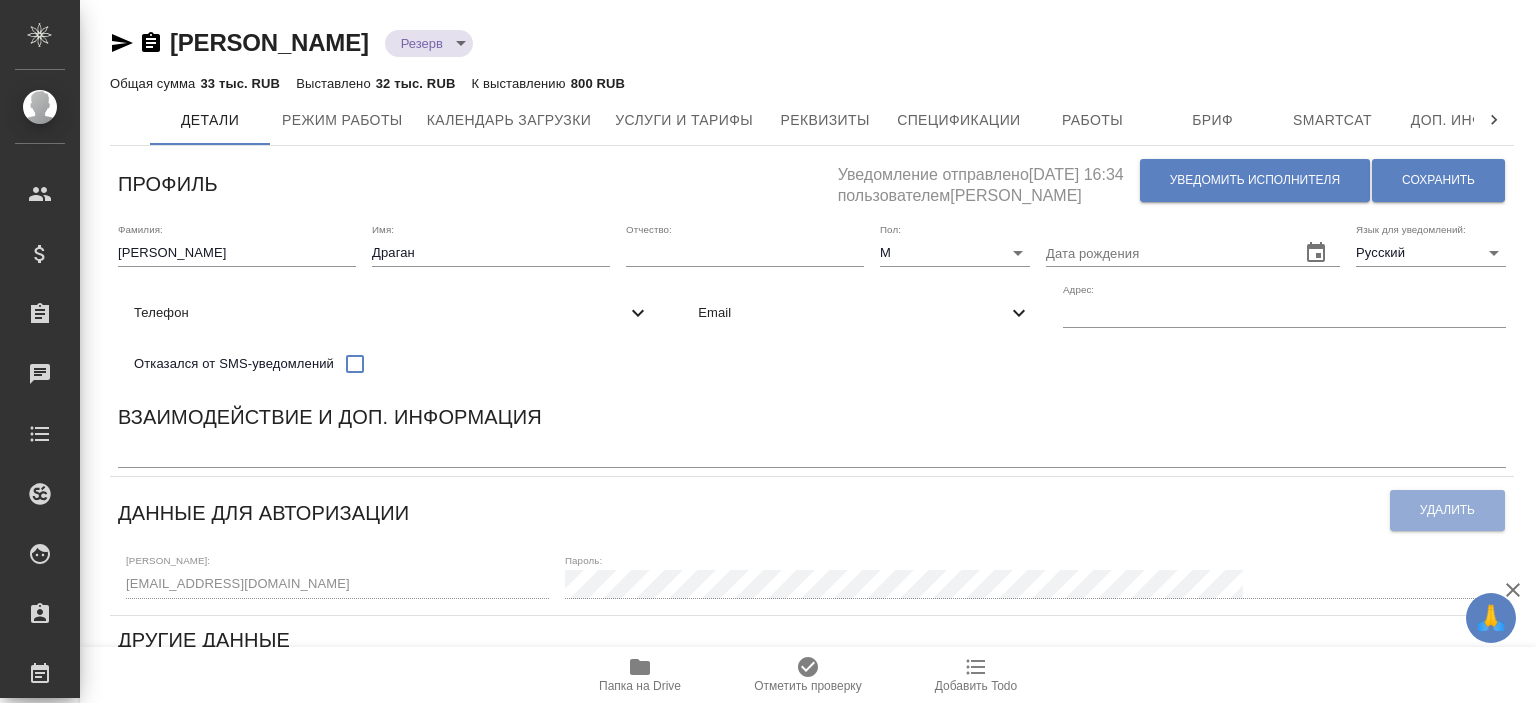 scroll, scrollTop: 0, scrollLeft: 0, axis: both 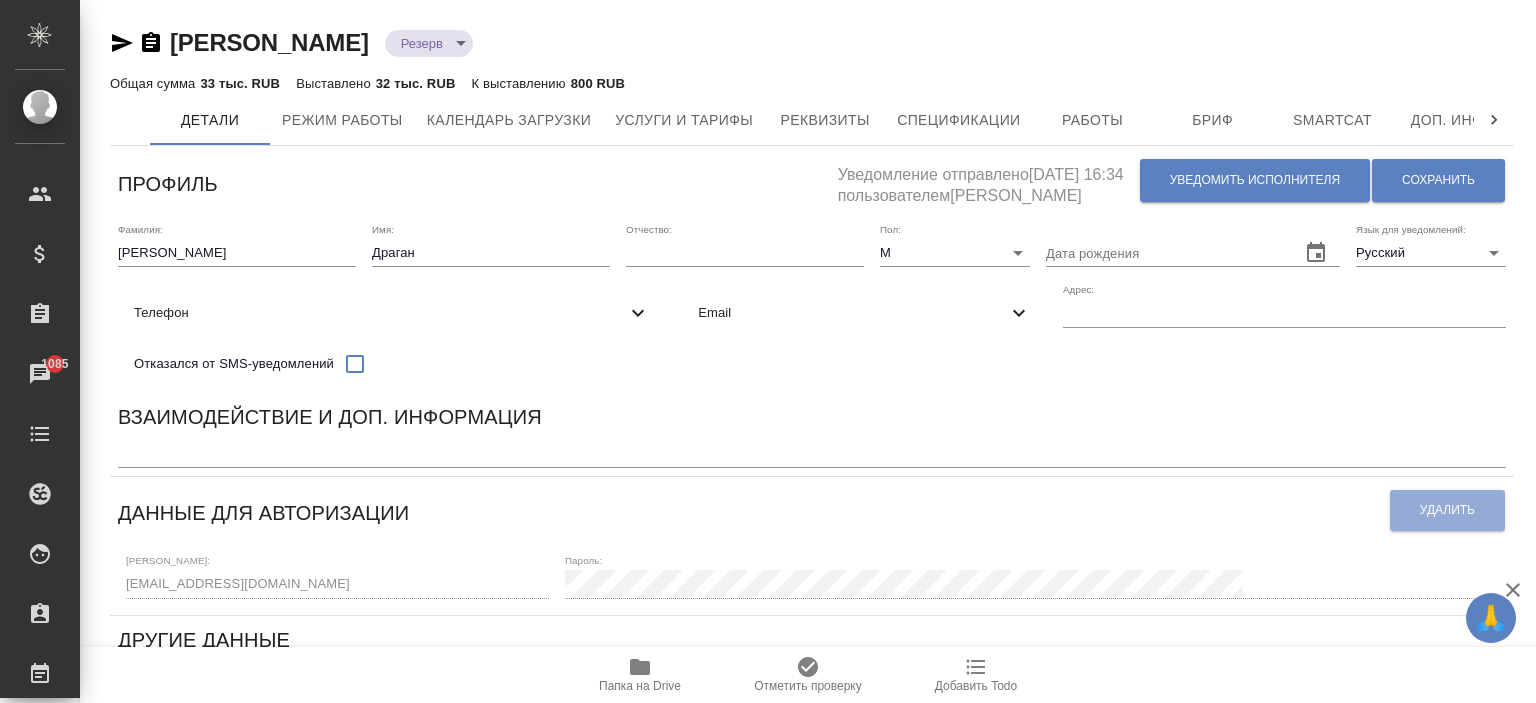 drag, startPoint x: 405, startPoint y: 47, endPoint x: 175, endPoint y: 53, distance: 230.07825 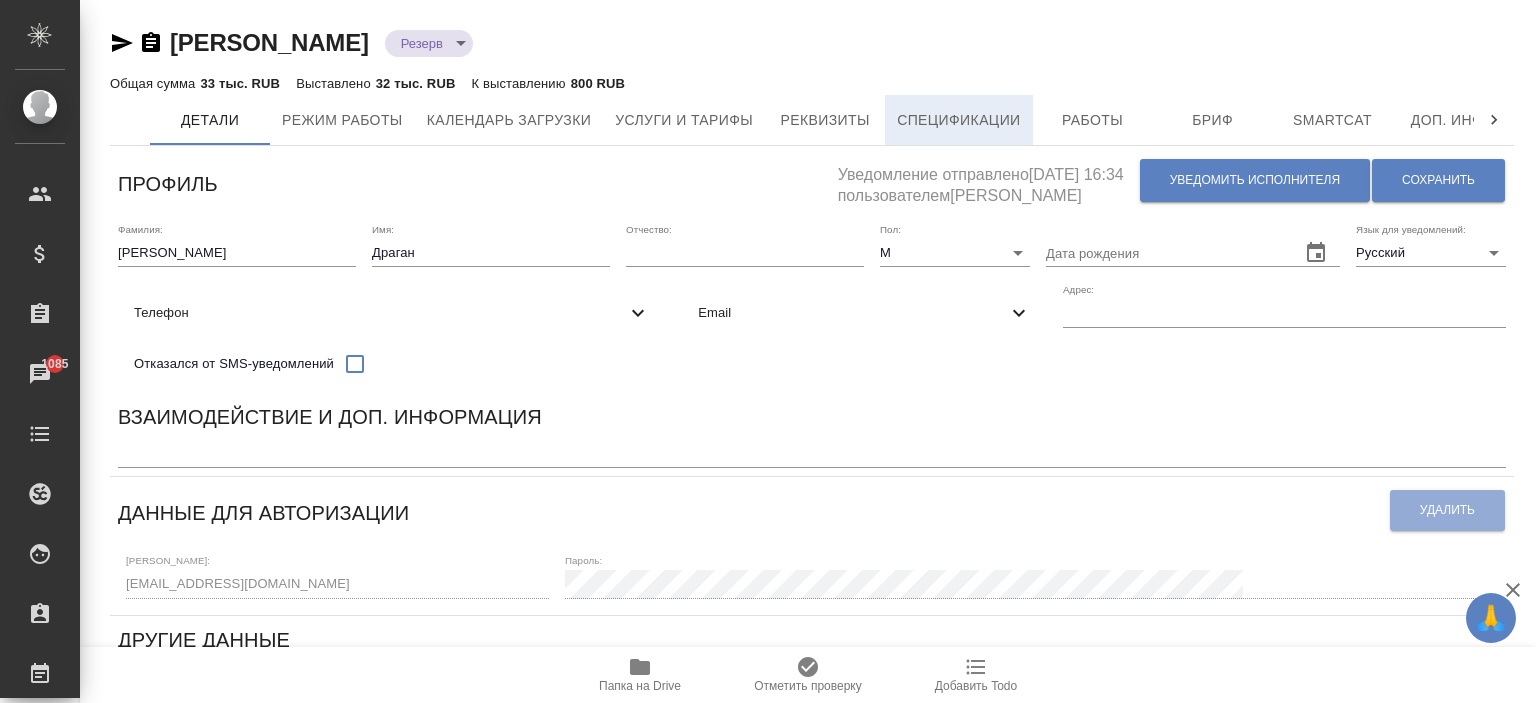 click on "Спецификации" at bounding box center [958, 120] 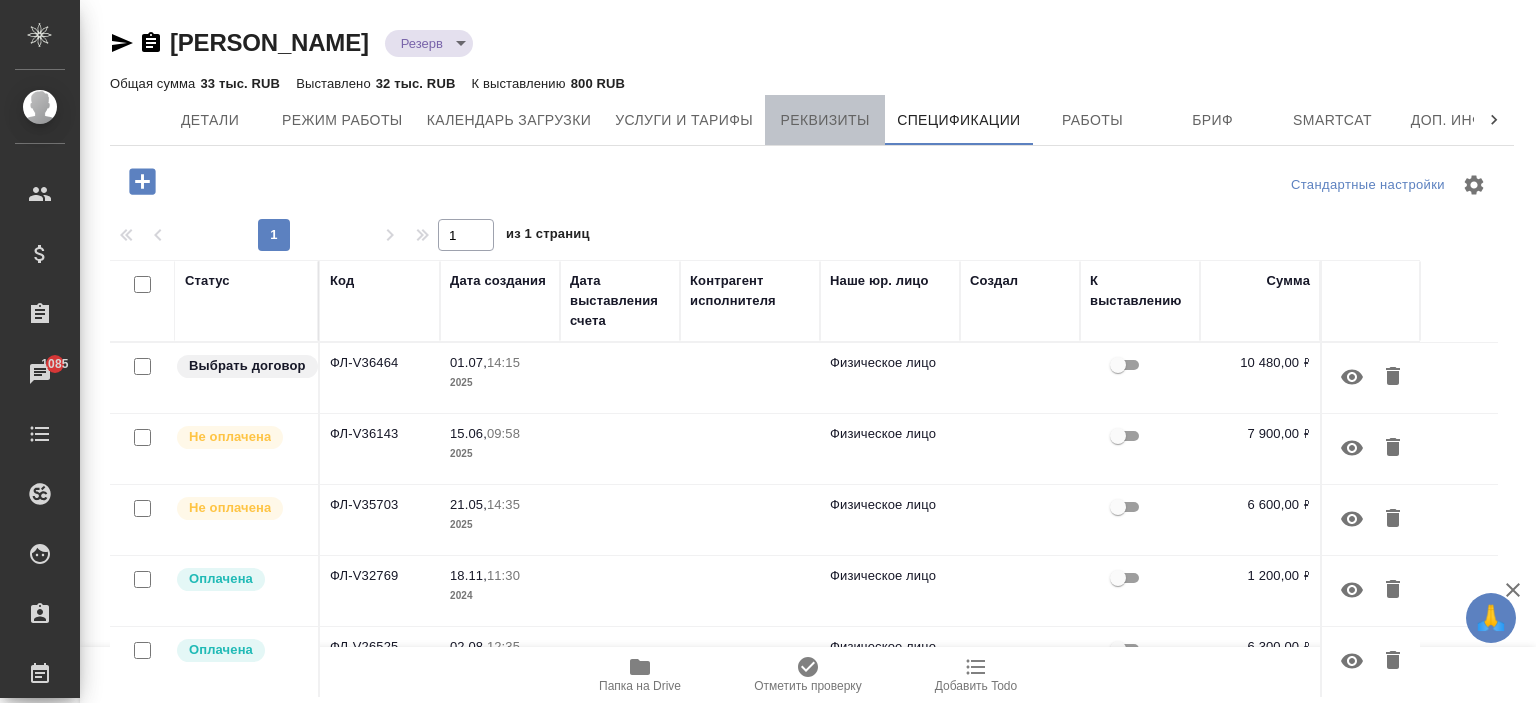click on "Реквизиты" at bounding box center [825, 120] 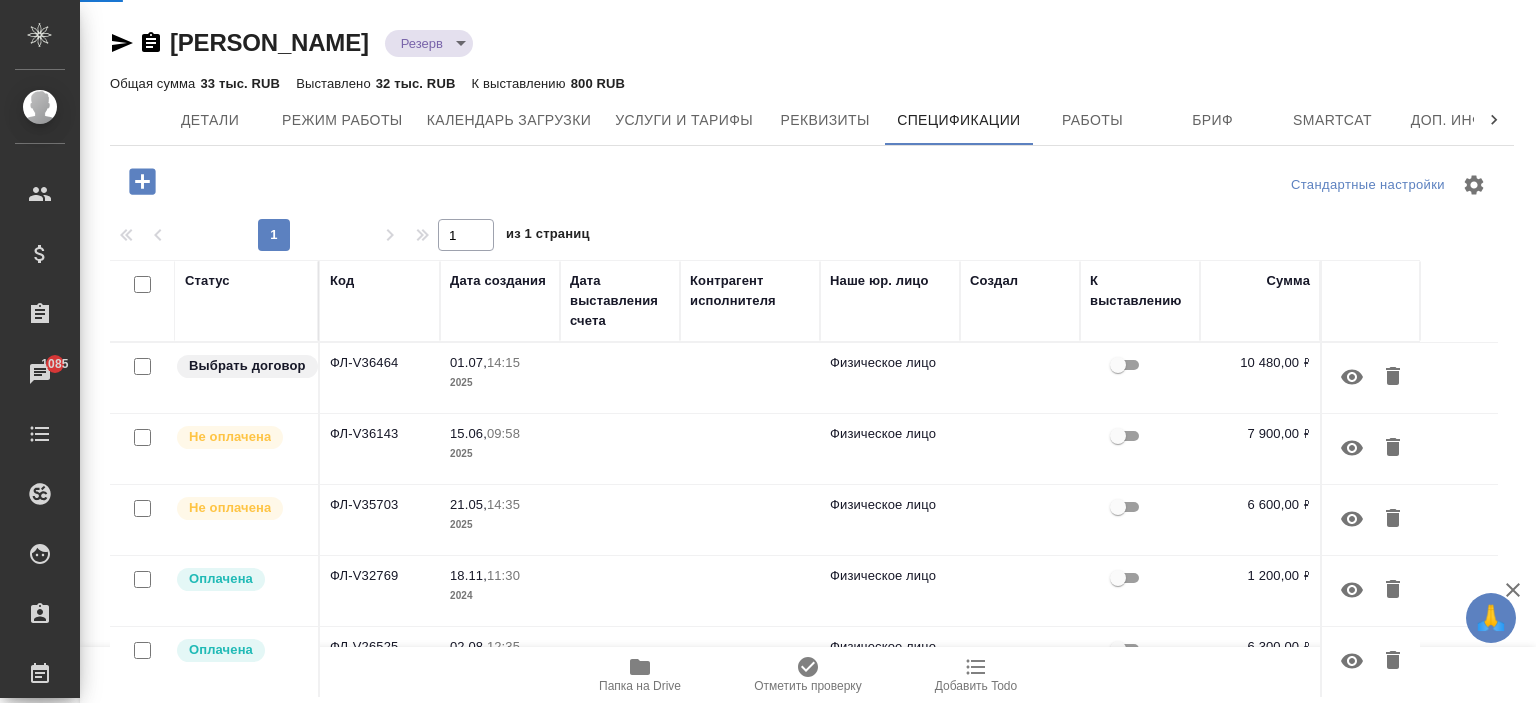 select on "10" 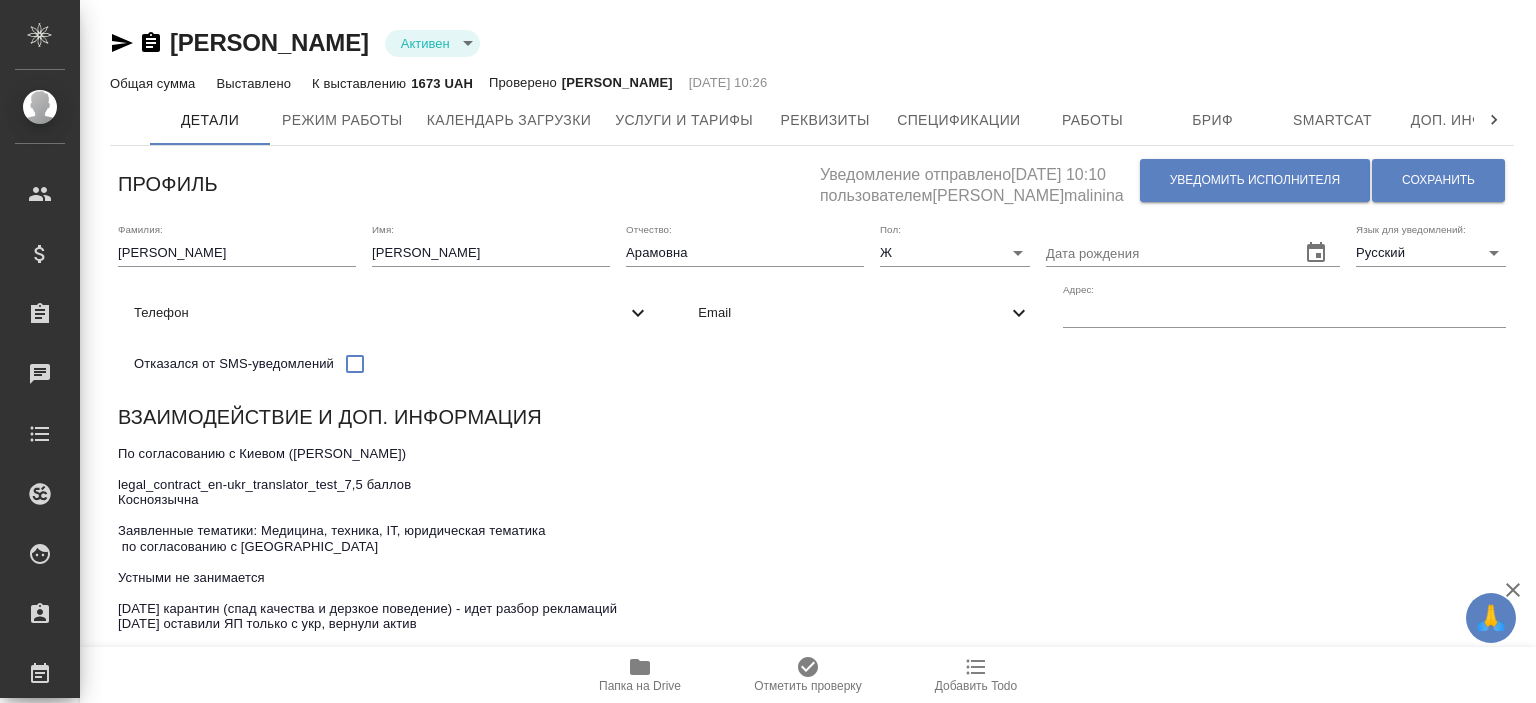 scroll, scrollTop: 0, scrollLeft: 0, axis: both 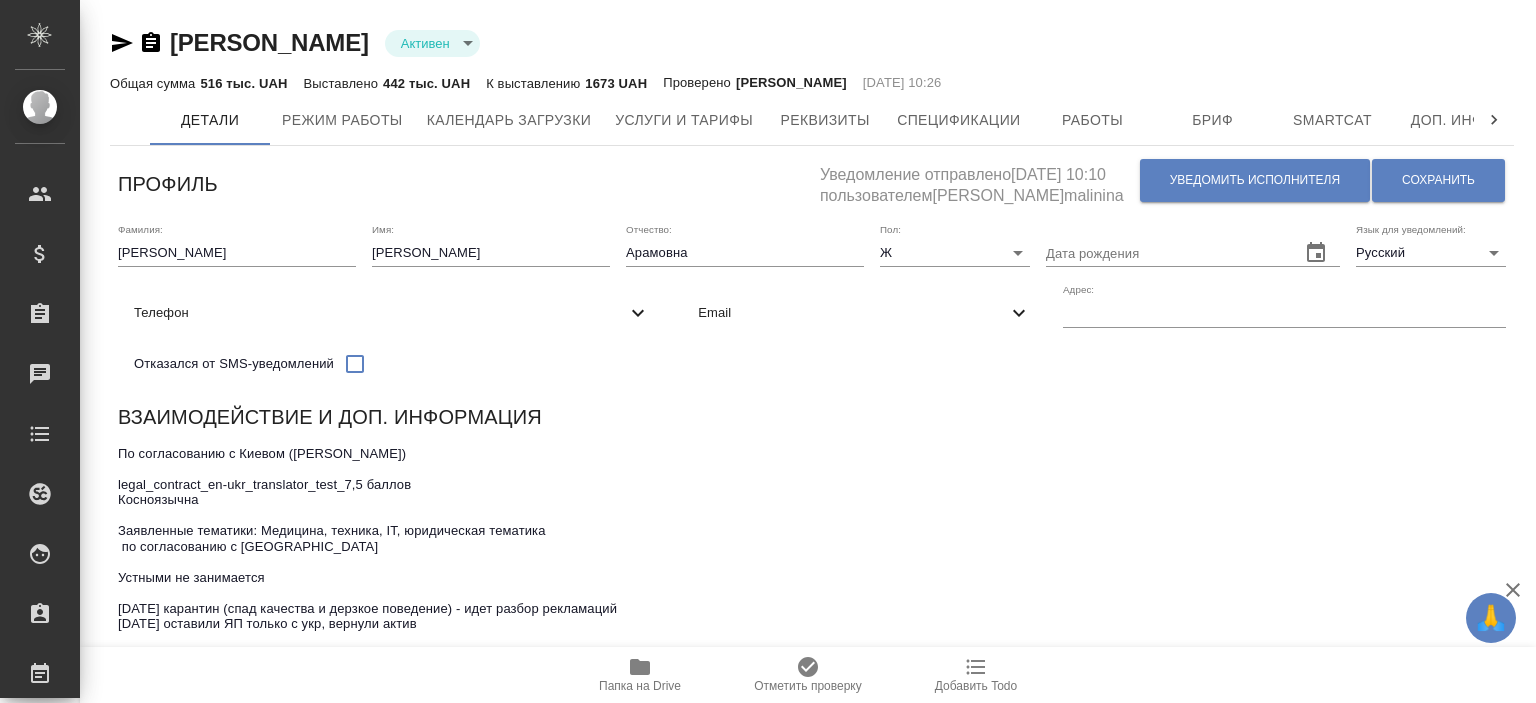 click on "Email" at bounding box center (852, 313) 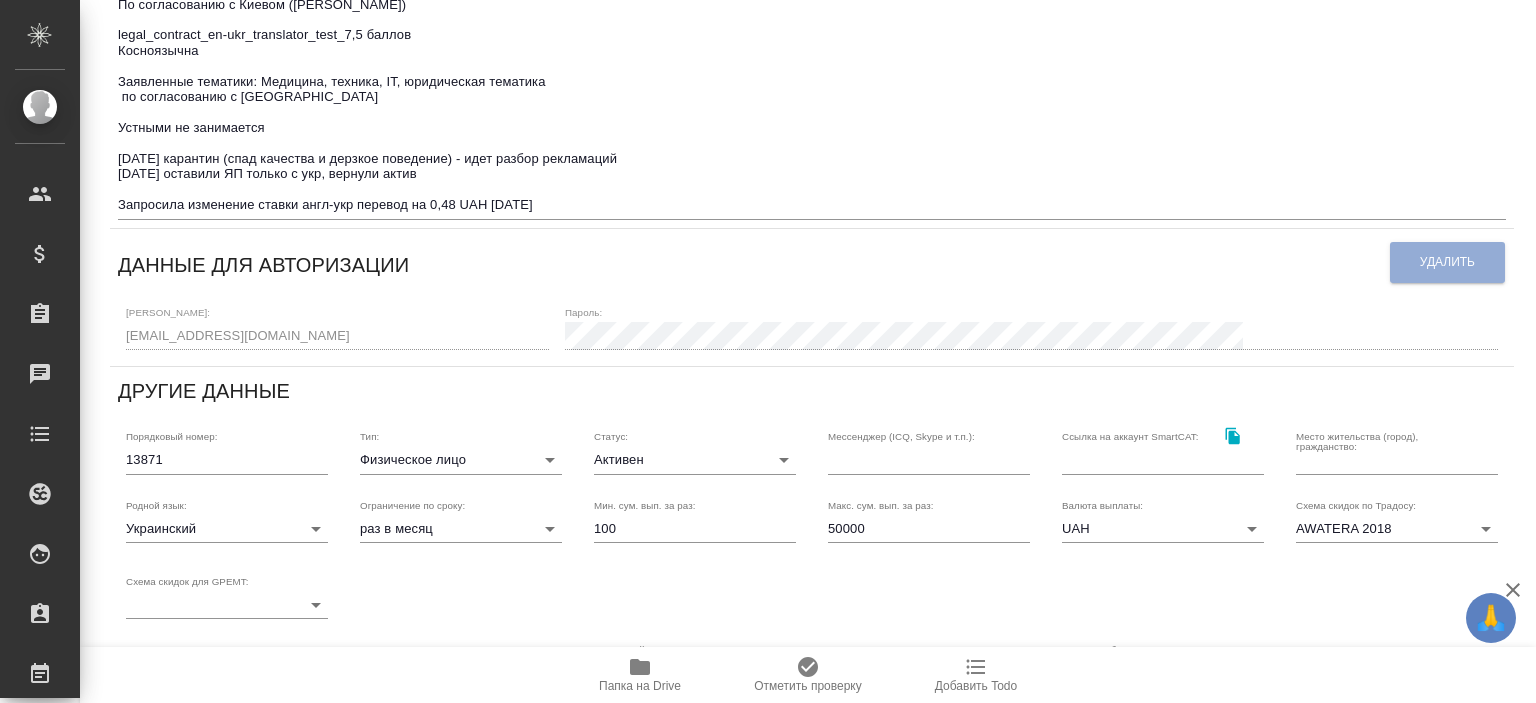 scroll, scrollTop: 0, scrollLeft: 0, axis: both 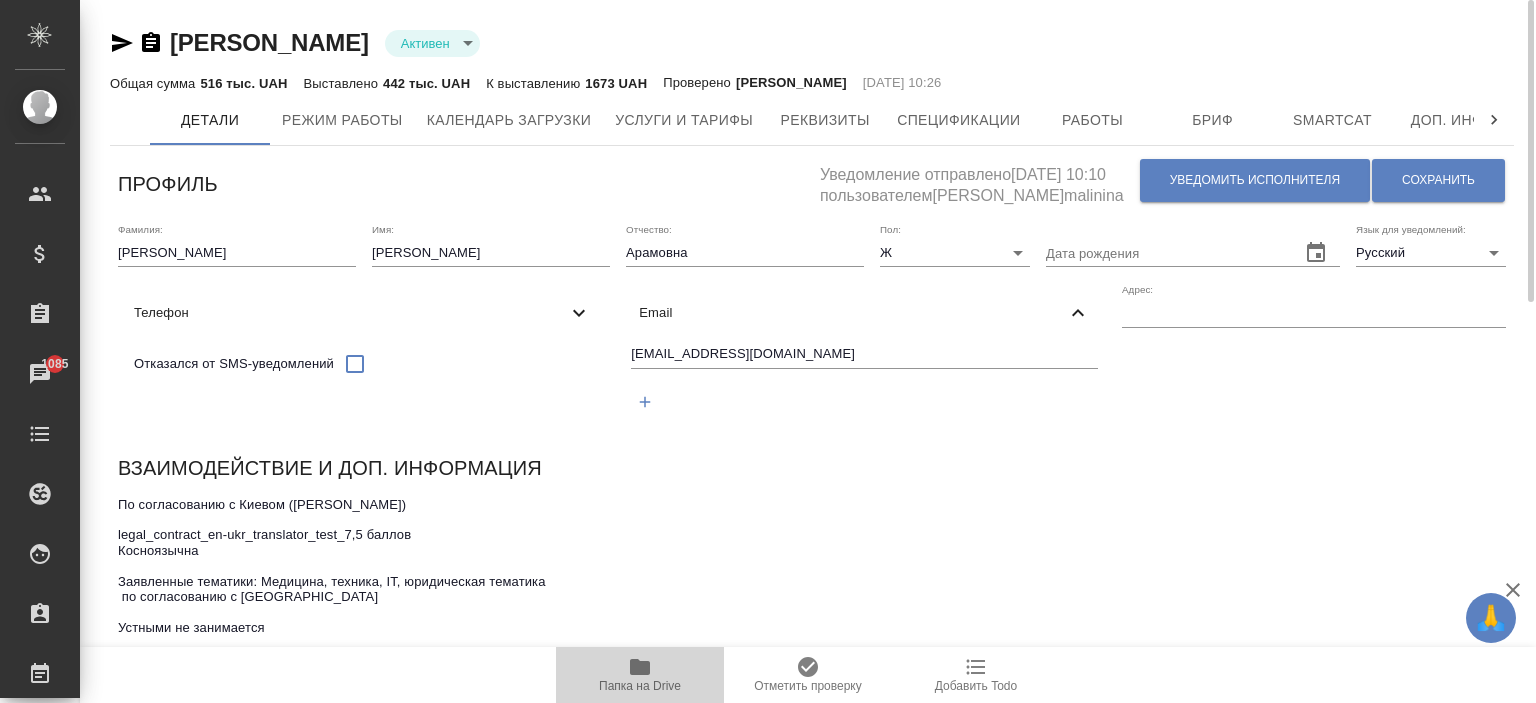 click 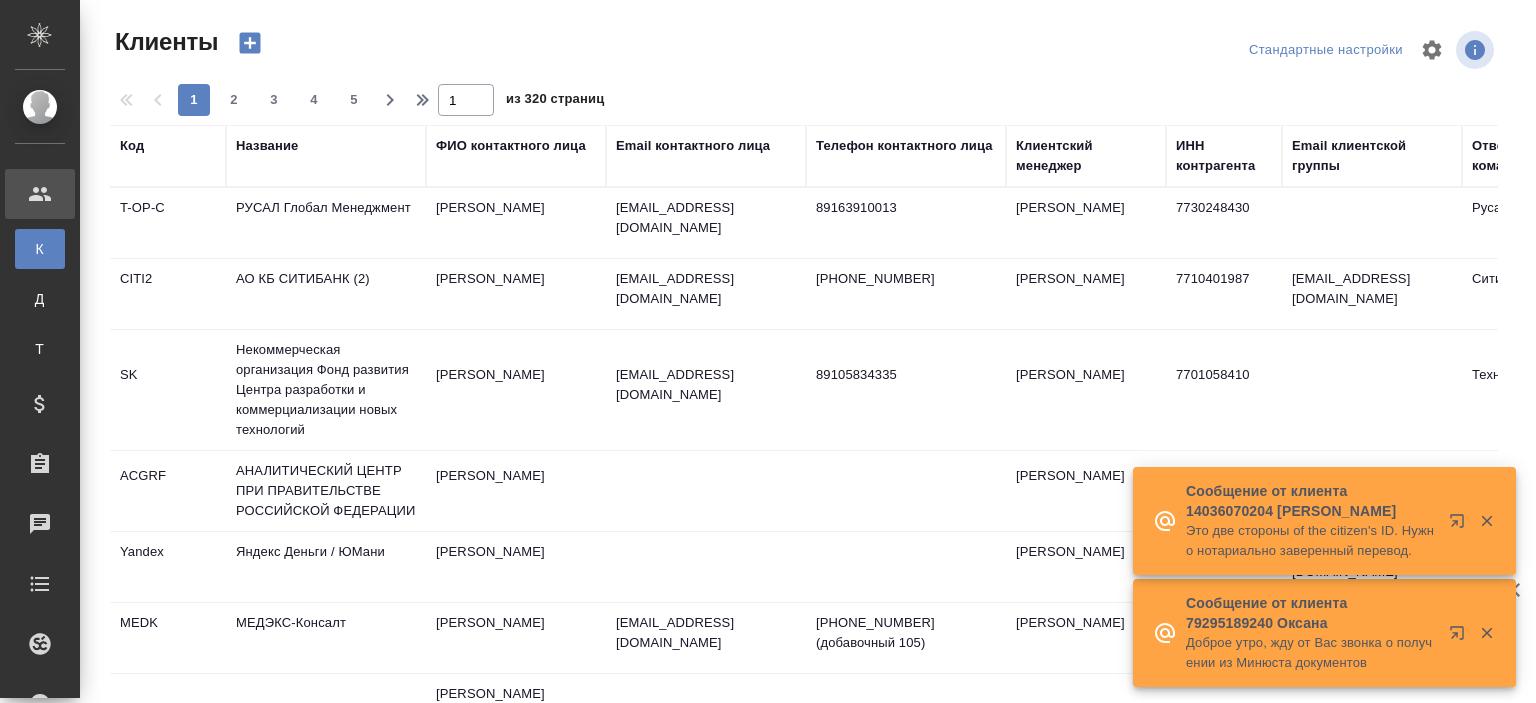 select on "RU" 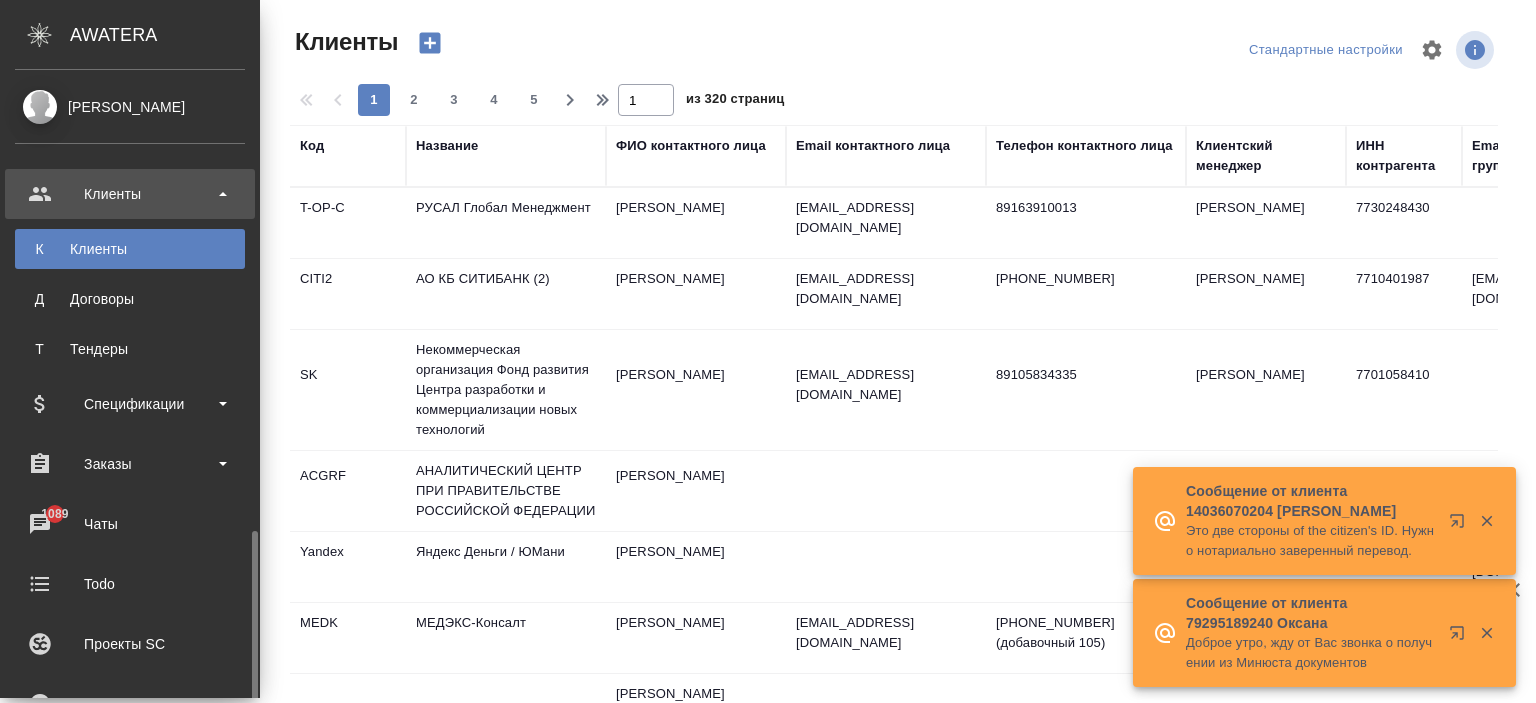 scroll, scrollTop: 300, scrollLeft: 0, axis: vertical 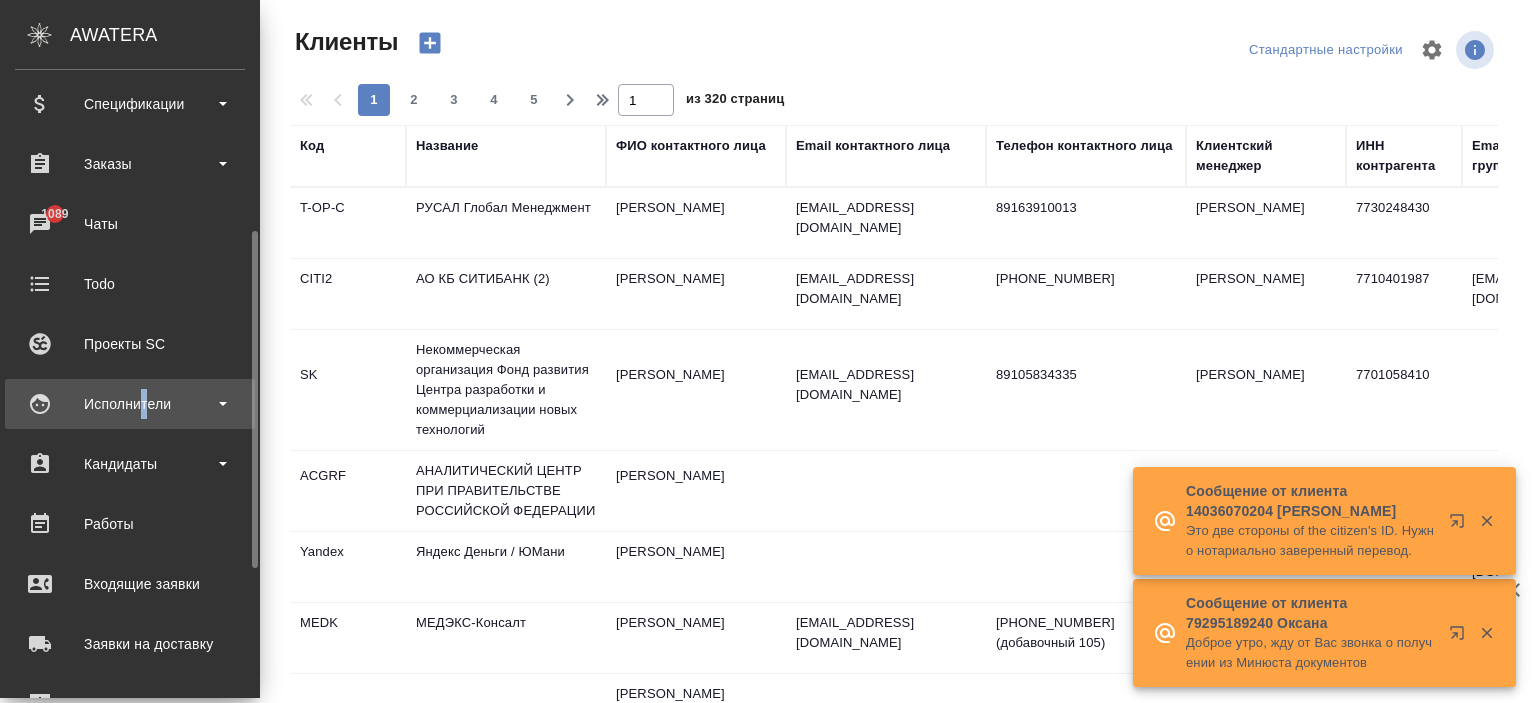 click on "Исполнители" at bounding box center [130, 404] 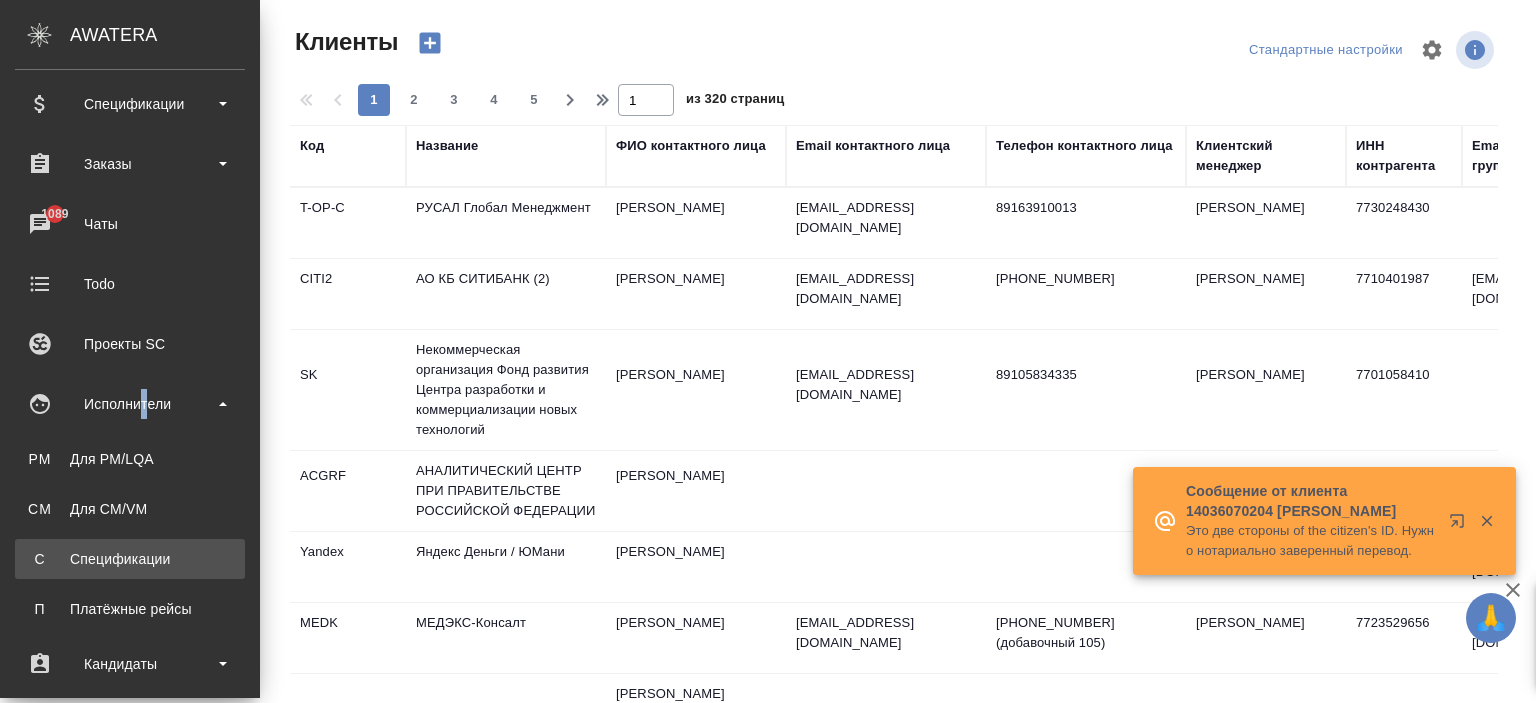 click on "Спецификации" at bounding box center [130, 559] 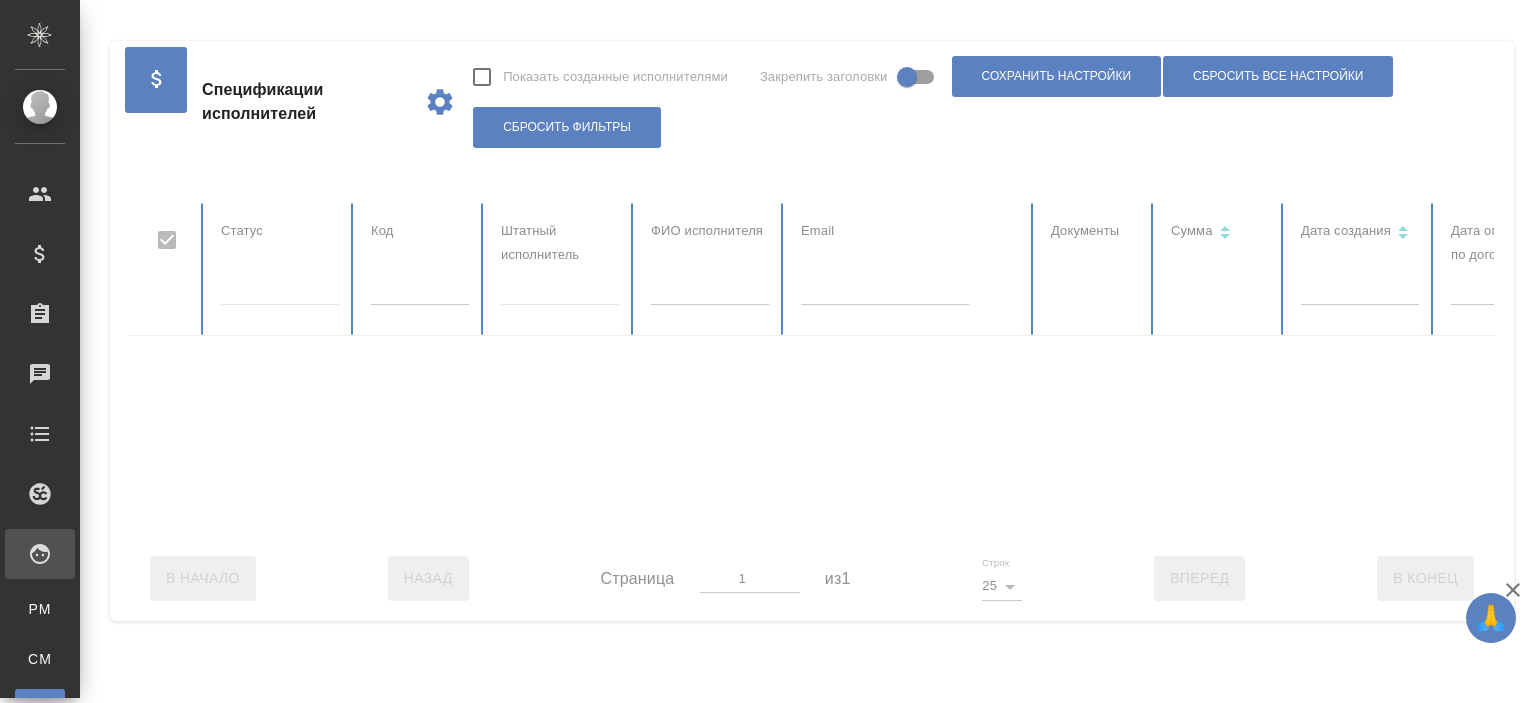 checkbox on "false" 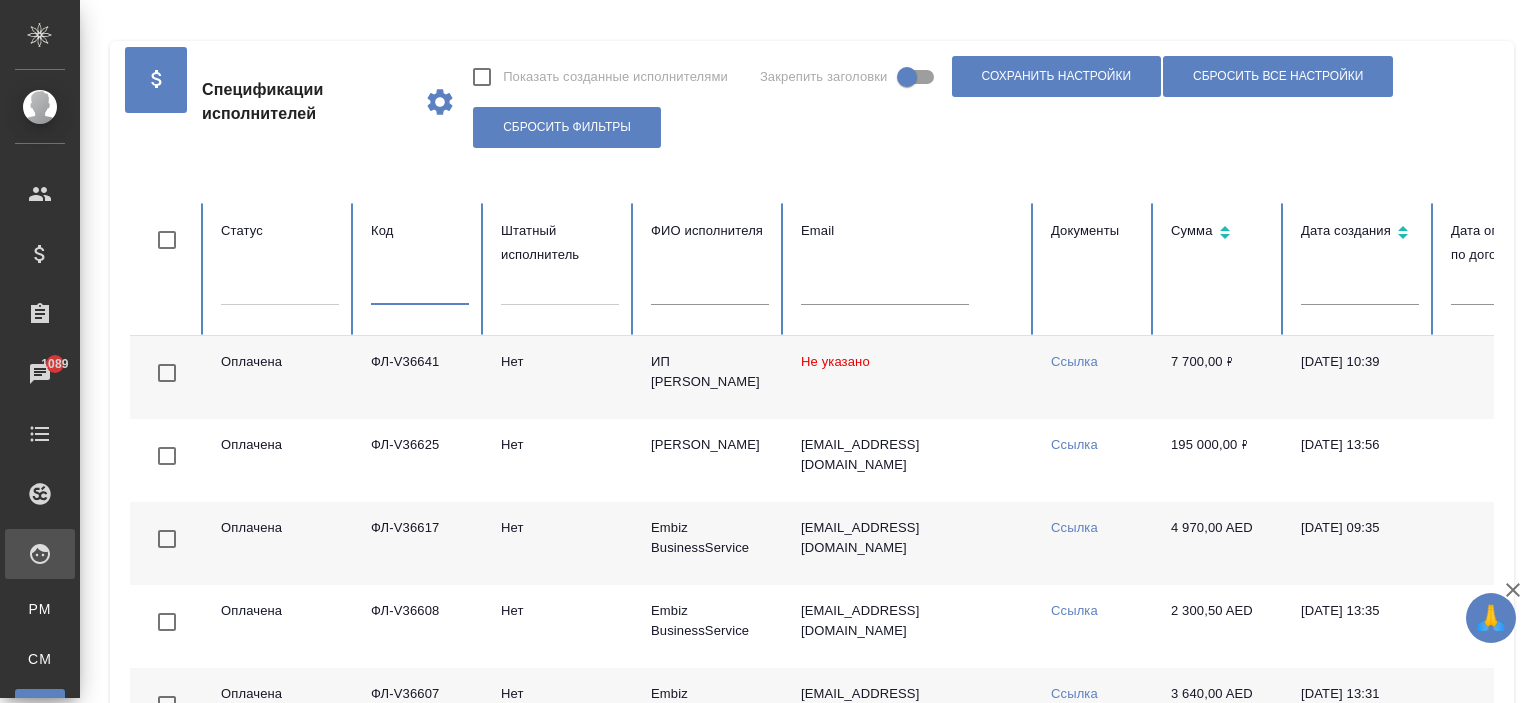 paste on "ФЛ-V36423." 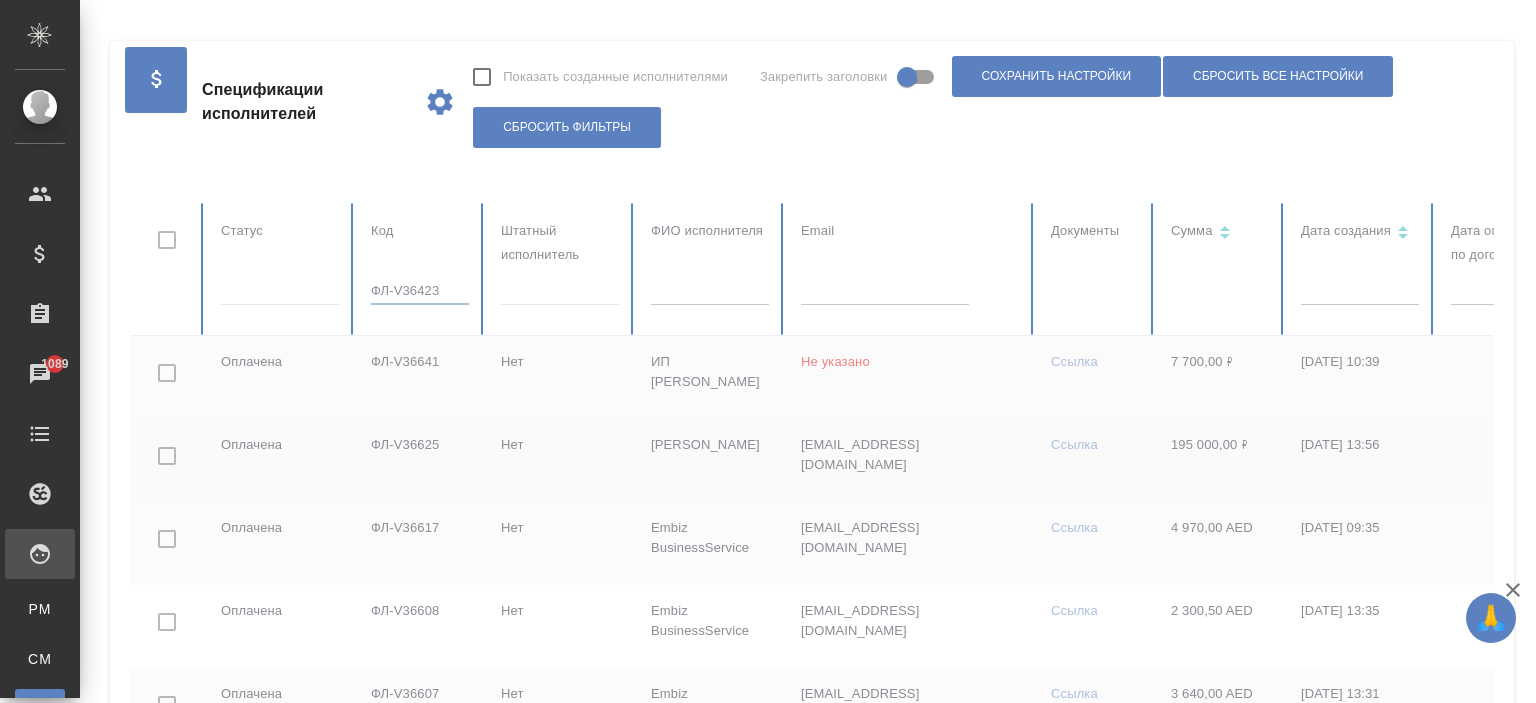 type on "ФЛ-V36423" 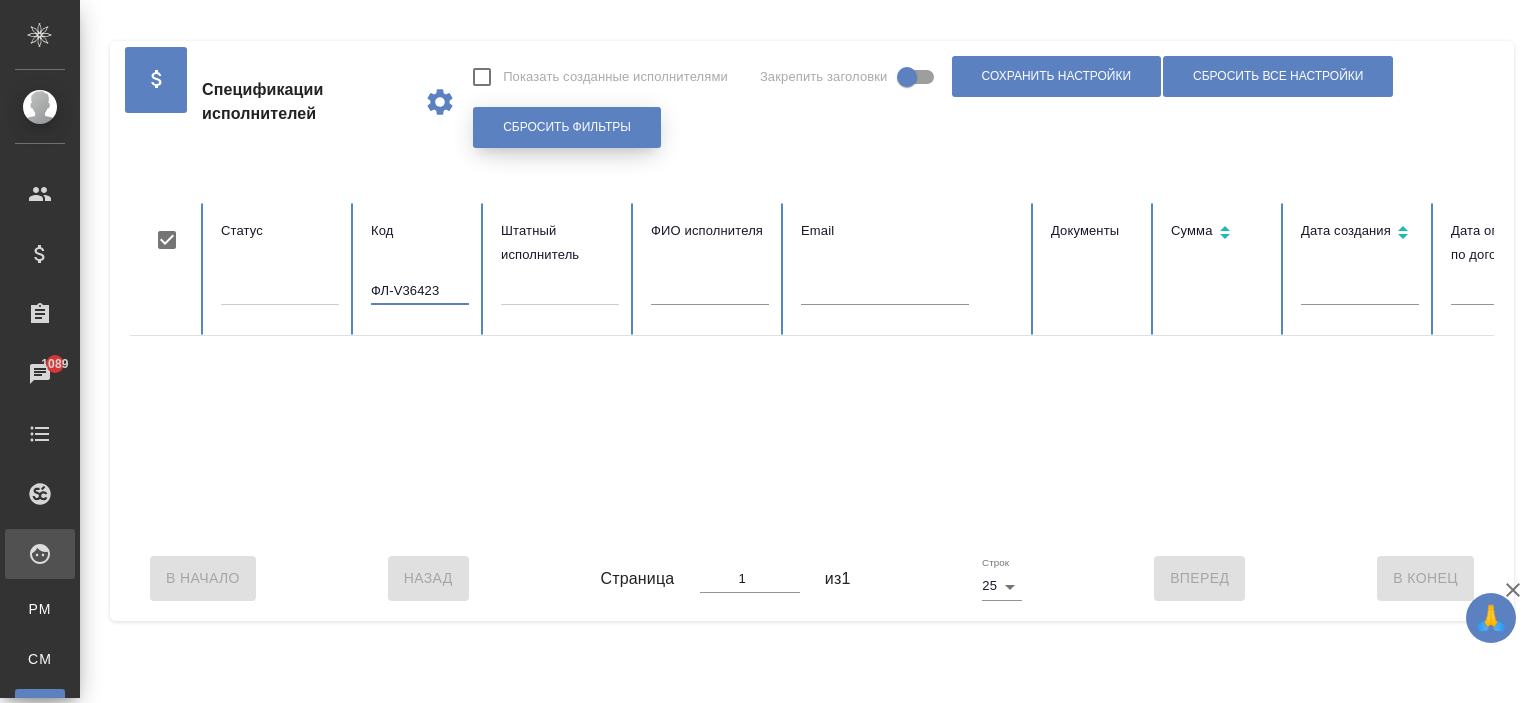 click on "Сбросить фильтры" at bounding box center [567, 127] 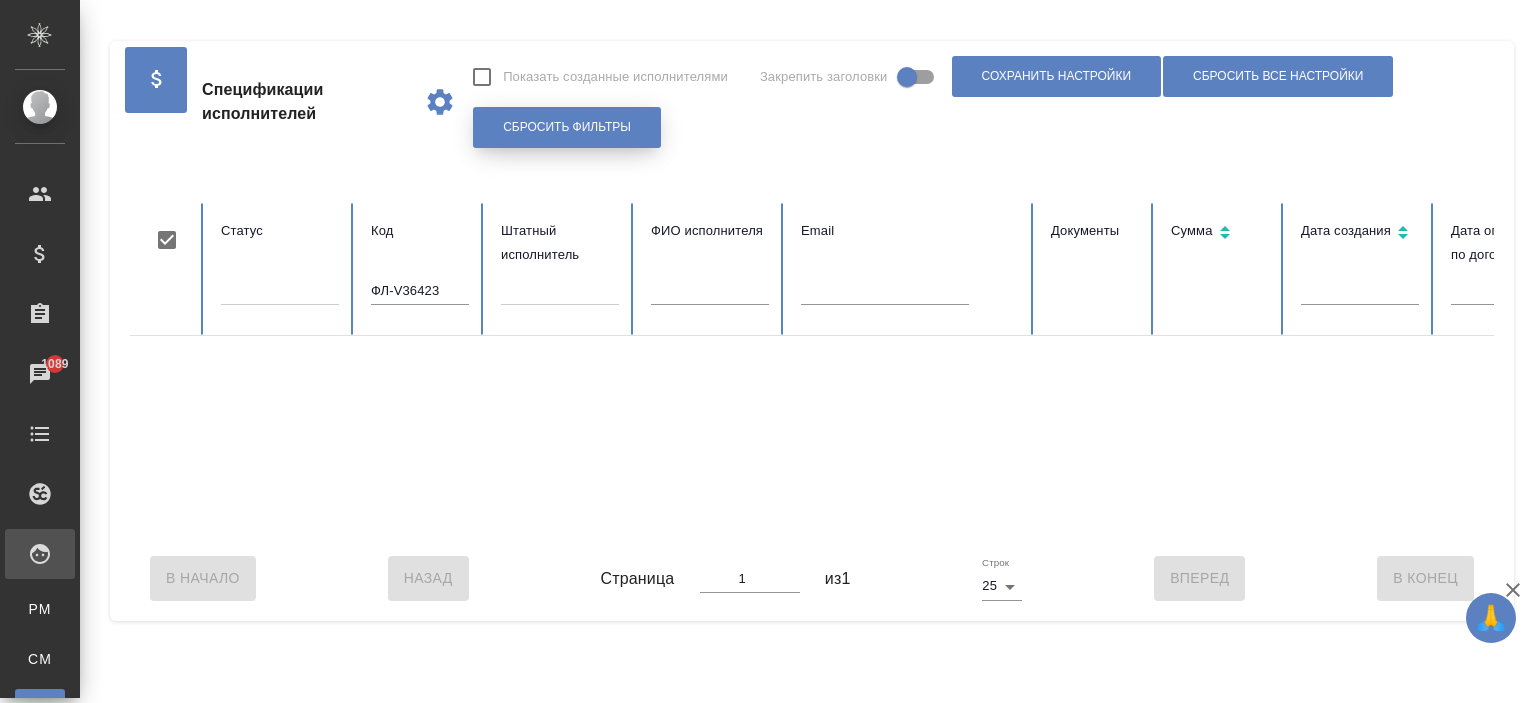 type 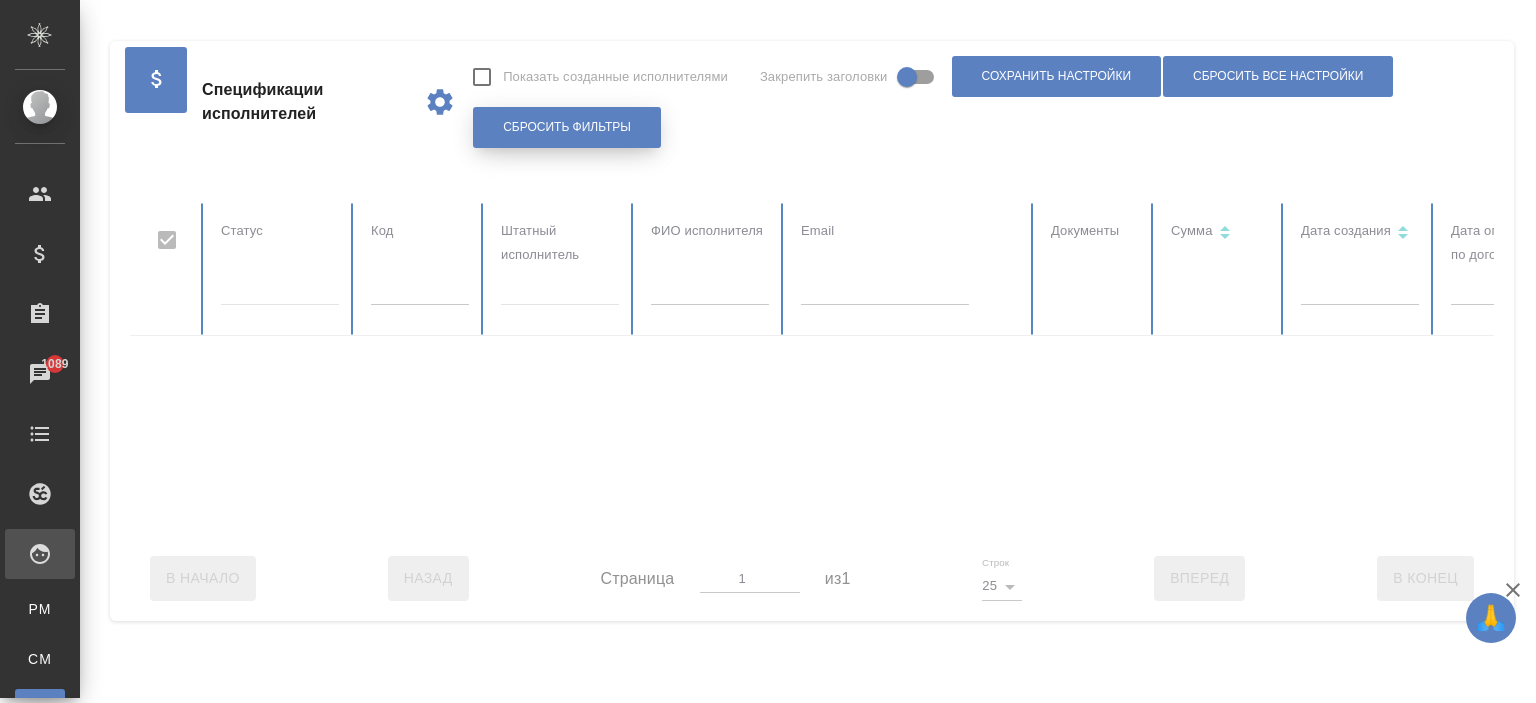 checkbox on "false" 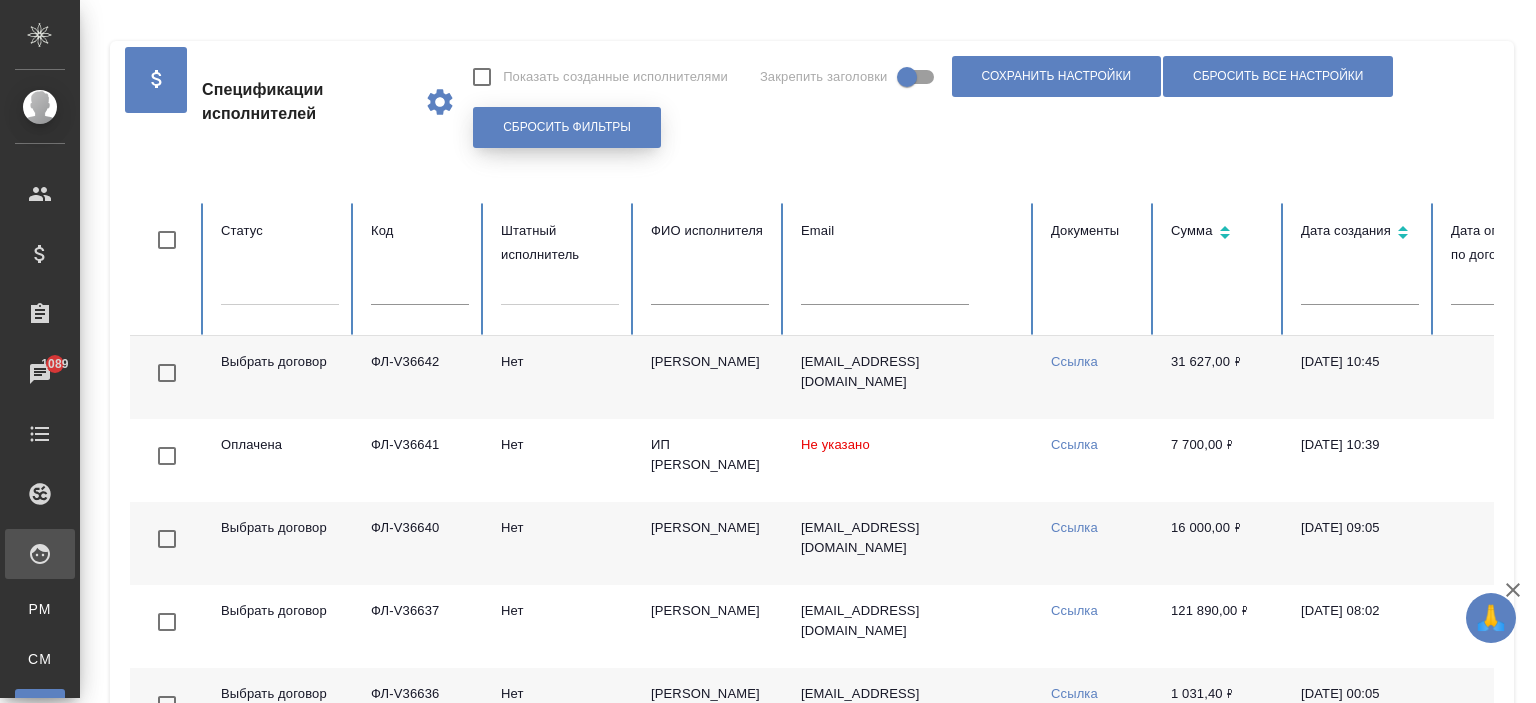 click on "Сбросить фильтры" at bounding box center [567, 127] 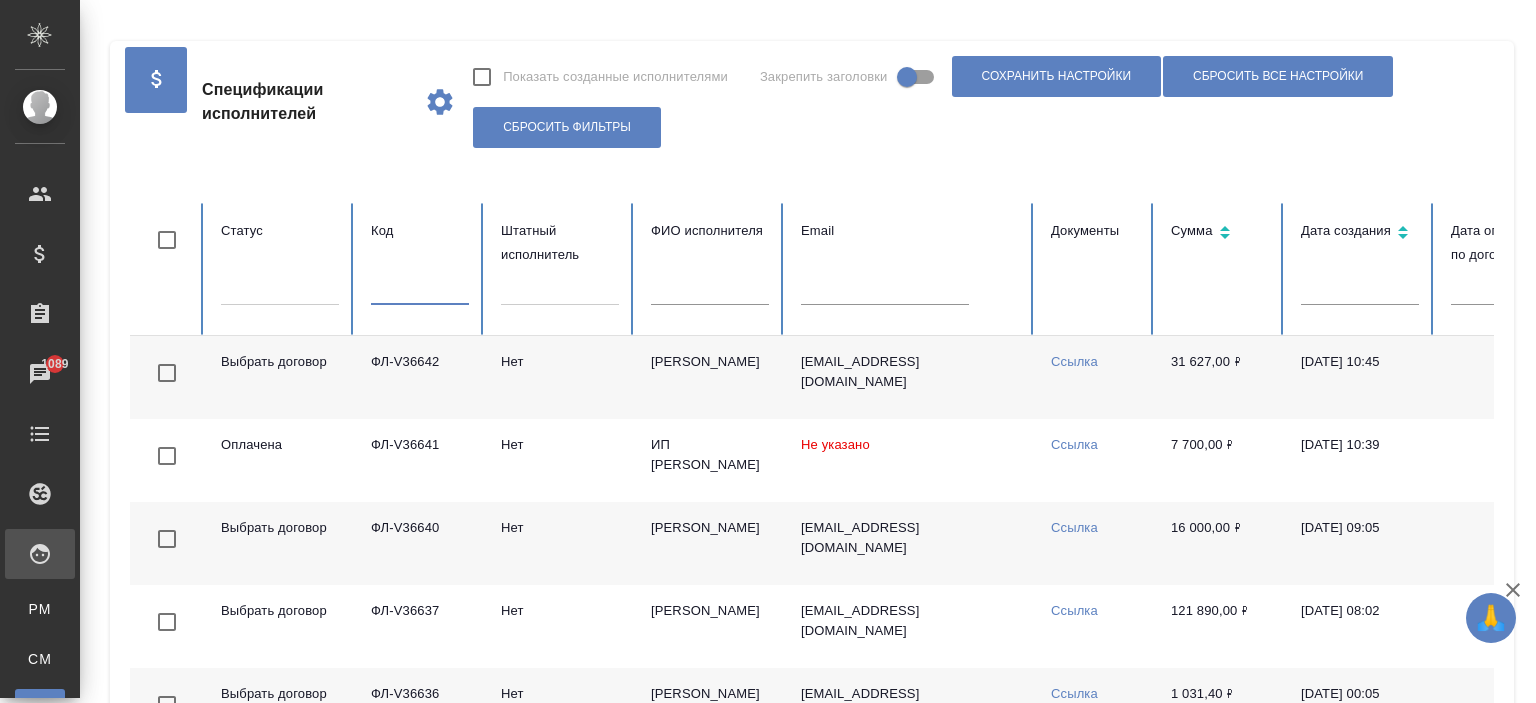 drag, startPoint x: 398, startPoint y: 289, endPoint x: 372, endPoint y: 291, distance: 26.076809 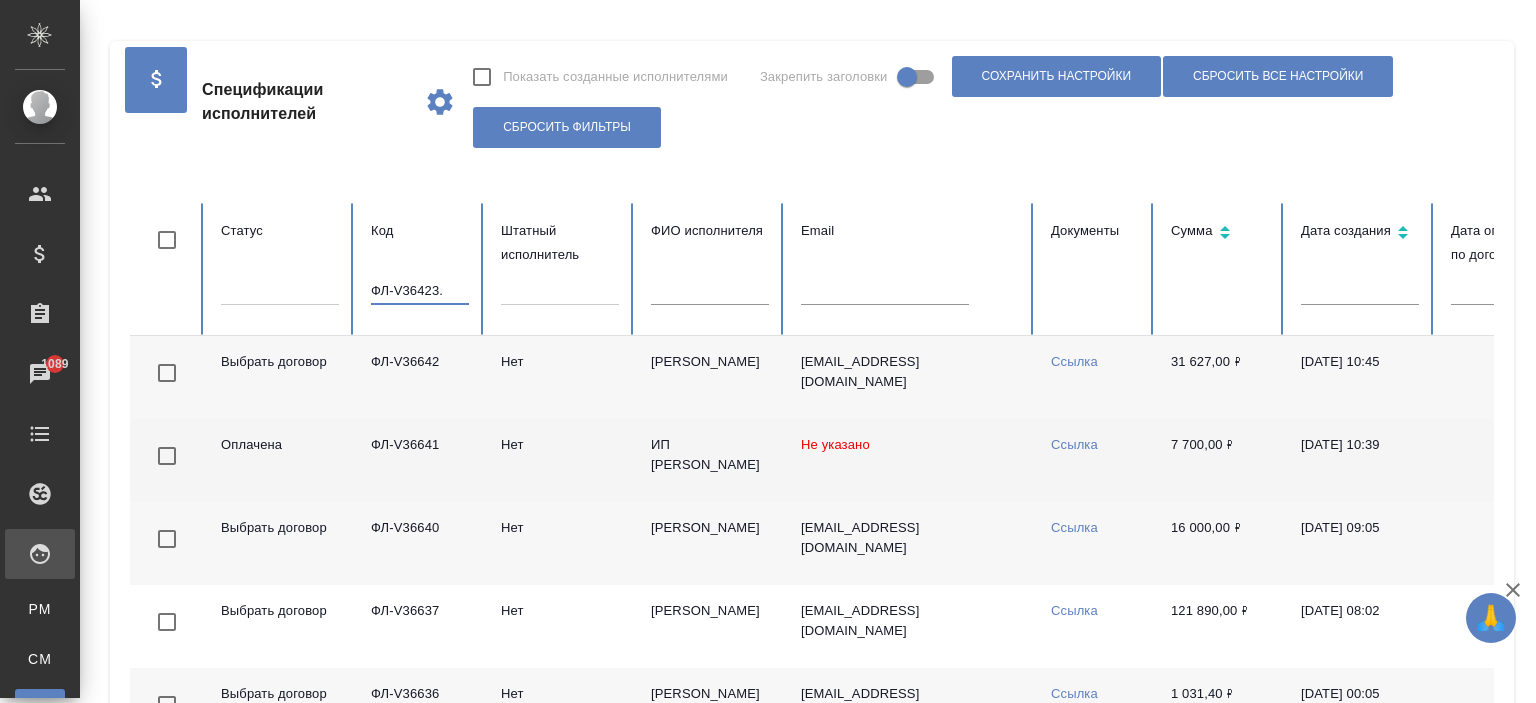 type on "ФЛ-V36423" 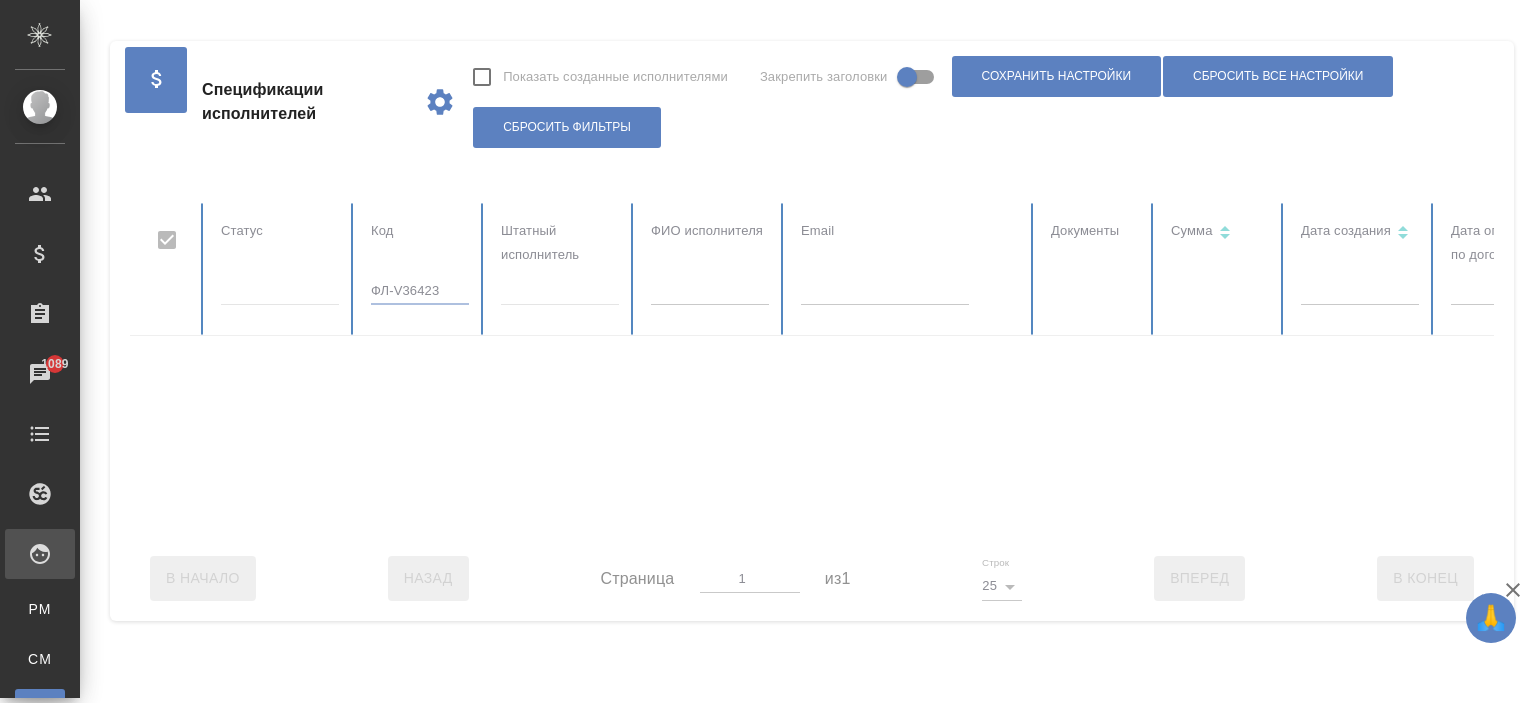 checkbox on "false" 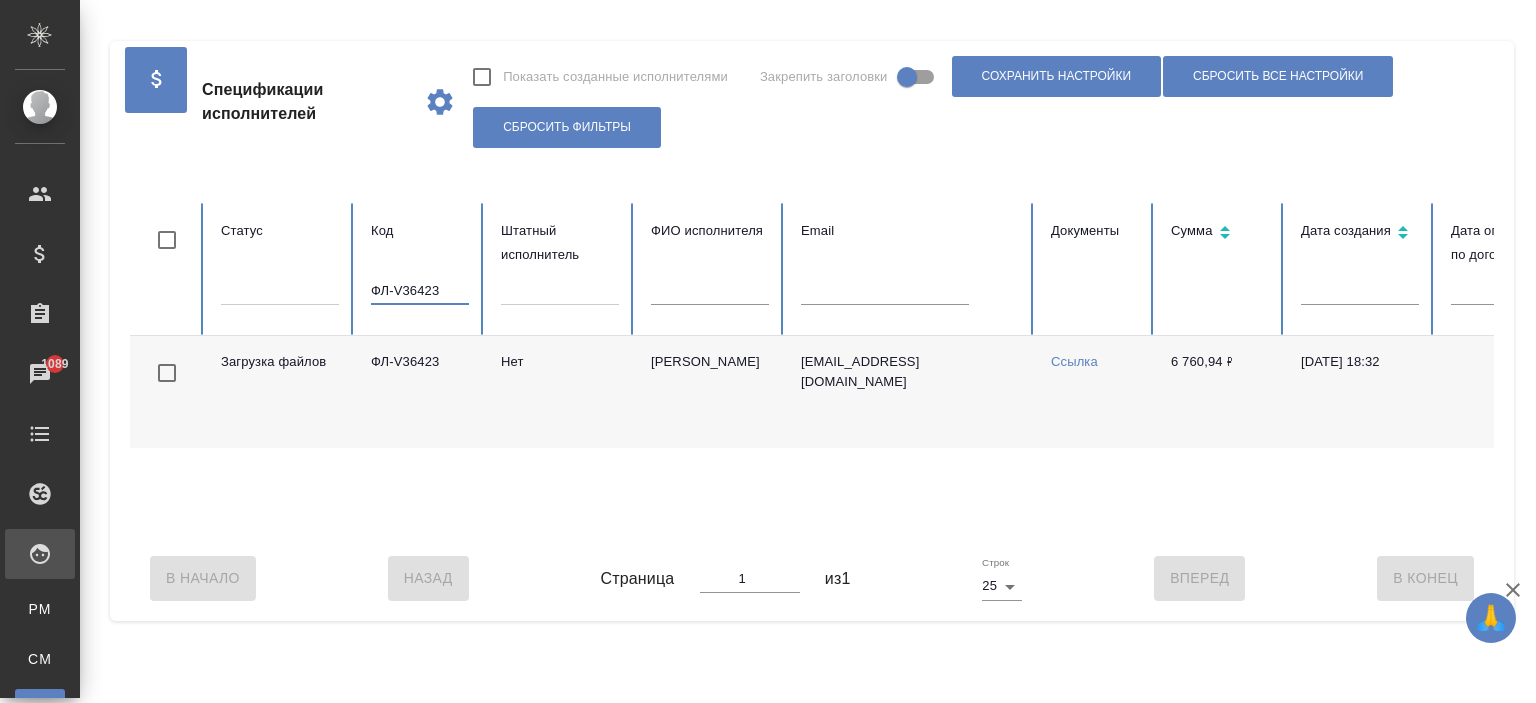 type on "ФЛ-V36423" 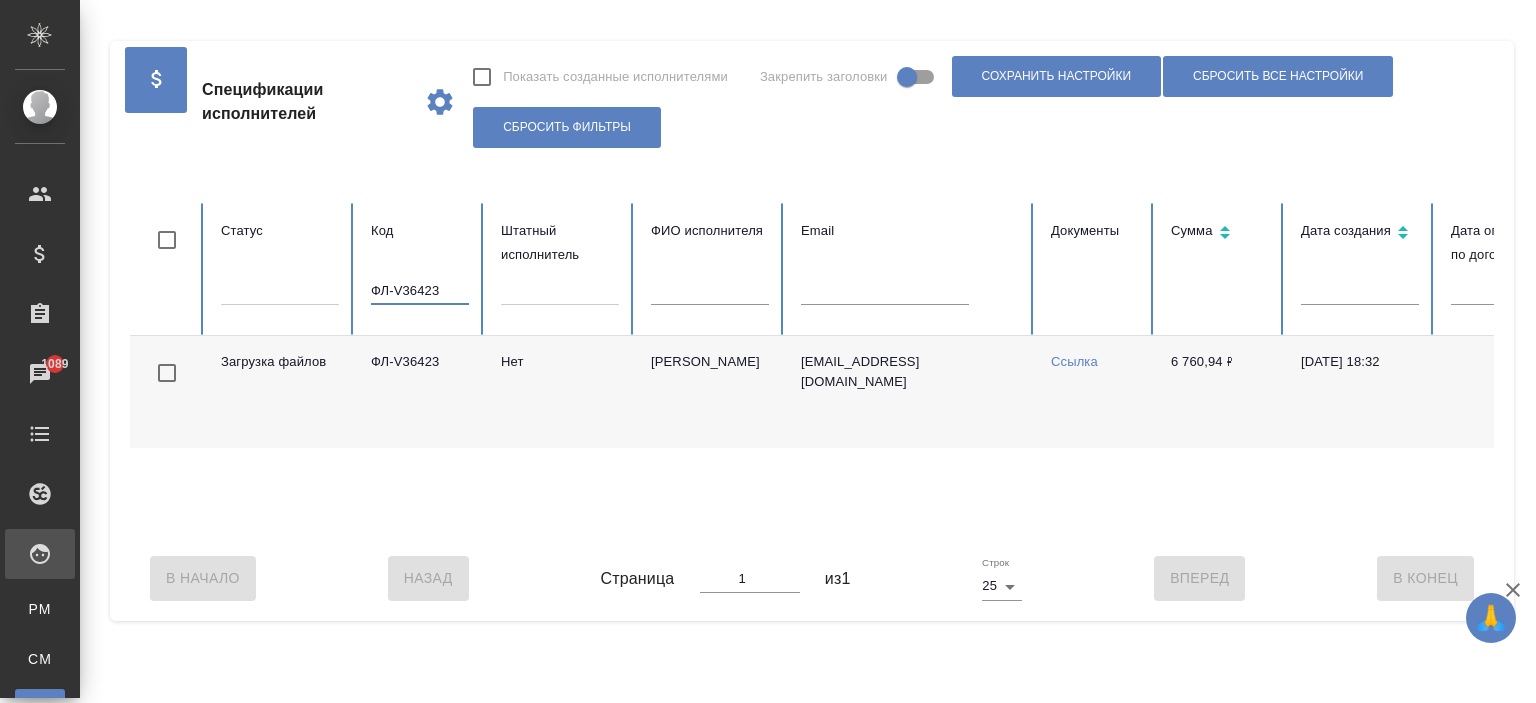 click on "Ссылка" at bounding box center (1074, 361) 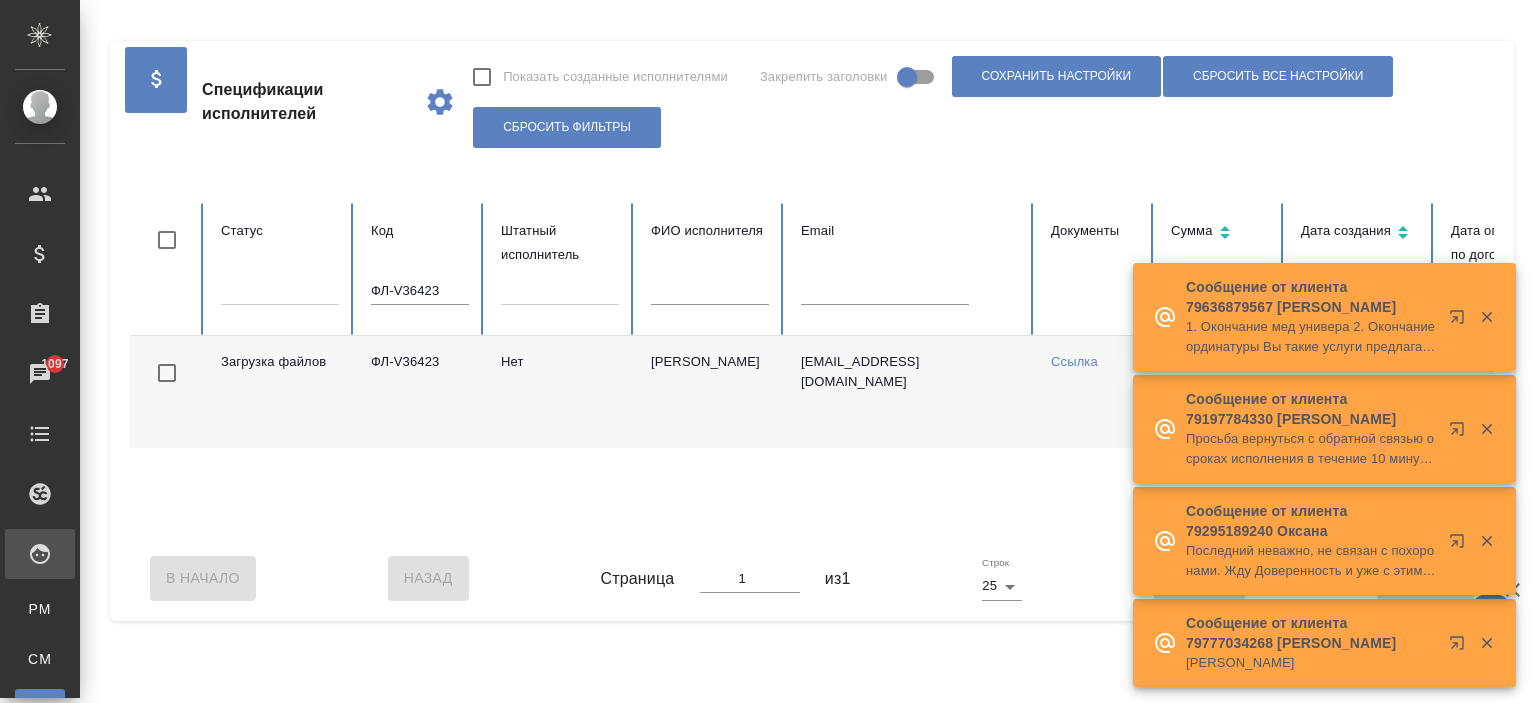 click at bounding box center (1486, 317) 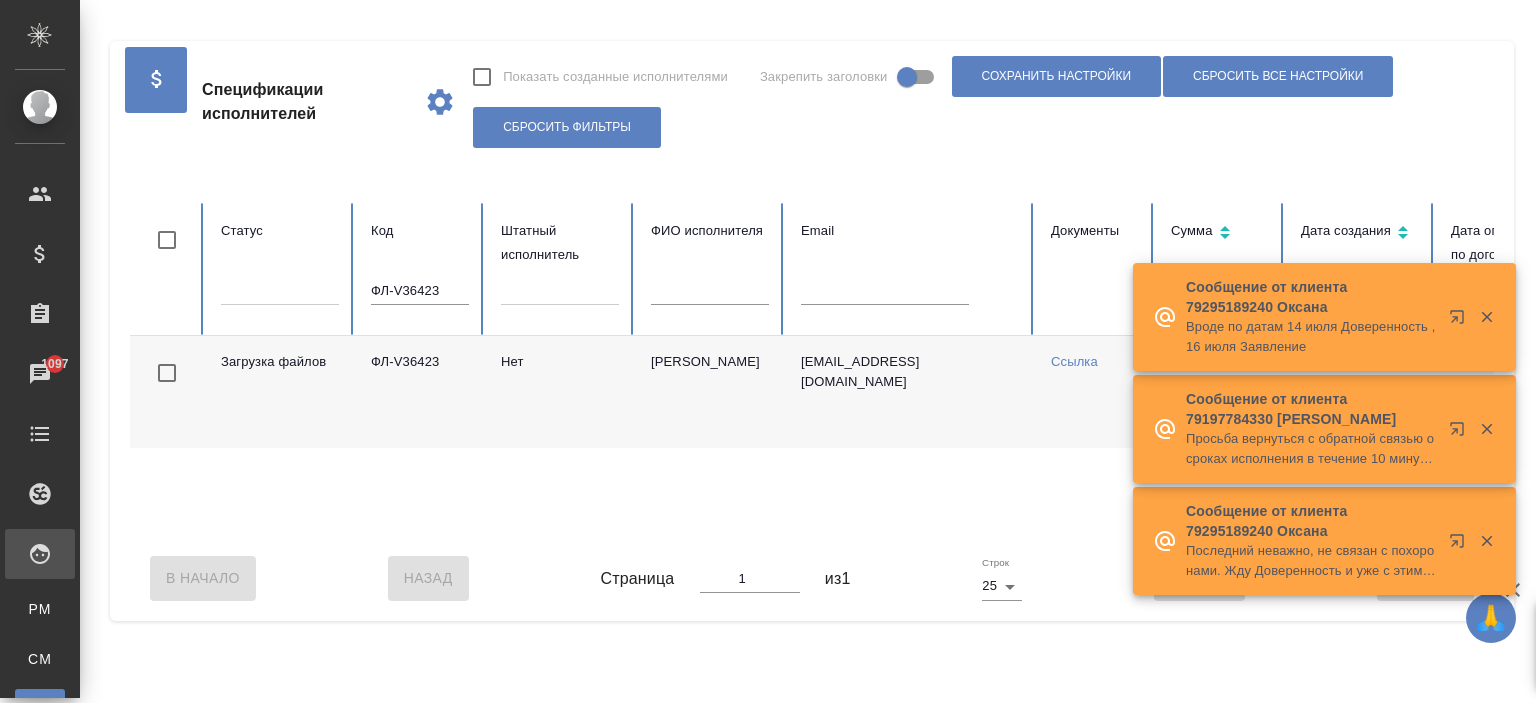 click 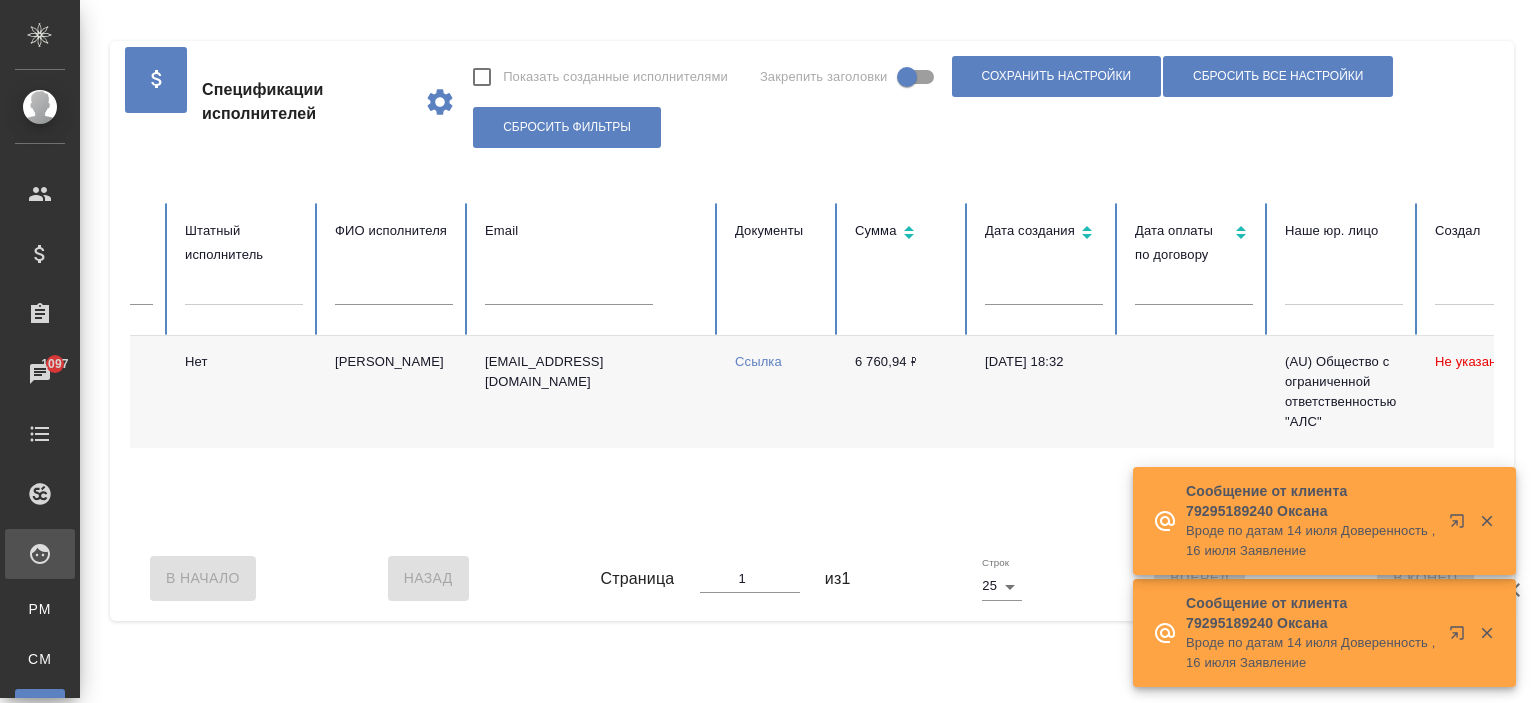 scroll, scrollTop: 0, scrollLeft: 402, axis: horizontal 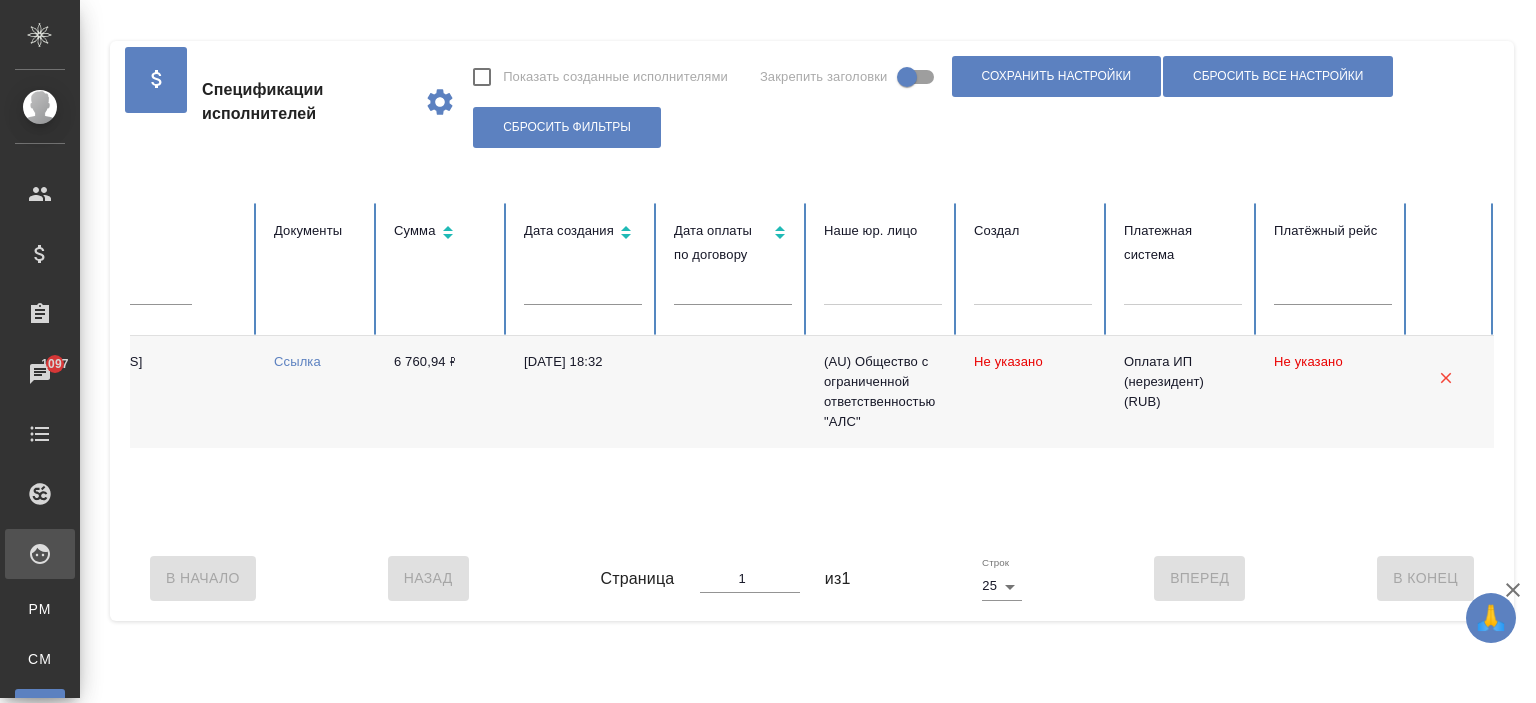 click on ".cls-1
fill:#fff;
AWATERA Ishkova Yuliya Клиенты Спецификации Заказы 1097 Чаты Todo Проекты SC Исполнители PM Для PM/LQA CM Для CM/VM С Спецификации П Платёжные рейсы Кандидаты Работы Входящие заявки Заявки на доставку Рекламации Проекты процессинга Конференции Выйти Спецификации исполнителей Показать созданные исполнителями Закрепить заголовки Сохранить настройки Сбросить все настройки Сбросить фильтры Статус   Код ФЛ-V36423 Штатный исполнитель   ФИО исполнителя Email Документы Сумма Дата создания Дата оплаты по договору Наше юр. лицо   Создал   Платежная система   Нет 1" at bounding box center (768, 351) 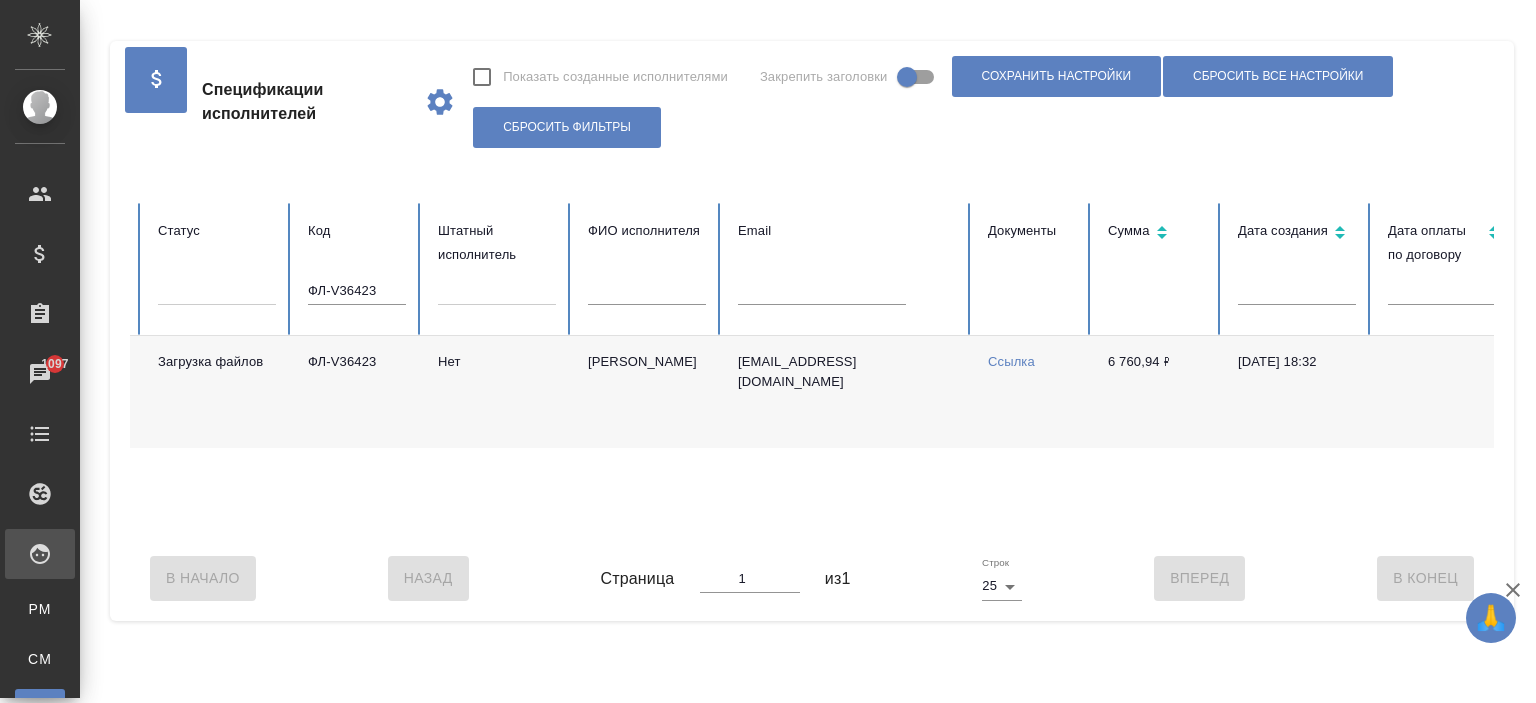 scroll, scrollTop: 0, scrollLeft: 0, axis: both 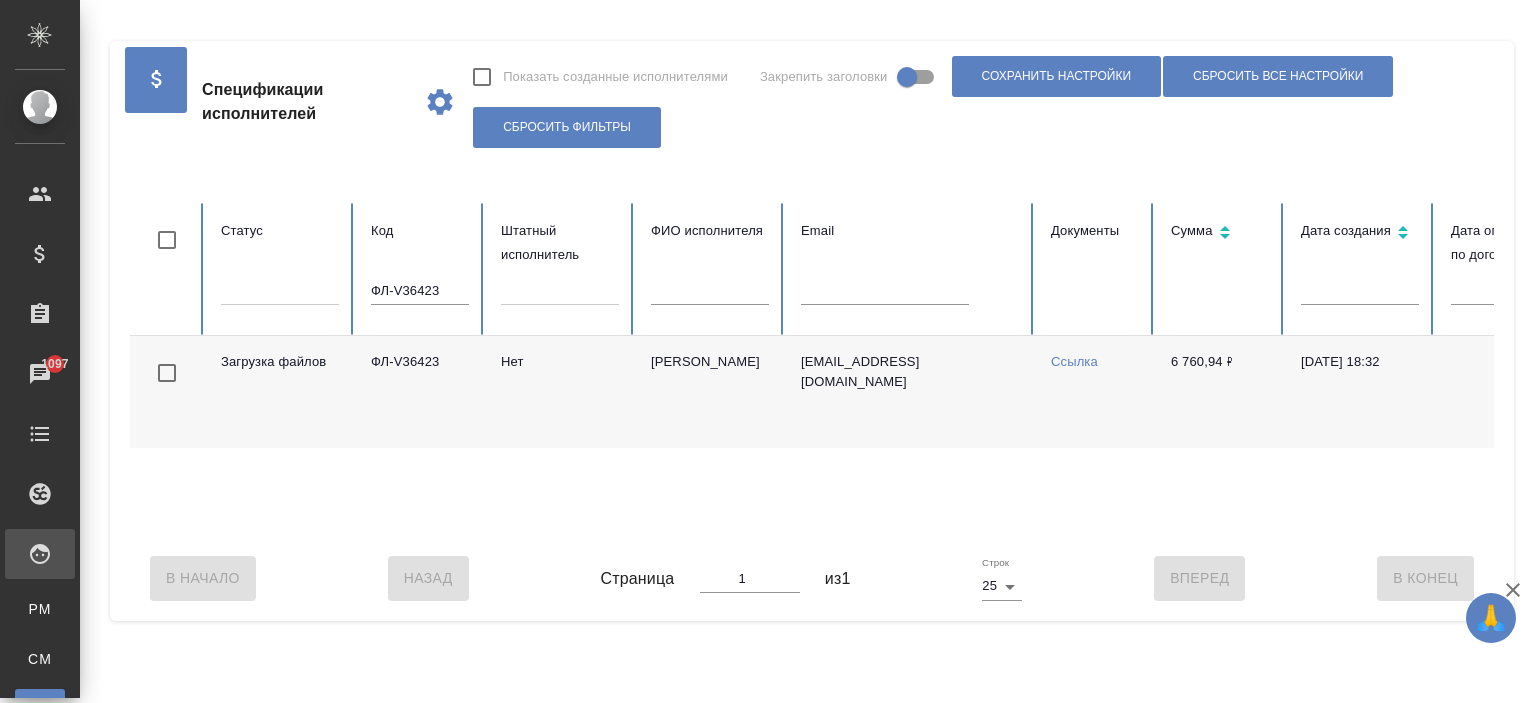 click on "Домнич  Татьяна  Александровна" at bounding box center (710, 392) 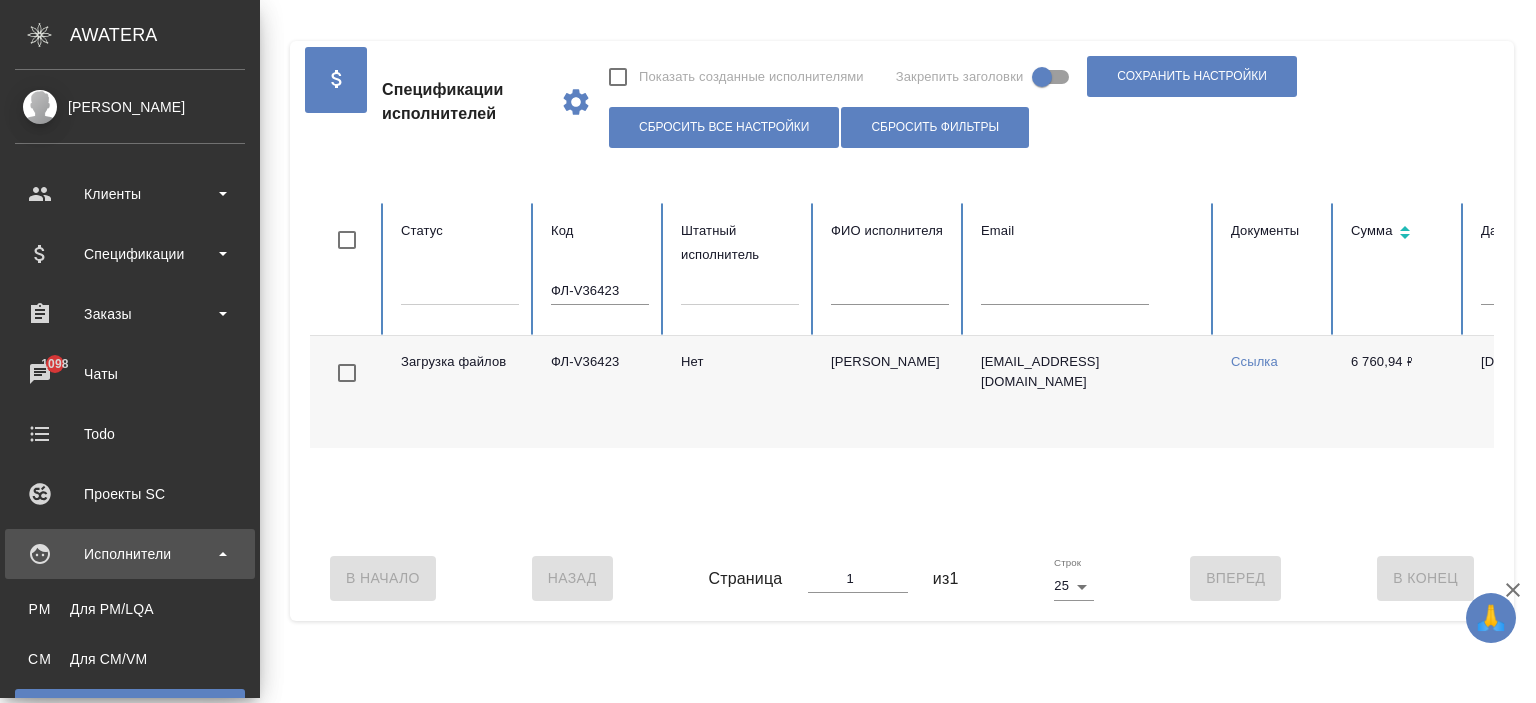 click on "Исполнители" at bounding box center [130, 554] 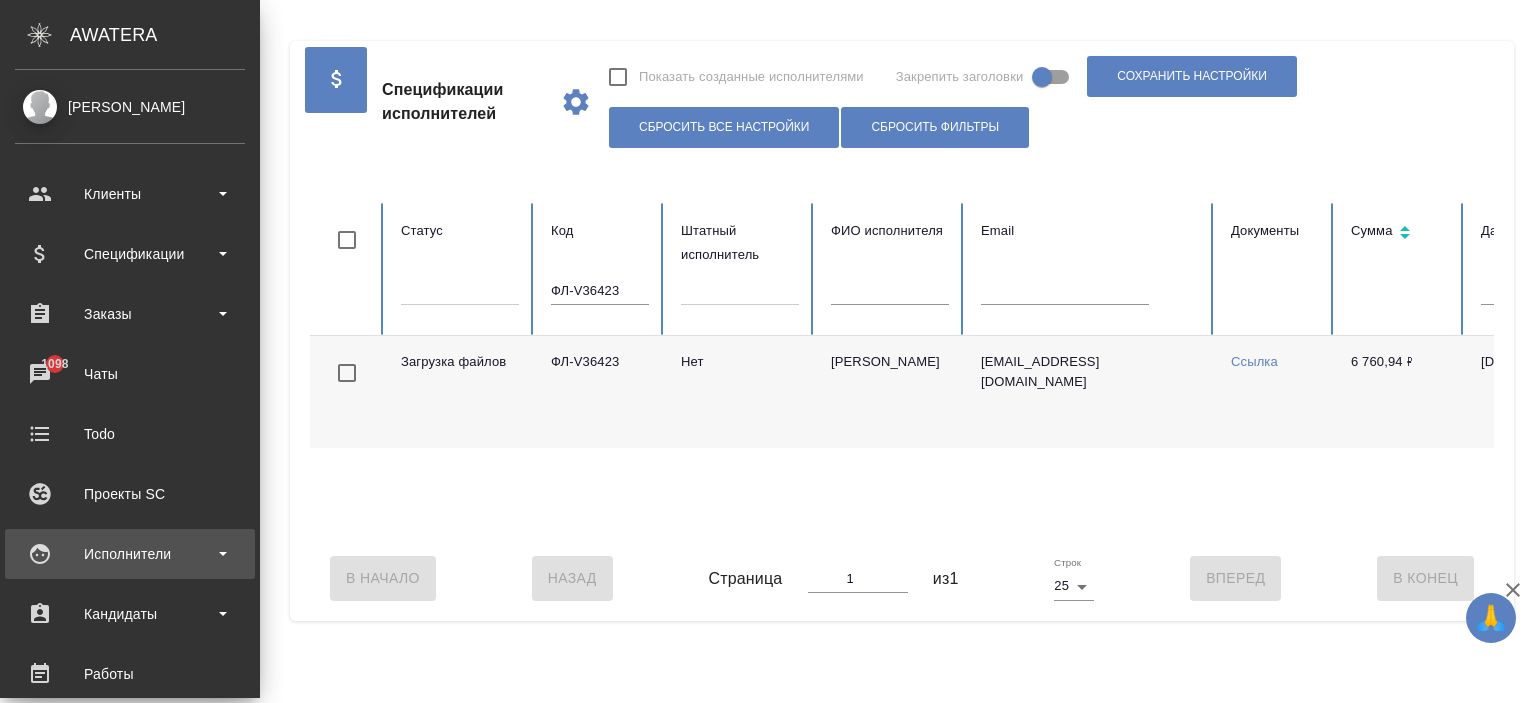 click on "Исполнители" at bounding box center [130, 554] 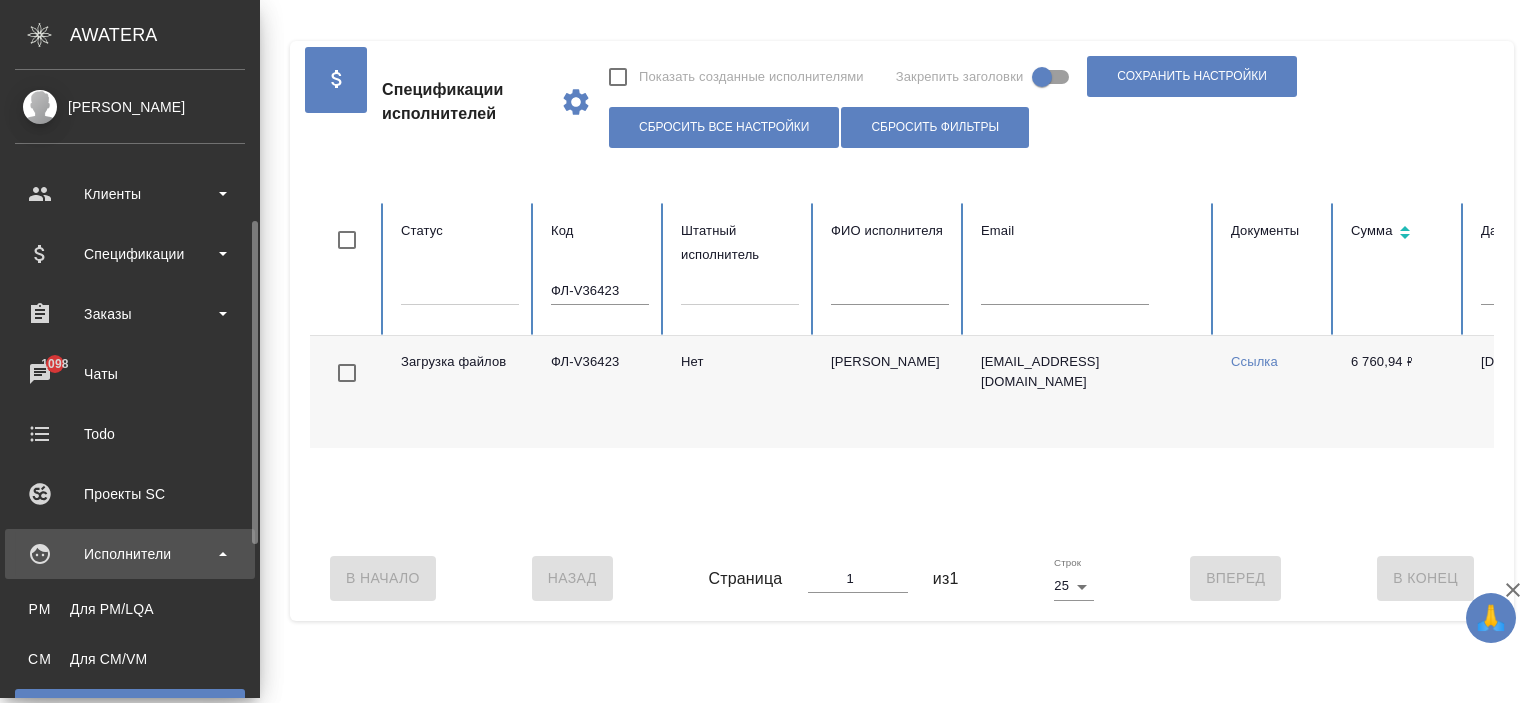 scroll, scrollTop: 200, scrollLeft: 0, axis: vertical 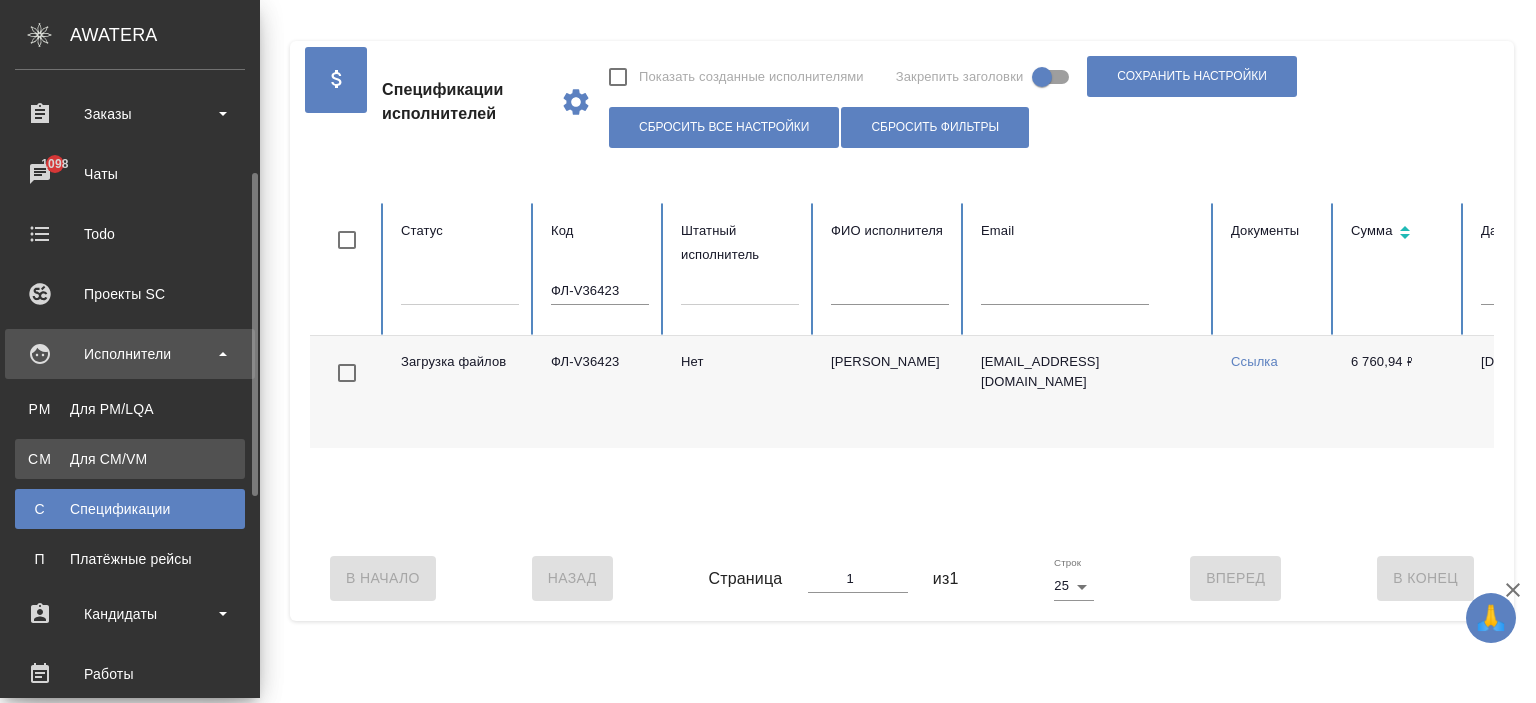 click on "Для CM/VM" at bounding box center (130, 459) 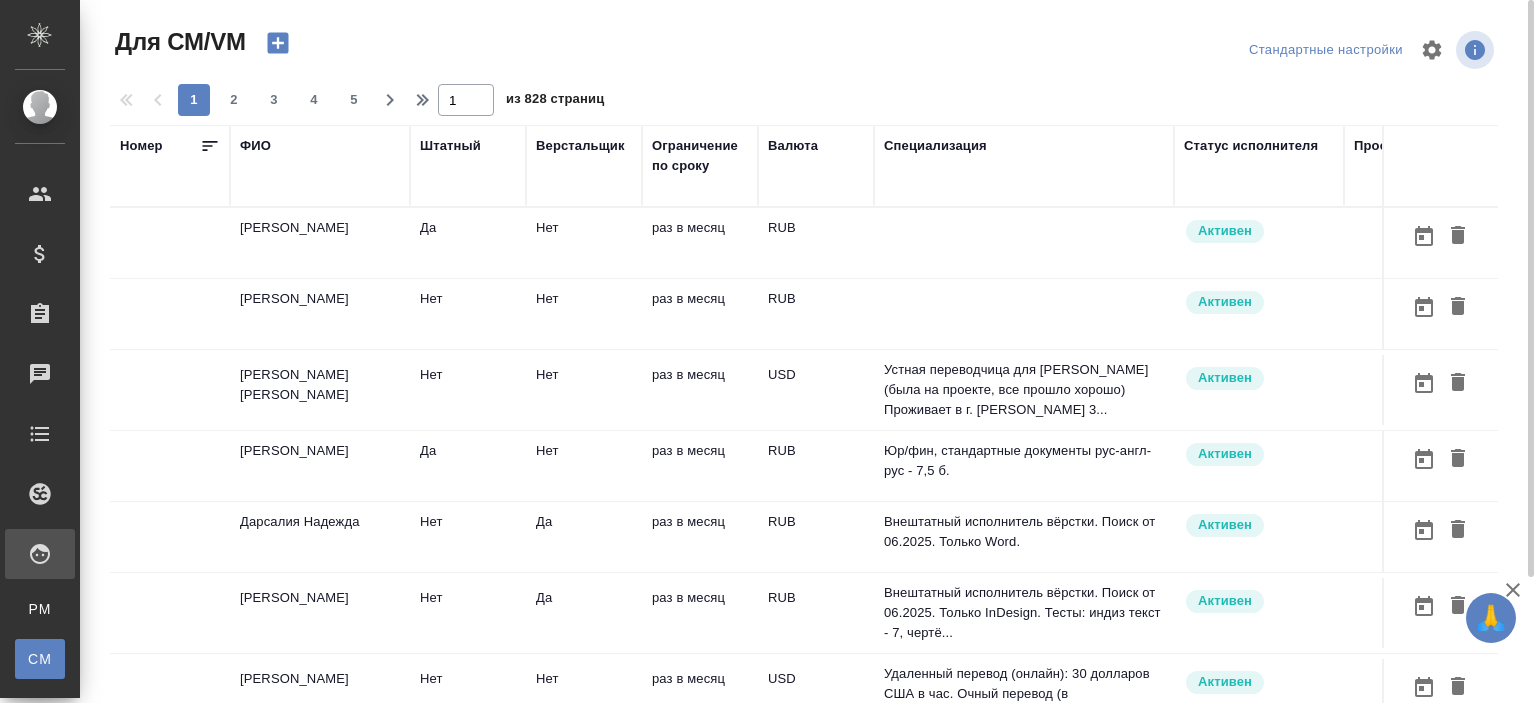 scroll, scrollTop: 152, scrollLeft: 0, axis: vertical 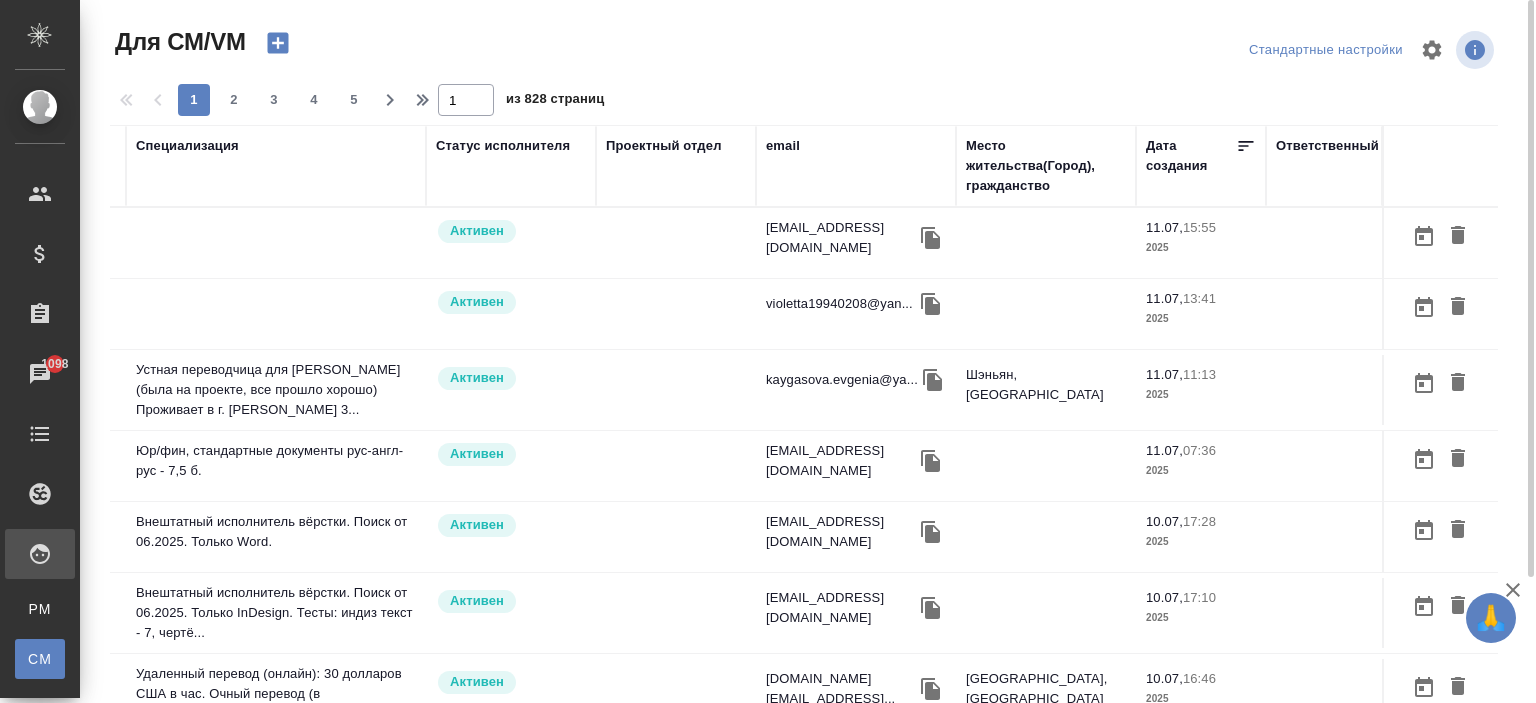 click on "email" at bounding box center [783, 146] 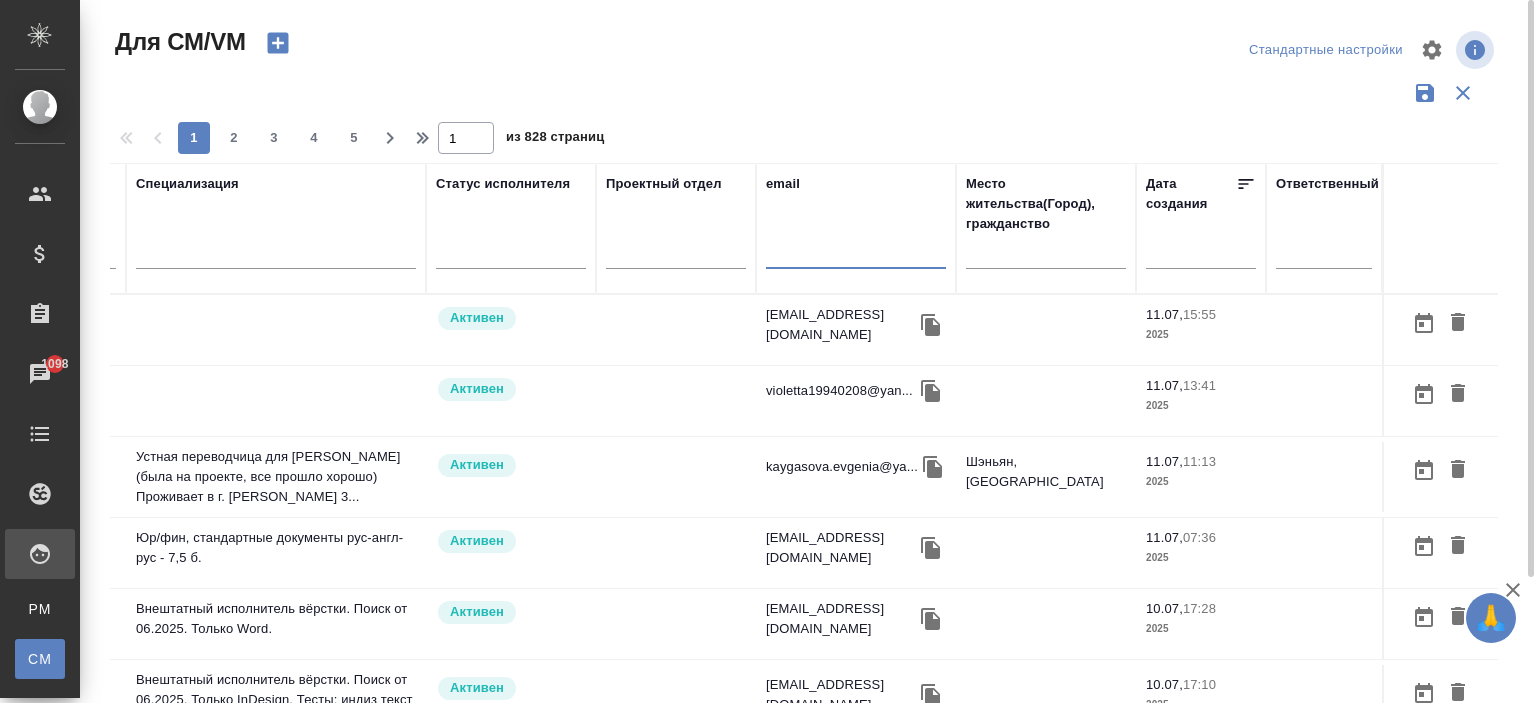 drag, startPoint x: 797, startPoint y: 235, endPoint x: 774, endPoint y: 252, distance: 28.600698 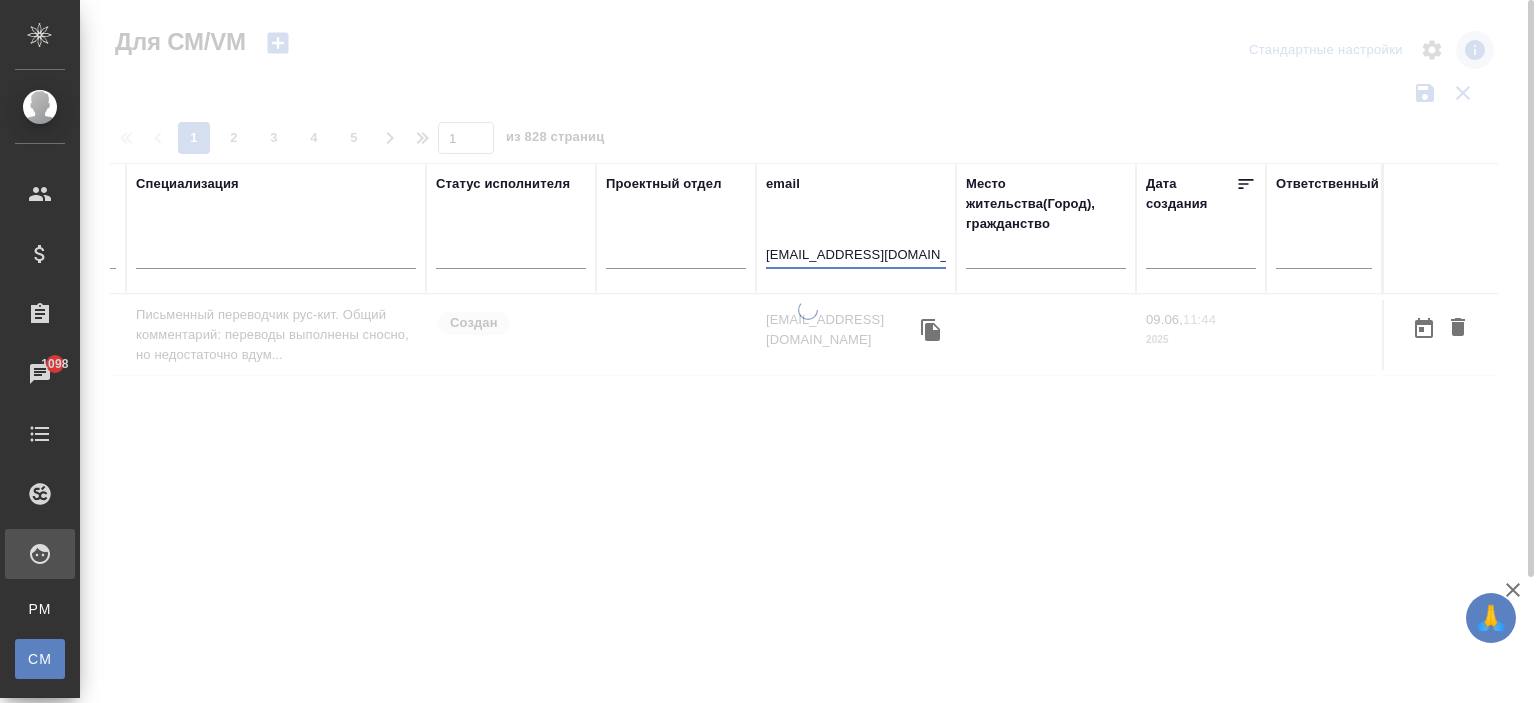 scroll, scrollTop: 0, scrollLeft: 748, axis: horizontal 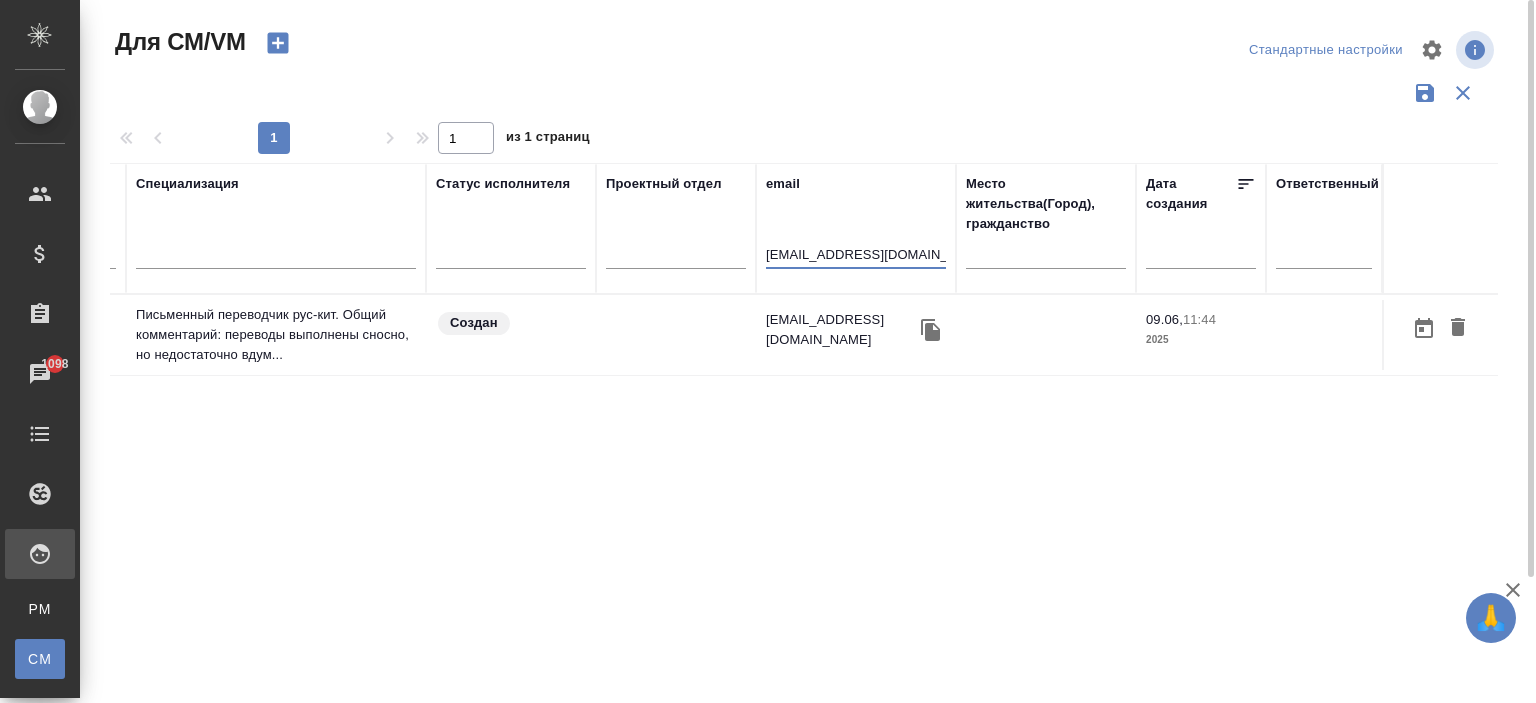 type on "[EMAIL_ADDRESS][DOMAIN_NAME]" 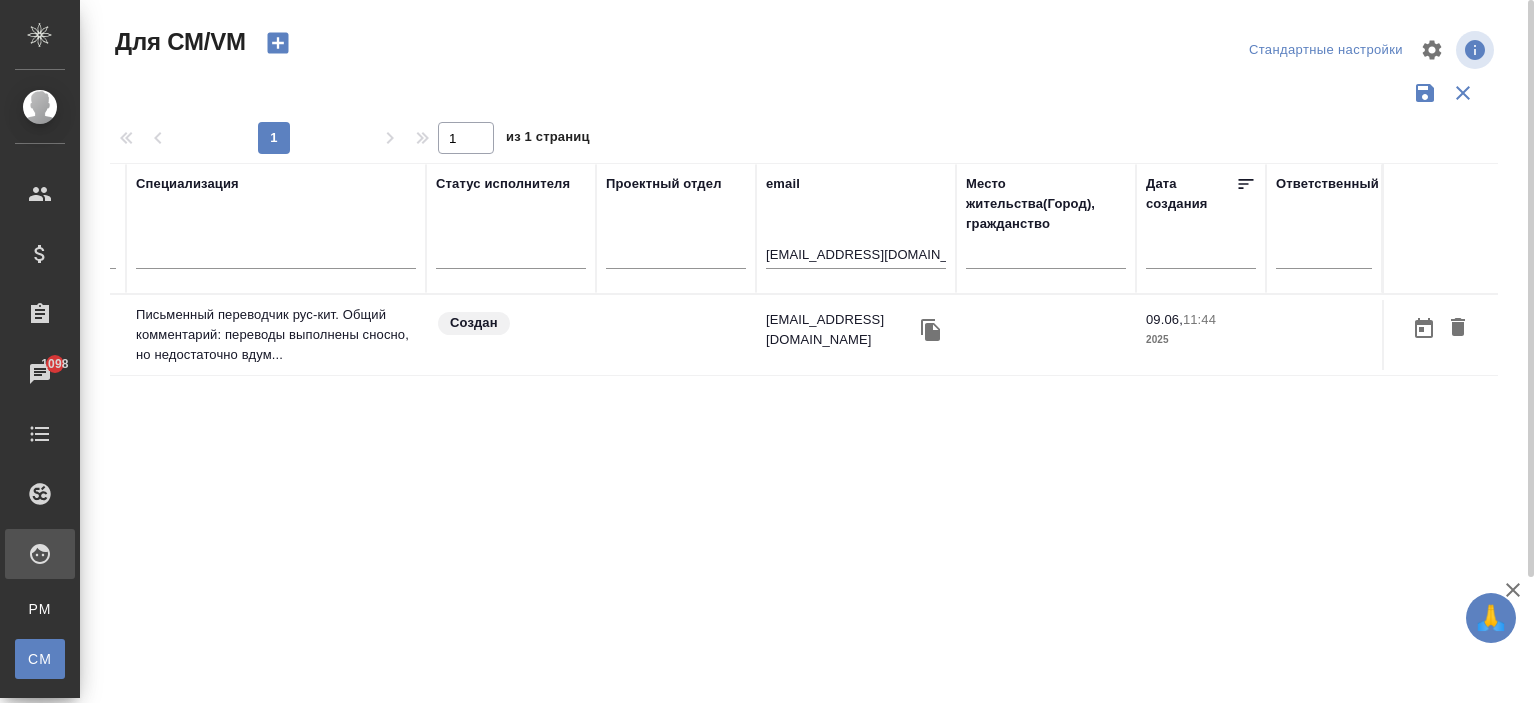 click on "[EMAIL_ADDRESS][DOMAIN_NAME]" at bounding box center [856, 335] 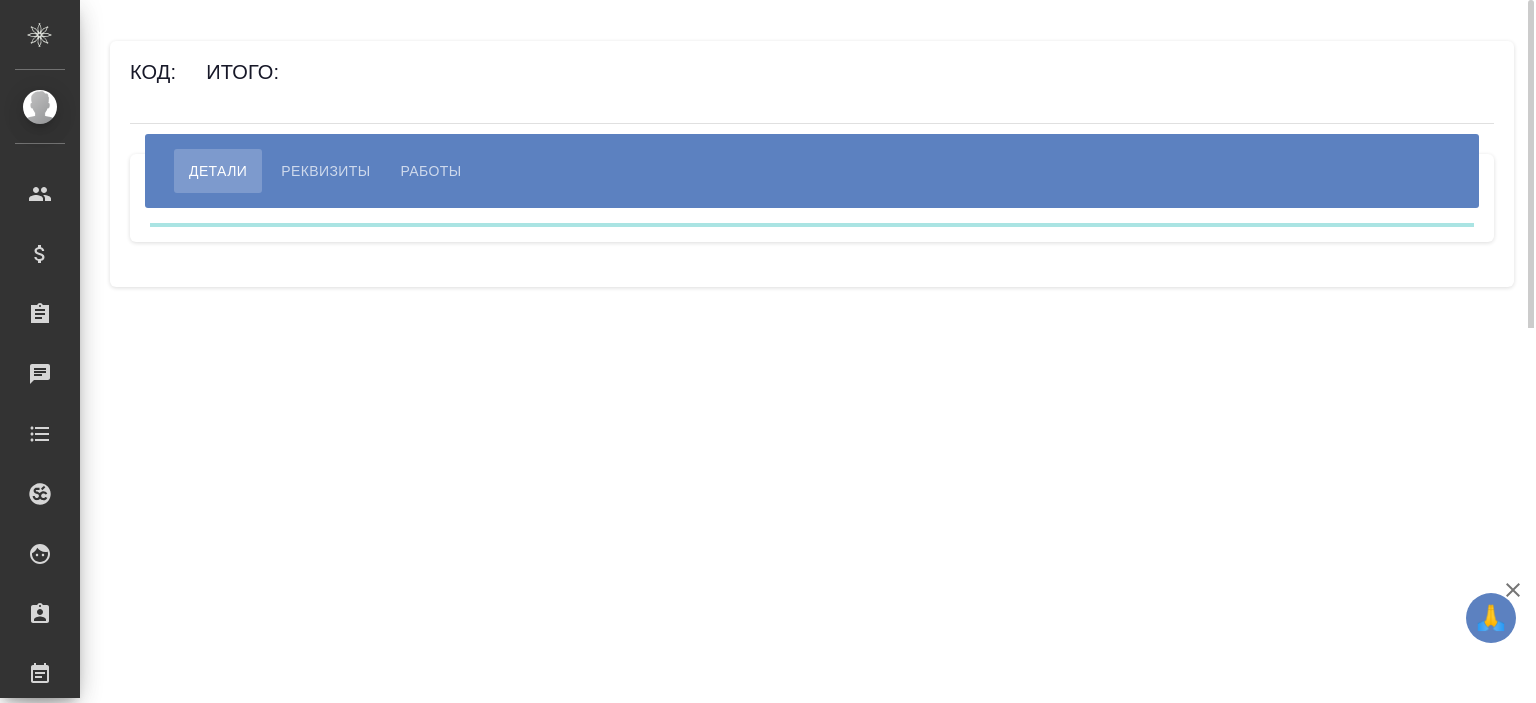 scroll, scrollTop: 0, scrollLeft: 0, axis: both 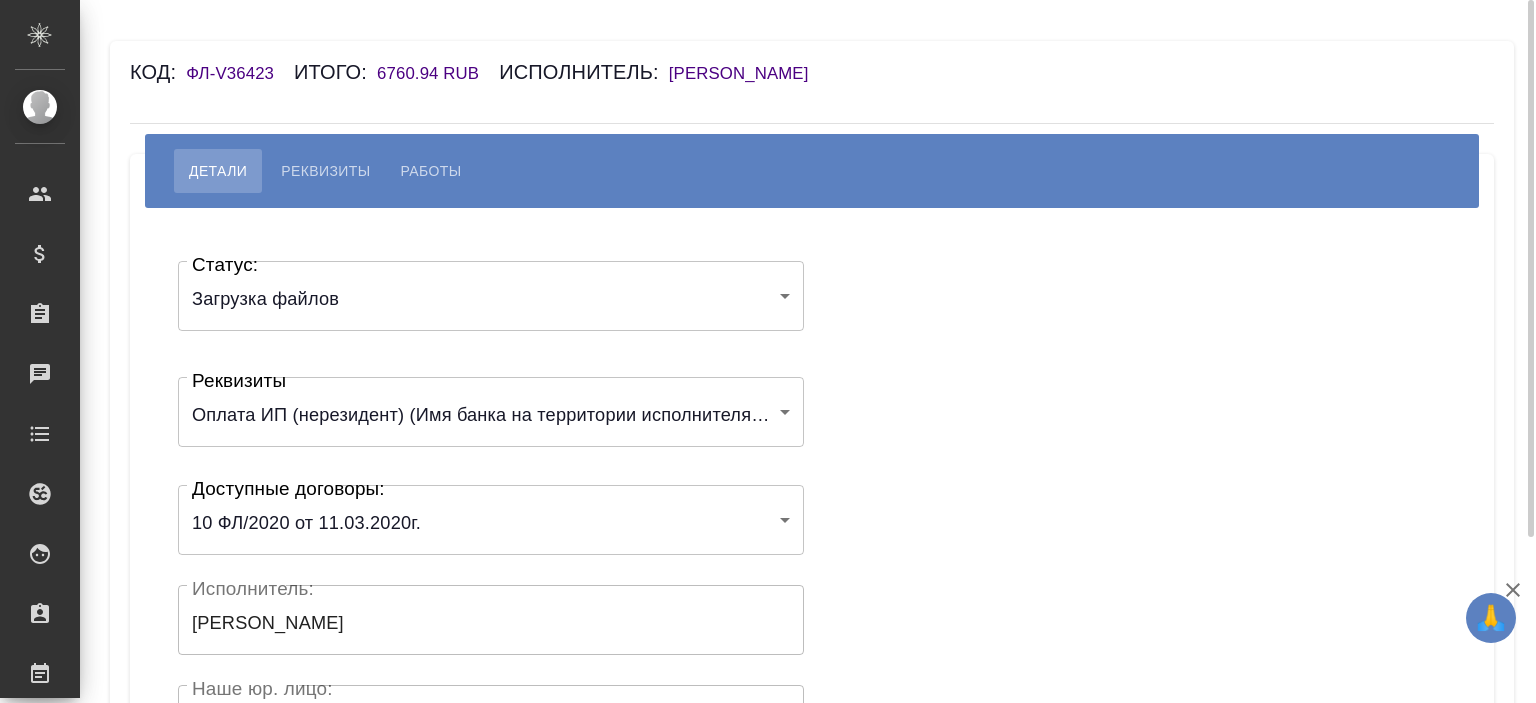 click on "[PERSON_NAME]" at bounding box center (749, 73) 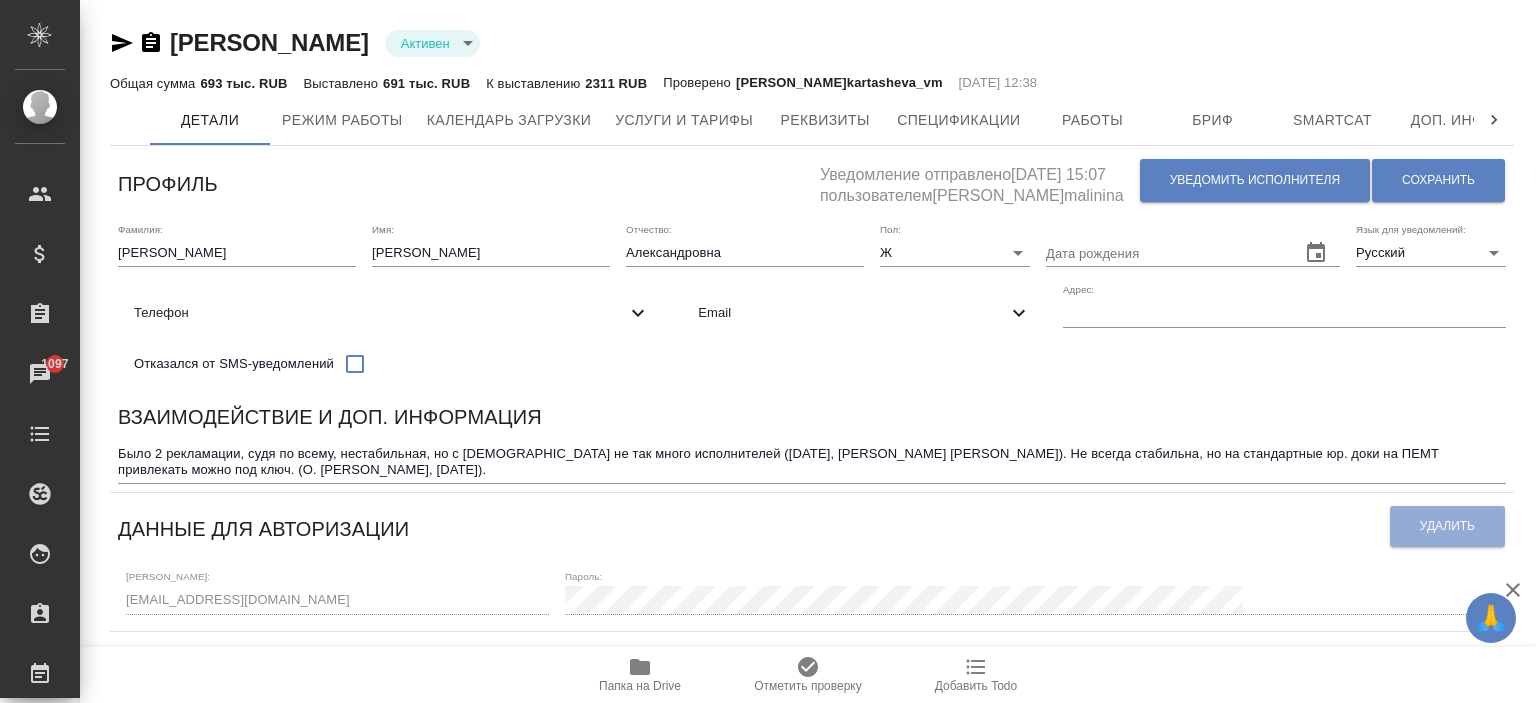 scroll, scrollTop: 0, scrollLeft: 0, axis: both 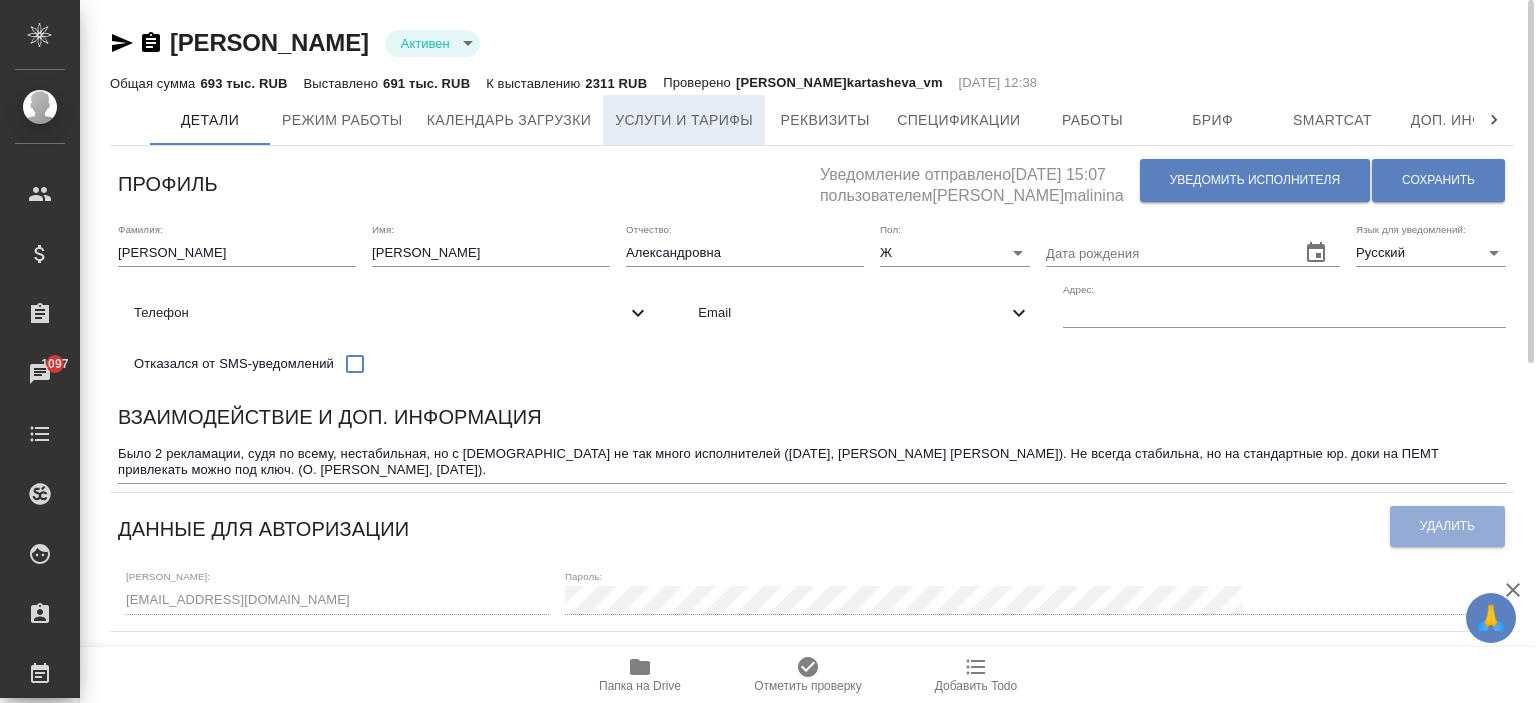 click on "Услуги и тарифы" at bounding box center (684, 120) 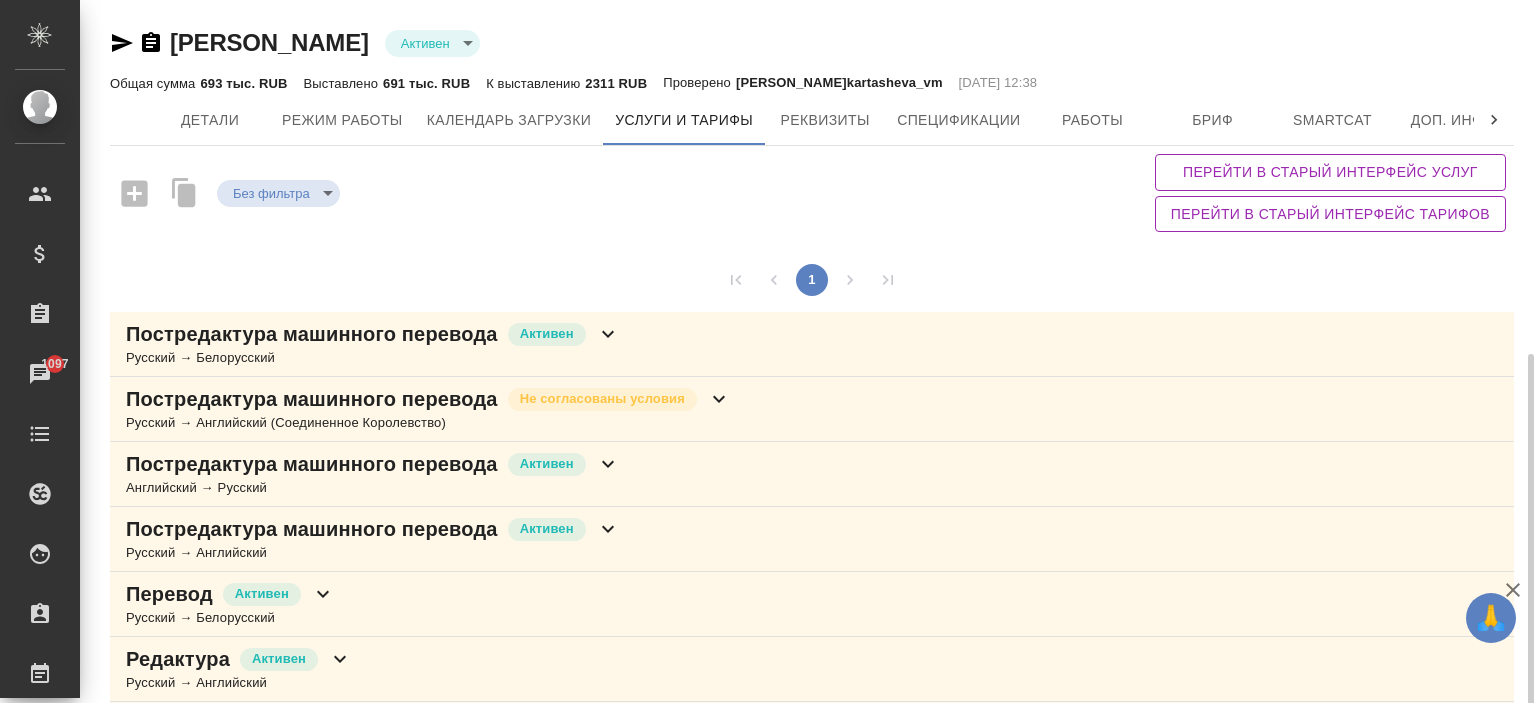 scroll, scrollTop: 200, scrollLeft: 0, axis: vertical 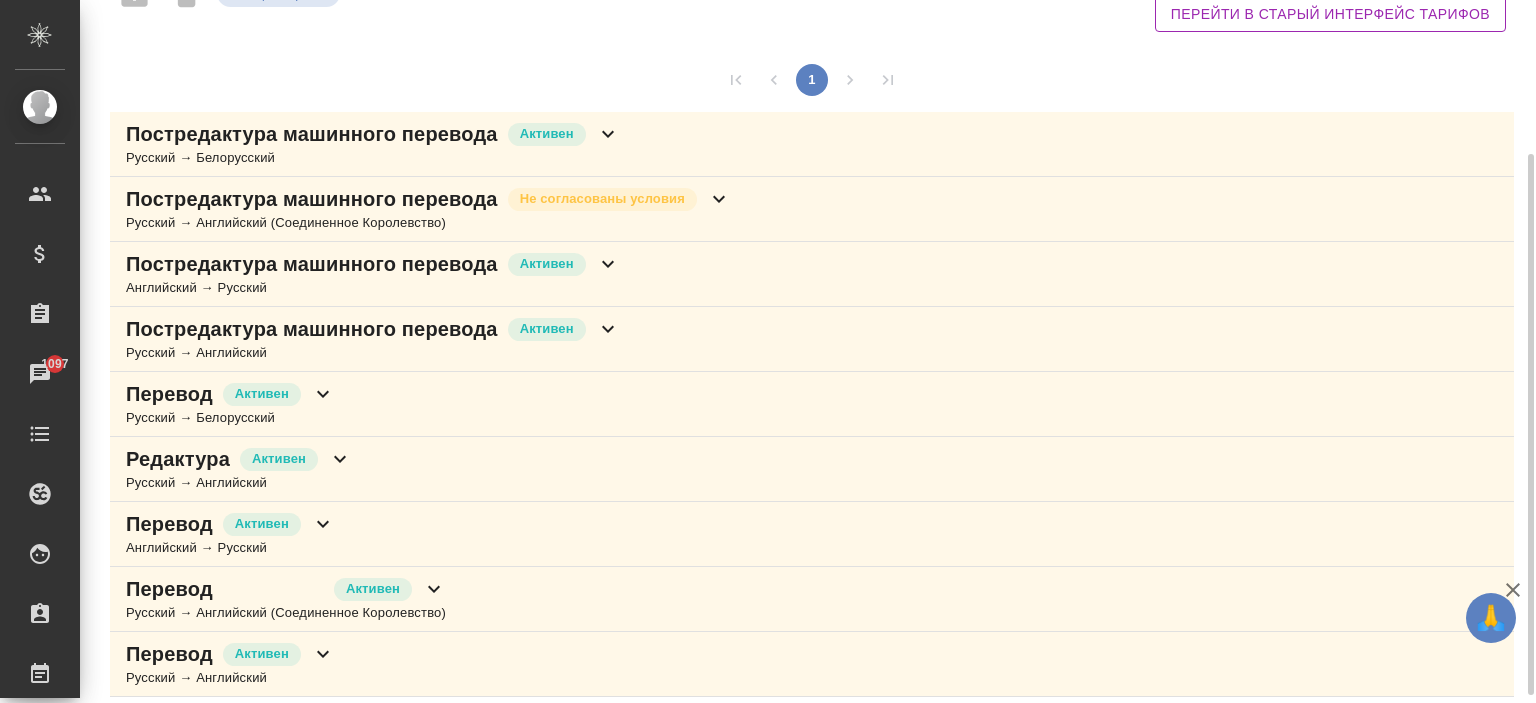 click 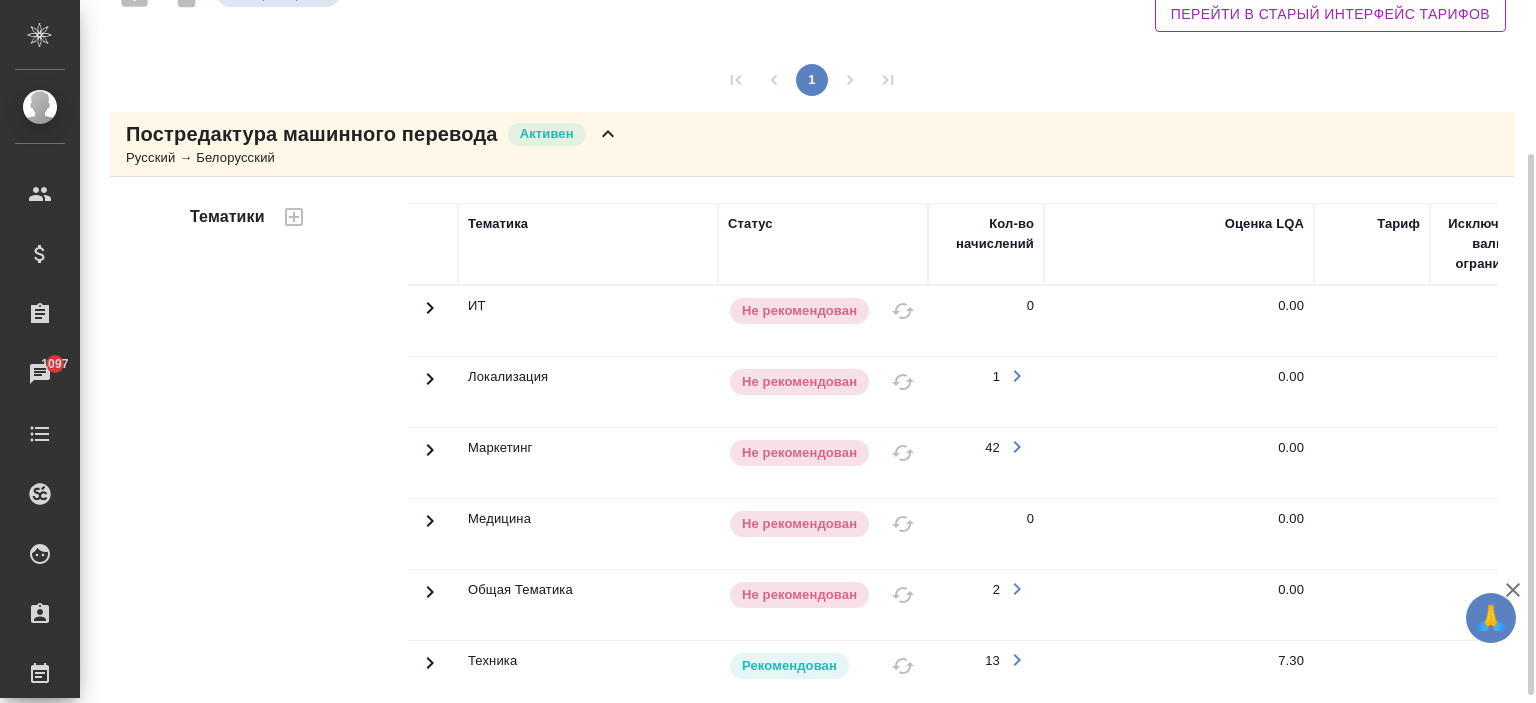 scroll, scrollTop: 700, scrollLeft: 0, axis: vertical 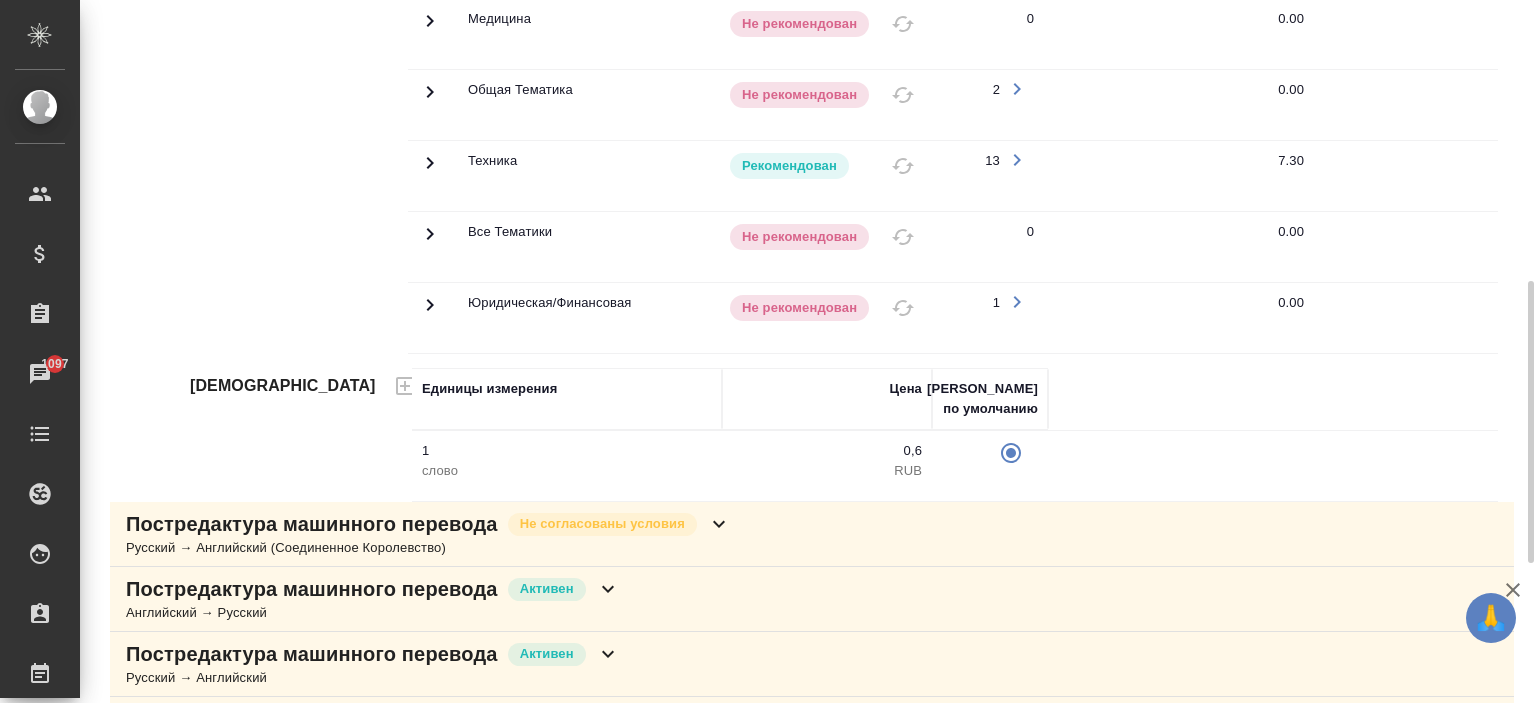 click 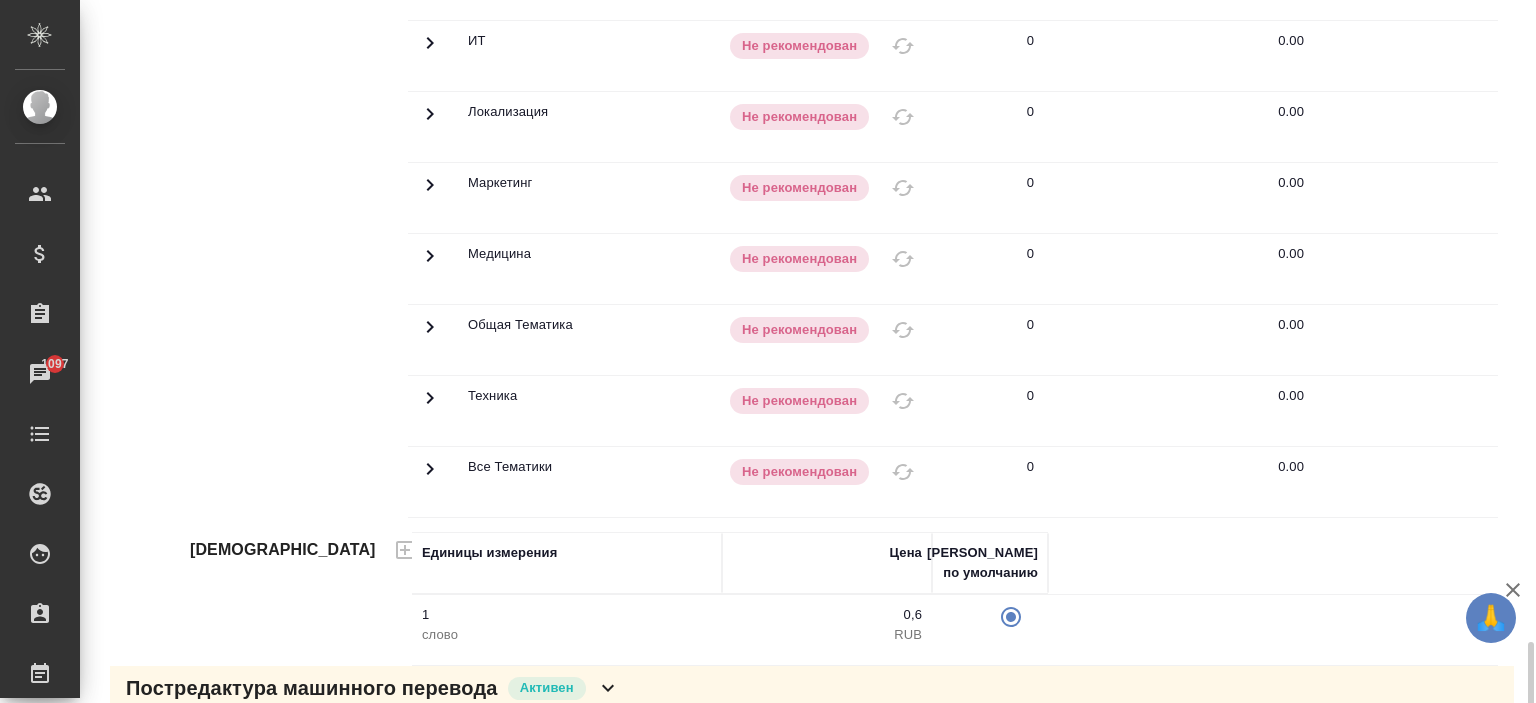scroll, scrollTop: 1826, scrollLeft: 0, axis: vertical 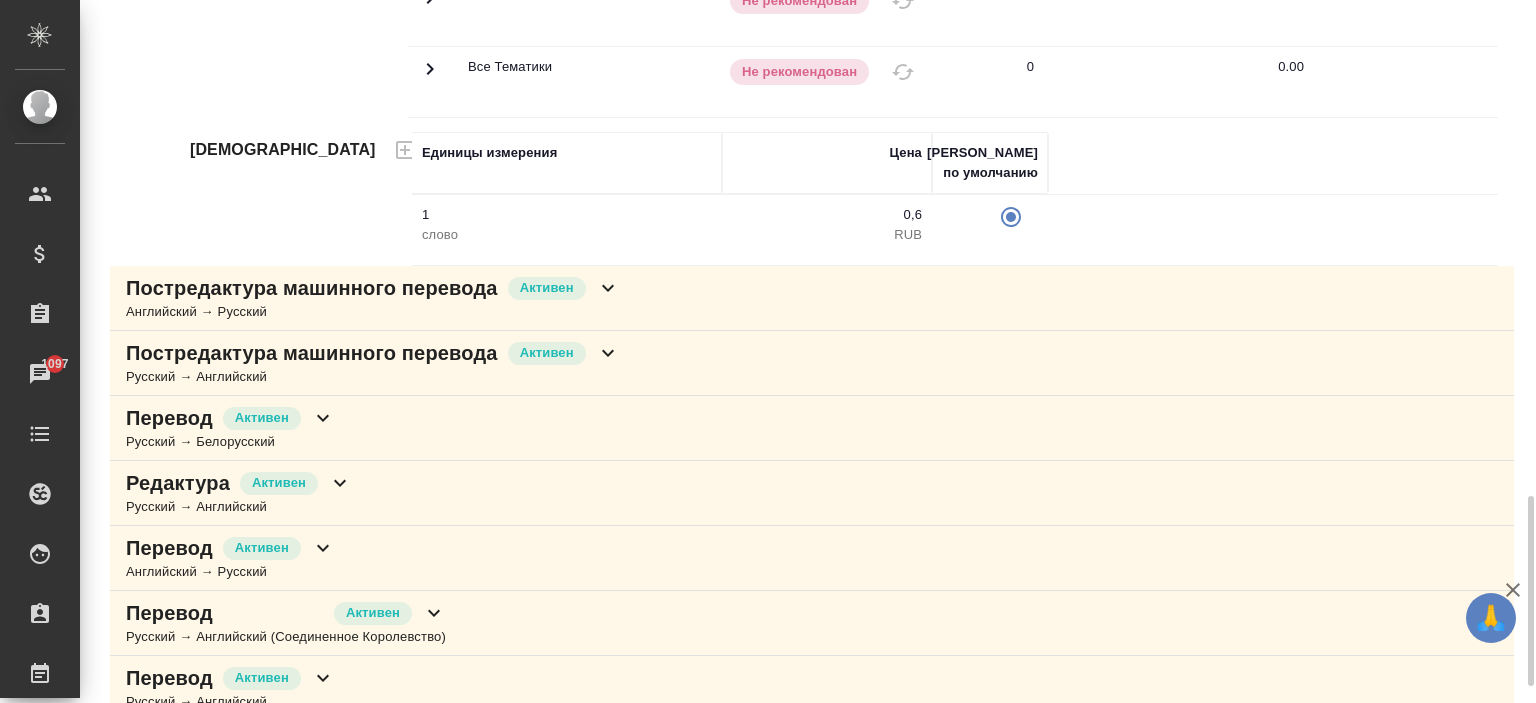 click 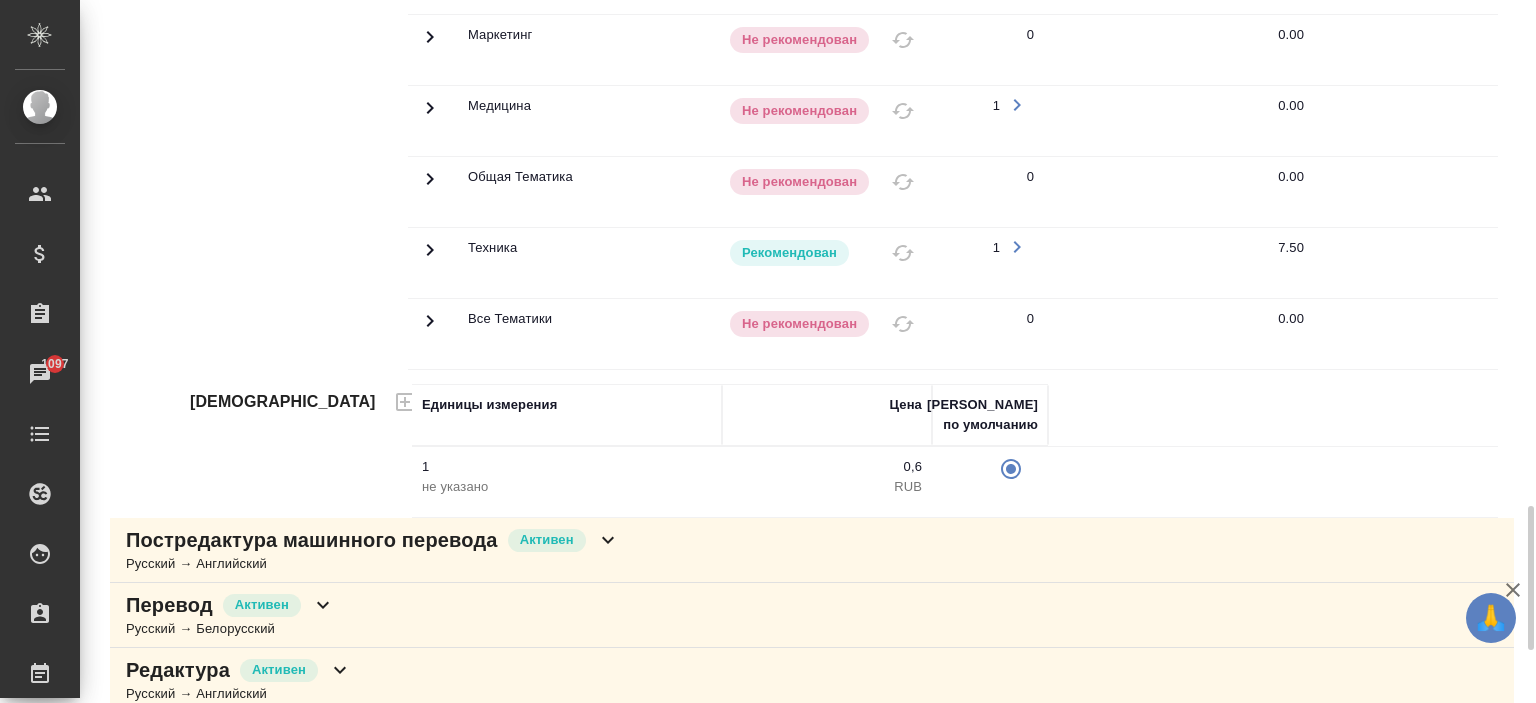 scroll, scrollTop: 2721, scrollLeft: 0, axis: vertical 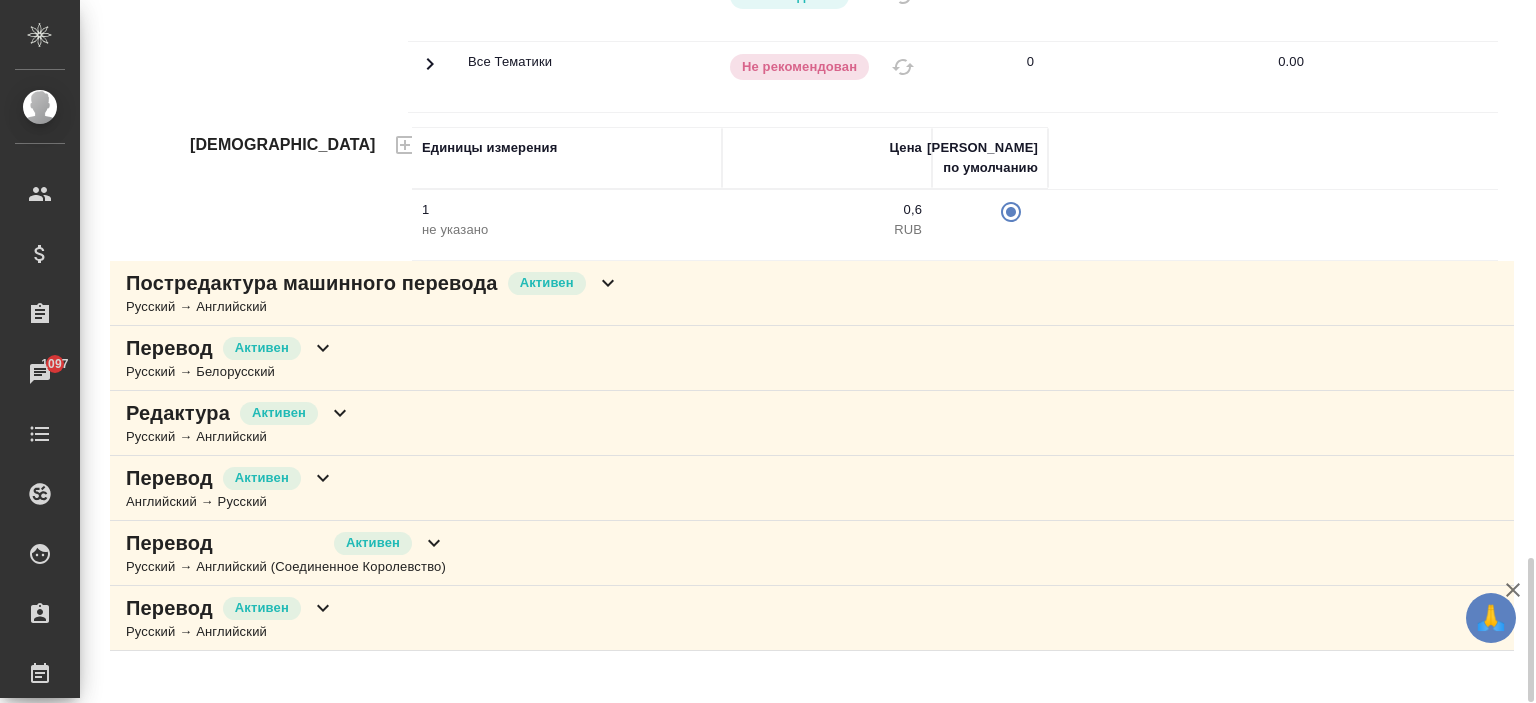click 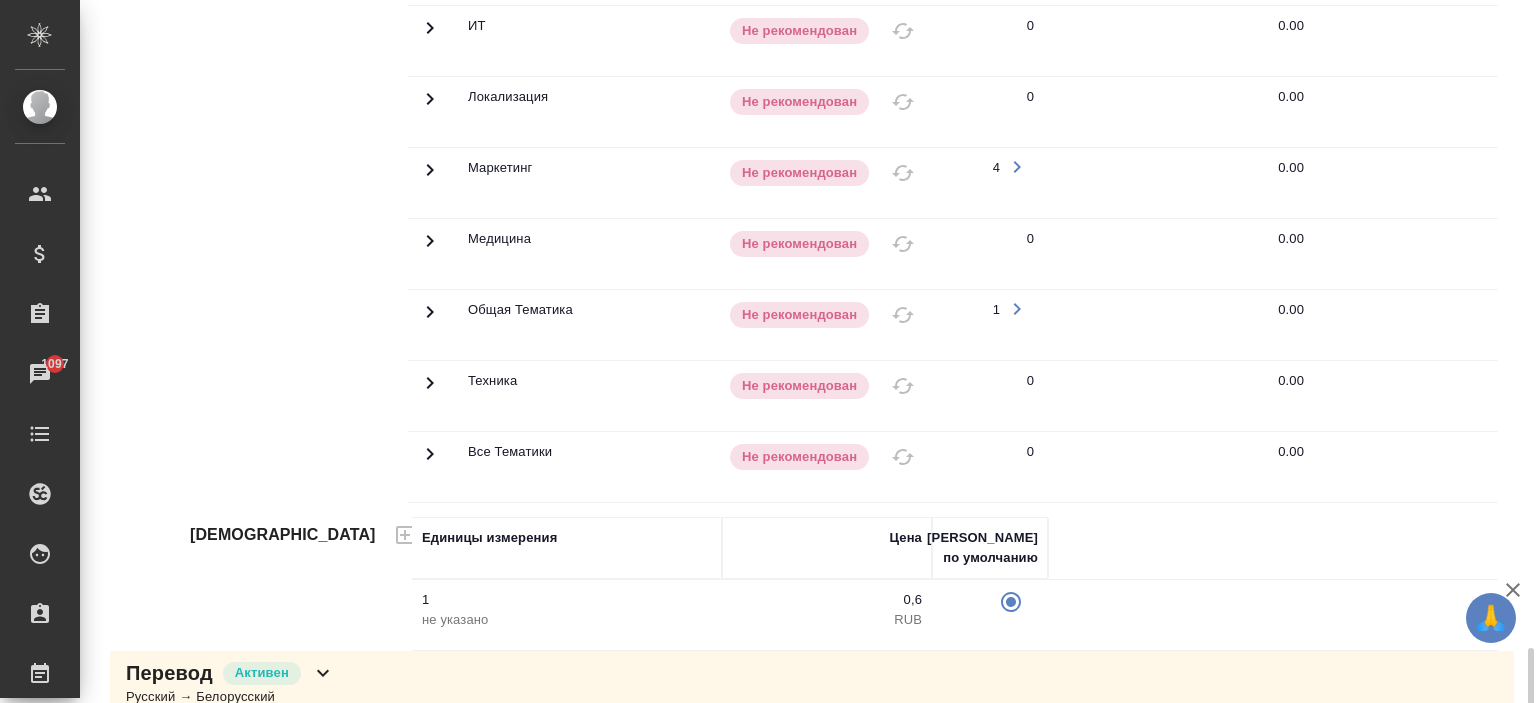 scroll, scrollTop: 3559, scrollLeft: 0, axis: vertical 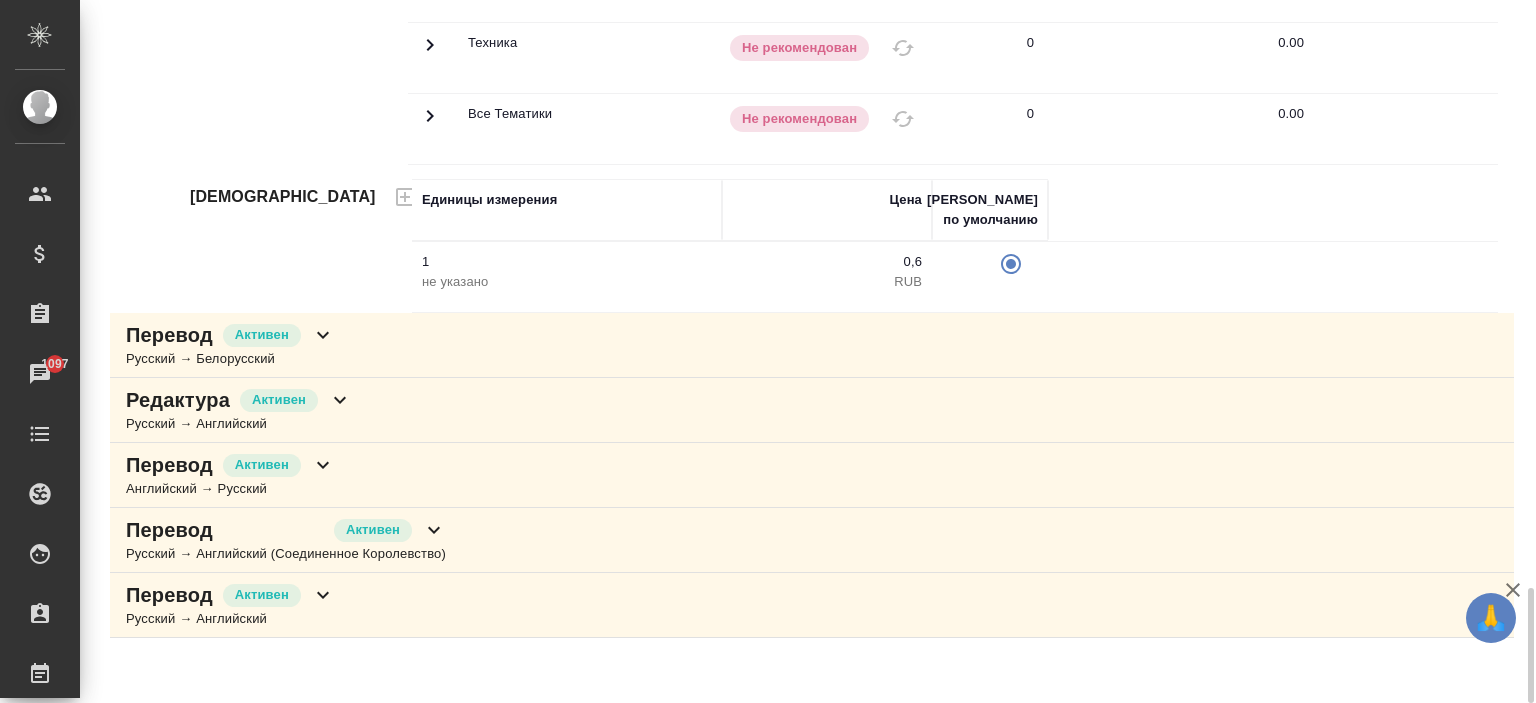 click 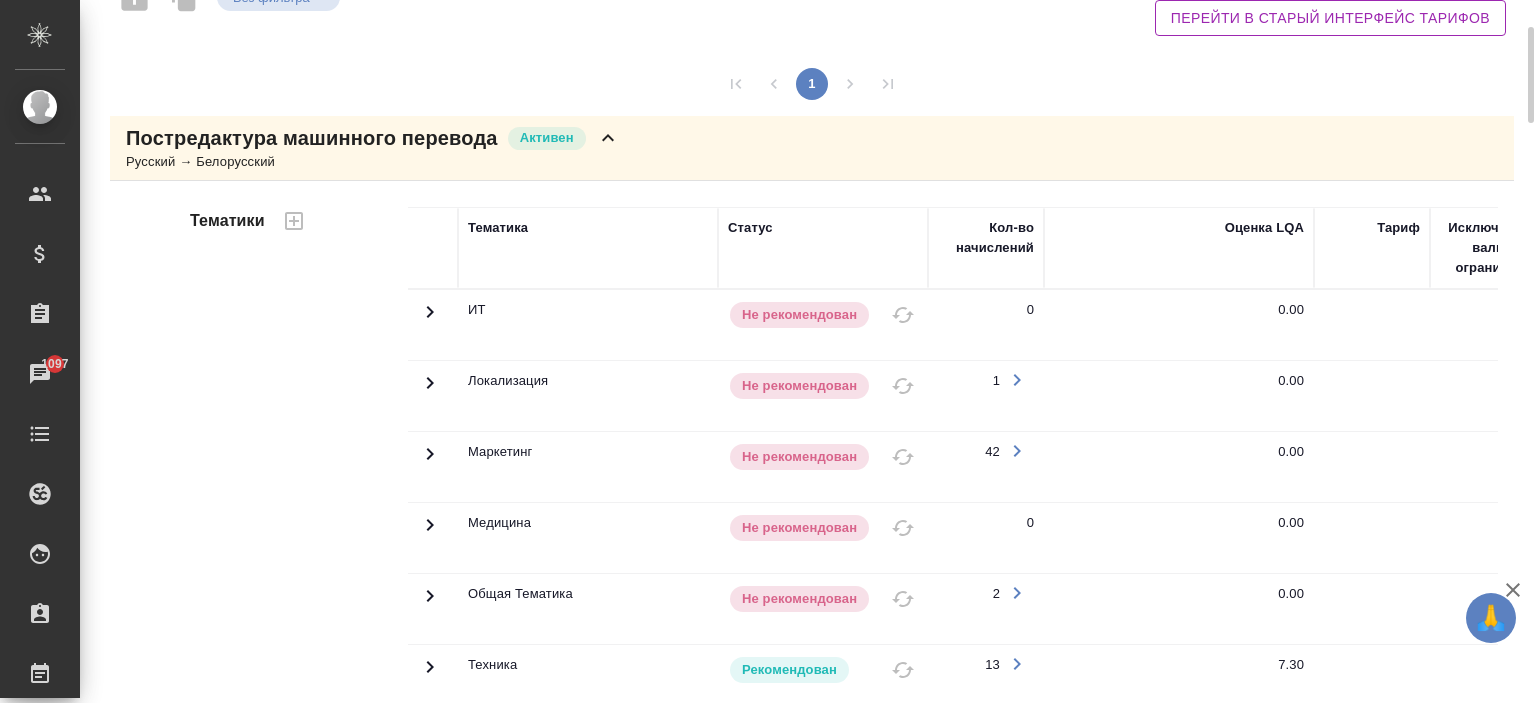 scroll, scrollTop: 0, scrollLeft: 0, axis: both 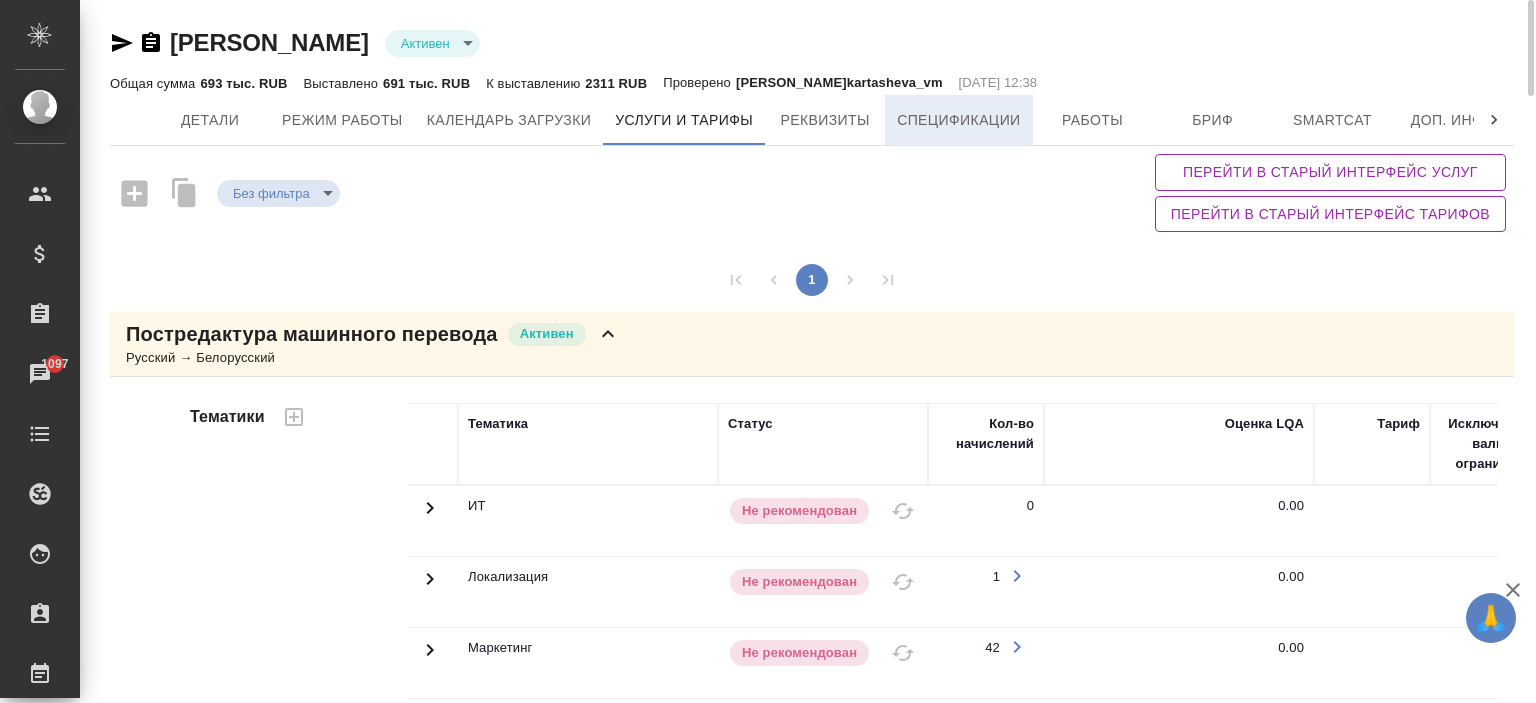 click on "Спецификации" at bounding box center (958, 120) 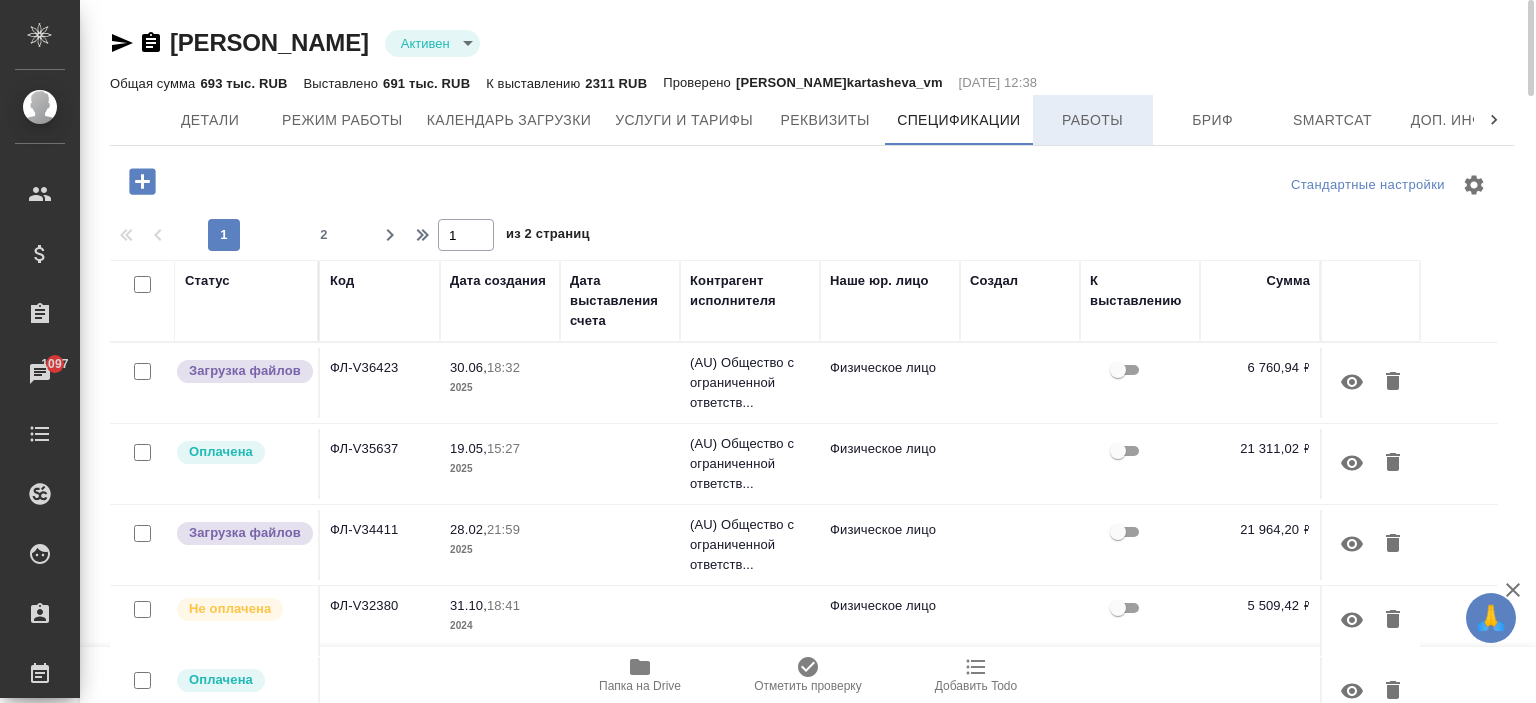 click on "Работы" at bounding box center [1093, 120] 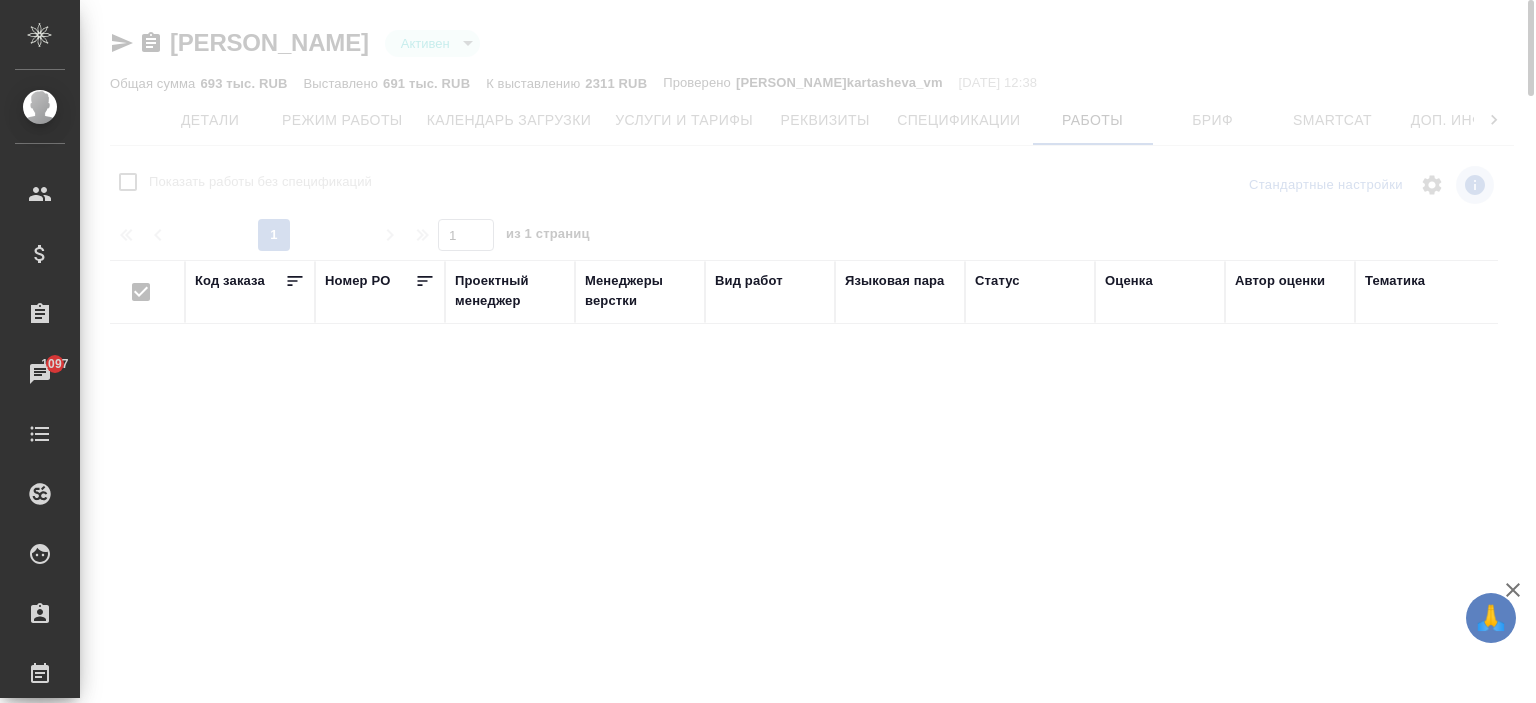 checkbox on "false" 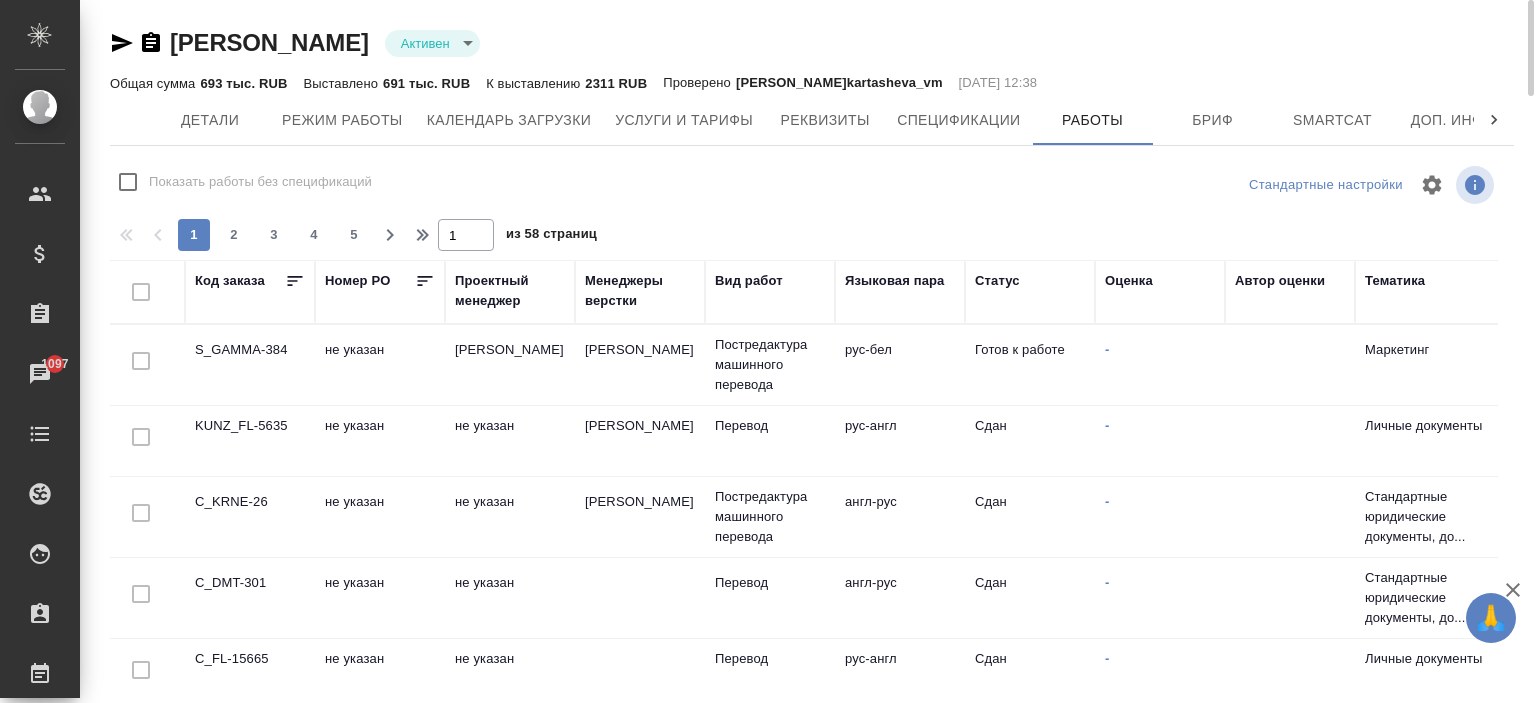 scroll, scrollTop: 88, scrollLeft: 0, axis: vertical 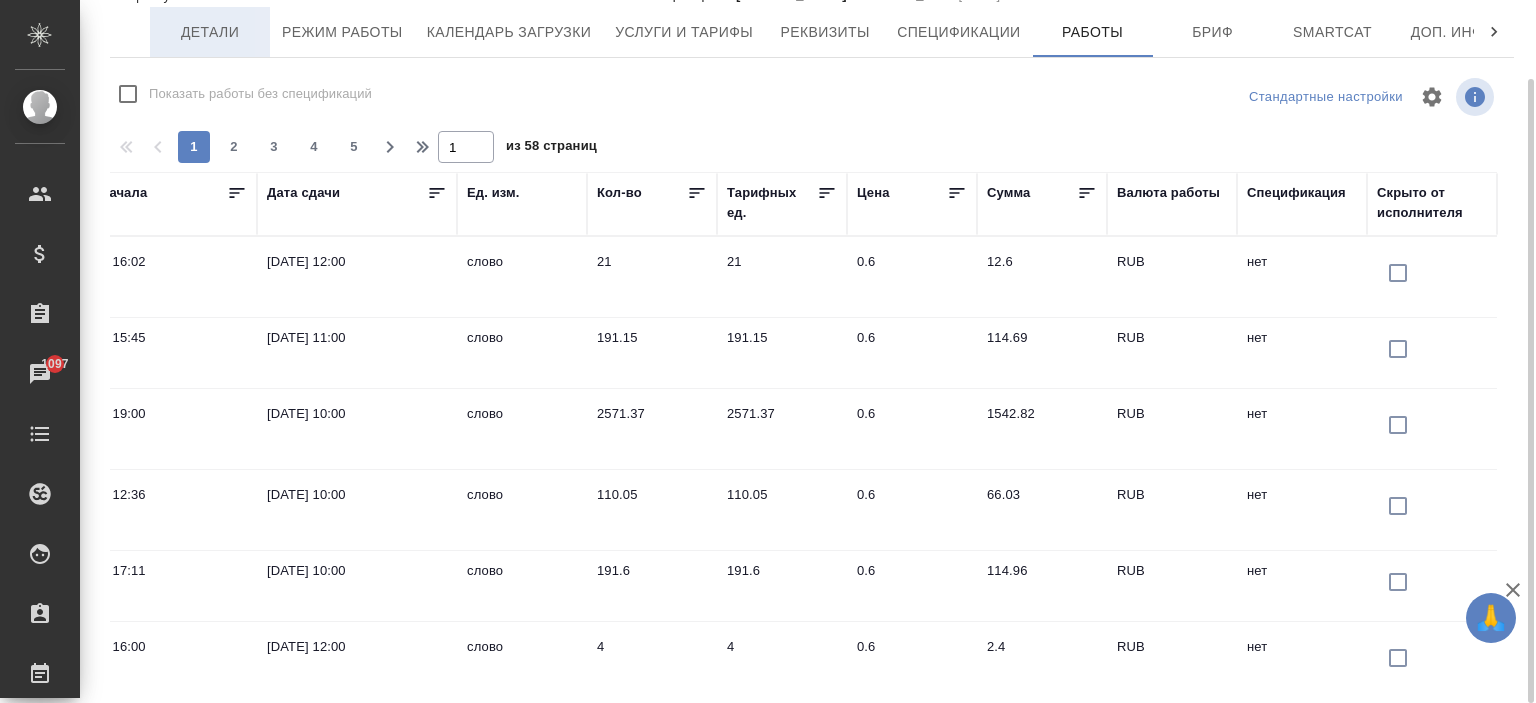 click on "Детали" at bounding box center (210, 32) 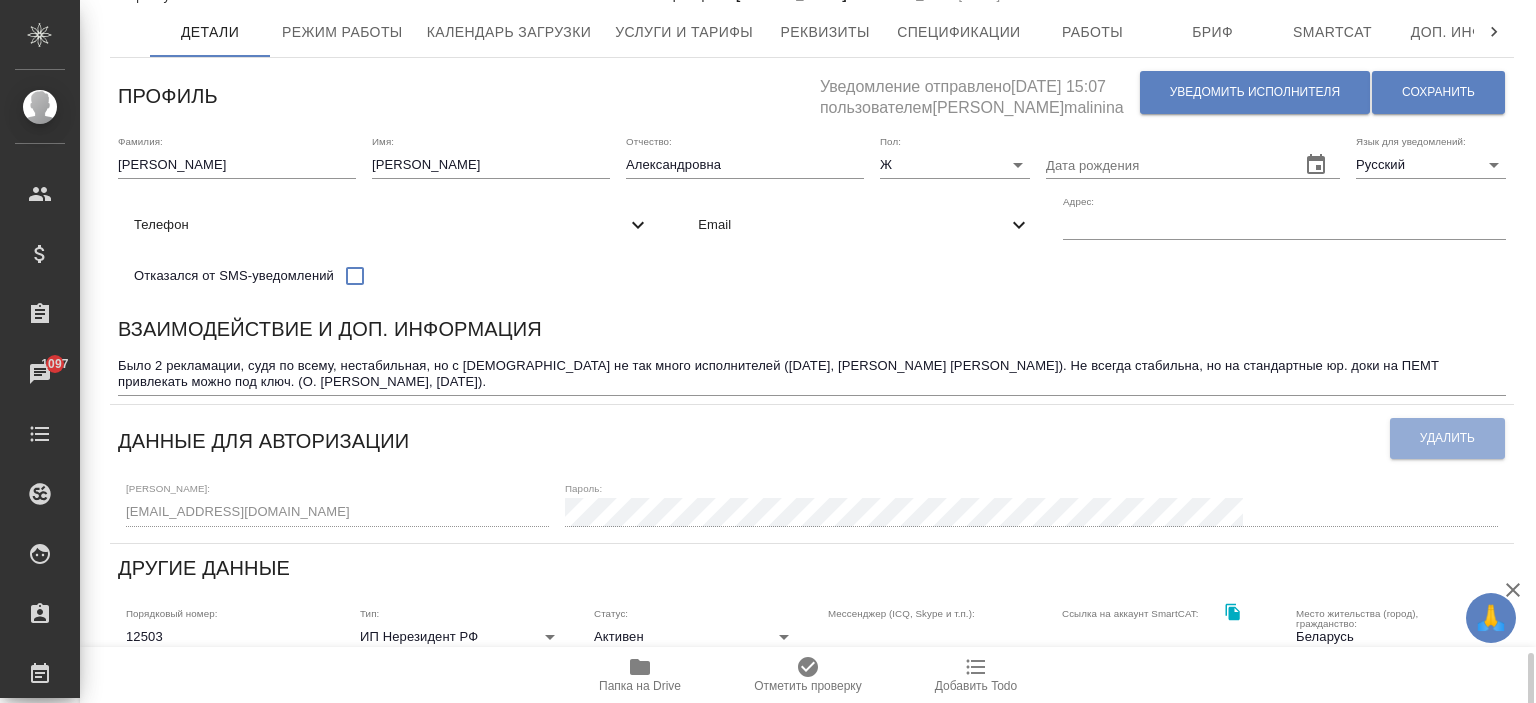 scroll, scrollTop: 488, scrollLeft: 0, axis: vertical 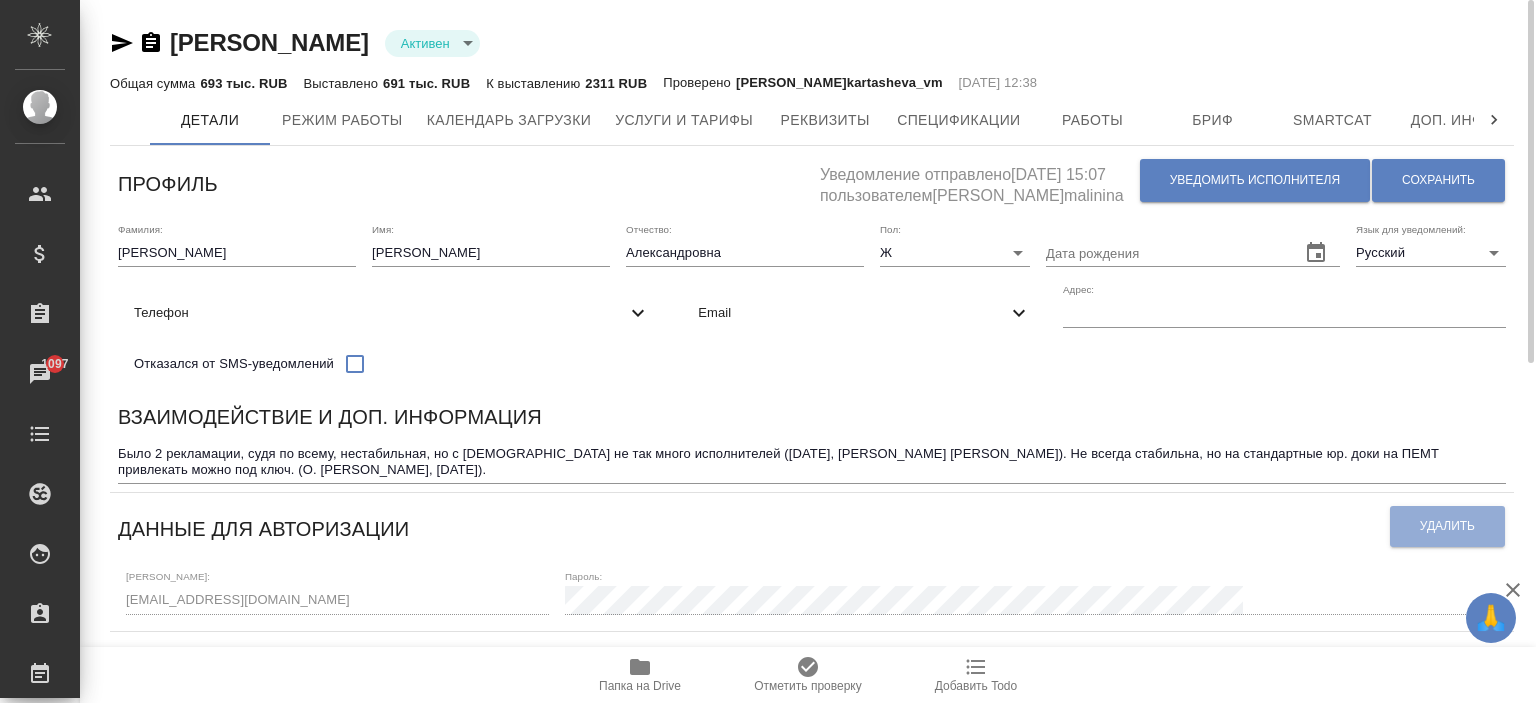 click at bounding box center [1494, 120] 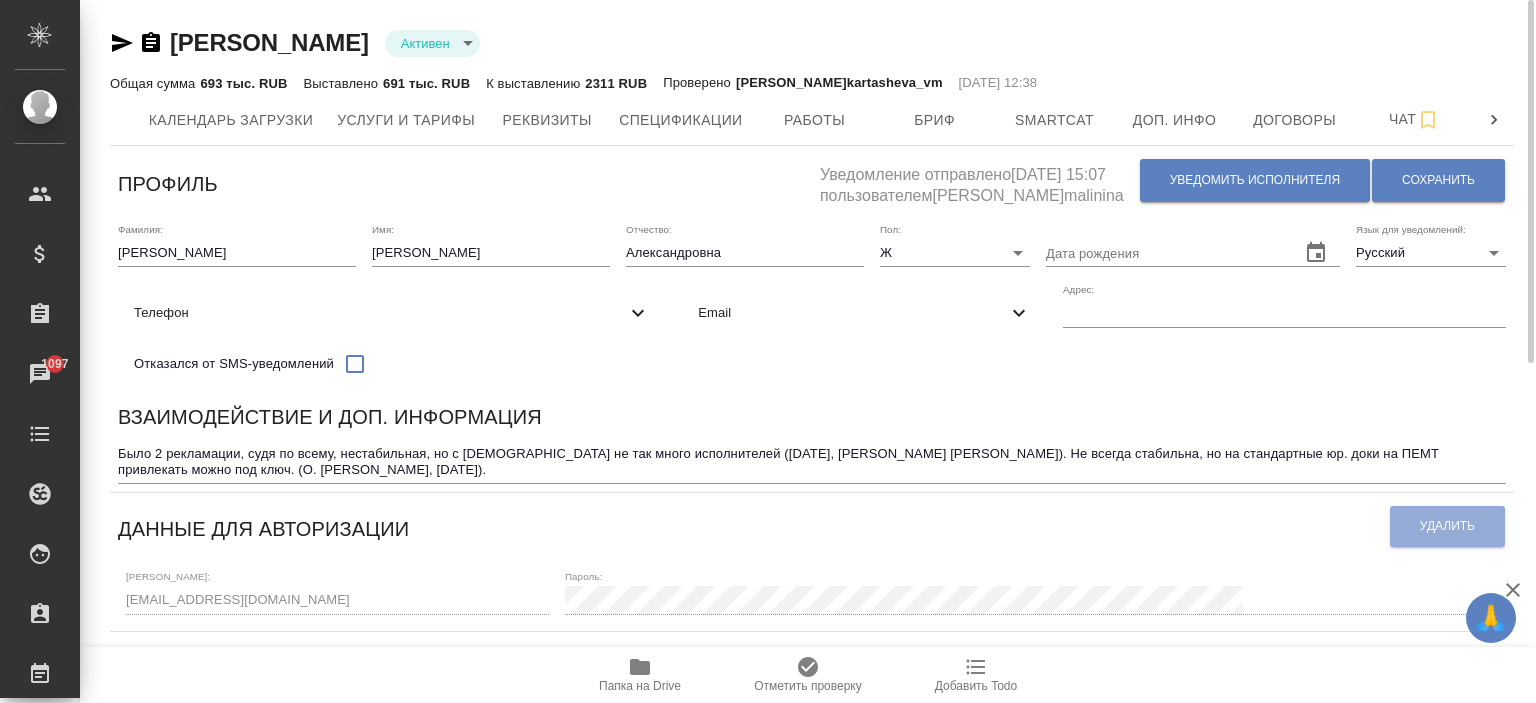click on "Детали Режим работы Календарь загрузки Услуги и тарифы Реквизиты Спецификации Работы Бриф Smartcat Доп. инфо Договоры Чат" at bounding box center [812, 120] 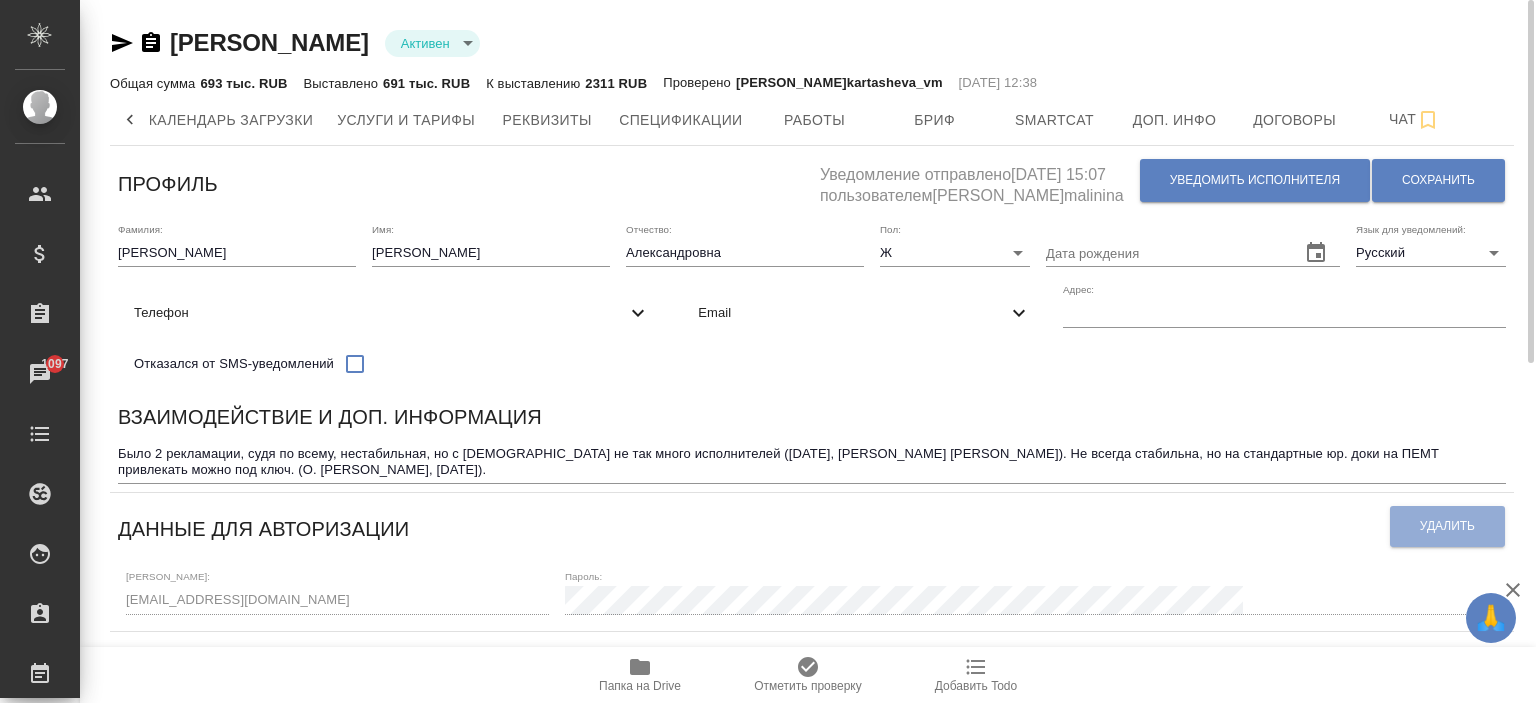 click on "Детали Режим работы Календарь загрузки Услуги и тарифы Реквизиты Спецификации Работы Бриф Smartcat Доп. инфо Договоры Чат" at bounding box center (812, 120) 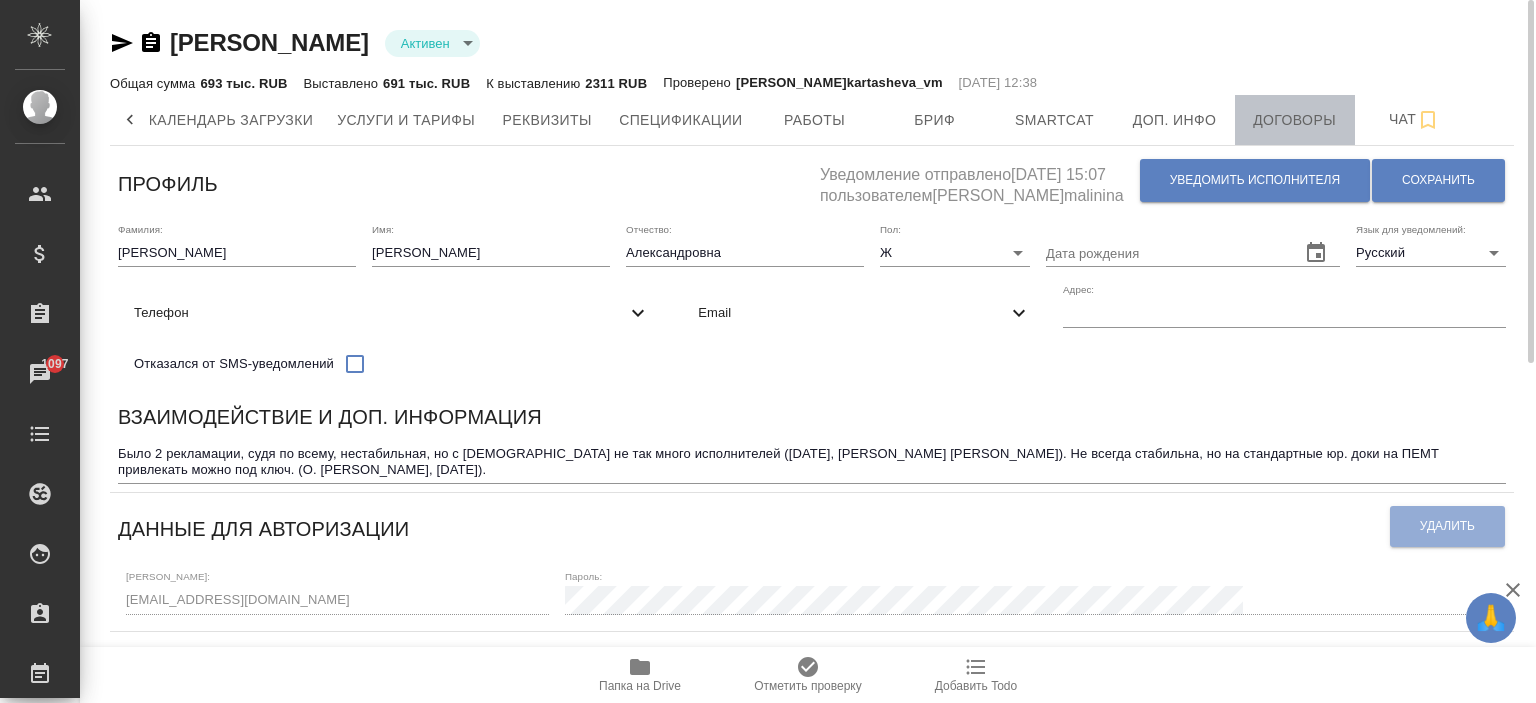 click on "Договоры" at bounding box center [1295, 120] 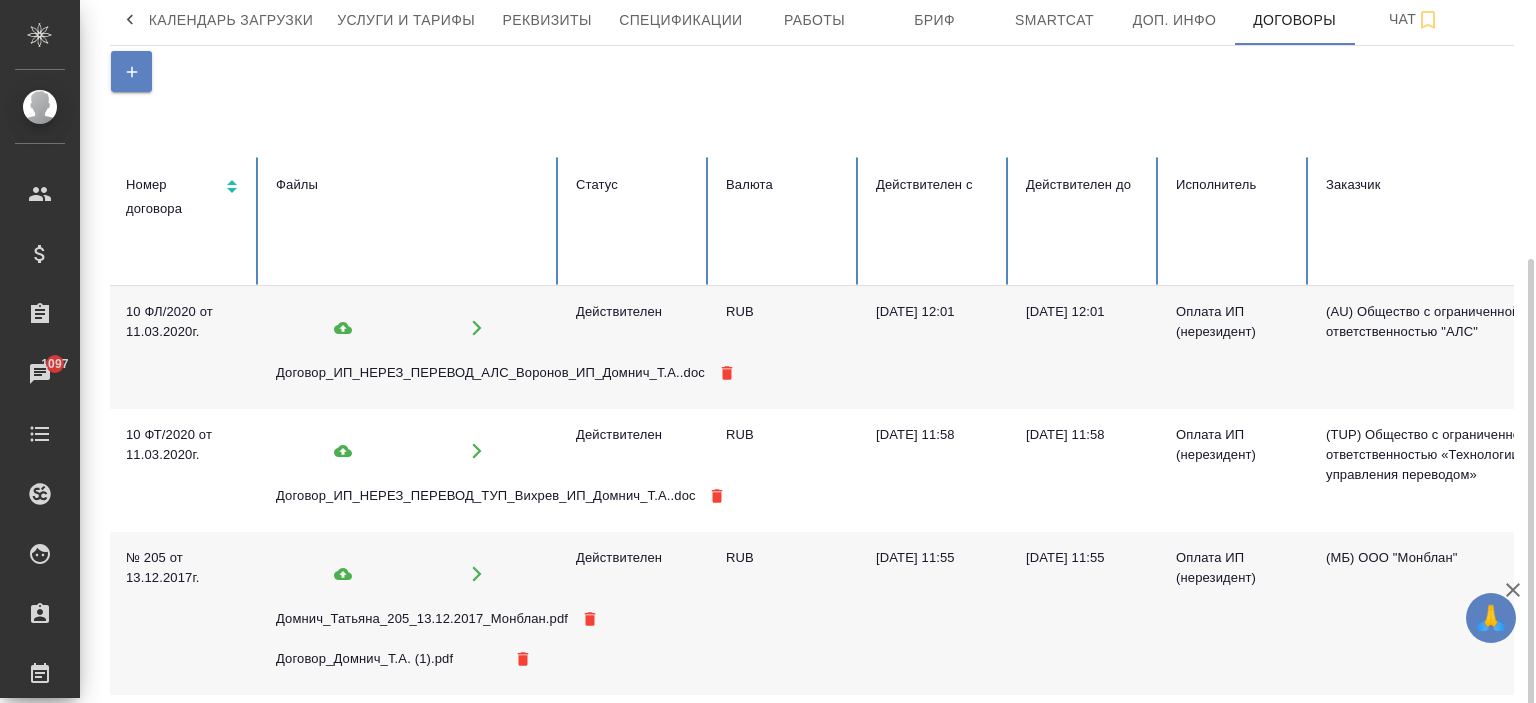 scroll, scrollTop: 202, scrollLeft: 0, axis: vertical 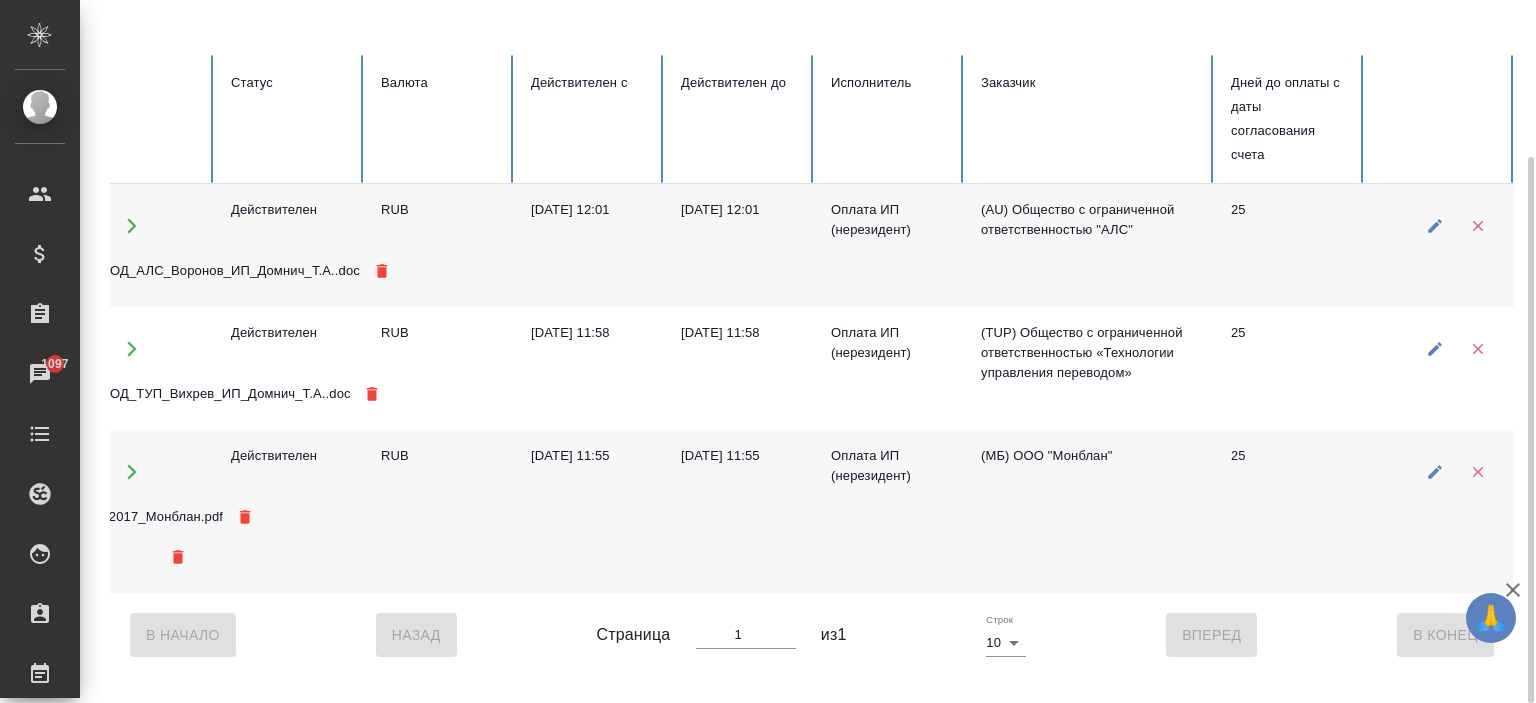 click at bounding box center (1434, 225) 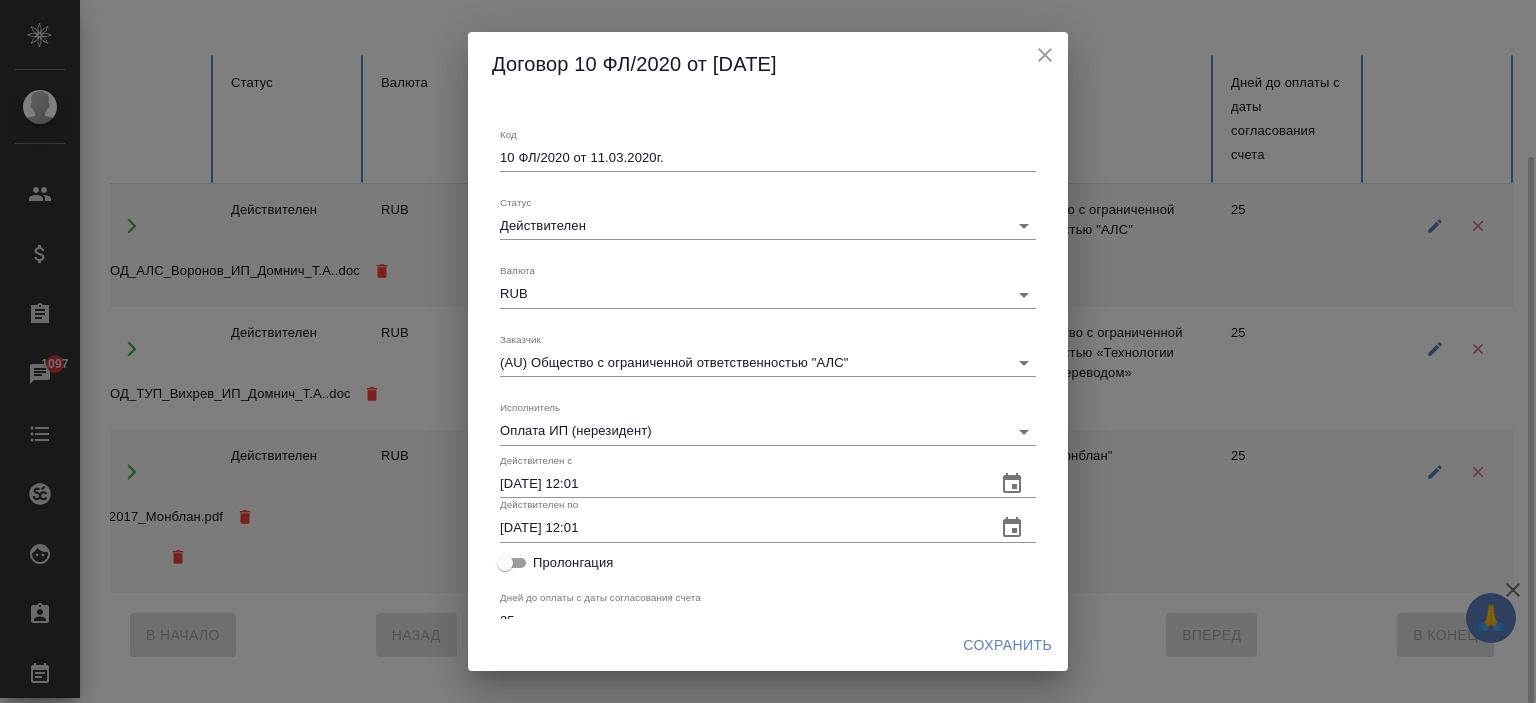 type on "10 ФЛ/2020 от 11.03.2020г." 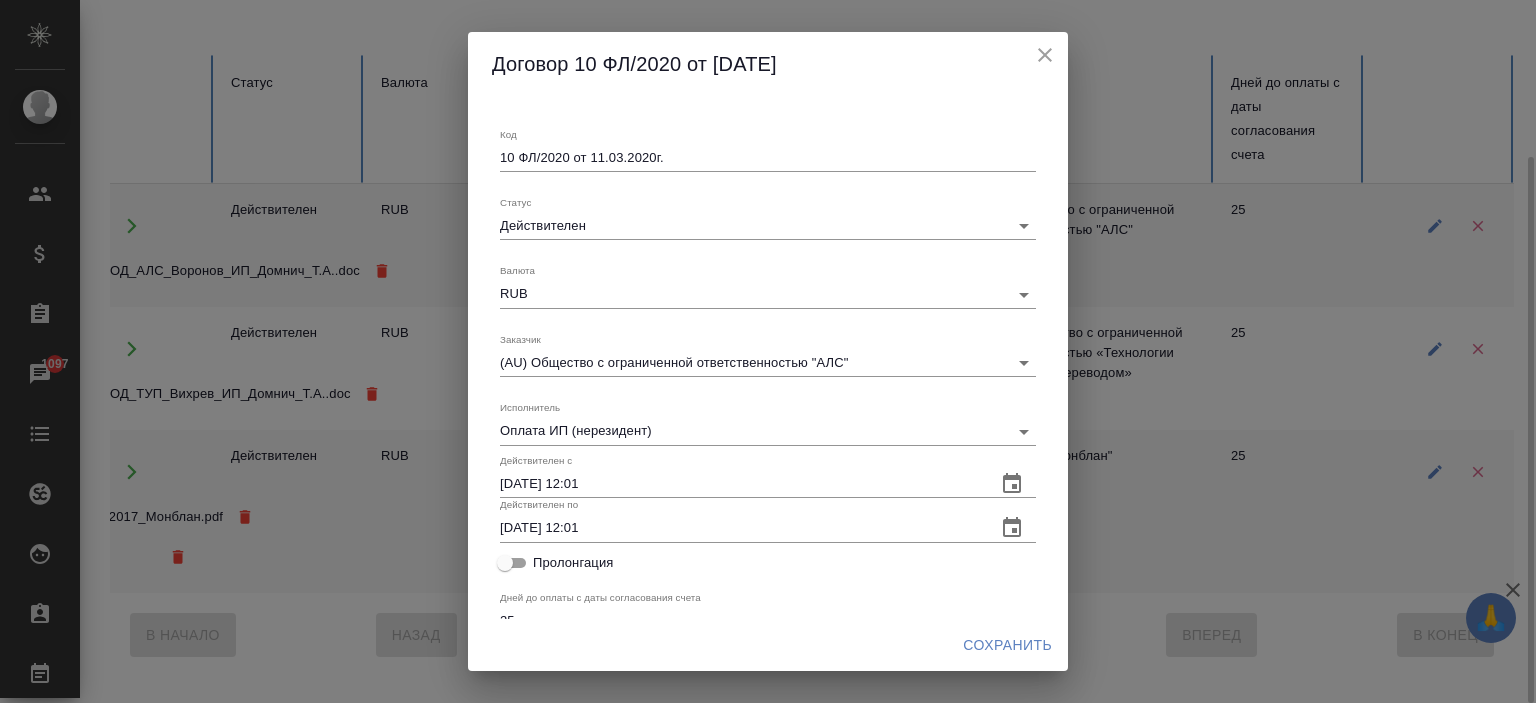 scroll, scrollTop: 41, scrollLeft: 0, axis: vertical 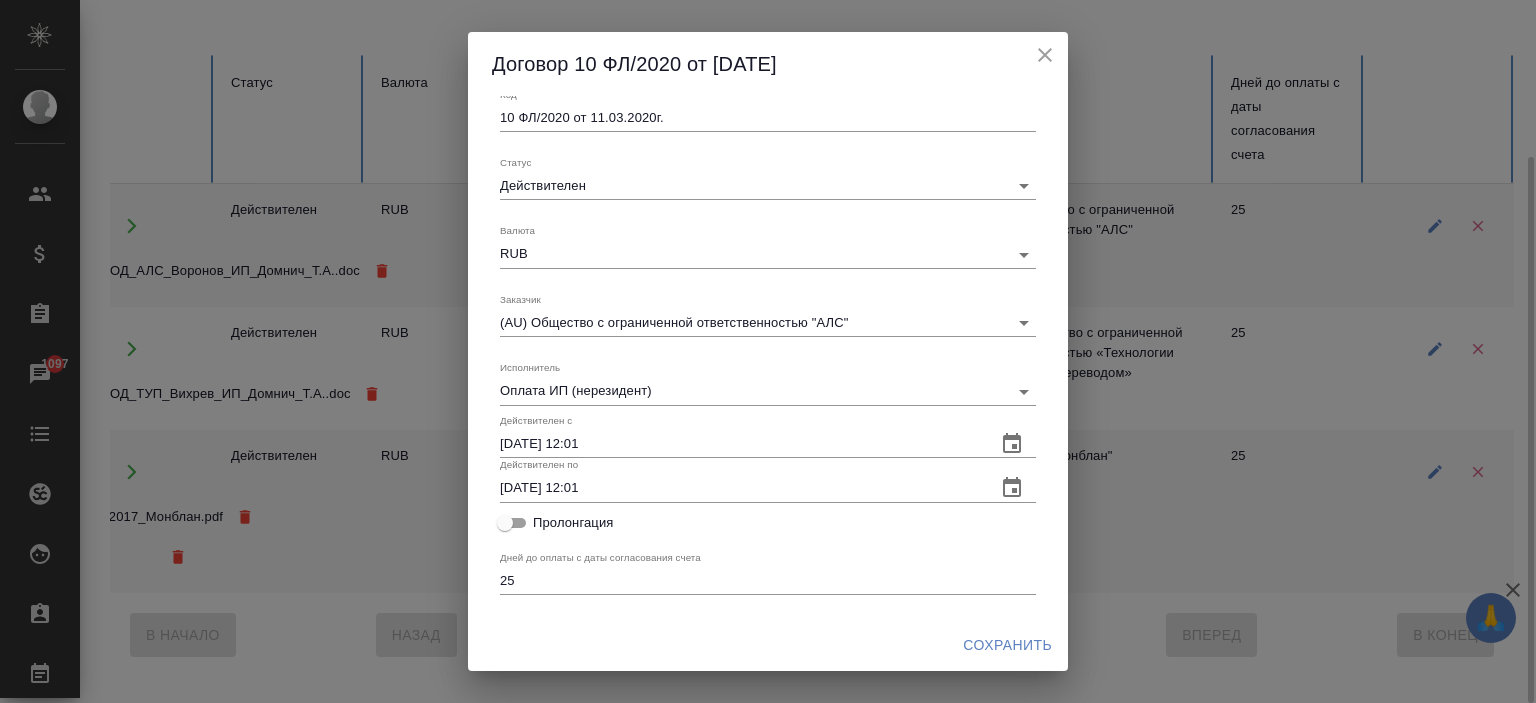 click on "Сохранить" at bounding box center [1007, 645] 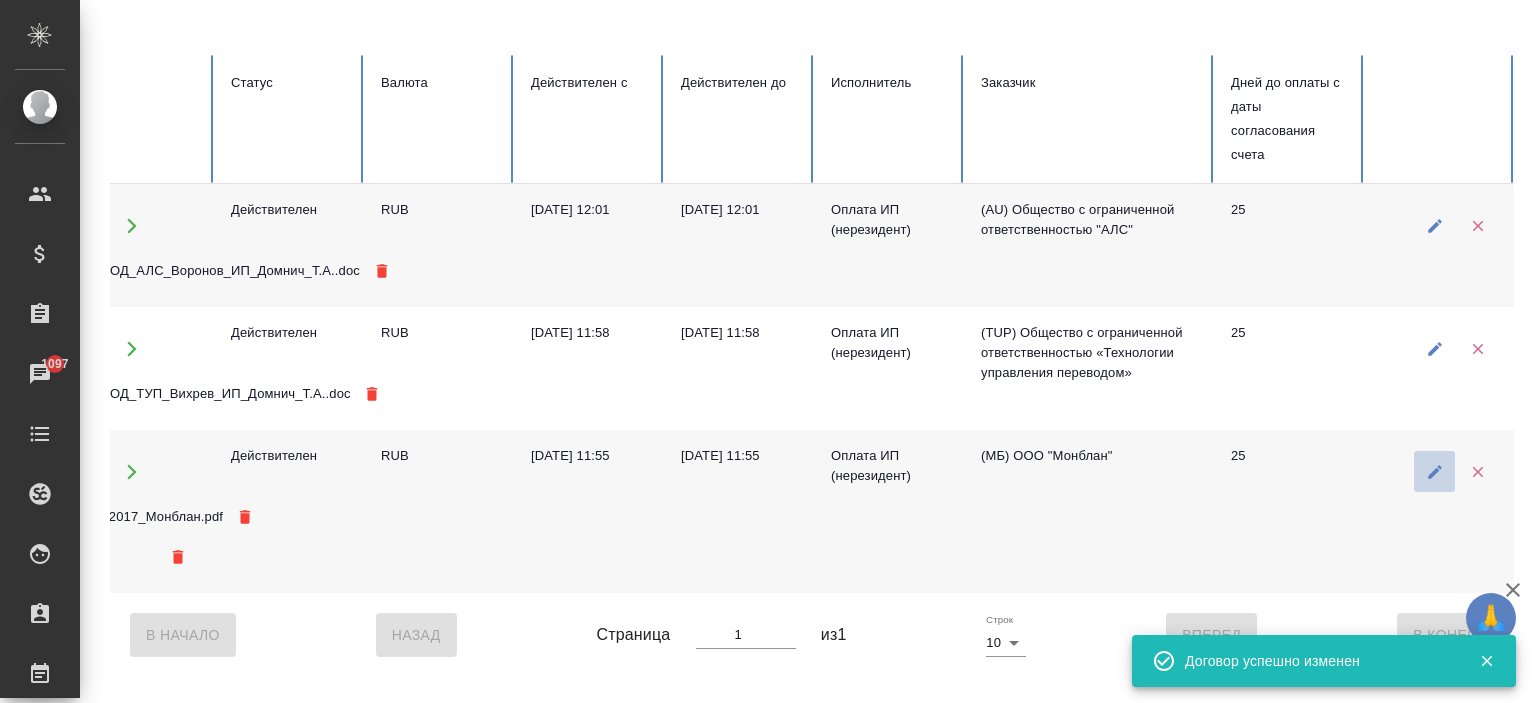 click 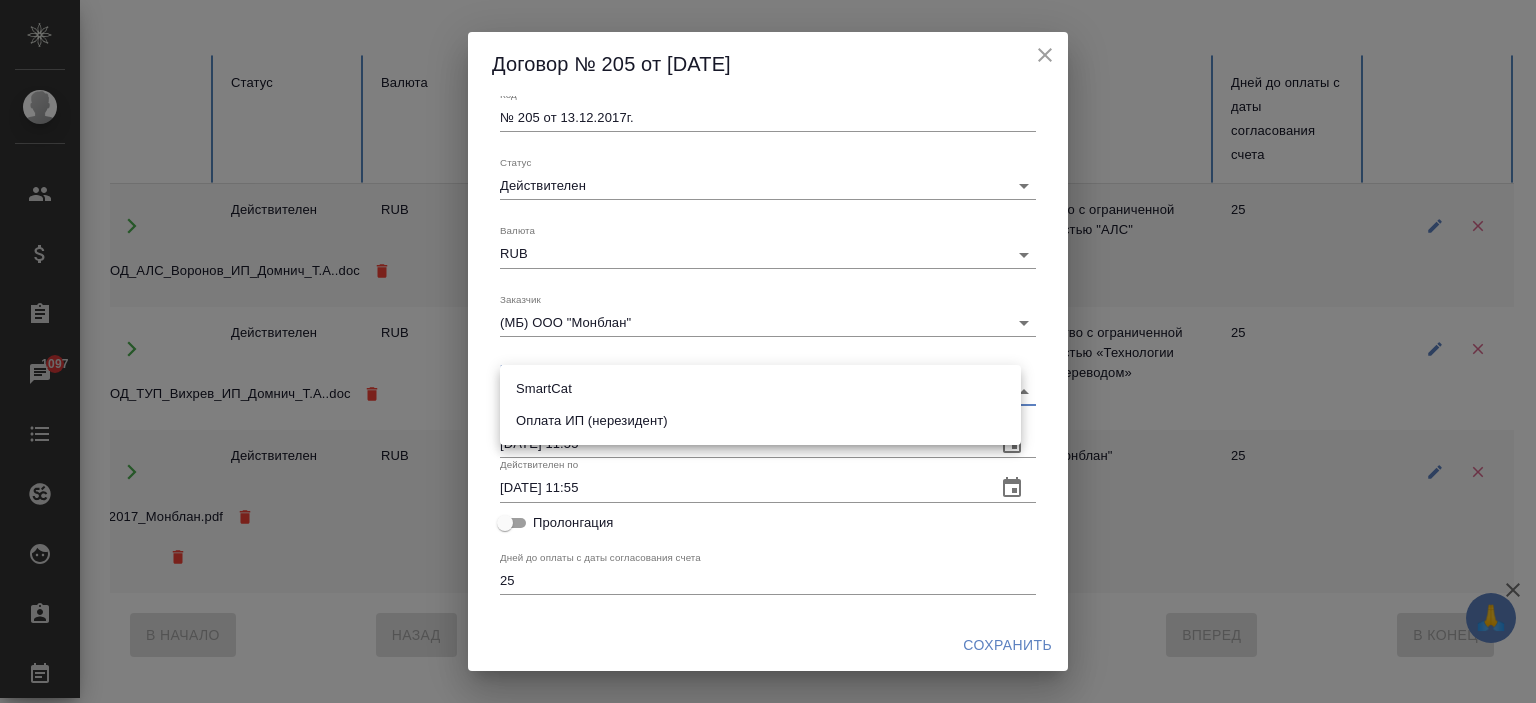 click on "🙏 .cls-1
fill:#fff;
AWATERA Ishkova Yuliya Клиенты Спецификации Заказы 1097 Чаты Todo Проекты SC Исполнители Кандидаты Работы Входящие заявки Заявки на доставку Рекламации Проекты процессинга Конференции Выйти Домнич  Татьяна  Александровна Активен active Общая сумма 693 тыс. RUB   Выставлено 691 тыс. RUB   К выставлению 2311 RUB   Проверено Карташева Алина a.kartasheva_vm 04.08.2020, 12:38 Детали Режим работы Календарь загрузки Услуги и тарифы Реквизиты Спецификации Работы Бриф Smartcat Доп. инфо Договоры Чат Номер договора Файлы Статус Валюта Действителен с Действителен до Исполнитель RUB 25" at bounding box center (768, 351) 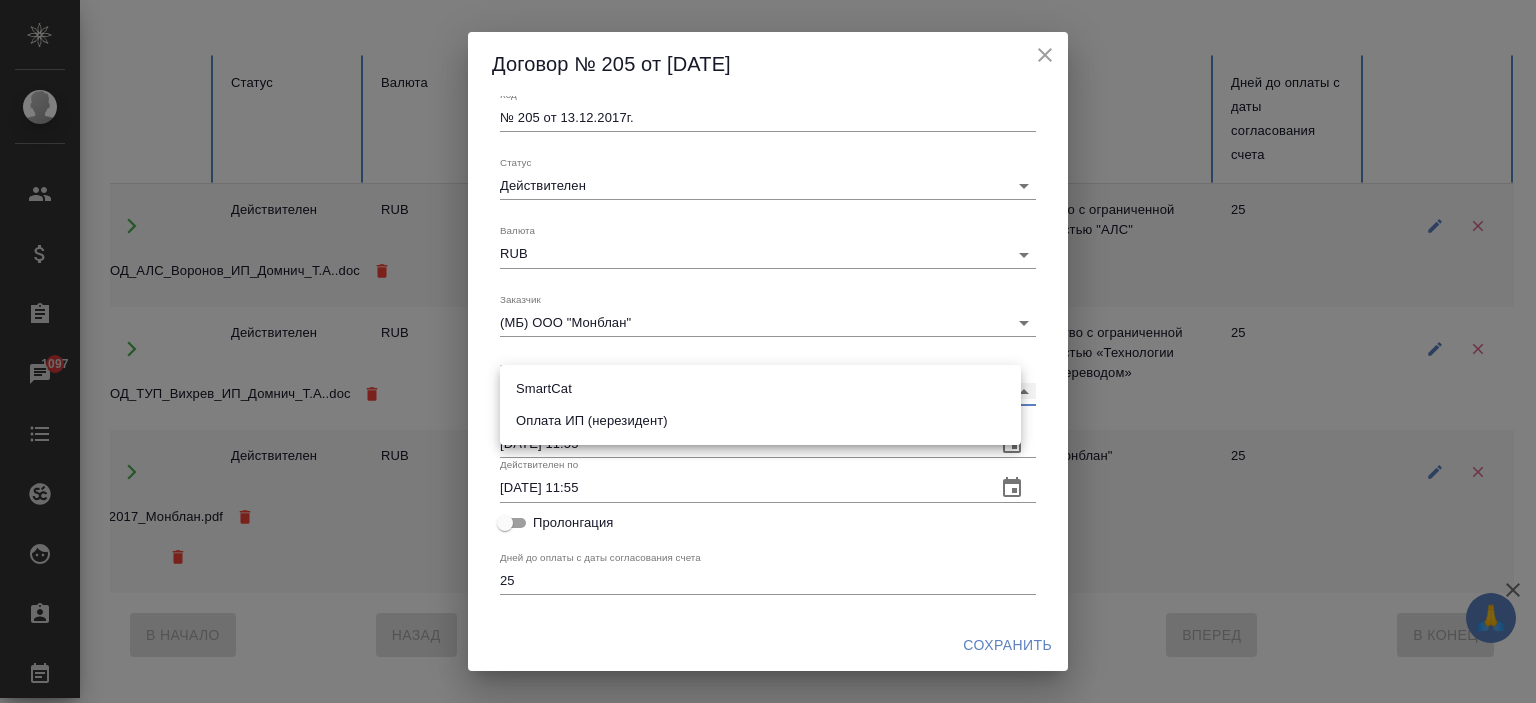 type on "67c0471c7015ef26c0a15b88" 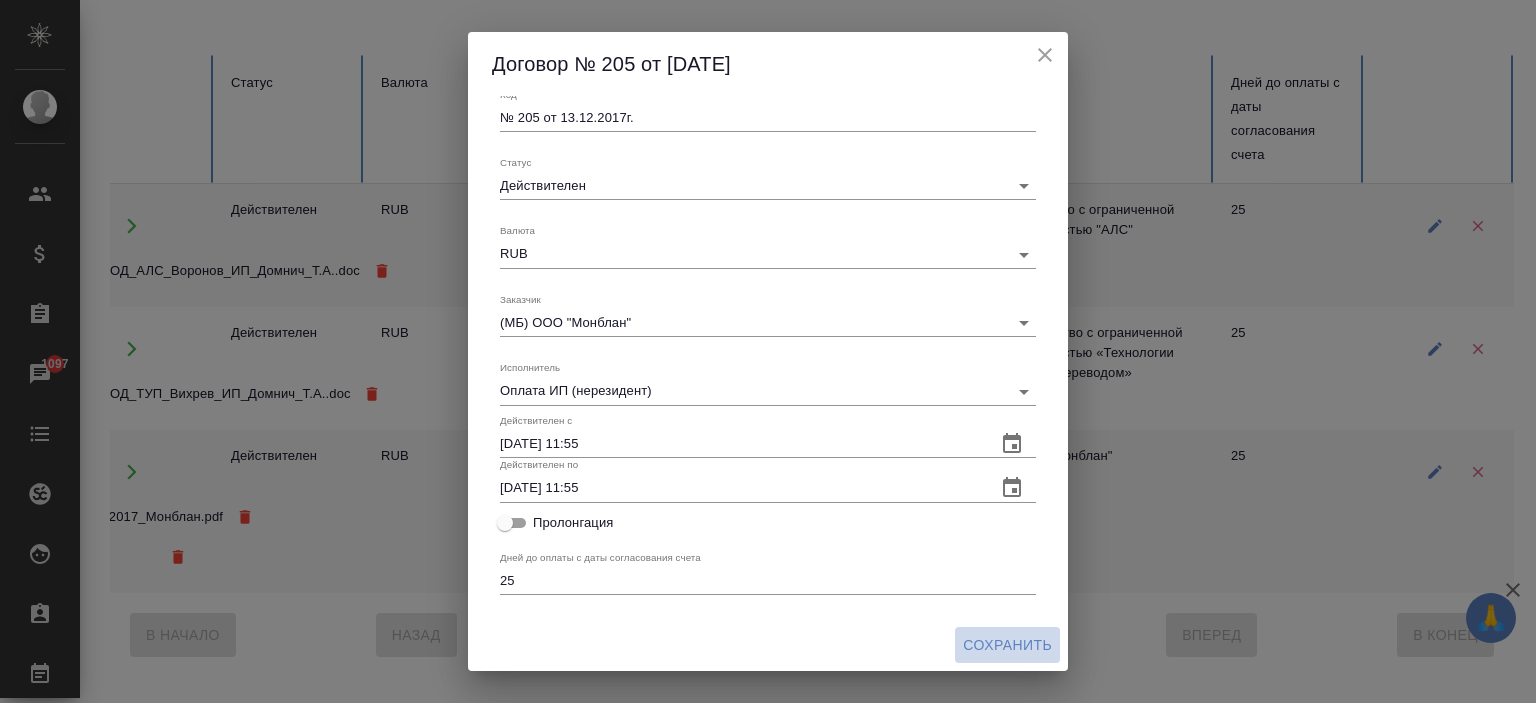 click on "Сохранить" at bounding box center (1007, 645) 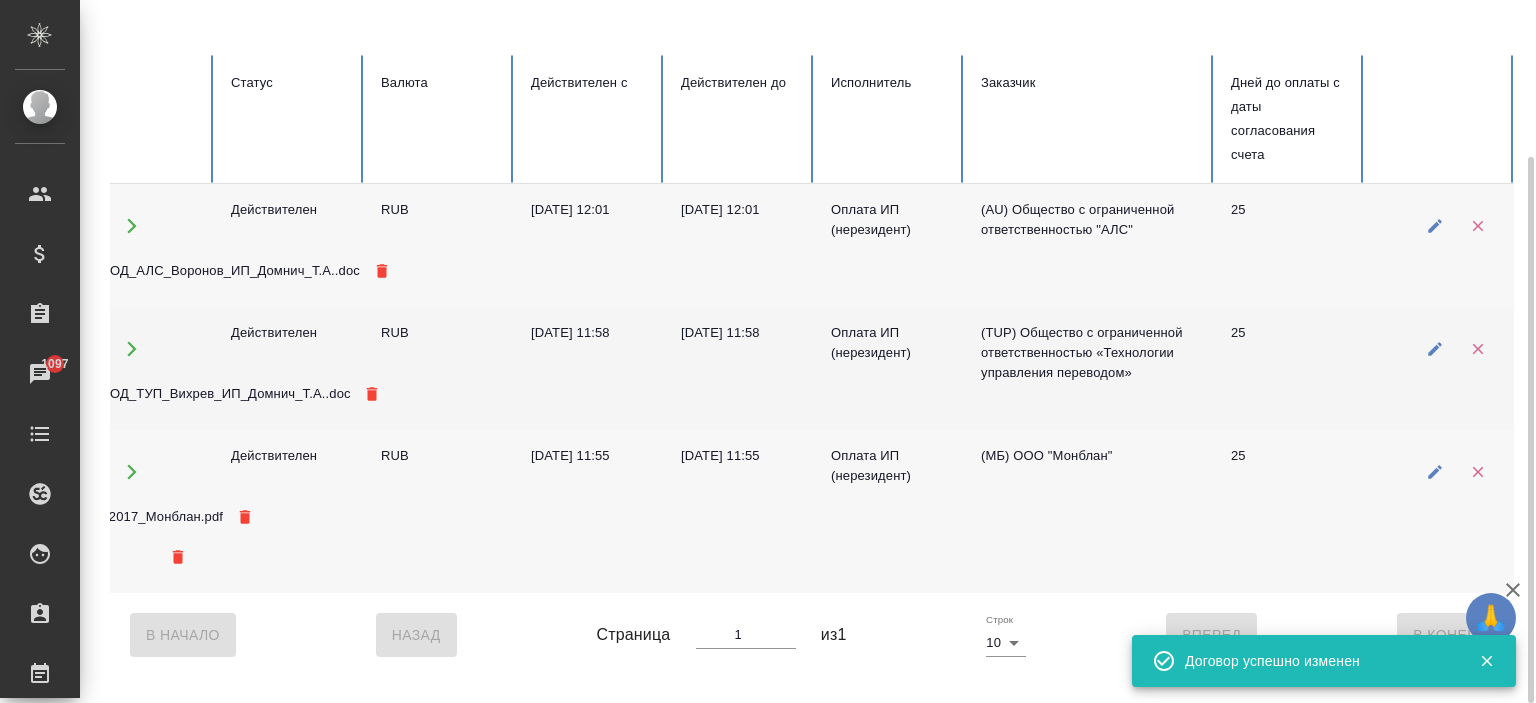 click 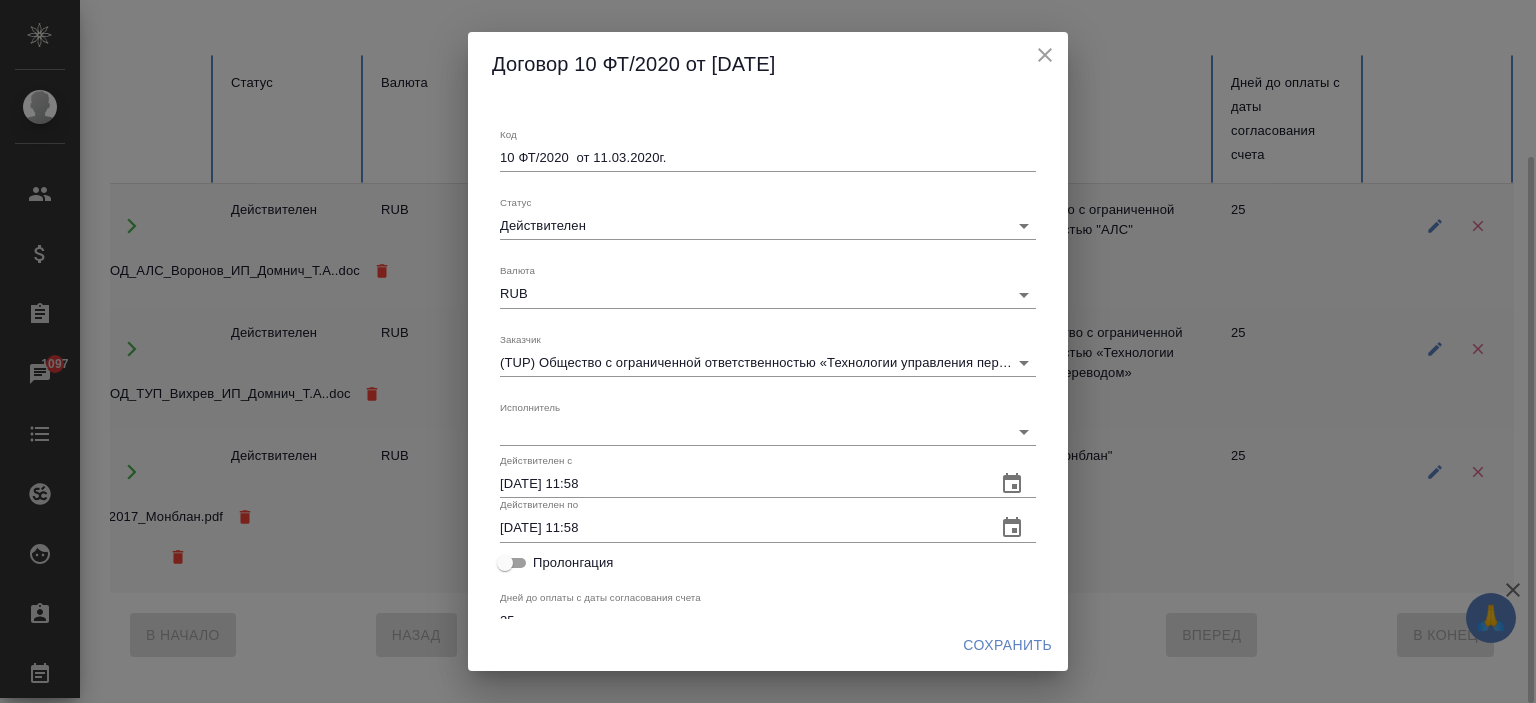 scroll, scrollTop: 41, scrollLeft: 0, axis: vertical 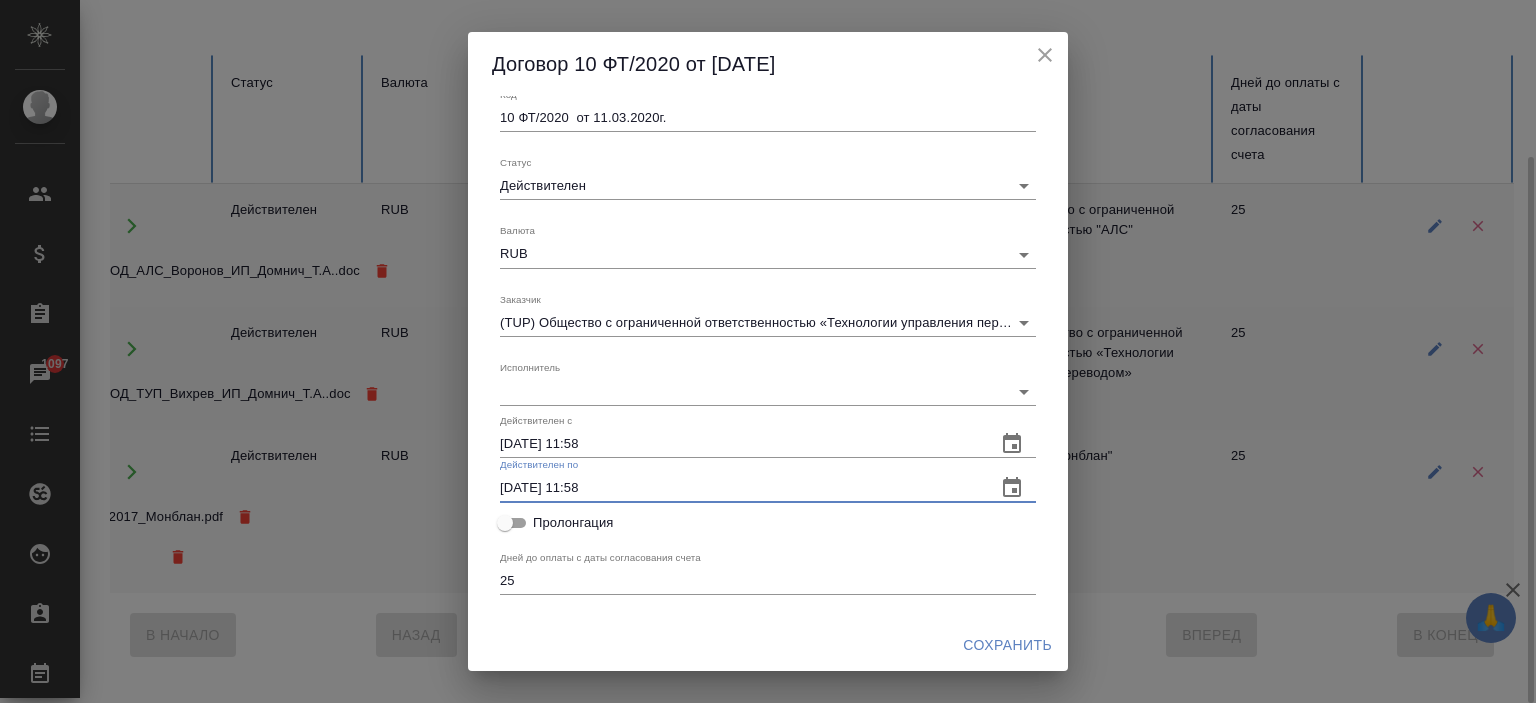 click on "11.03.2030 11:58" at bounding box center (740, 488) 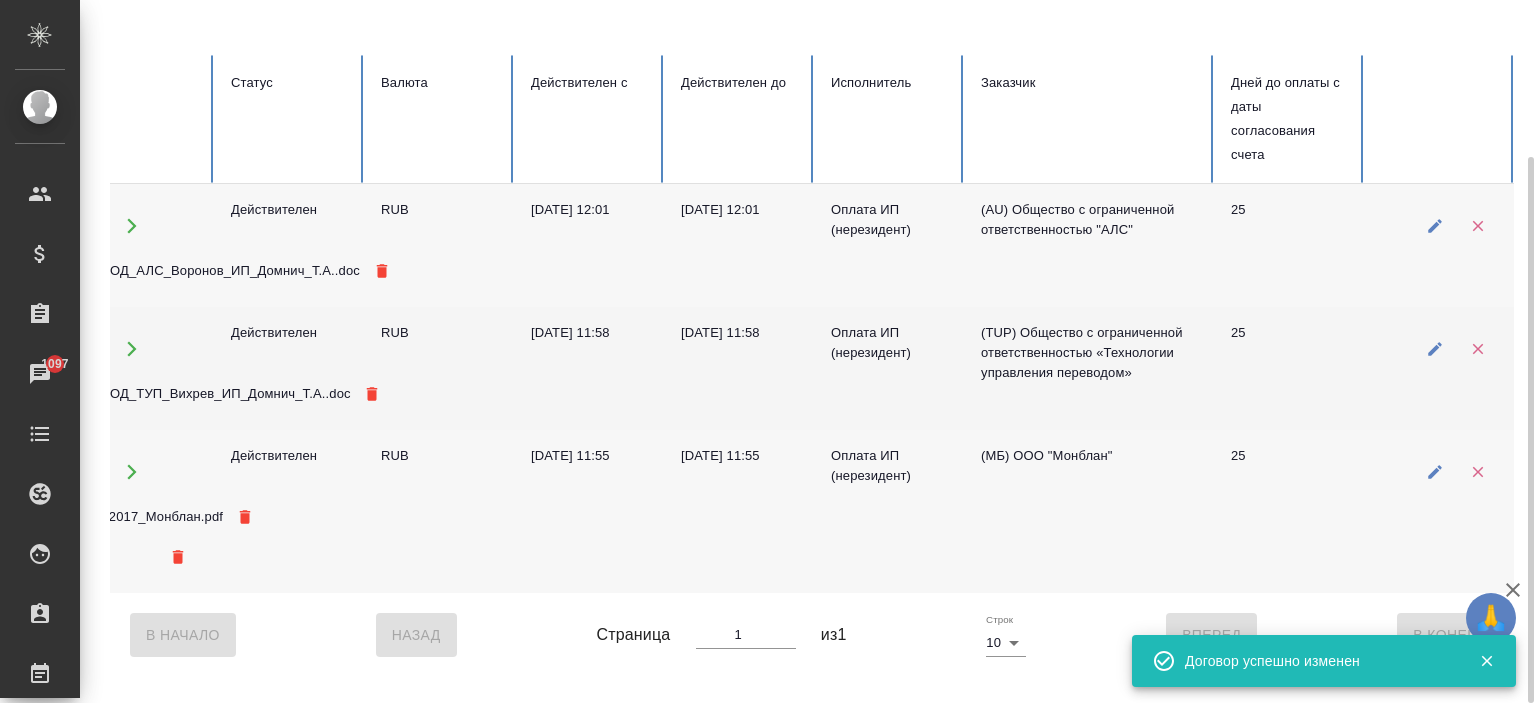 scroll, scrollTop: 0, scrollLeft: 0, axis: both 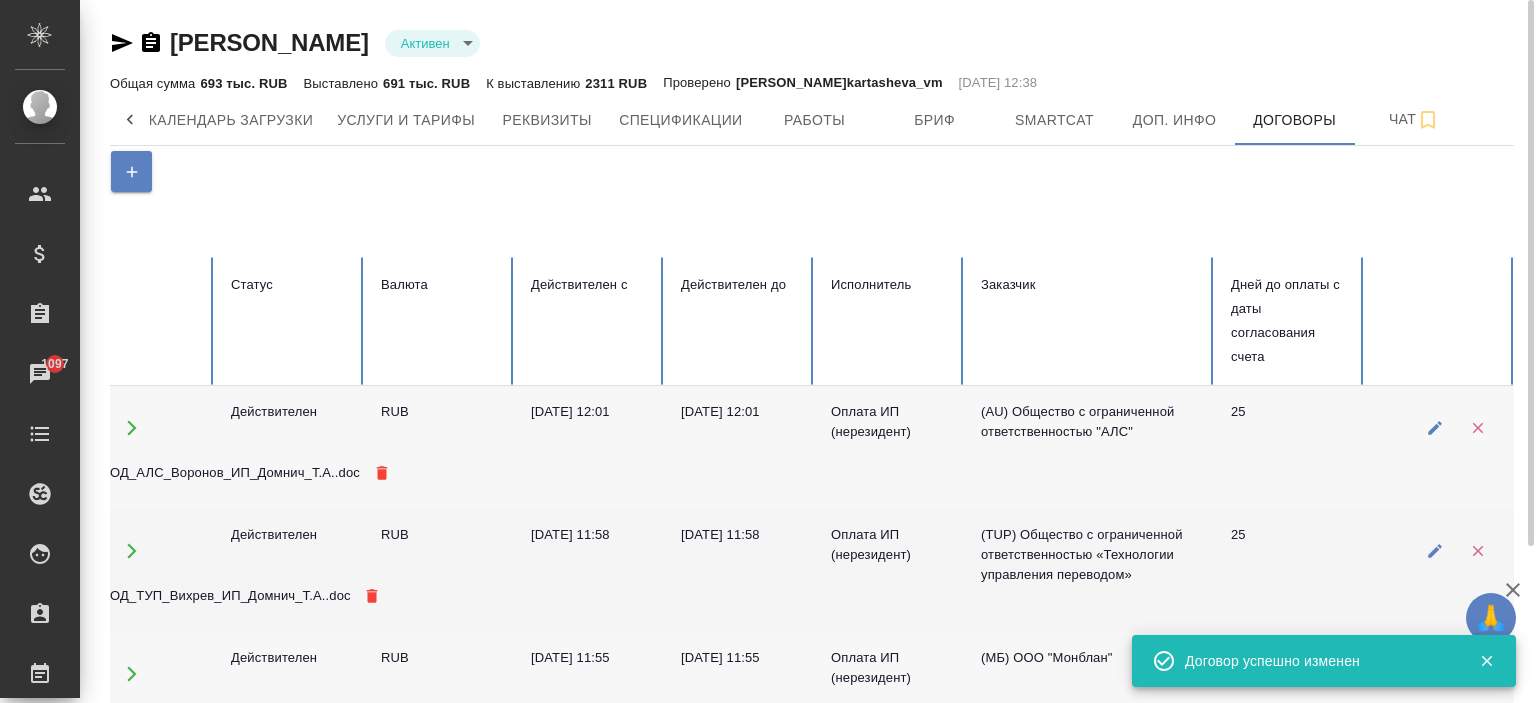 click 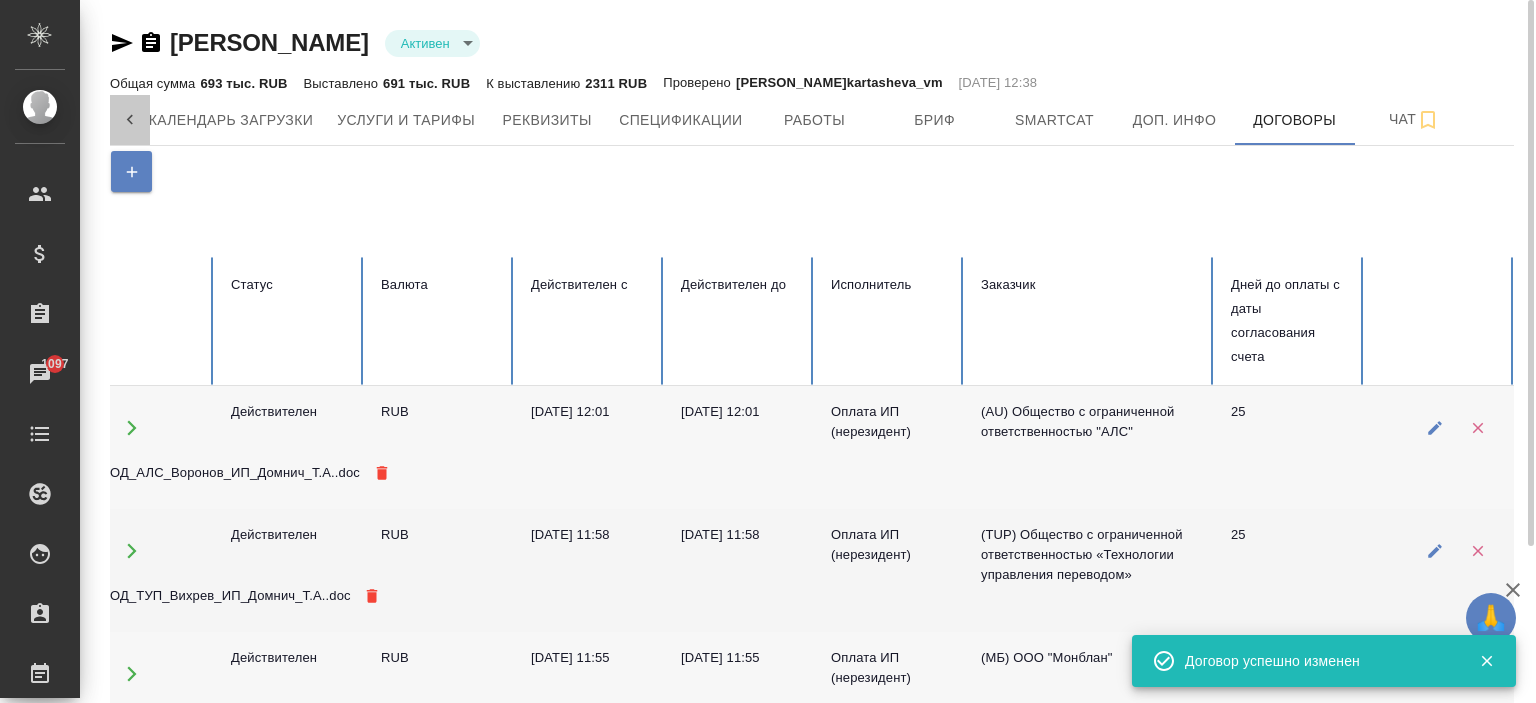 scroll, scrollTop: 0, scrollLeft: 0, axis: both 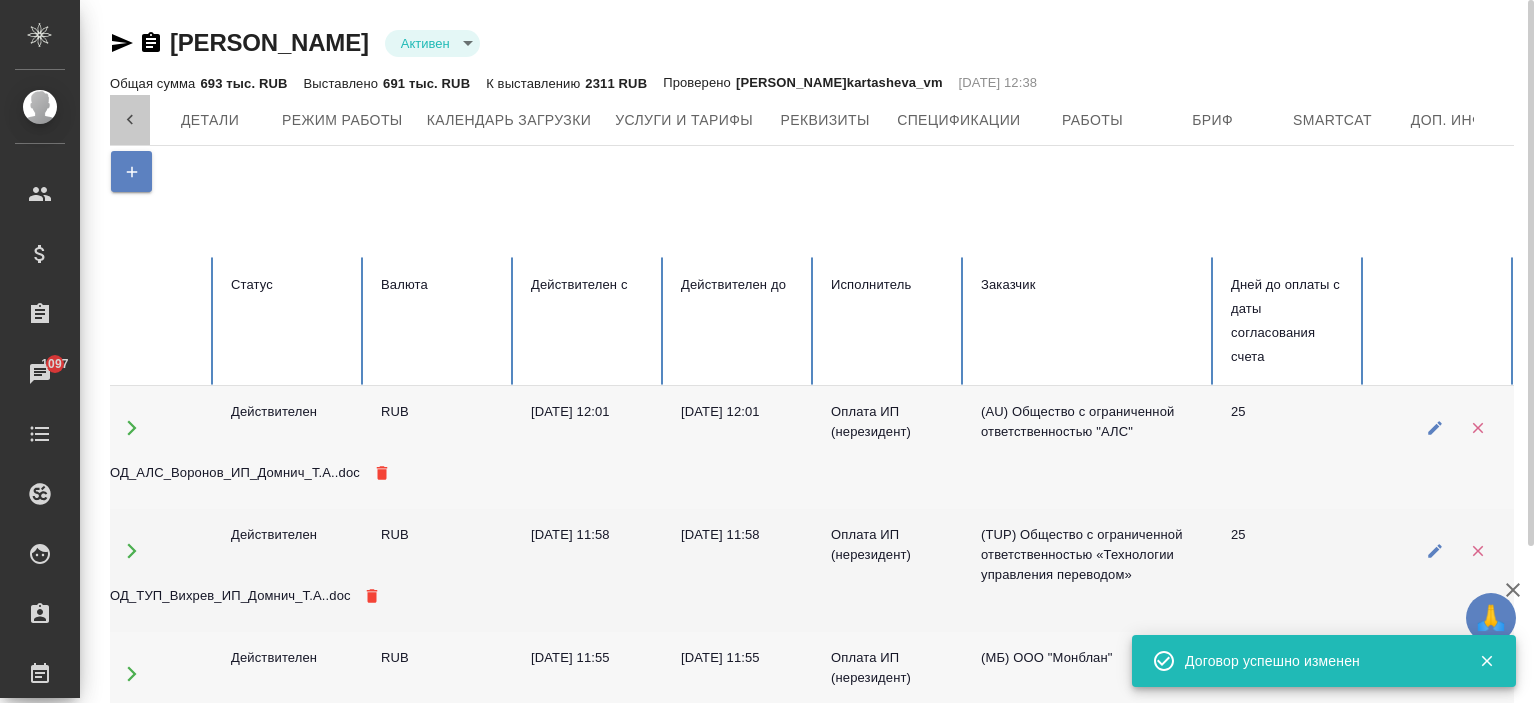 click 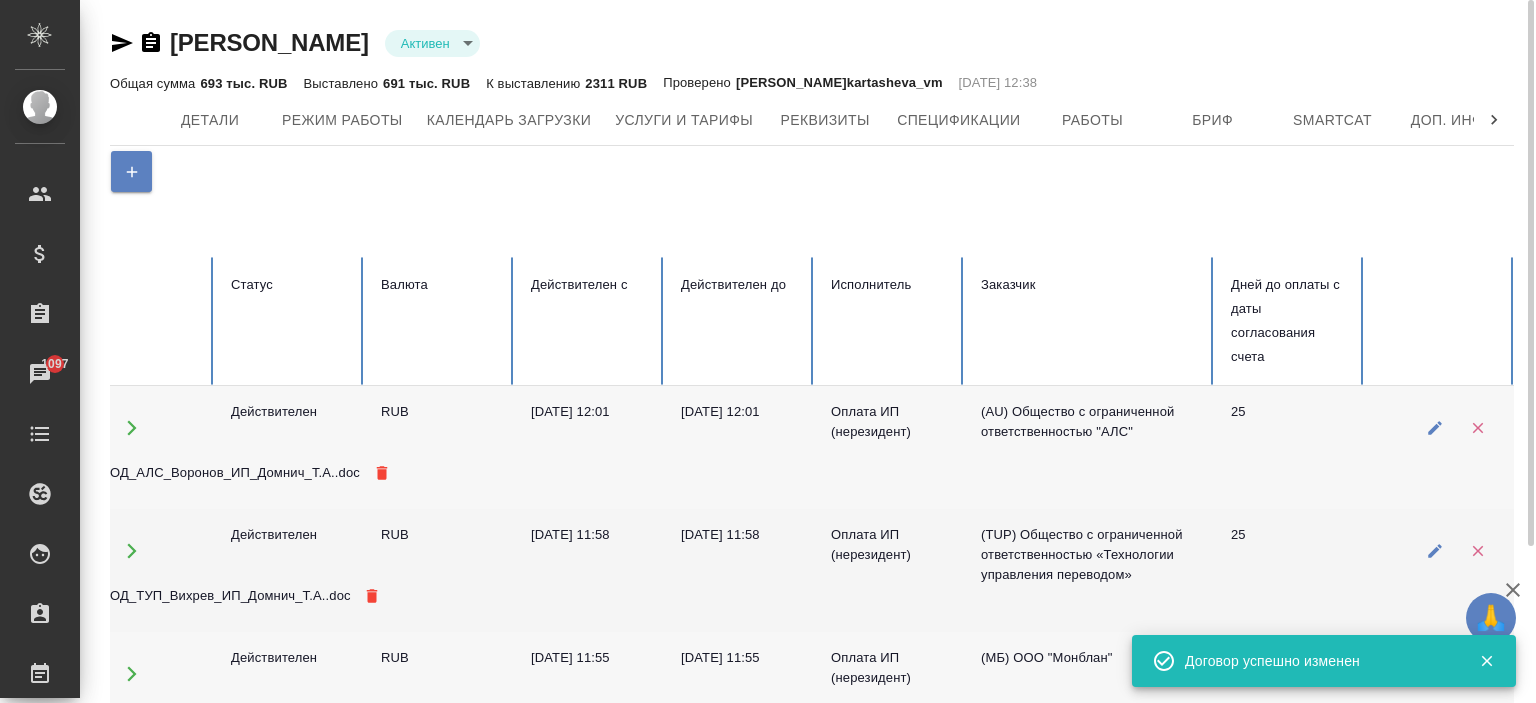click on "Детали Режим работы Календарь загрузки Услуги и тарифы Реквизиты Спецификации Работы Бриф Smartcat Доп. инфо Договоры Чат" at bounding box center [812, 120] 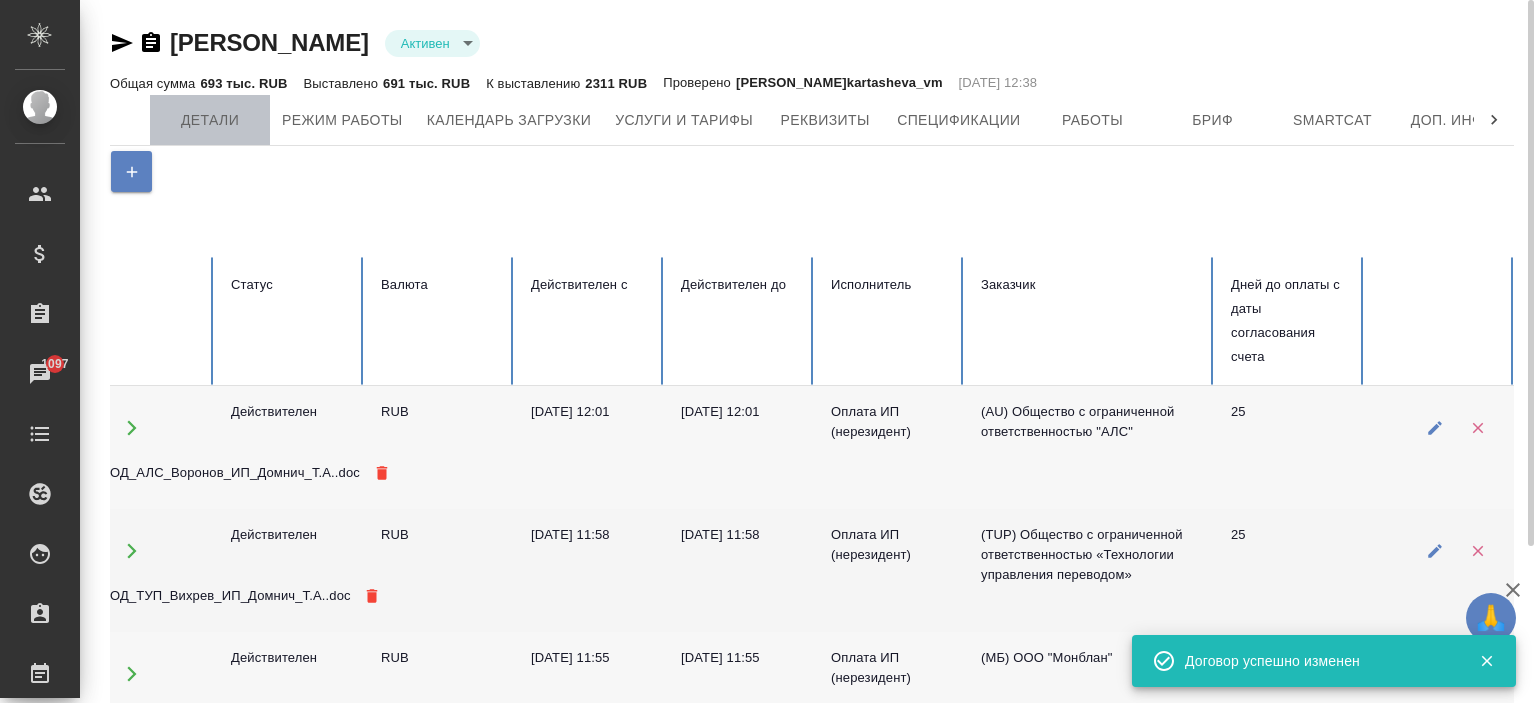 click on "Детали" at bounding box center (210, 120) 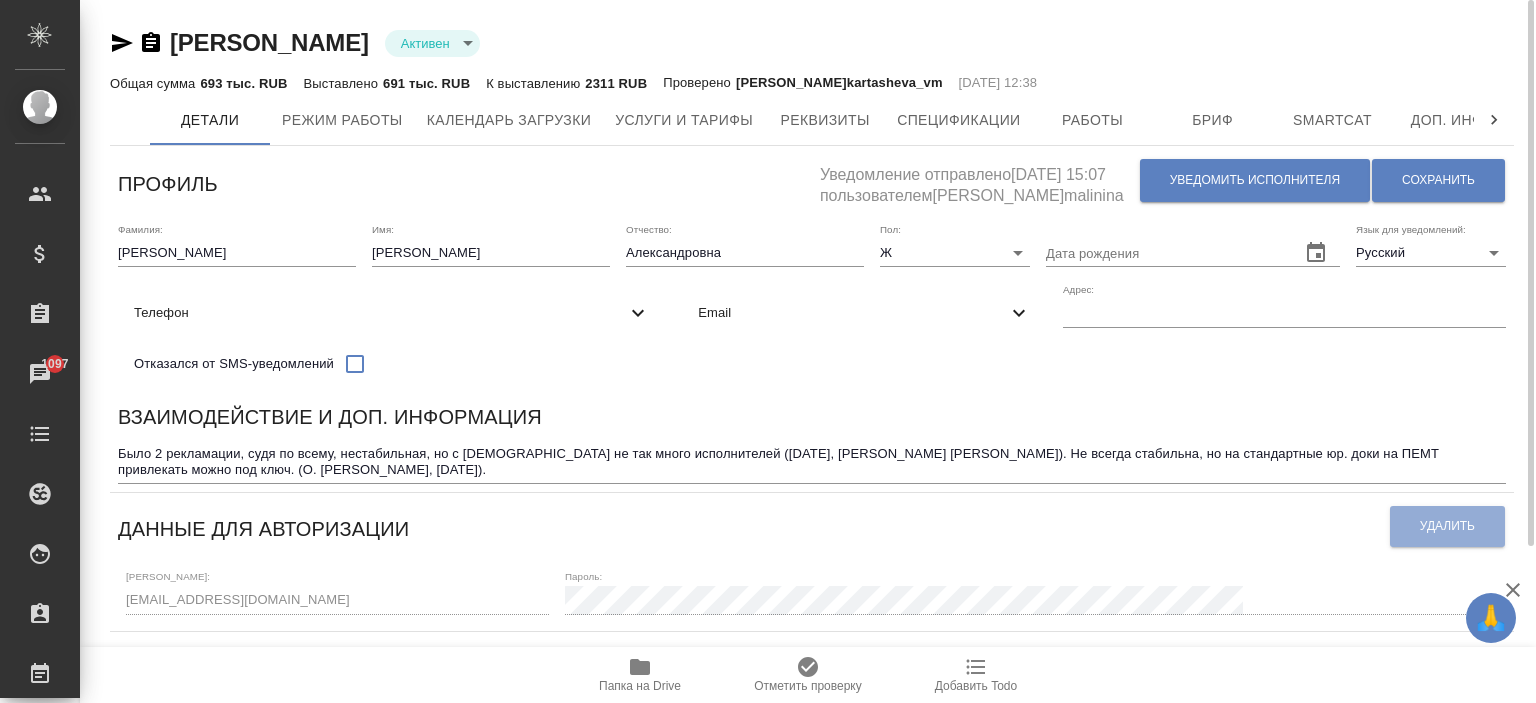drag, startPoint x: 555, startPoint y: 38, endPoint x: 172, endPoint y: 47, distance: 383.10574 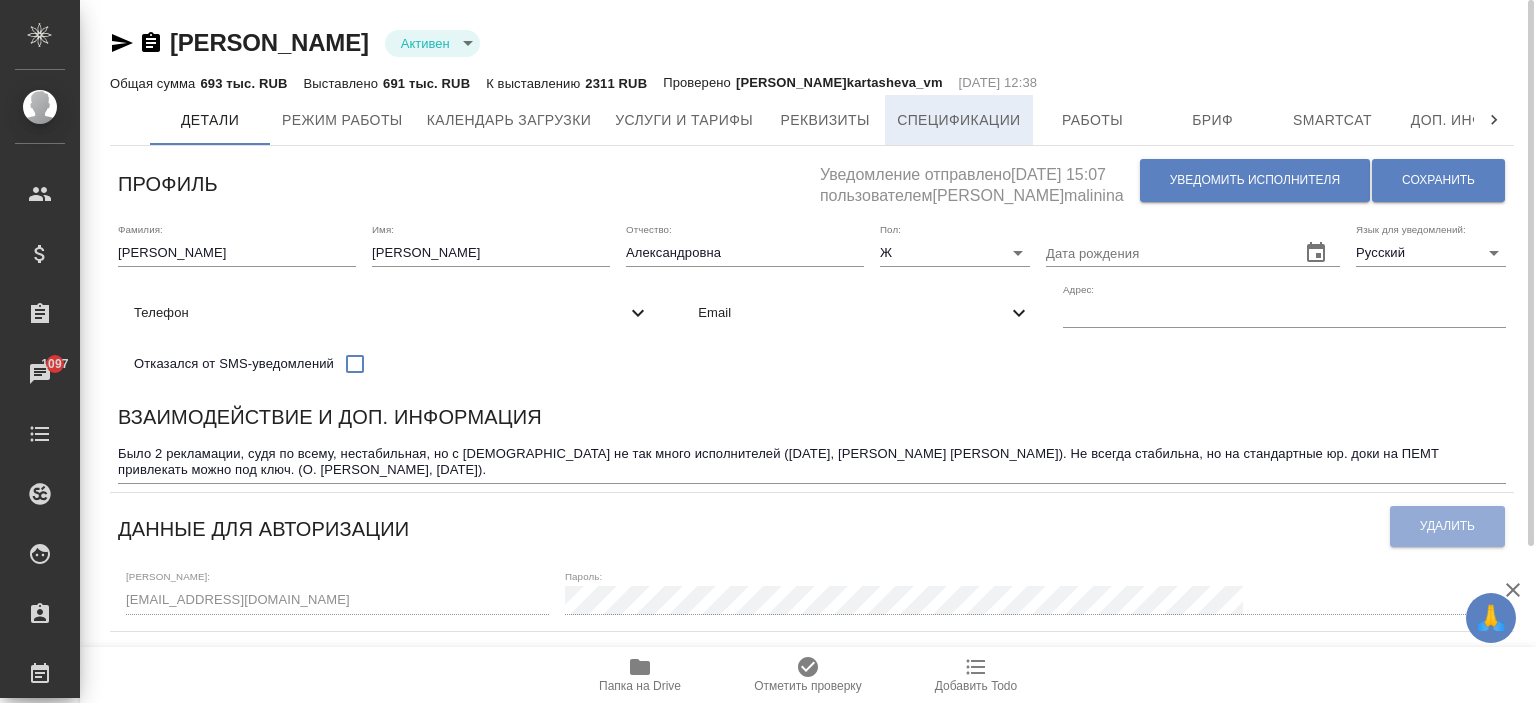 click on "Спецификации" at bounding box center (958, 120) 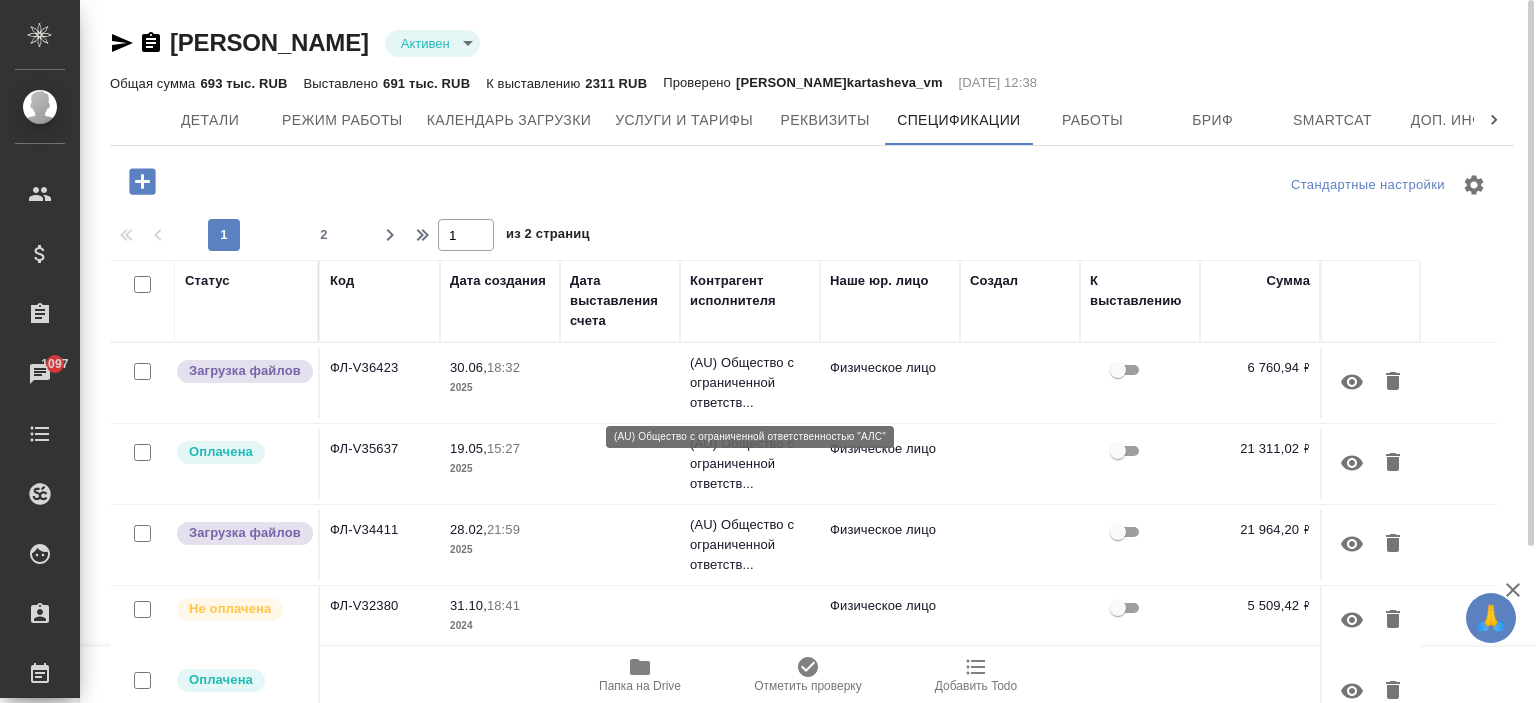 click on "(AU) Общество с ограниченной ответств..." at bounding box center (750, 383) 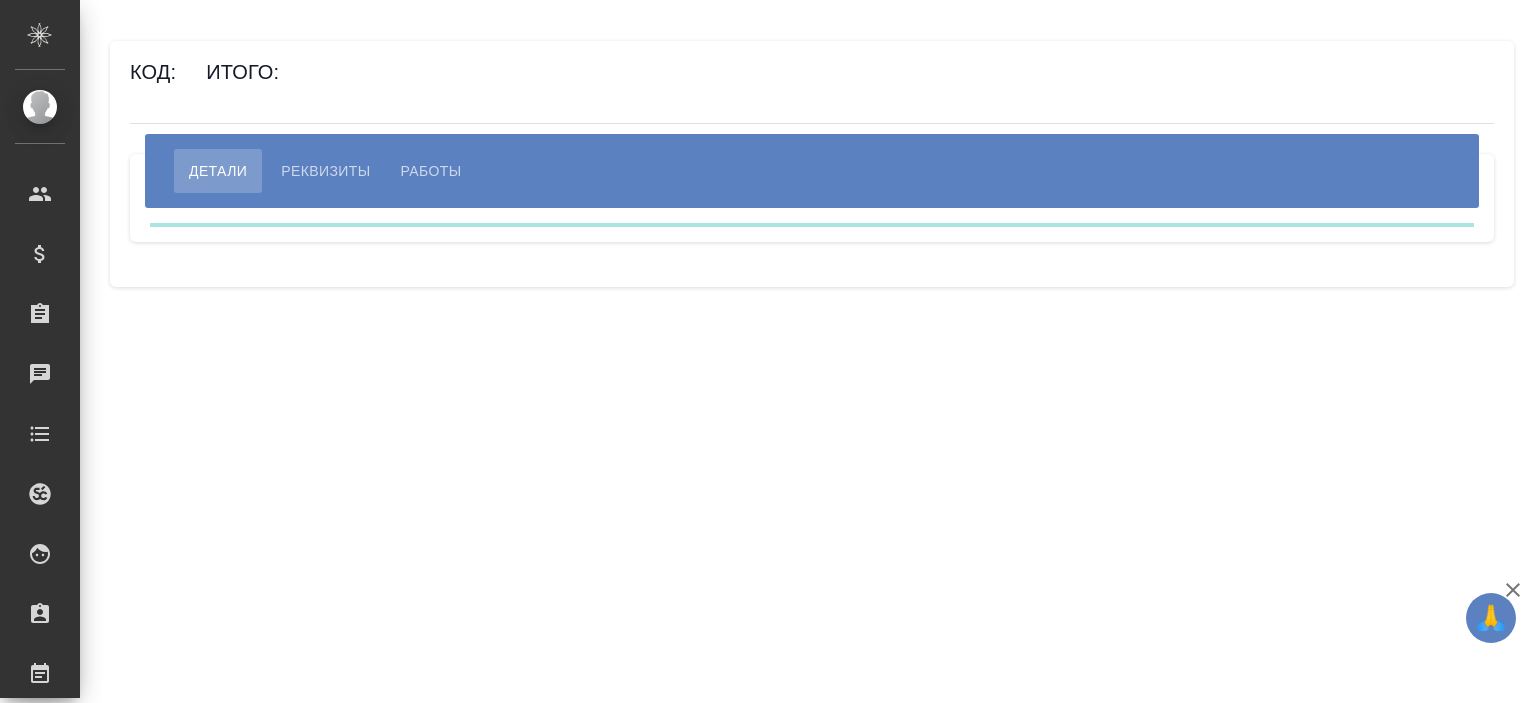 scroll, scrollTop: 0, scrollLeft: 0, axis: both 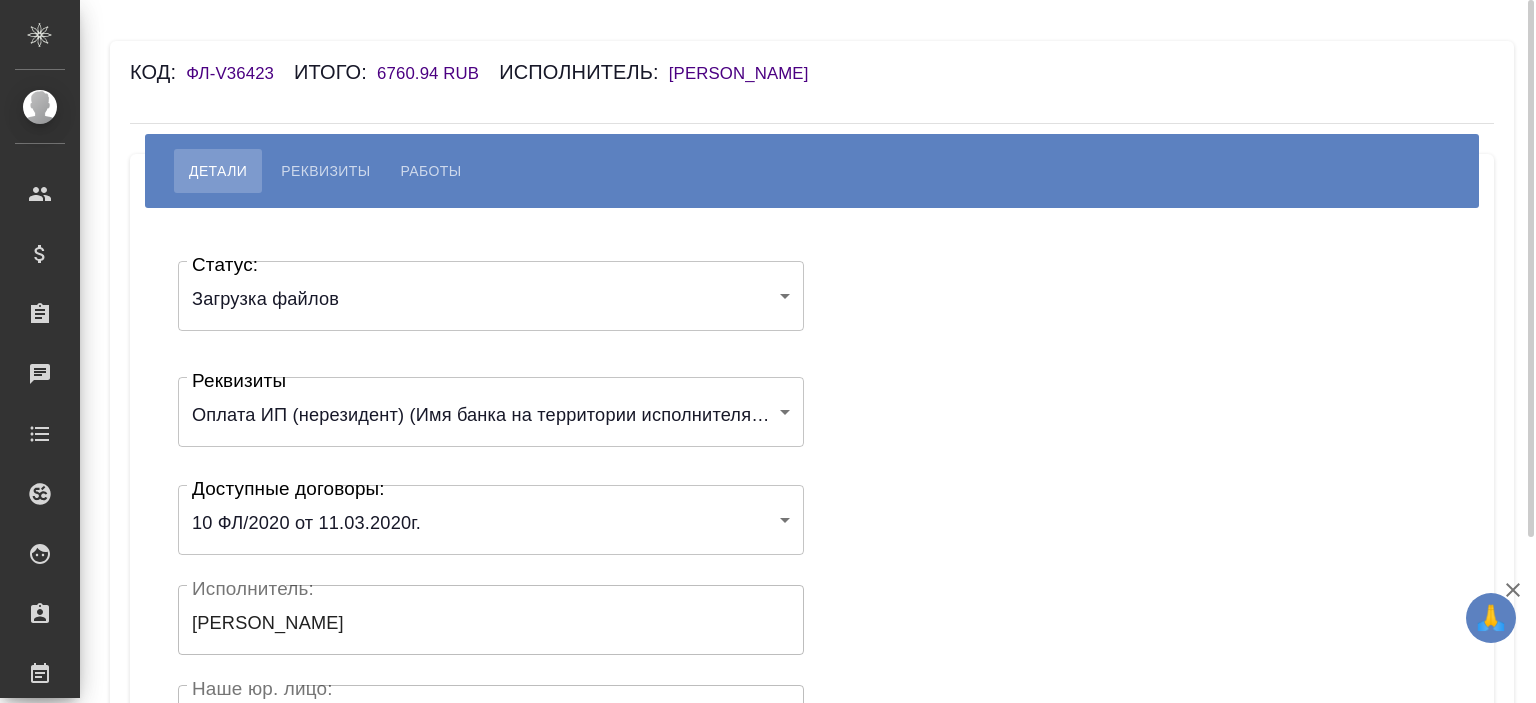 click on "🙏 .cls-1
fill:#fff;
AWATERA [PERSON_NAME] Спецификации Заказы Чаты Todo Проекты SC Исполнители Кандидаты Работы Входящие заявки Заявки на доставку Рекламации Проекты процессинга Конференции Выйти Код: ФЛ-V36423 Итого: 6760.94 RUB Исполнитель: [PERSON_NAME] Работы Статус: Загрузка файлов filesUpload Статус: Реквизиты 67c0471c7015ef26c0a15b88 Реквизиты Доступные договоры: 10 ФЛ/2020 от [DATE] 6120c1081817414ee2f49a9c Доступные договоры: Исполнитель: [PERSON_NAME]: [PERSON_NAME]. лицо: (ФЛ) Наше юр. лицо: Создал: Создал: Сохранить .cls-1   x" at bounding box center [768, 351] 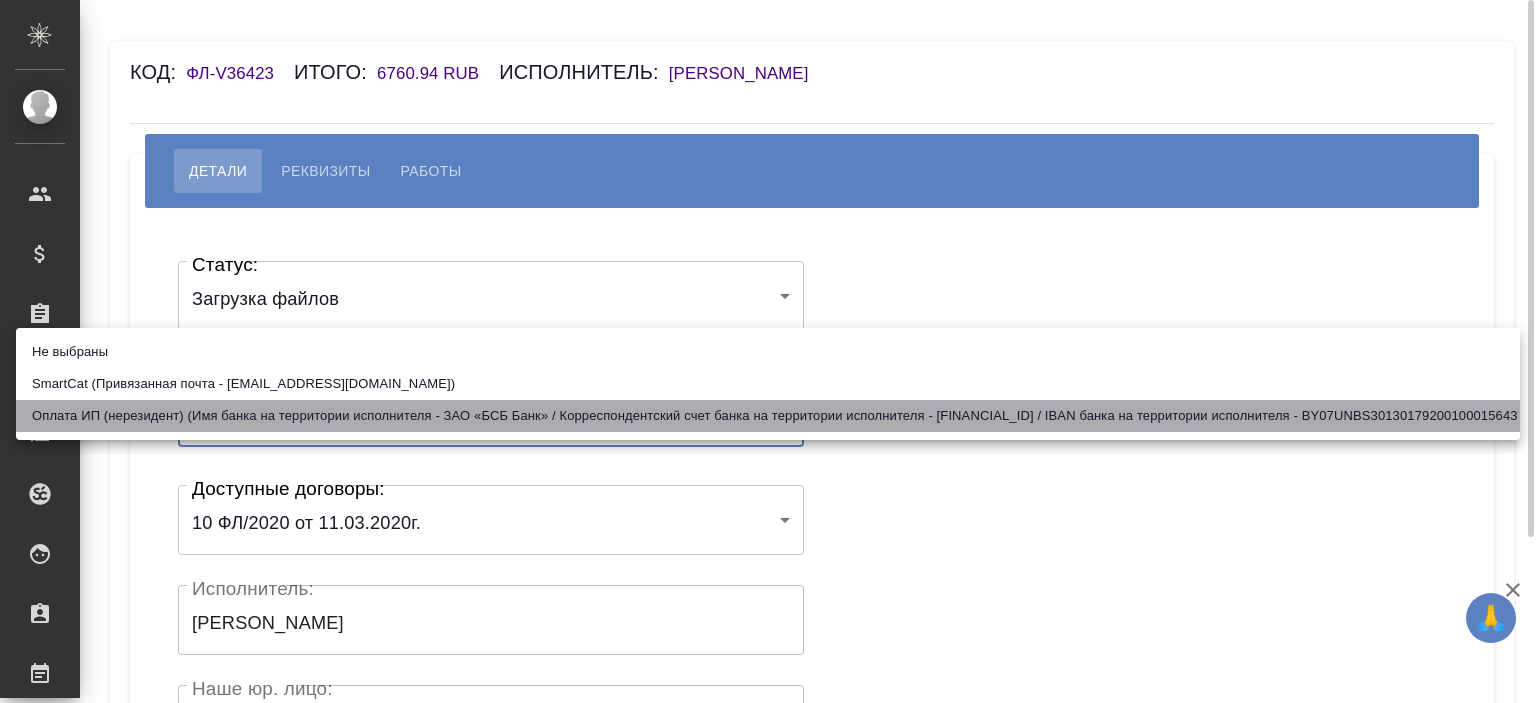 click on "Оплата ИП (нерезидент) (Имя банка на территории исполнителя - ЗАО «БСБ Банк» / Корреспондентский счет банка на территории исполнителя - [FINANCIAL_ID] / IBAN банка на территории исполнителя - BY07UNBS30130179200100015643 / Имя банка, в котором открыт IBAN - ЗАО «БСБ Банк» / ОГРН - 807000069 / ФИО получателя - [PERSON_NAME] / Имя банка-корреспондента на территории РФ - ПАО «Сбербанк России» / ИНН банка-корреспондента на территории [GEOGRAPHIC_DATA] - 7707083893 / БИК банка-корреспондента на территории [GEOGRAPHIC_DATA] - 044525225)" at bounding box center [768, 416] 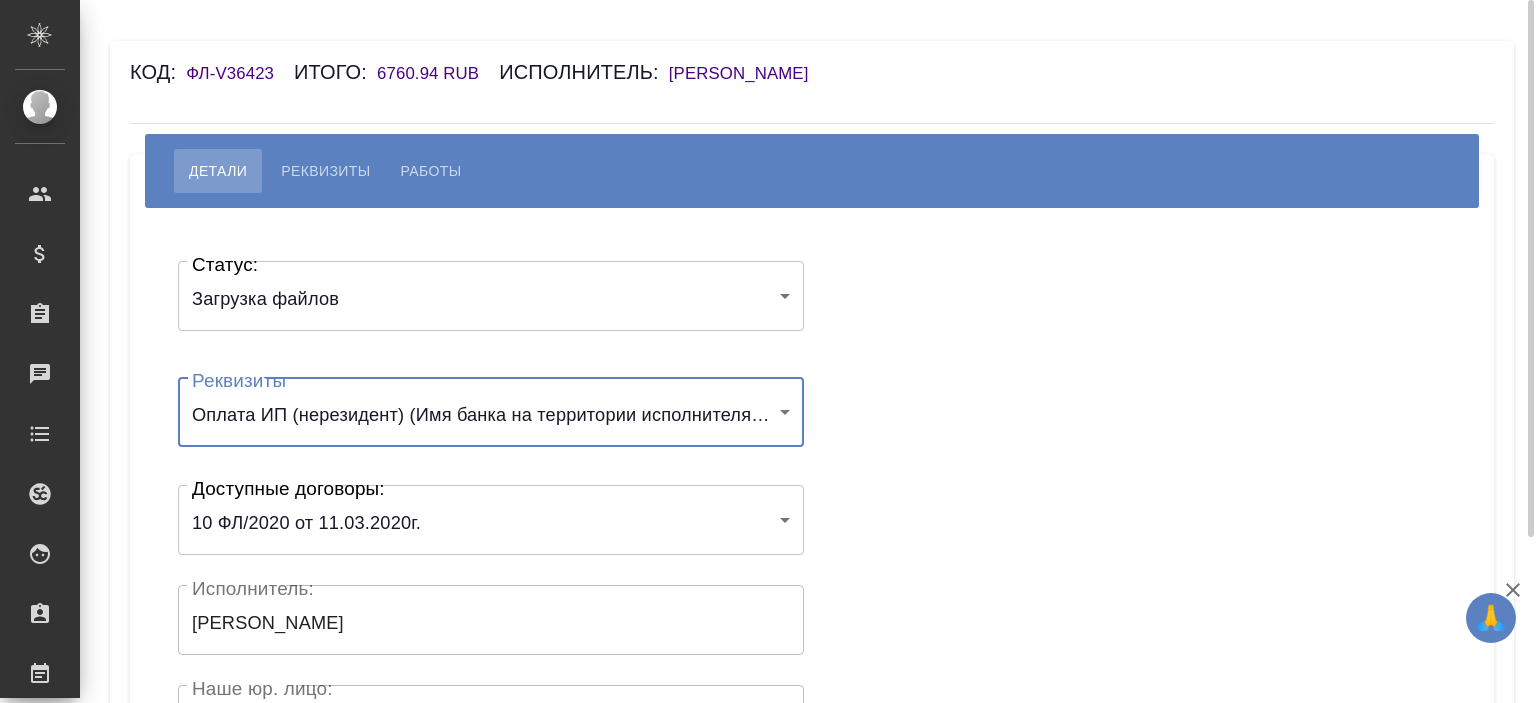 click on "🙏 .cls-1
fill:#fff;
AWATERA [PERSON_NAME] Спецификации Заказы Чаты Todo Проекты SC Исполнители Кандидаты Работы Входящие заявки Заявки на доставку Рекламации Проекты процессинга Конференции Выйти Код: ФЛ-V36423 Итого: 6760.94 RUB Исполнитель: [PERSON_NAME] Работы Статус: Загрузка файлов filesUpload Статус: Реквизиты 67c0471c7015ef26c0a15b88 Реквизиты Доступные договоры: 10 ФЛ/2020 от [DATE] 6120c1081817414ee2f49a9c Доступные договоры: Исполнитель: [PERSON_NAME]: [PERSON_NAME]. лицо: (ФЛ) Наше юр. лицо: Создал: Создал: Сохранить .cls-1   x" at bounding box center [768, 351] 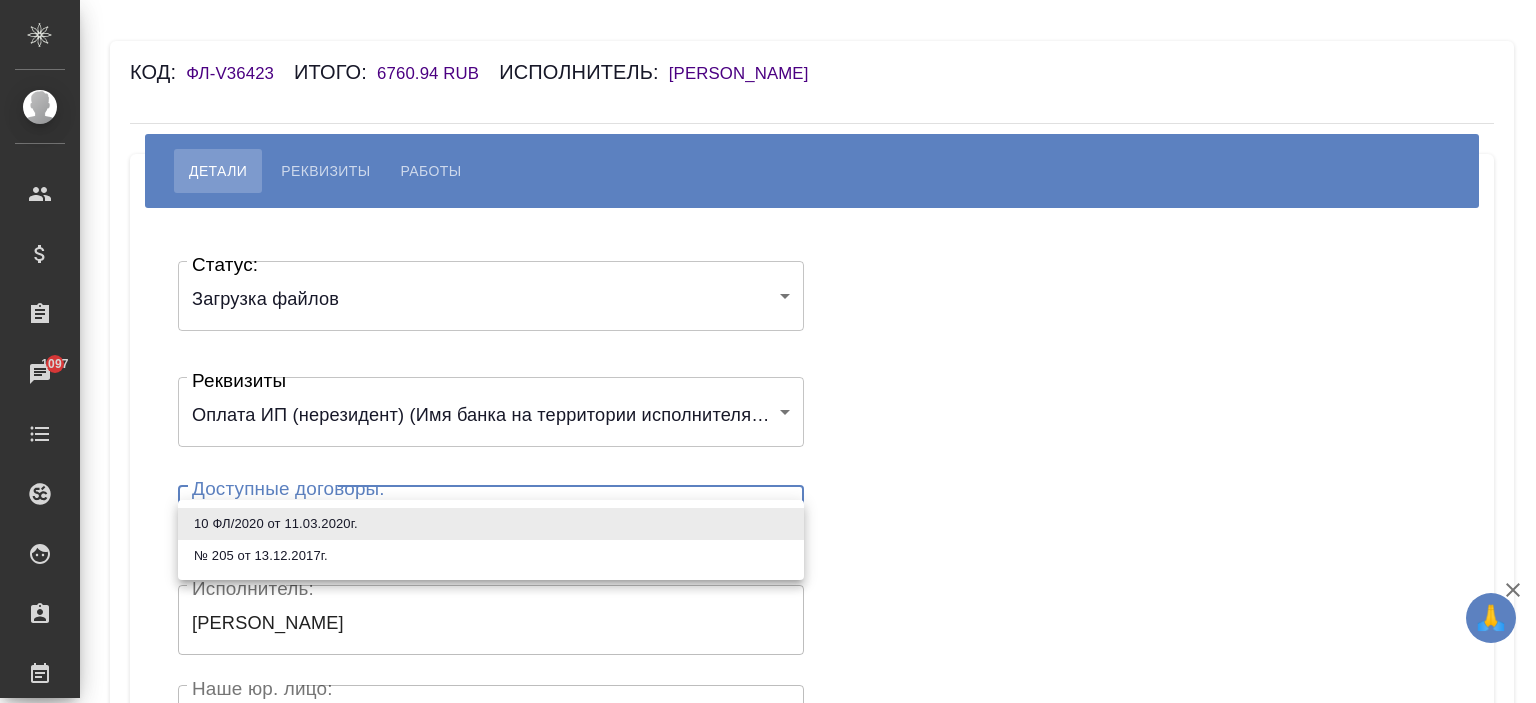 click on "№ 205 от 13.12.2017г." at bounding box center (491, 556) 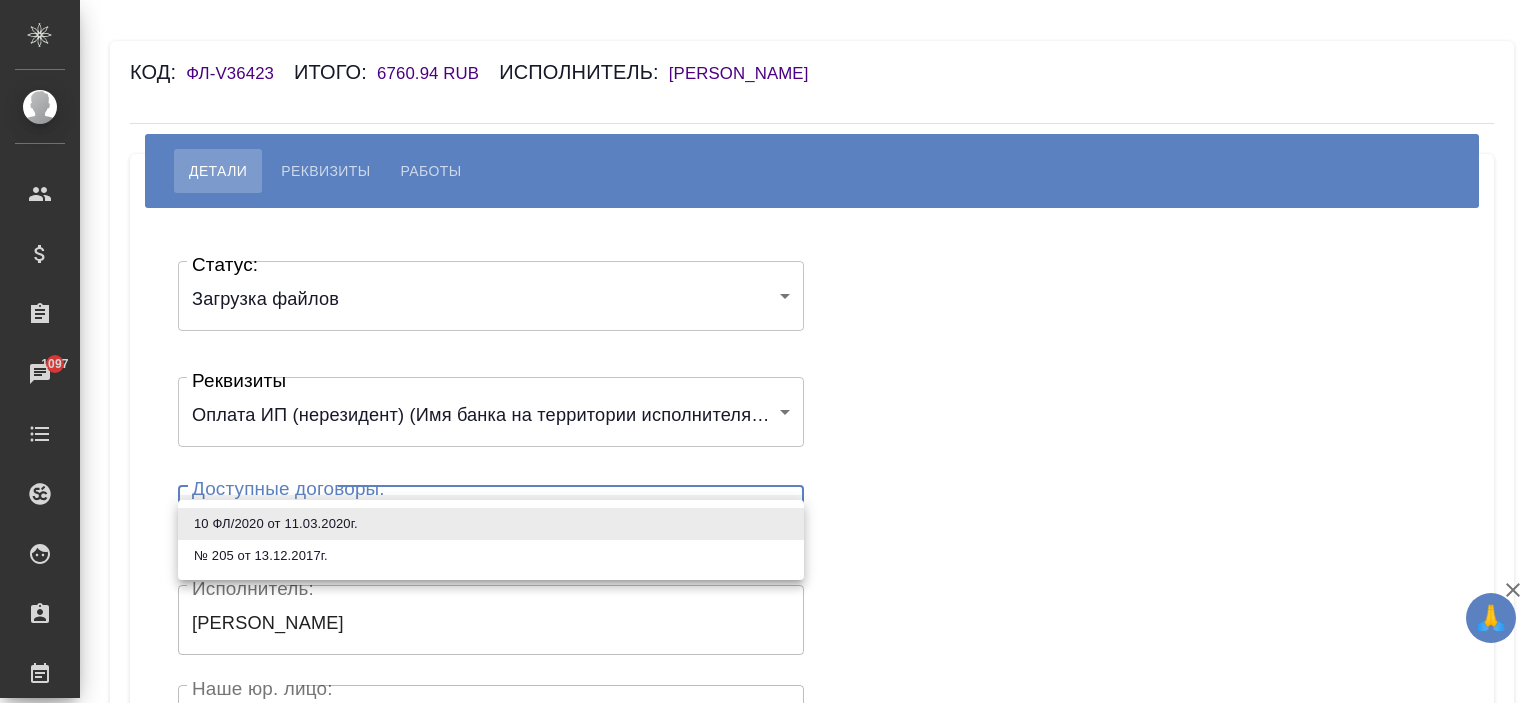 type on "6120c01bbf47c53b9ef16fb4" 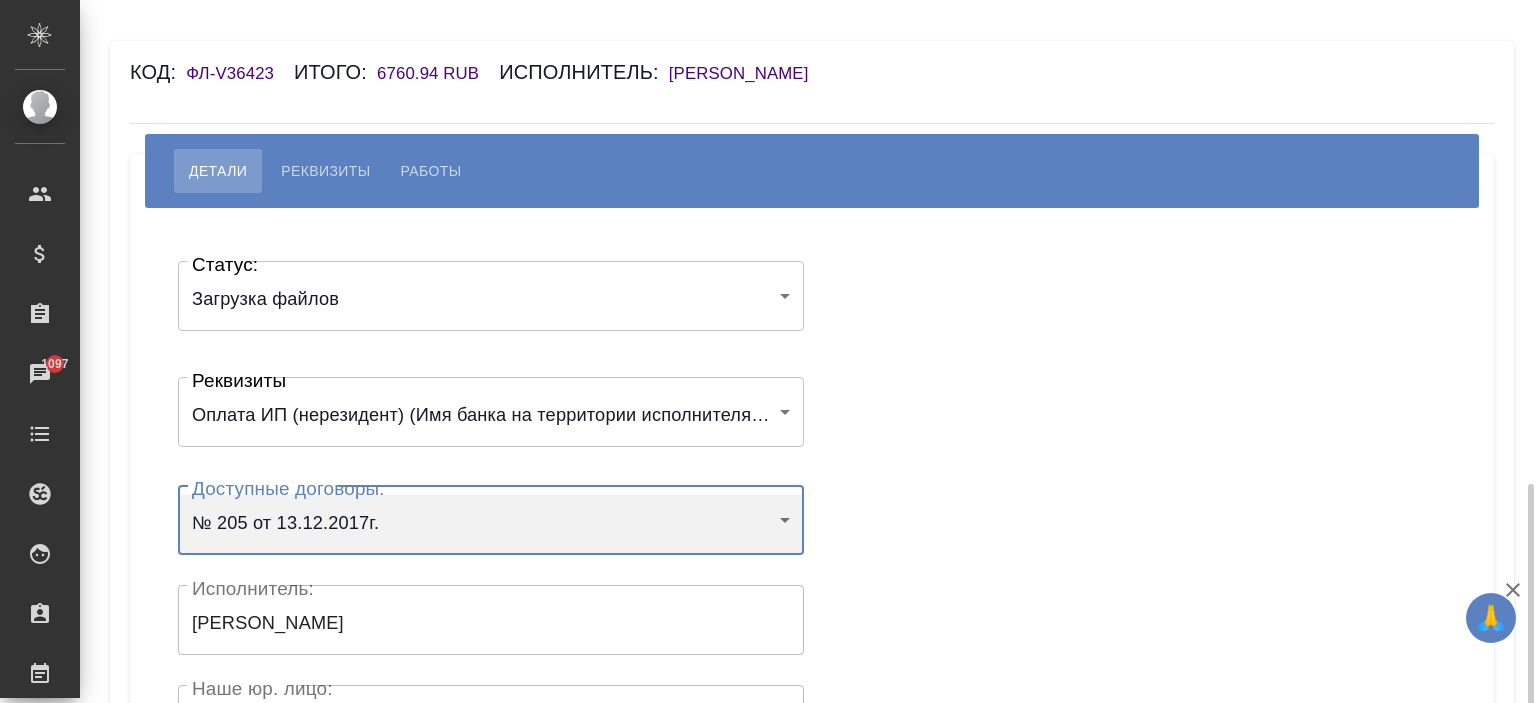 scroll, scrollTop: 400, scrollLeft: 0, axis: vertical 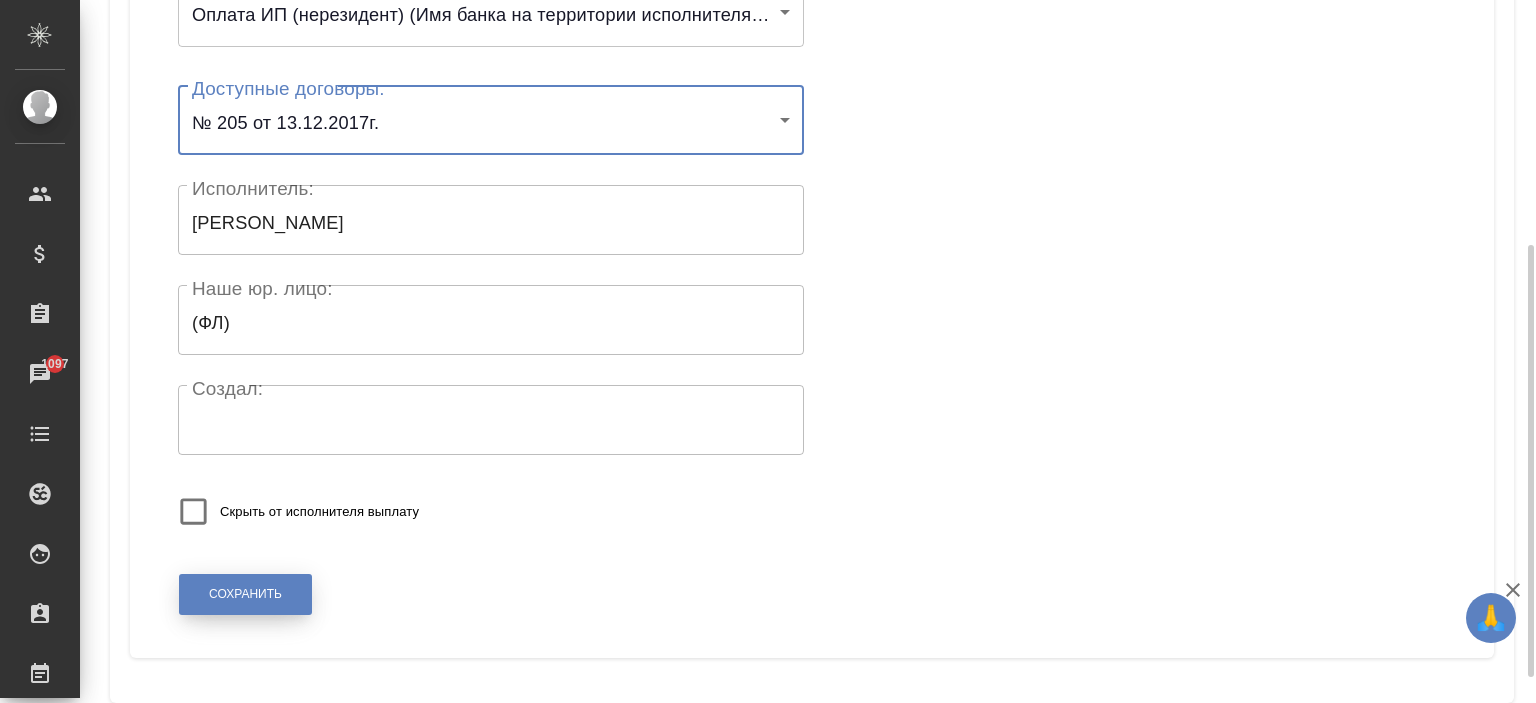 click on "Сохранить" at bounding box center [245, 594] 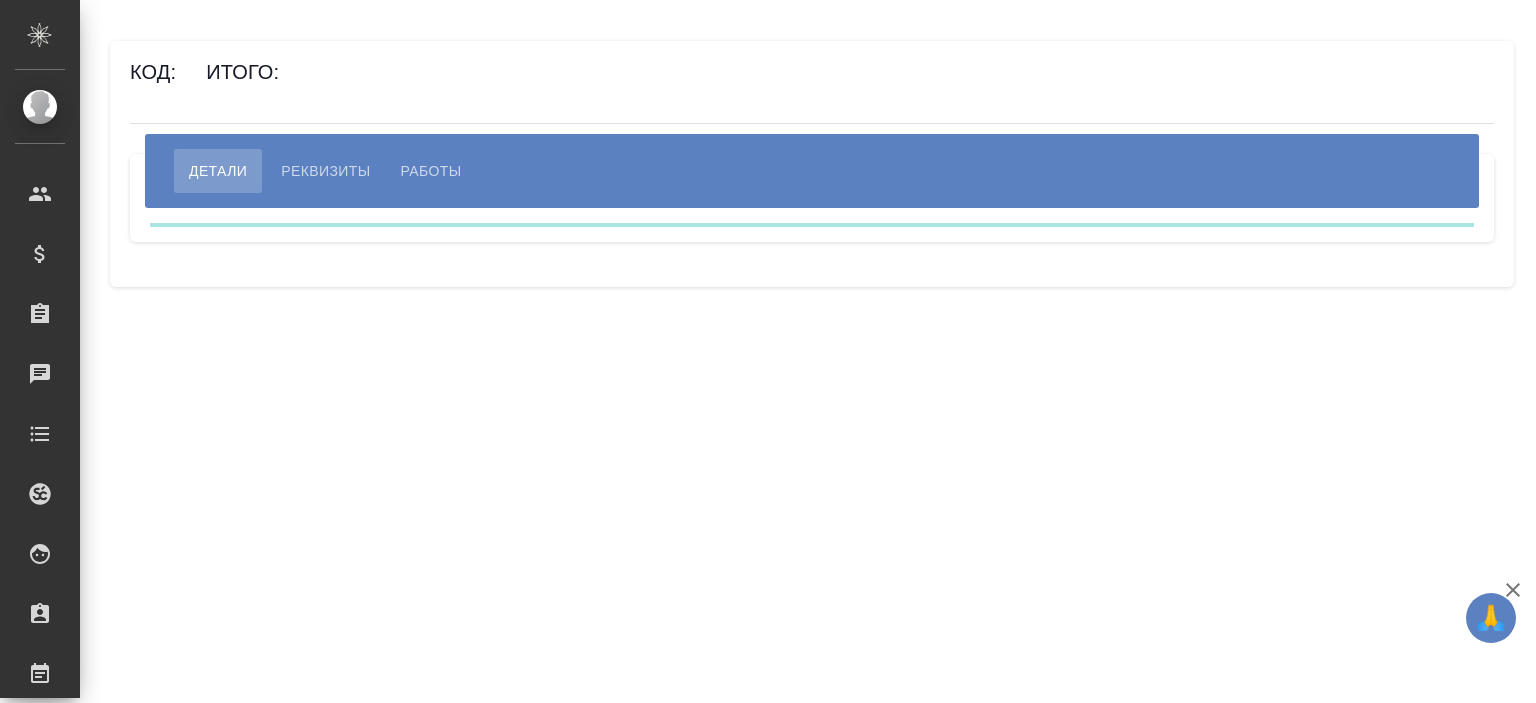 scroll, scrollTop: 0, scrollLeft: 0, axis: both 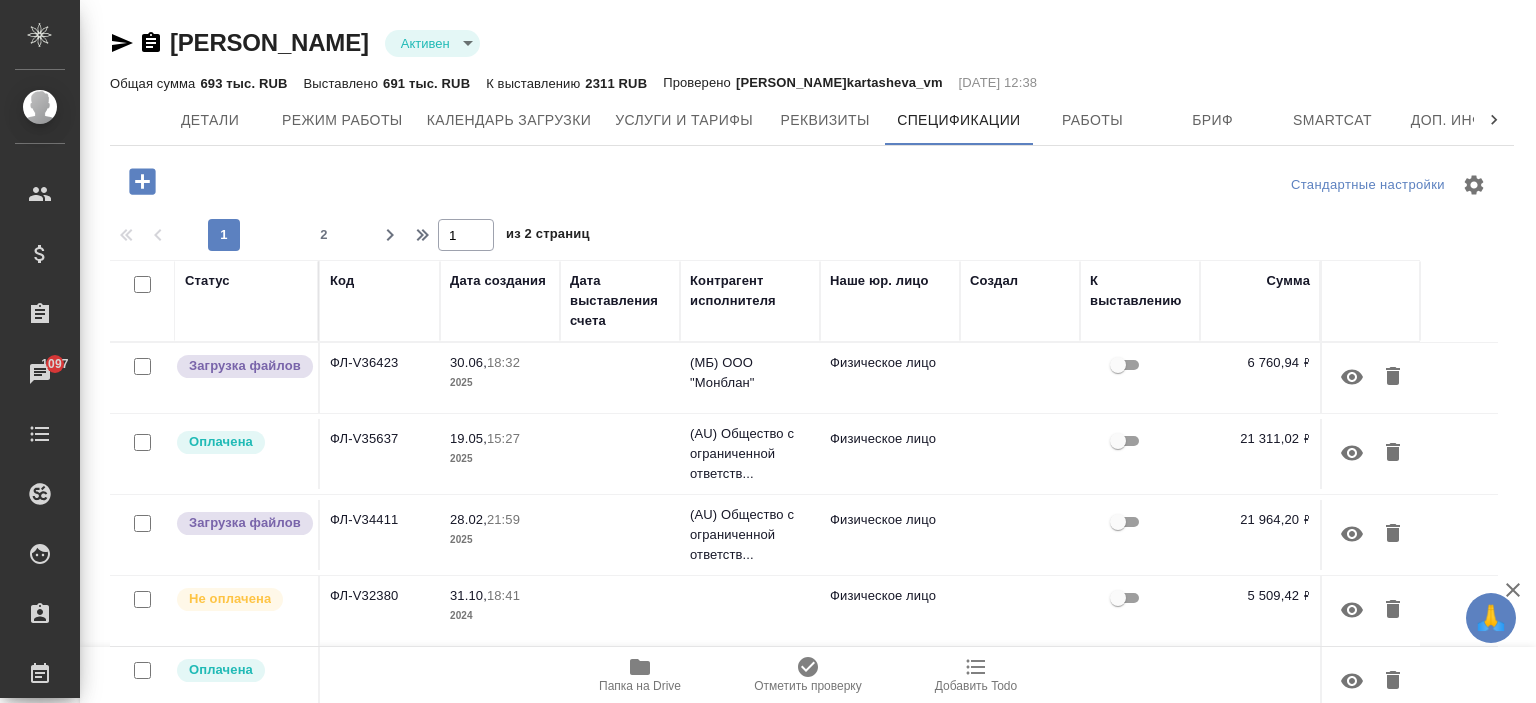 click on "(AU) Общество с ограниченной ответств..." at bounding box center (750, 373) 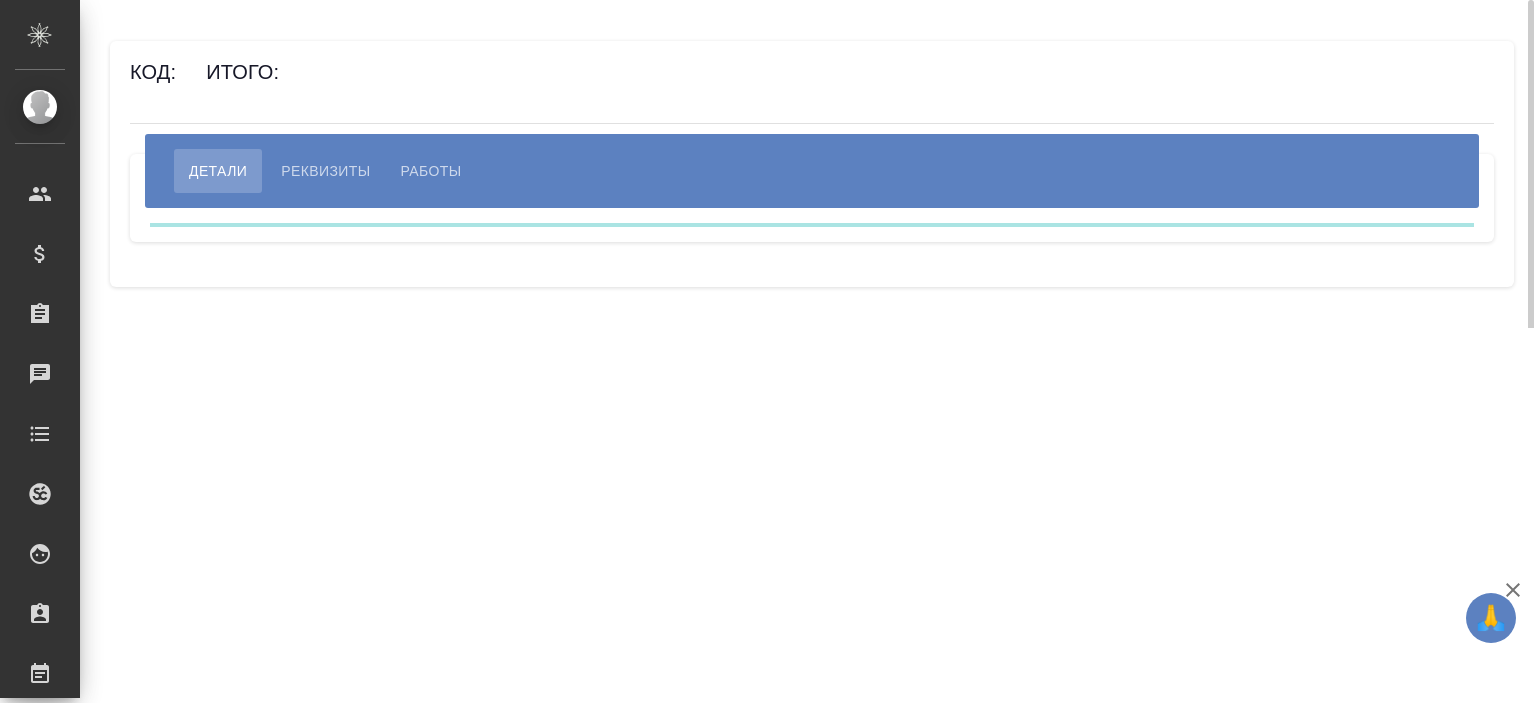 scroll, scrollTop: 0, scrollLeft: 0, axis: both 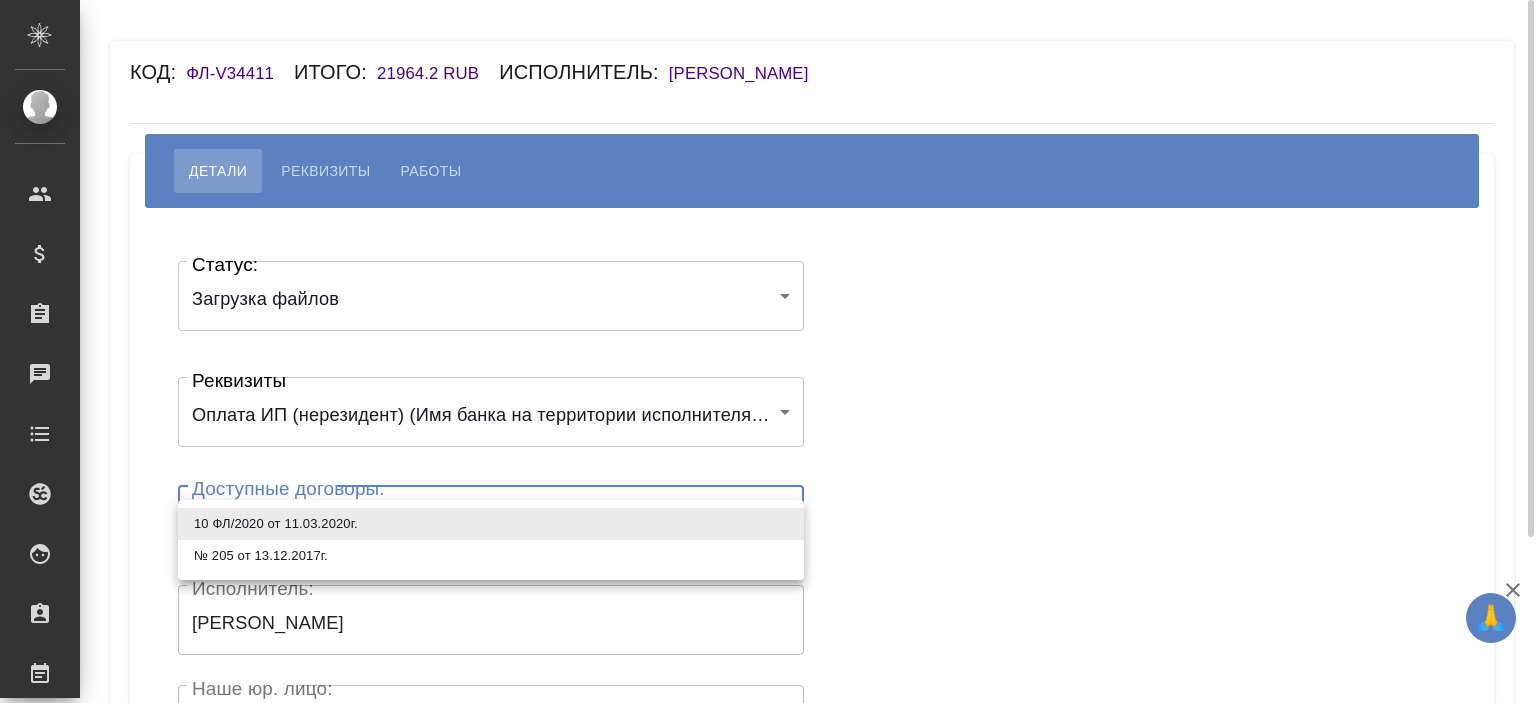 click on "🙏 .cls-1
fill:#fff;
AWATERA [PERSON_NAME] Спецификации Заказы Чаты Todo Проекты SC Исполнители Кандидаты Работы Входящие заявки Заявки на доставку Рекламации Проекты процессинга Конференции Выйти Код: ФЛ-V34411 Итого: 21964.2 RUB Исполнитель: [PERSON_NAME] Реквизиты Работы Статус: Загрузка файлов filesUpload Статус: Реквизиты 67c0471c7015ef26c0a15b88 Реквизиты Доступные договоры: 10 ФЛ/2020 от [DATE] 6120c1081817414ee2f49a9c Доступные договоры: Исполнитель: [PERSON_NAME]: [PERSON_NAME]. лицо: (ФЛ) Наше юр. лицо: Создал: Создал: Сохранить .cls-1   x" at bounding box center (768, 351) 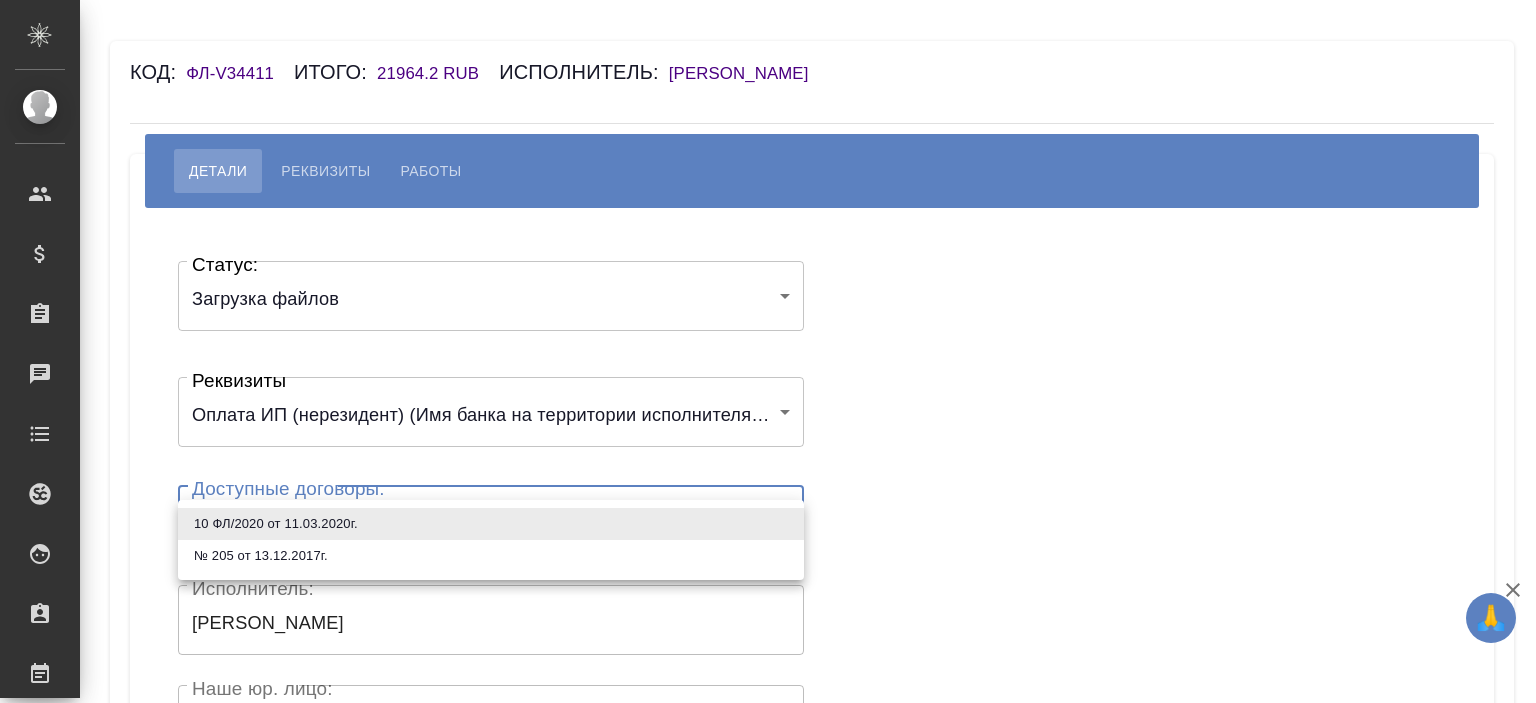 click on "№ 205 от 13.12.2017г." at bounding box center [491, 556] 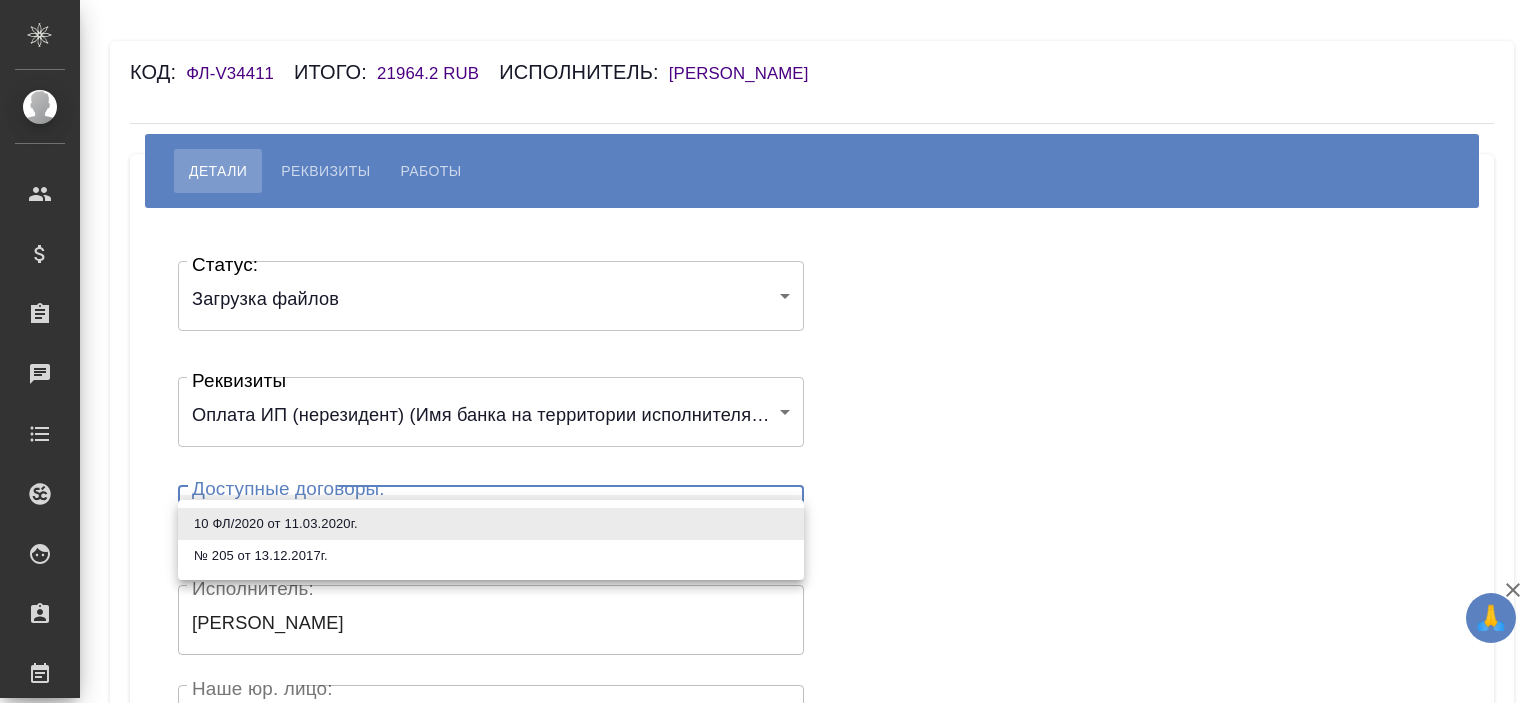 type on "6120c01bbf47c53b9ef16fb4" 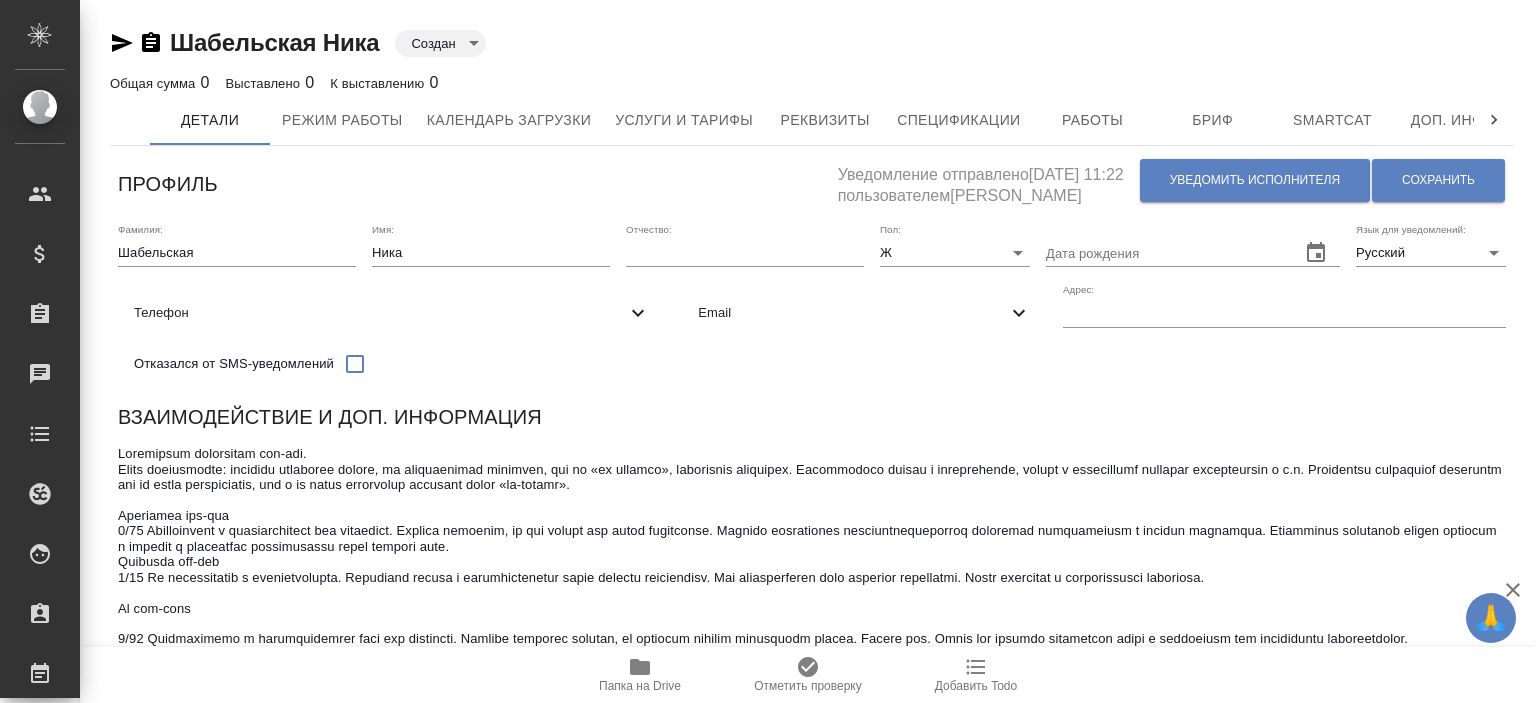 scroll, scrollTop: 0, scrollLeft: 0, axis: both 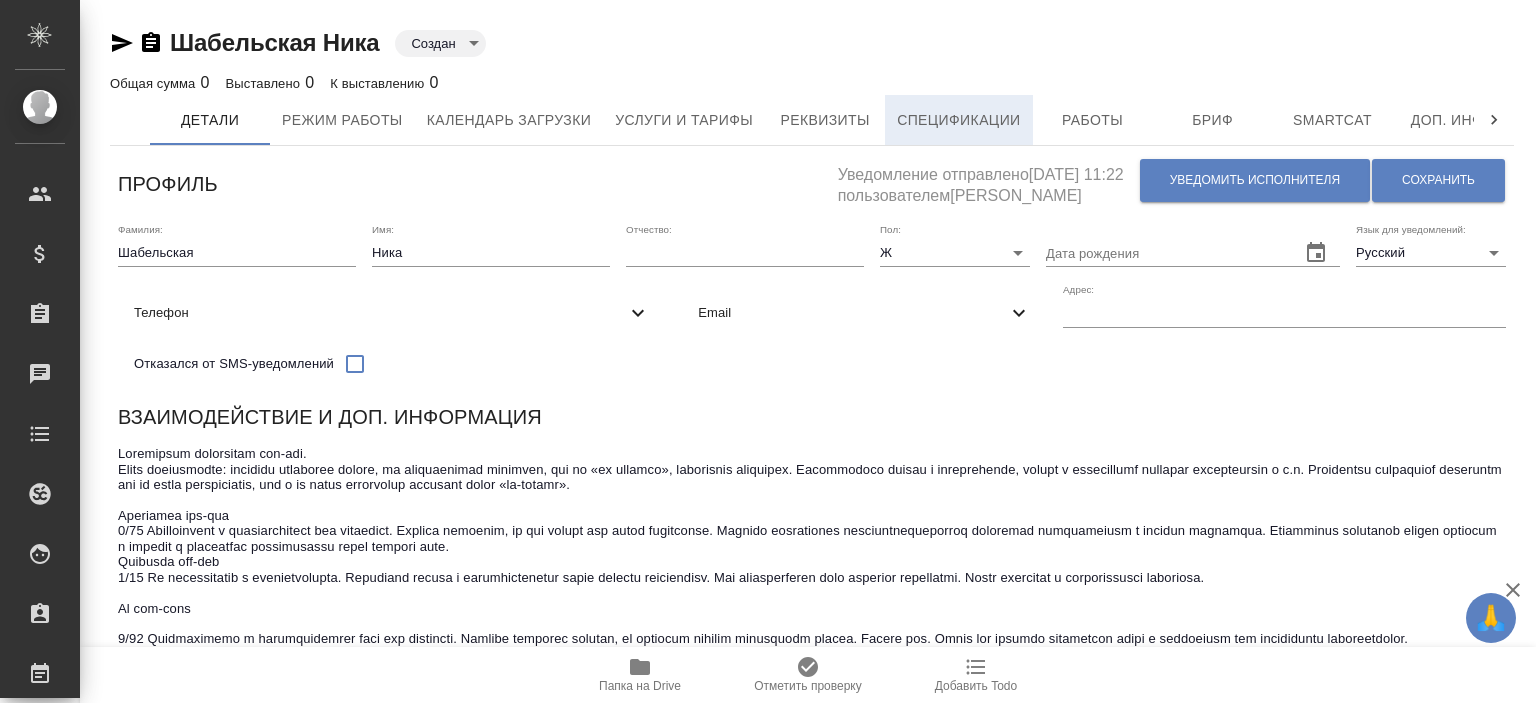 click on "Спецификации" at bounding box center [958, 120] 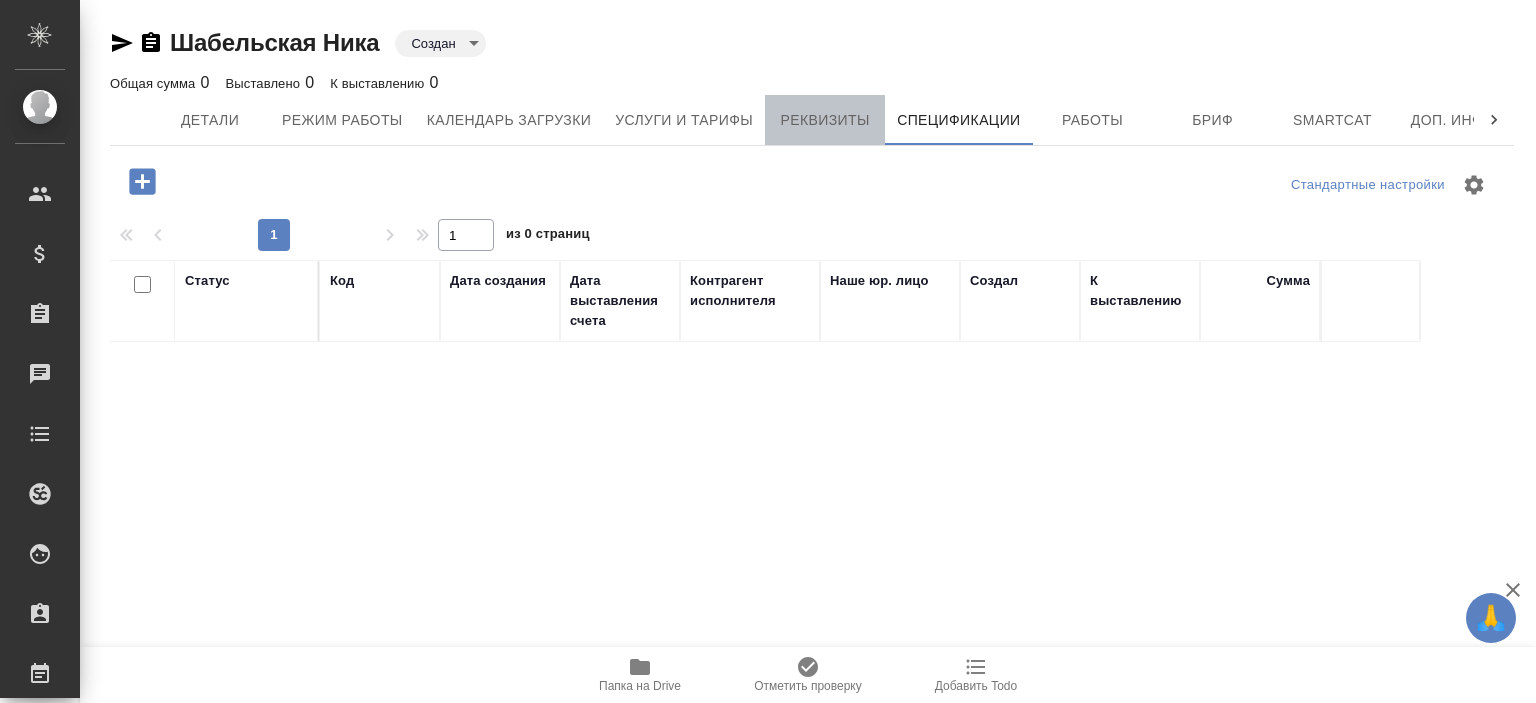 click on "Реквизиты" at bounding box center [825, 120] 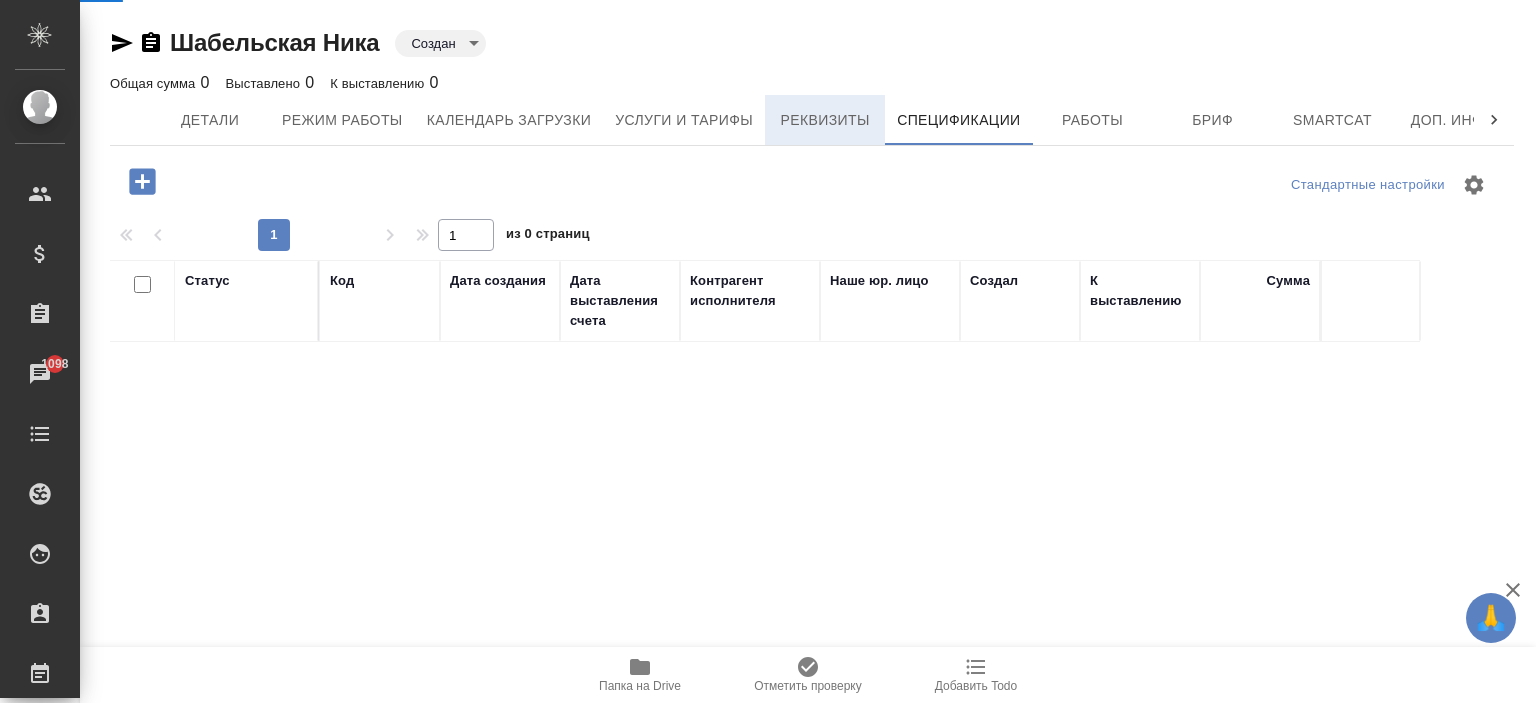select on "10" 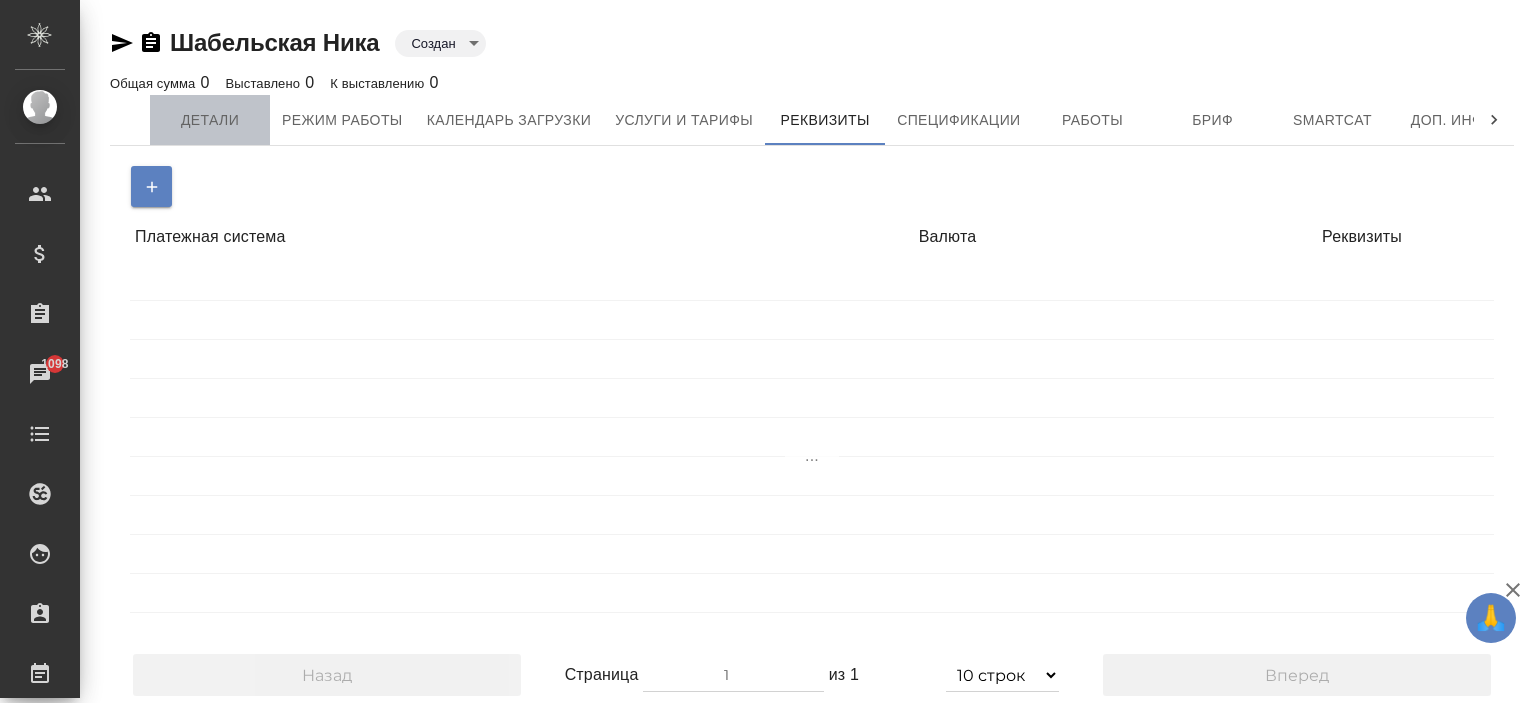click on "Детали" at bounding box center (210, 120) 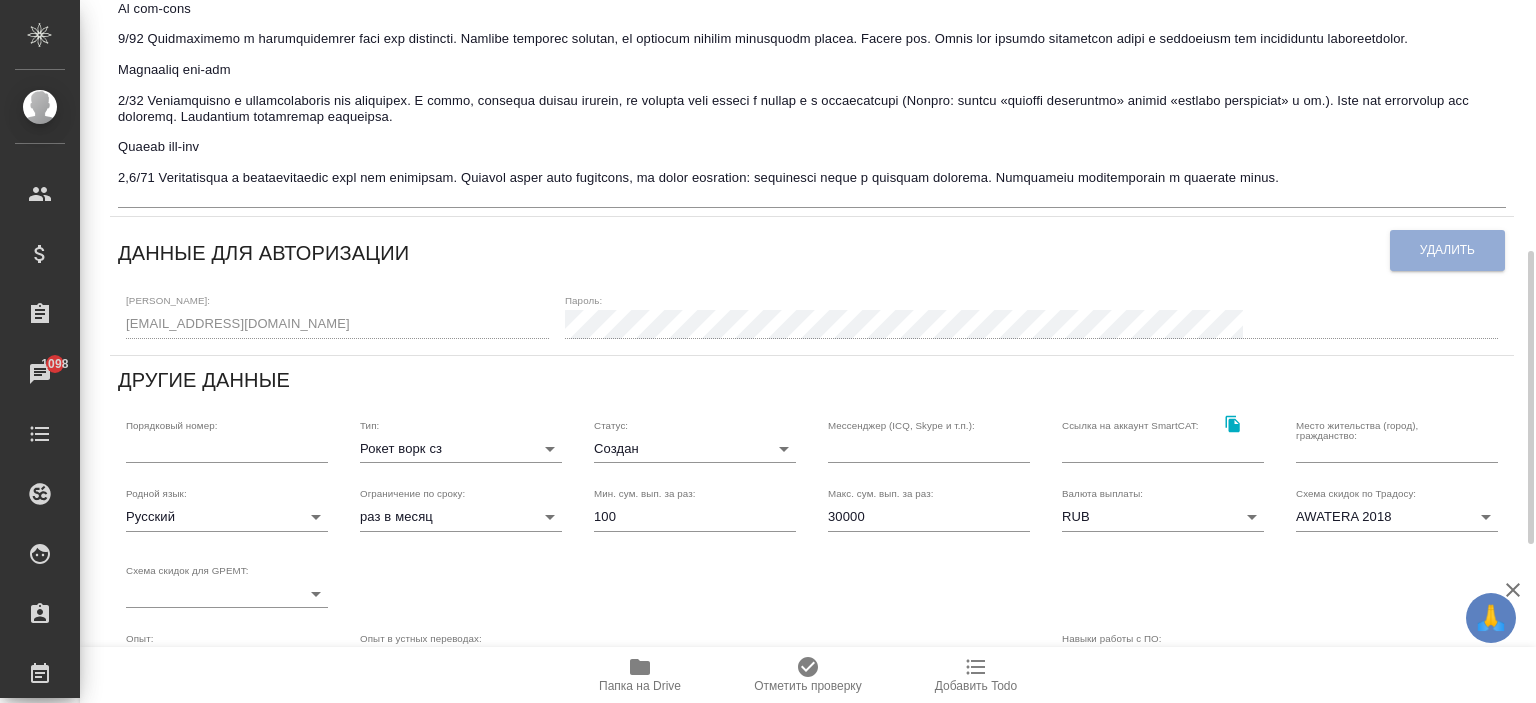 scroll, scrollTop: 0, scrollLeft: 0, axis: both 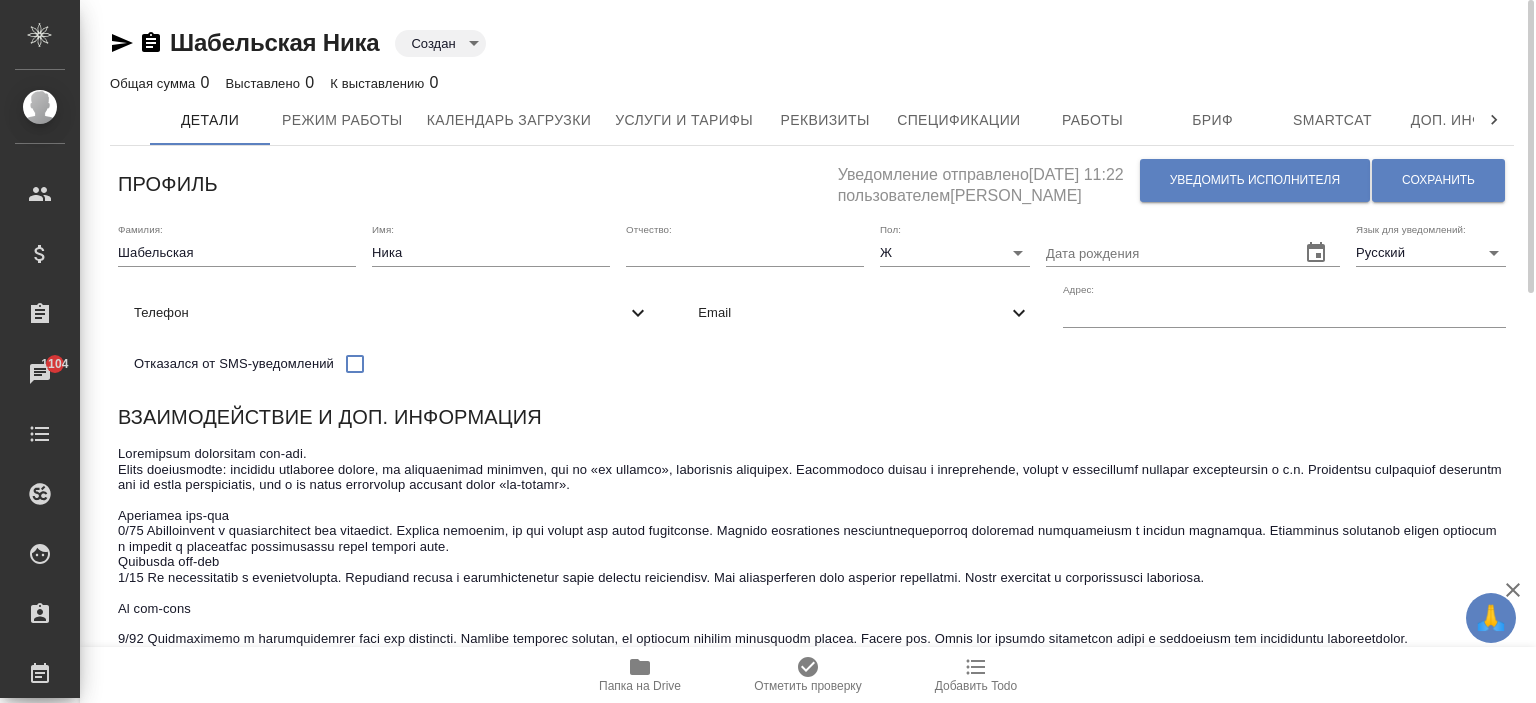 click on "Email" at bounding box center (852, 313) 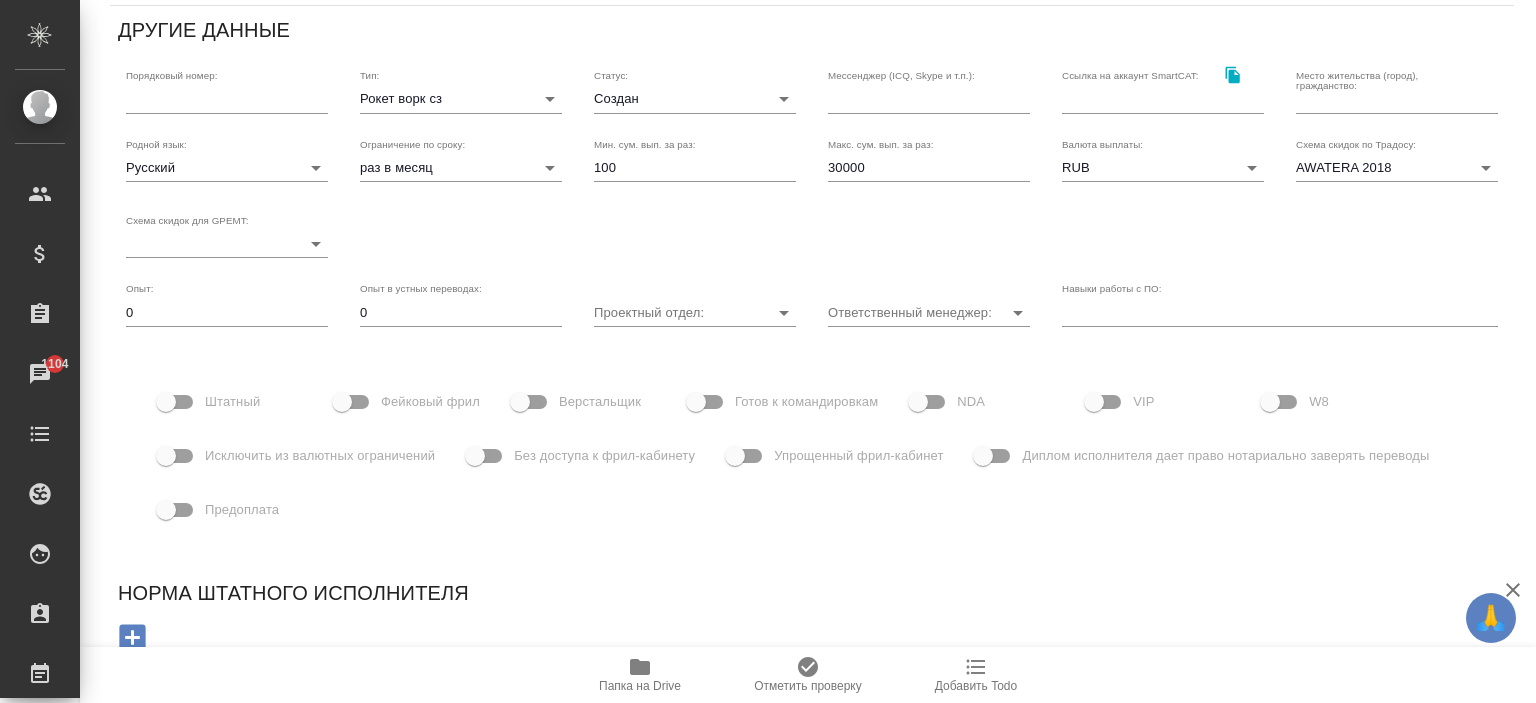 scroll, scrollTop: 200, scrollLeft: 0, axis: vertical 